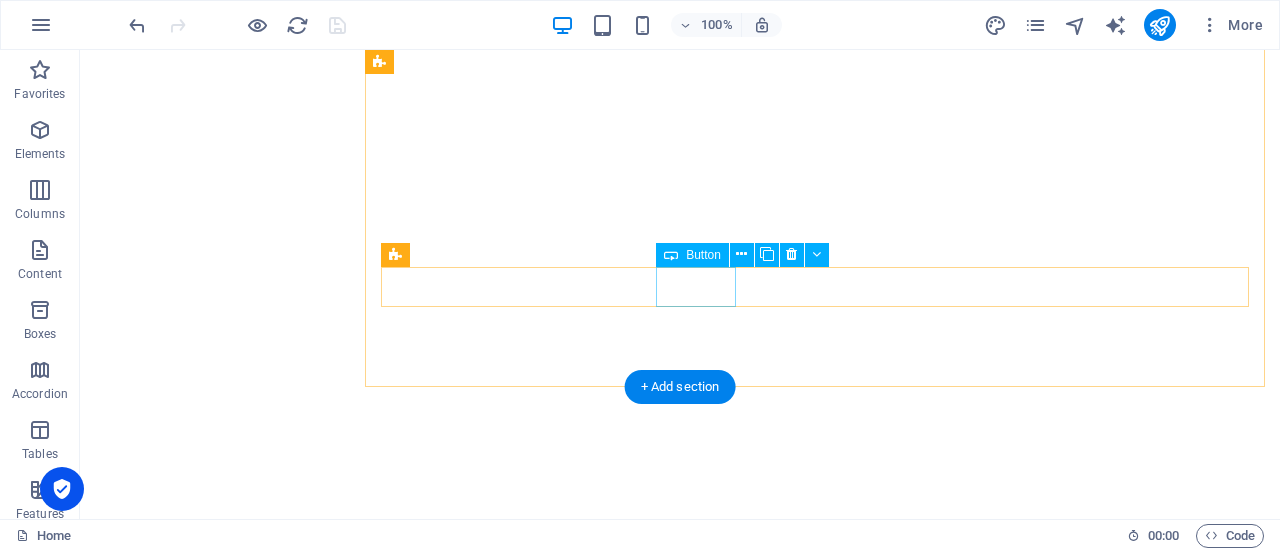 scroll, scrollTop: 0, scrollLeft: 0, axis: both 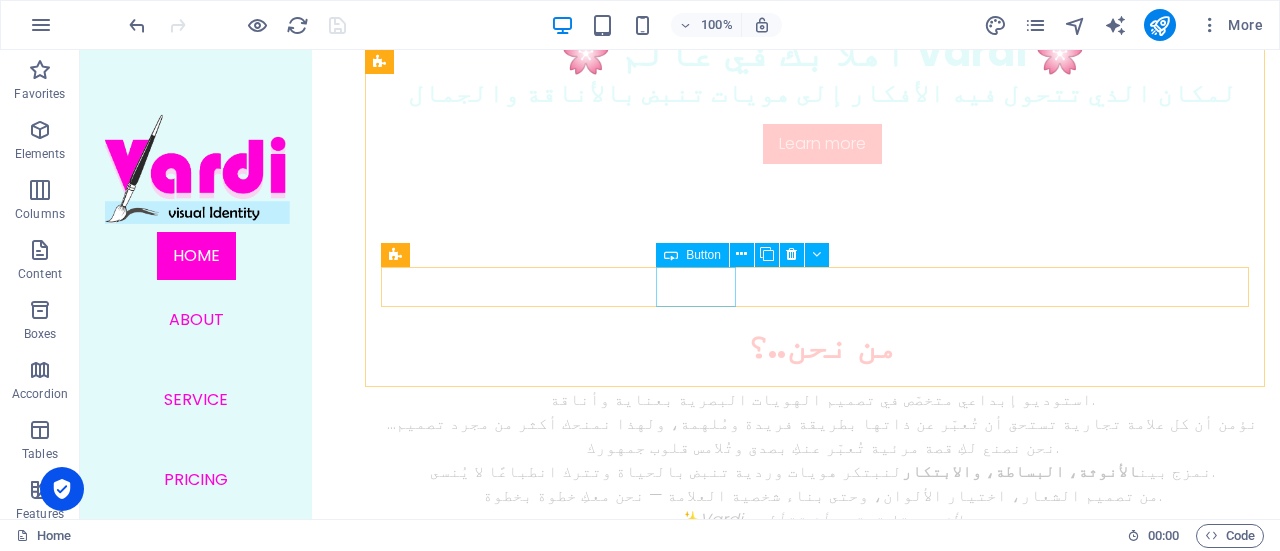 click on "Button" at bounding box center (703, 255) 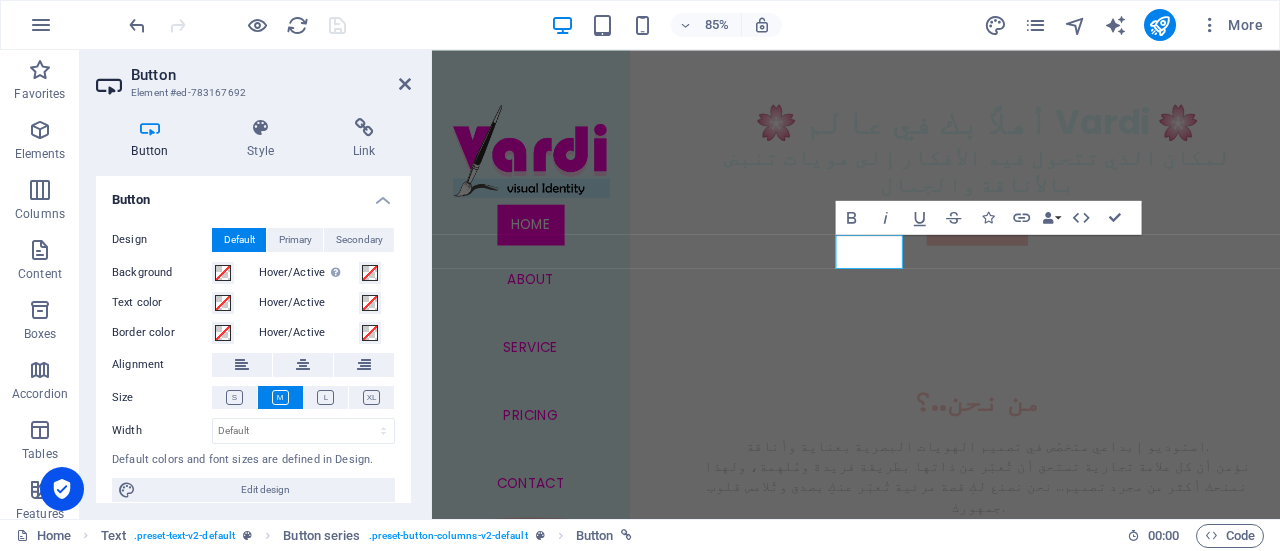 scroll, scrollTop: 655, scrollLeft: 0, axis: vertical 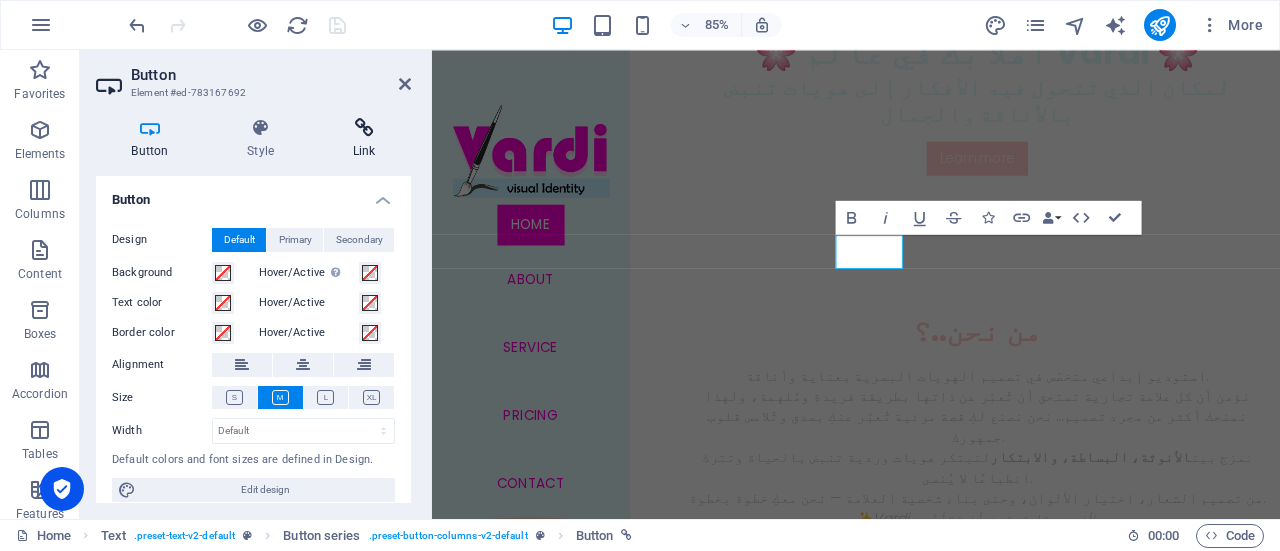 click on "Link" at bounding box center [364, 139] 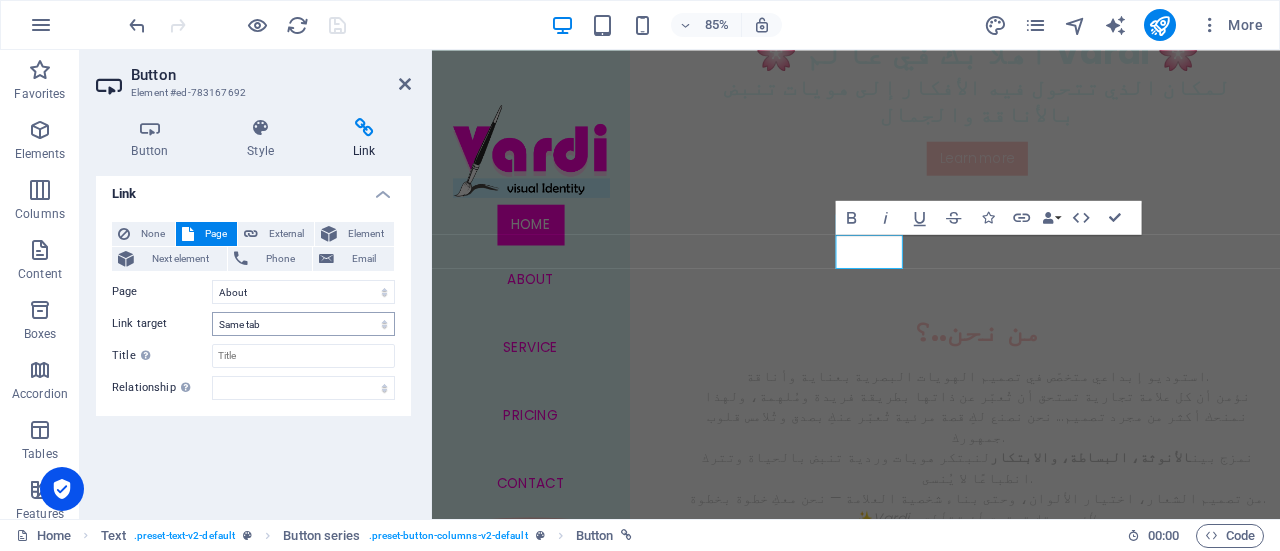 scroll, scrollTop: 0, scrollLeft: 0, axis: both 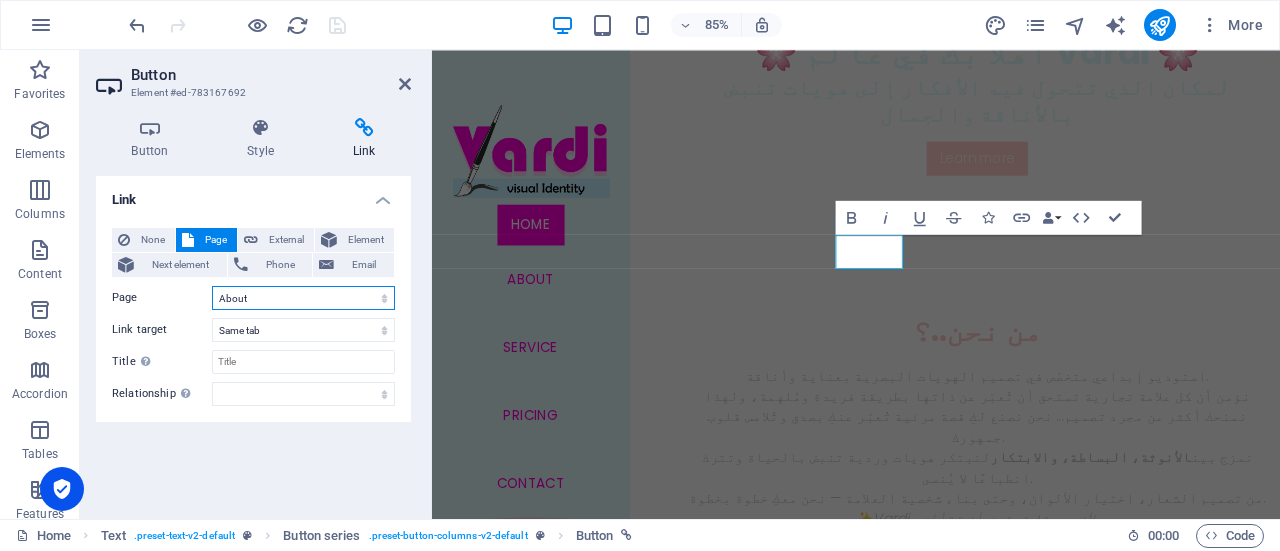 click on "Home About Service Pricing Contact Legal Notice Privacy" at bounding box center [303, 298] 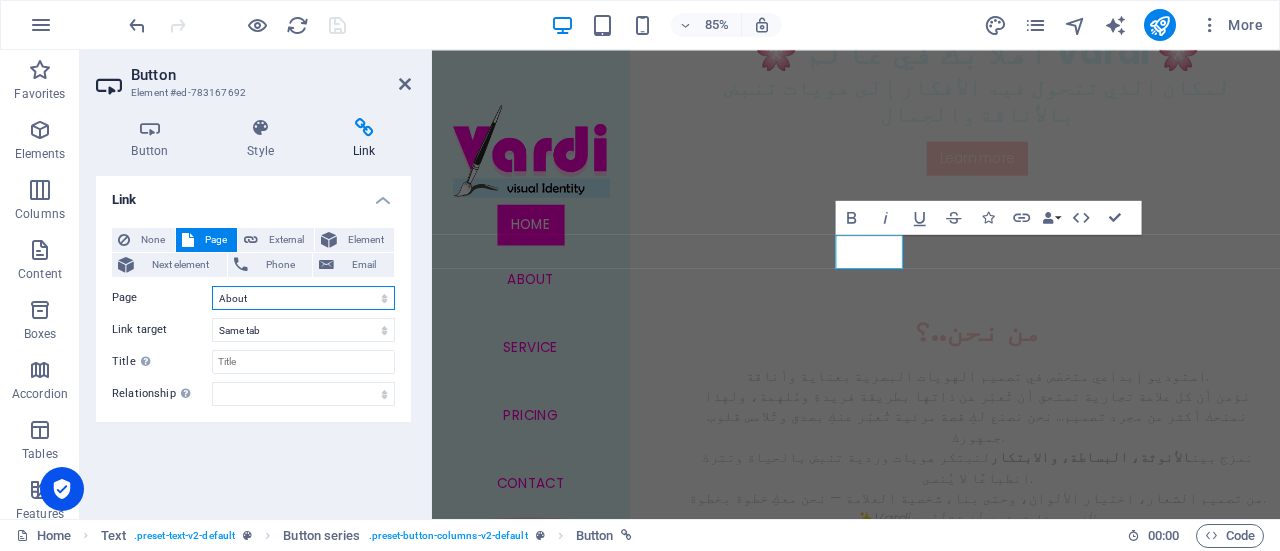 click on "Home About Service Pricing Contact Legal Notice Privacy" at bounding box center (303, 298) 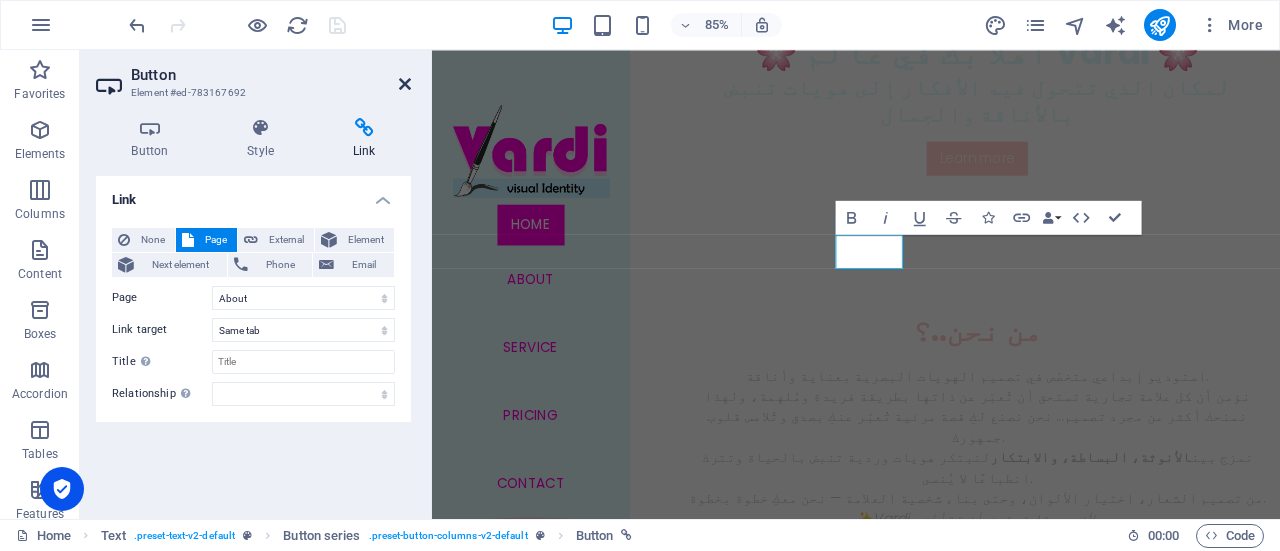 drag, startPoint x: 402, startPoint y: 81, endPoint x: 954, endPoint y: 187, distance: 562.0854 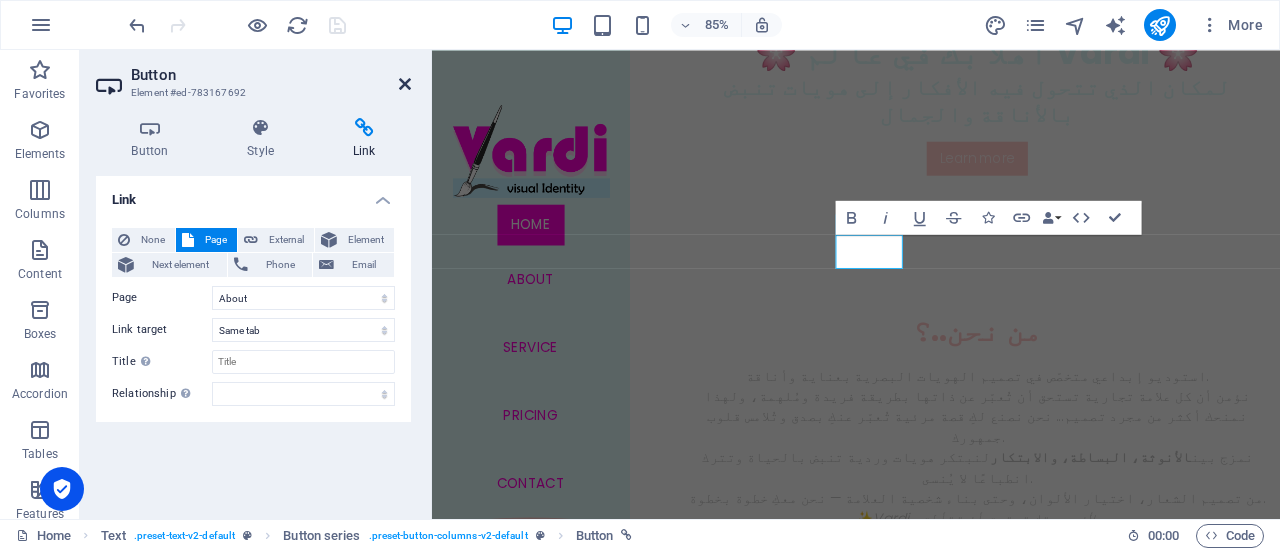 click at bounding box center (405, 84) 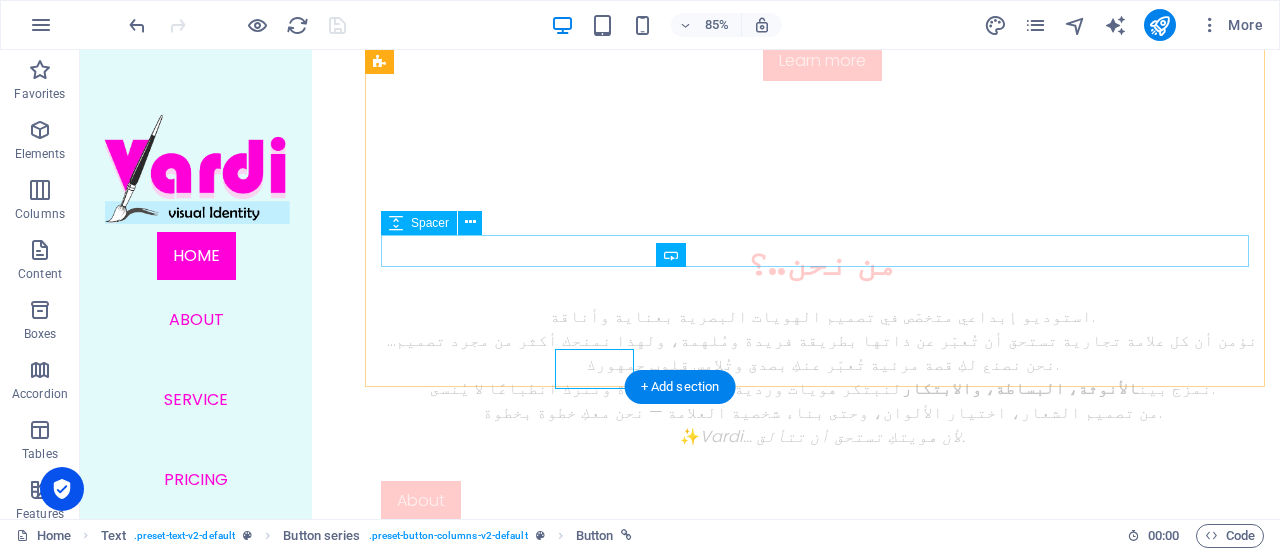 scroll, scrollTop: 572, scrollLeft: 0, axis: vertical 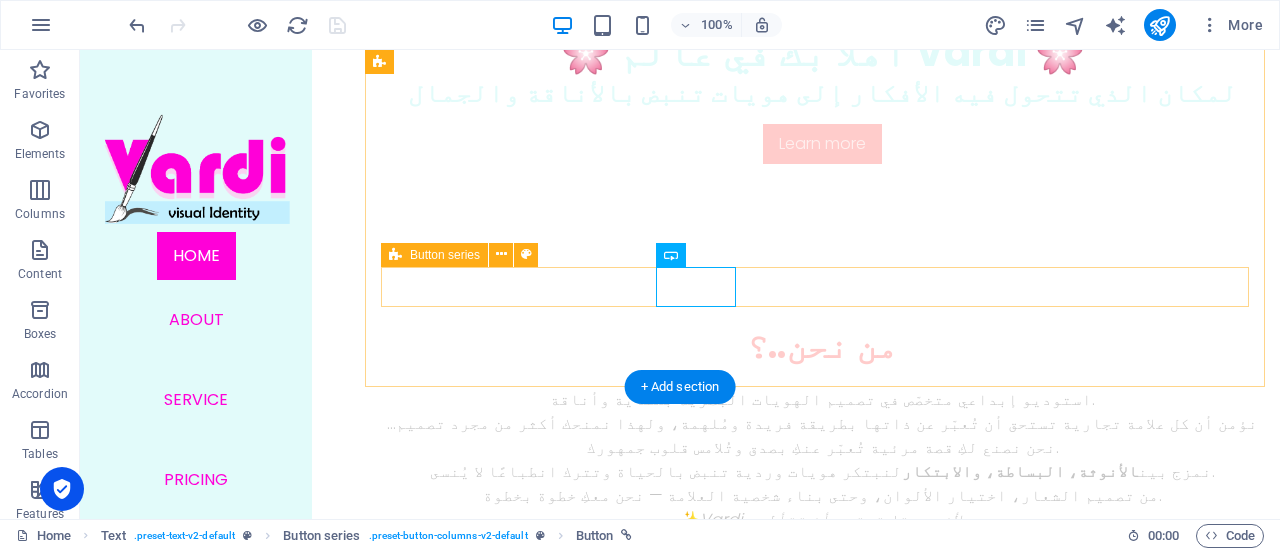 click on "About Service Pricing" at bounding box center [822, 640] 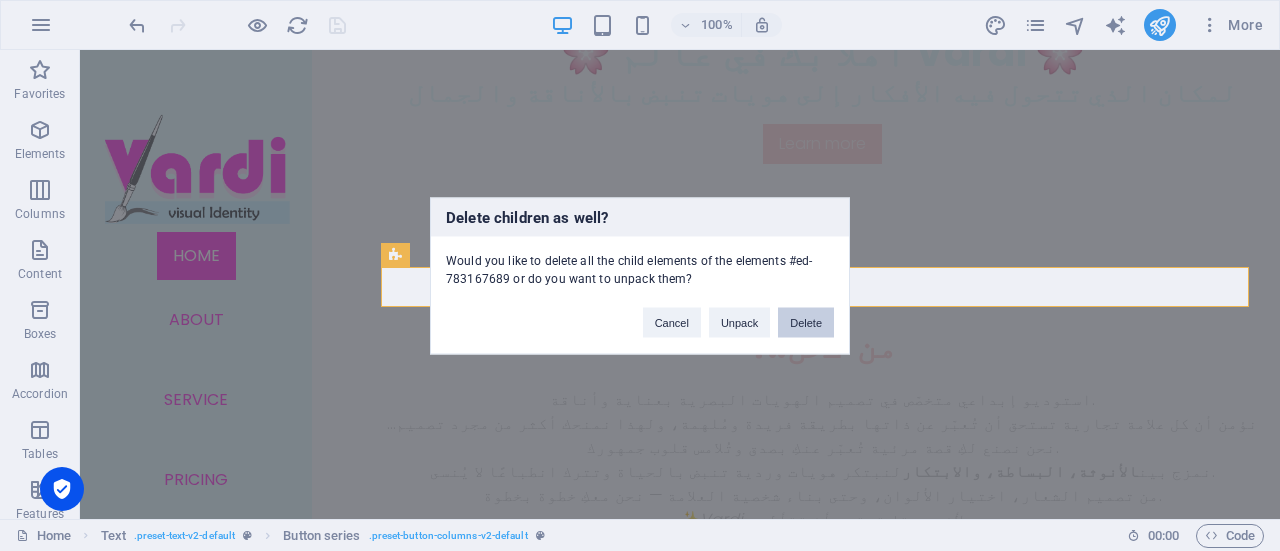 click on "Delete" at bounding box center [806, 322] 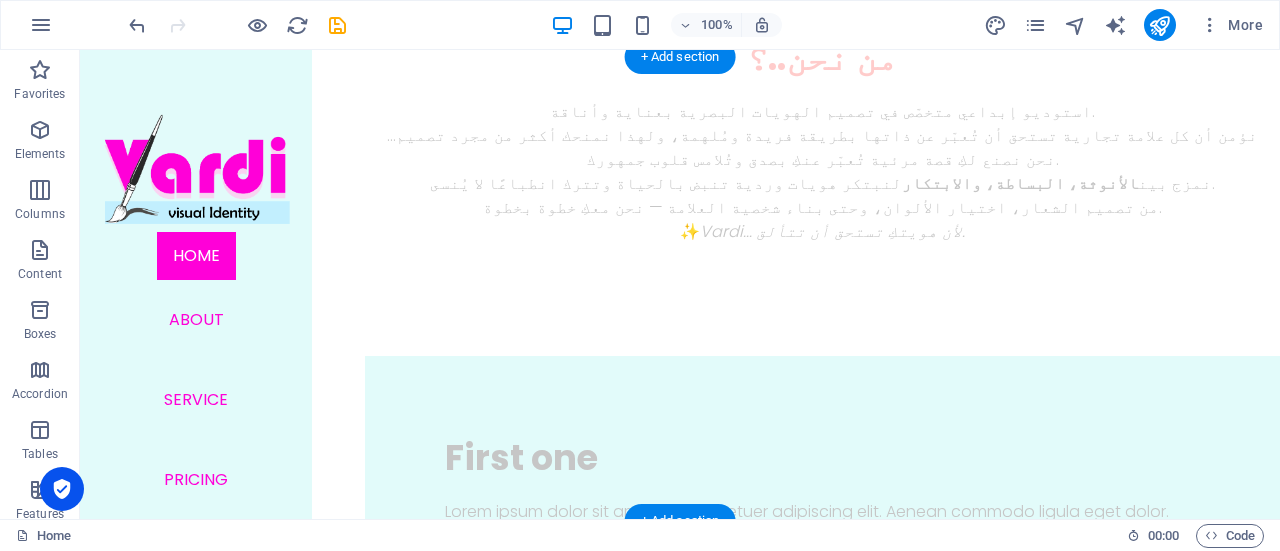 scroll, scrollTop: 862, scrollLeft: 0, axis: vertical 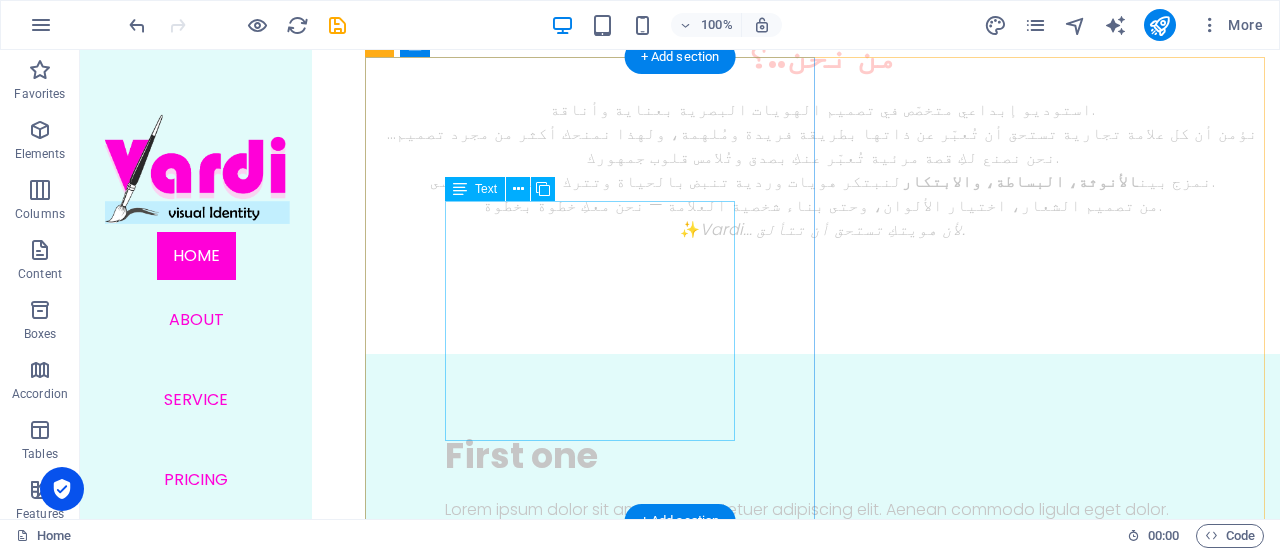 click on "Lorem ipsum dolor sit amet, consectetuer adipiscing elit. Aenean commodo ligula eget dolor. Lorem ipsum dolor sit amet, consectetuer adipiscing elit leget dolor. Lorem ipsum dolor sit amet, consectetuer adipiscing elit. Aenean commodo ligula eget dolor. Lorem ipsum dolor sit amet, consectetuer adipiscing elit dolor." at bounding box center [822, 546] 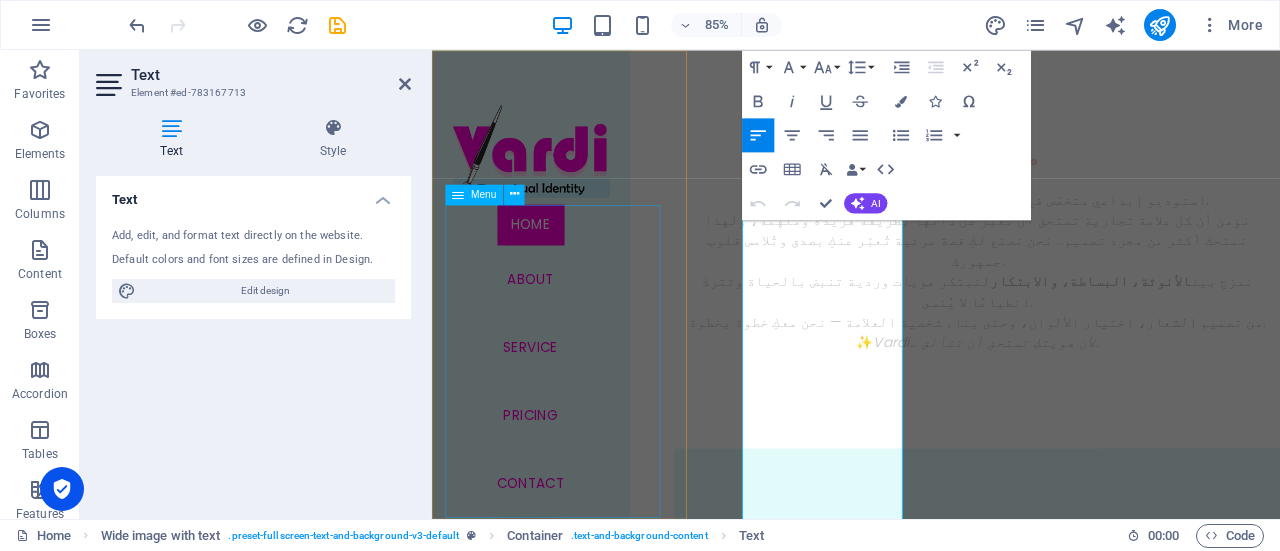 scroll, scrollTop: 944, scrollLeft: 0, axis: vertical 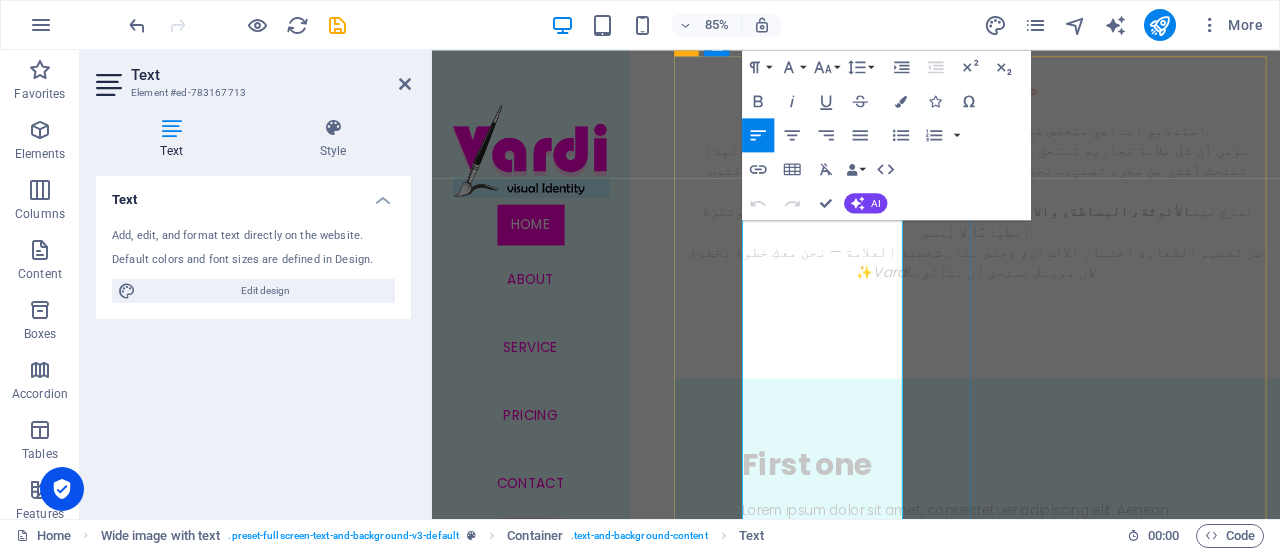 click on "Lorem ipsum dolor sit amet, consectetuer adipiscing elit. Aenean commodo ligula eget dolor. Lorem ipsum dolor sit amet, consectetuer adipiscing elit leget dolor. Lorem ipsum dolor sit amet, consectetuer adipiscing elit. Aenean commodo ligula eget dolor. Lorem ipsum dolor sit amet, consectetuer adipiscing elit dolor." at bounding box center (1073, 640) 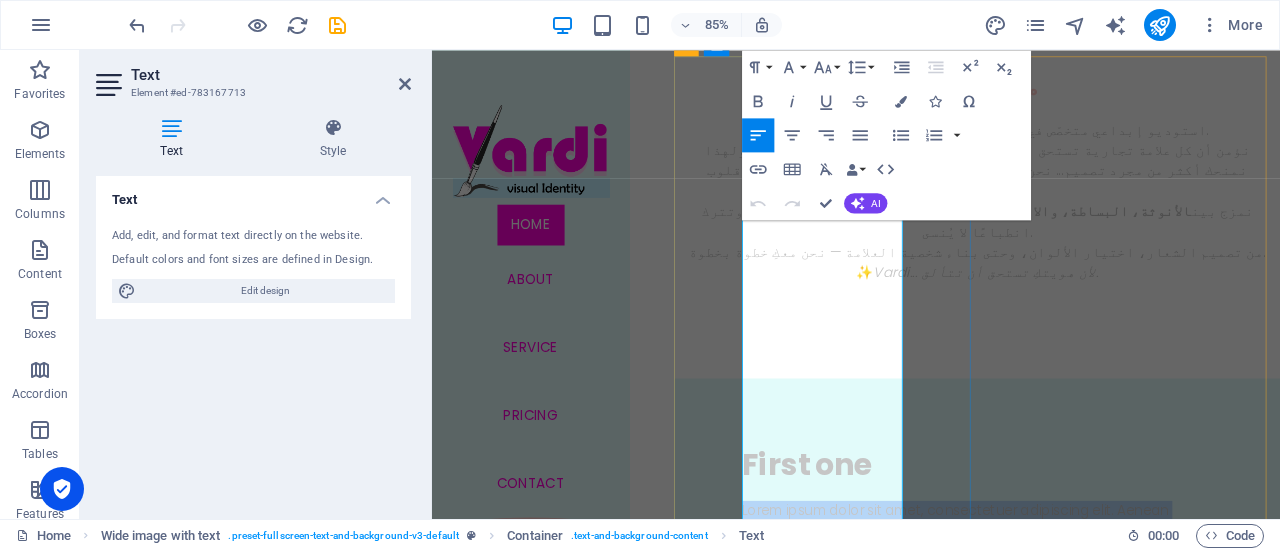 click on "Lorem ipsum dolor sit amet, consectetuer adipiscing elit. Aenean commodo ligula eget dolor. Lorem ipsum dolor sit amet, consectetuer adipiscing elit leget dolor. Lorem ipsum dolor sit amet, consectetuer adipiscing elit. Aenean commodo ligula eget dolor. Lorem ipsum dolor sit amet, consectetuer adipiscing elit dolor." at bounding box center (1073, 640) 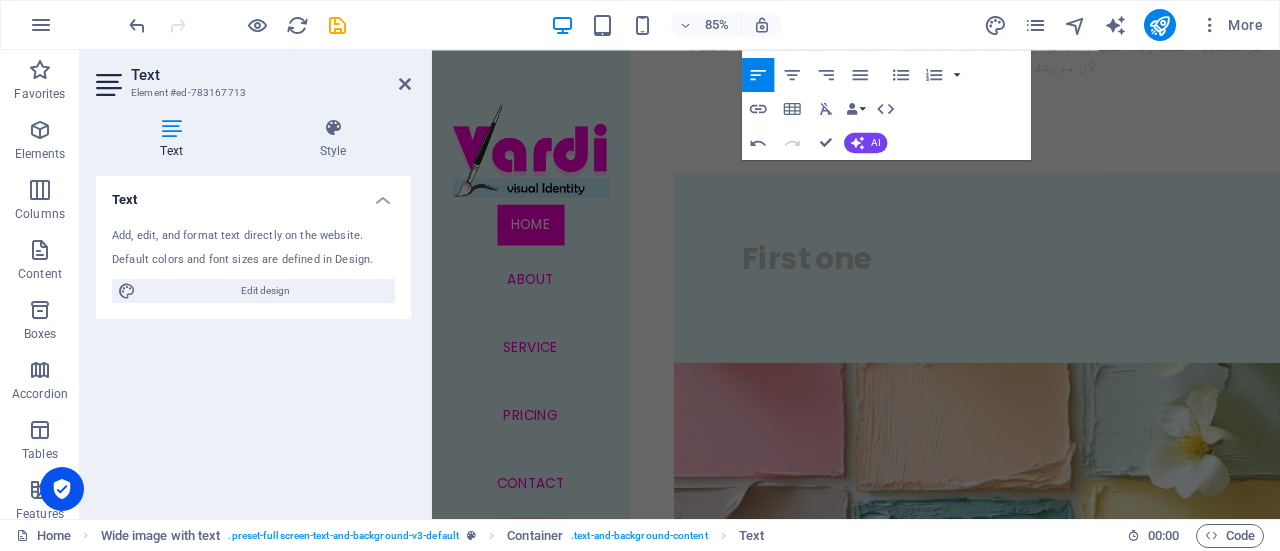 scroll, scrollTop: 1184, scrollLeft: 0, axis: vertical 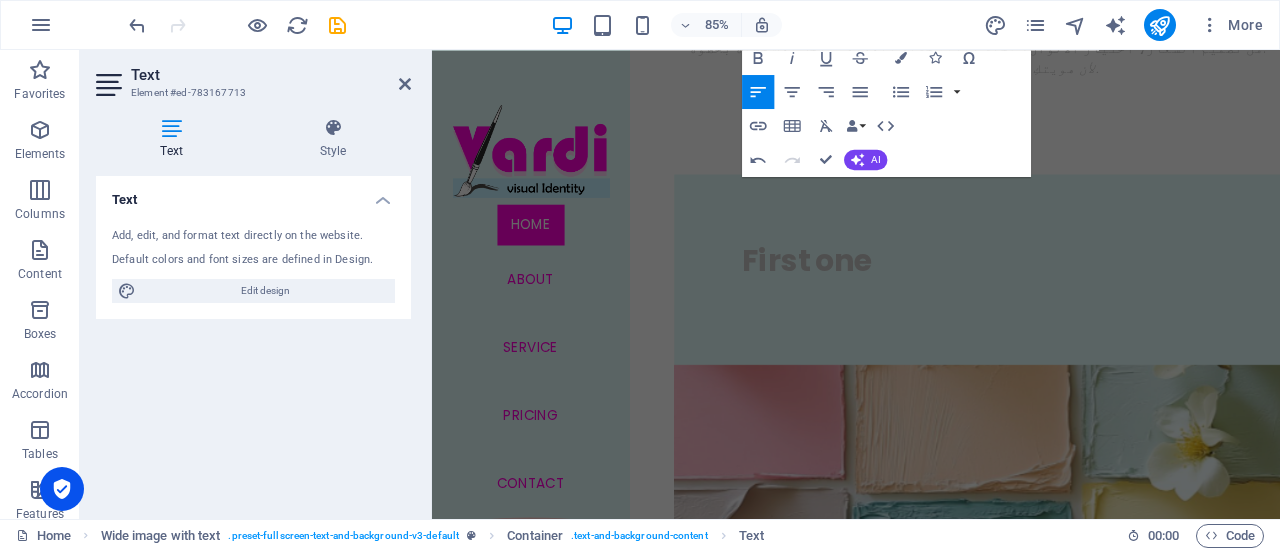 click at bounding box center [1073, 1200] 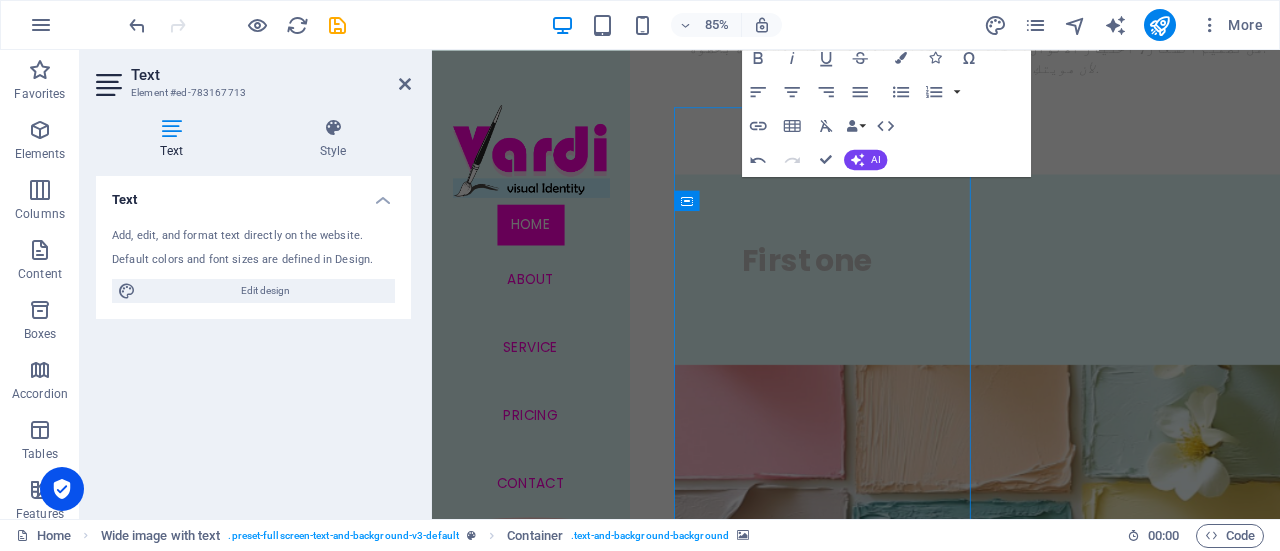 click at bounding box center [1073, 1200] 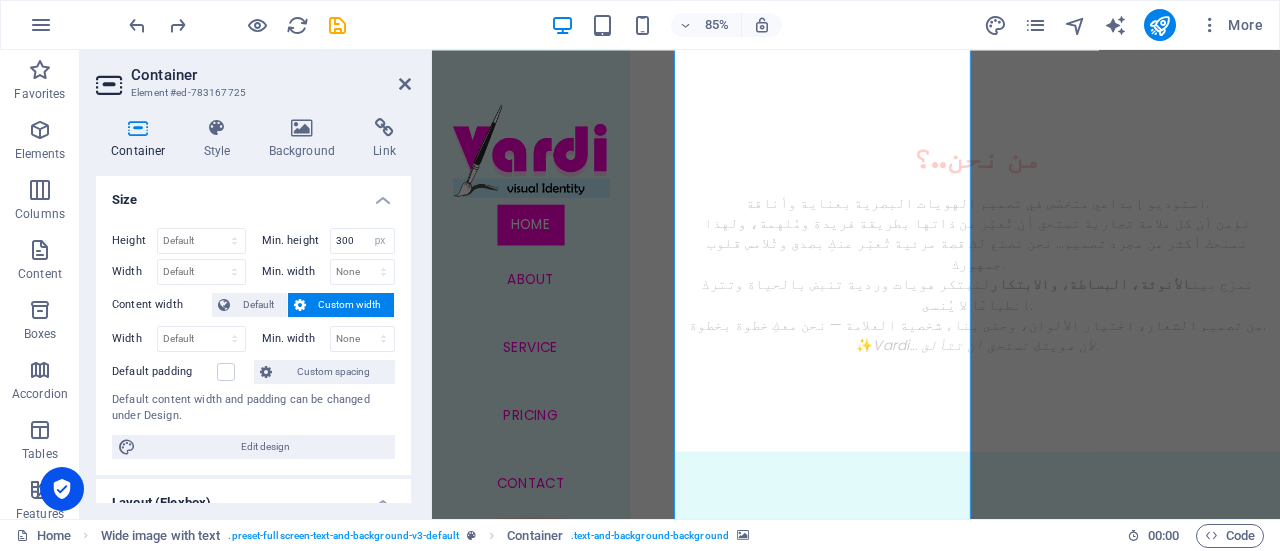 scroll, scrollTop: 1646, scrollLeft: 0, axis: vertical 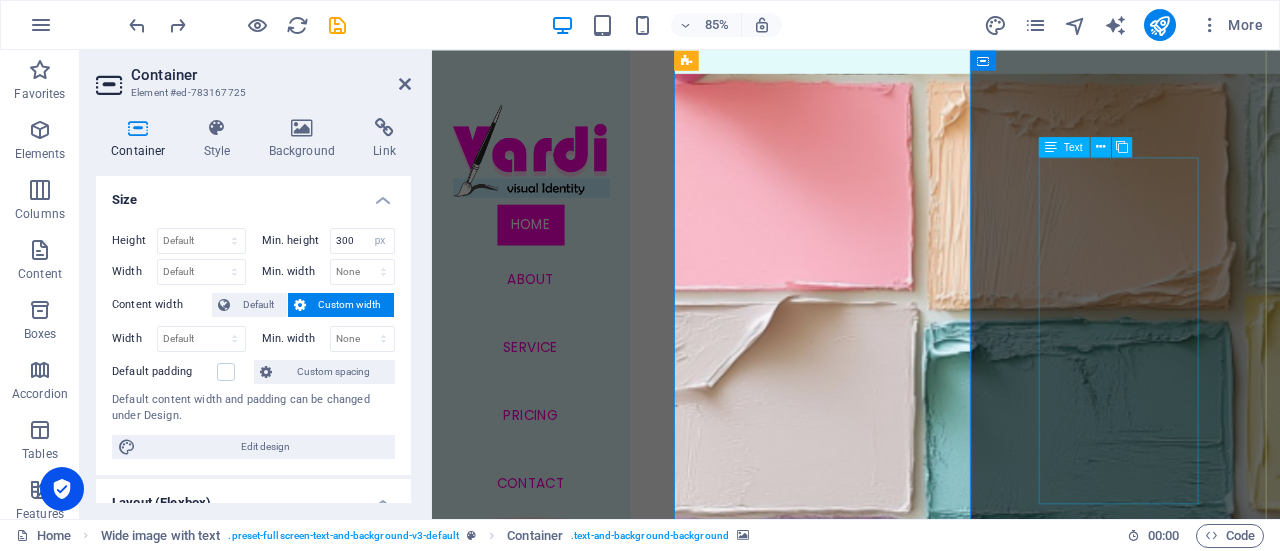 click on "Lorem ipsum dolor sit amet, consectetuer adipiscing elit. Aenean commodo ligula eget dolor. Lorem ipsum dolor sit amet, consectetuer adipiscing elit leget dolor. Lorem ipsum dolor sit amet, consectetuer adipiscing elit. Aenean commodo ligula eget dolor. Lorem ipsum dolor sit amet, consectetuer adipiscing elit dolor." at bounding box center [1073, 1874] 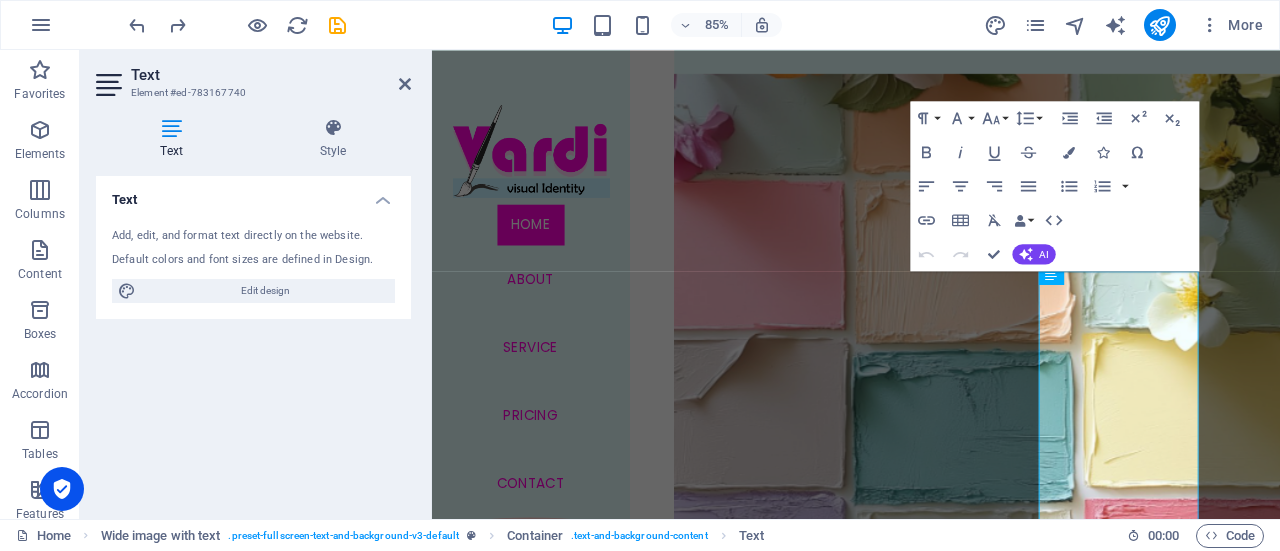 click on "Lorem ipsum dolor sit amet, consectetuer adipiscing elit. Aenean commodo ligula eget dolor. Lorem ipsum dolor sit amet, consectetuer adipiscing elit leget dolor. Lorem ipsum dolor sit amet, consectetuer adipiscing elit. Aenean commodo ligula eget dolor. Lorem ipsum dolor sit amet, consectetuer adipiscing elit dolor." at bounding box center (1073, 1498) 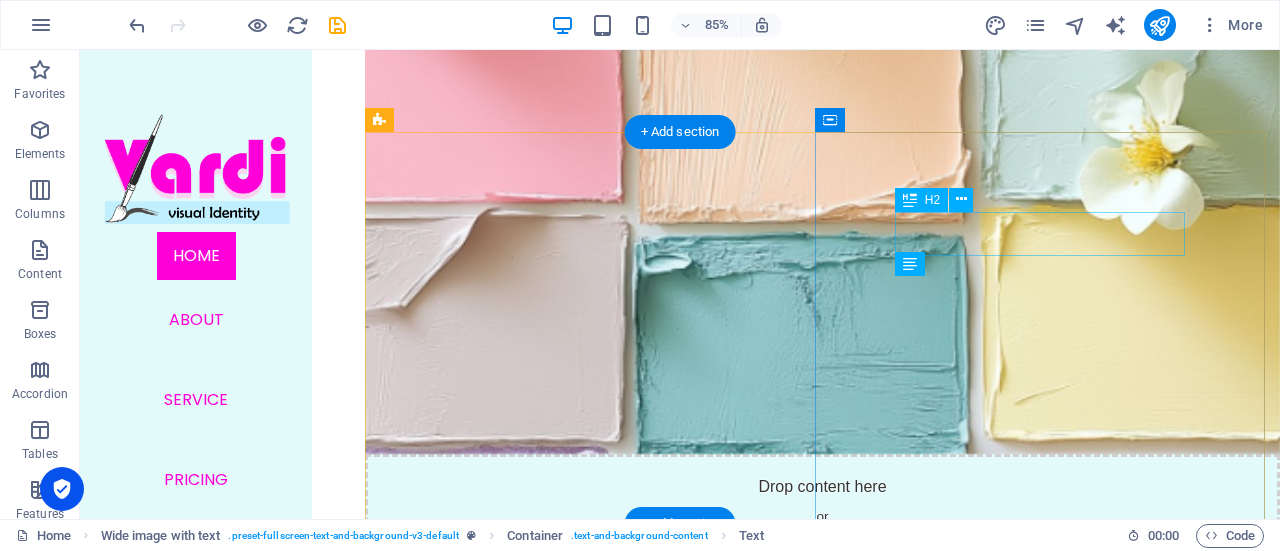 scroll, scrollTop: 1251, scrollLeft: 0, axis: vertical 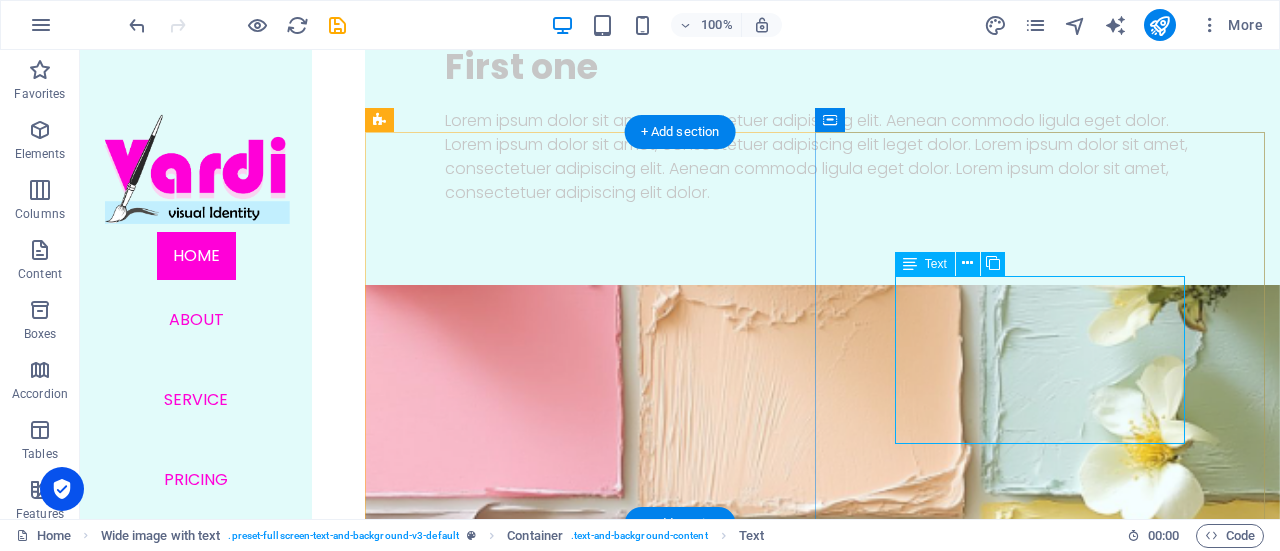 click on "لهوية البصرية هي النظام المرئي المتكامل الذي يُميز علامتك التجارية ويضمن اتساق حضورها في جميع القنوات. تشمل الشعار، لوحة الألوان، الخطوط المعتمدة، الأنماط، ودليل الاستخدام (Brand Guidelines). تصميم هوية احترافية يسهم في  ترسيخ الثقة، جذب العملاء، وتعزيز الولاء للعلامة ." at bounding box center [822, 1617] 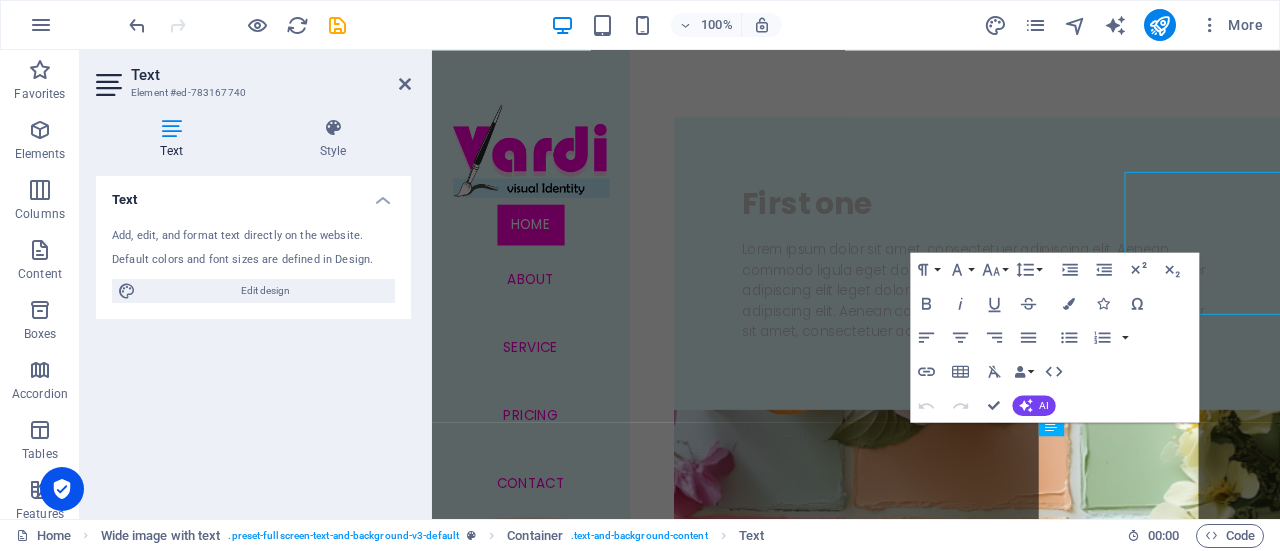 scroll, scrollTop: 1334, scrollLeft: 0, axis: vertical 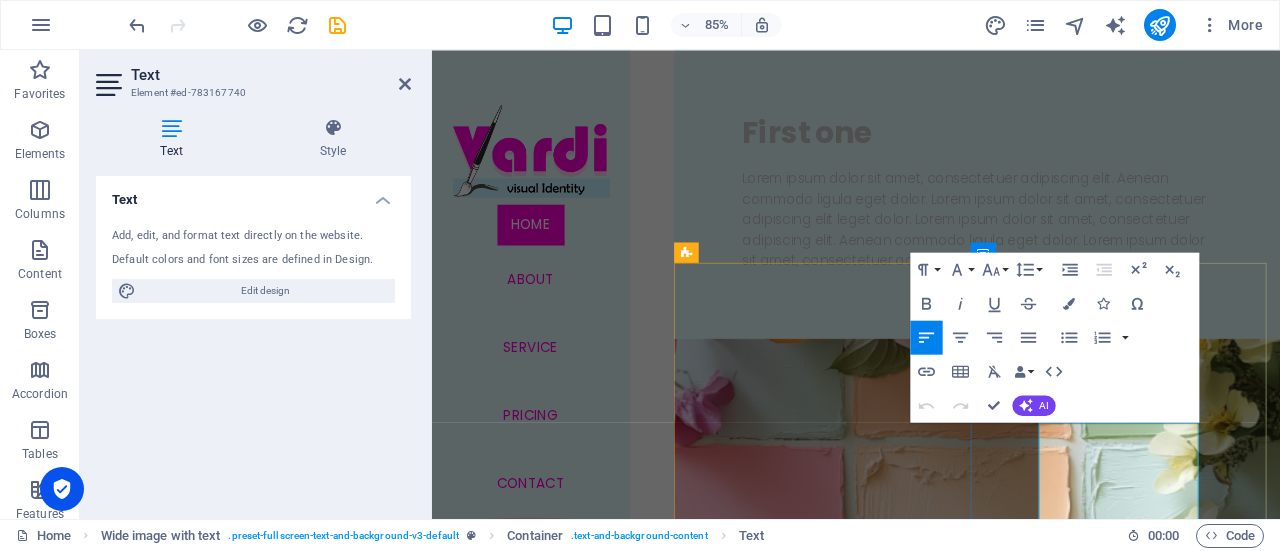click on "لهوية البصرية هي النظام المرئي المتكامل الذي يُميز علامتك التجارية ويضمن اتساق حضورها في جميع القنوات. تشمل الشعار، لوحة الألوان، الخطوط المعتمدة، الأنماط، ودليل الاستخدام (Brand Guidelines). تصميم هوية احترافية يسهم في  ترسيخ الثقة، جذب العملاء، وتعزيز الولاء للعلامة ." at bounding box center [1073, 1822] 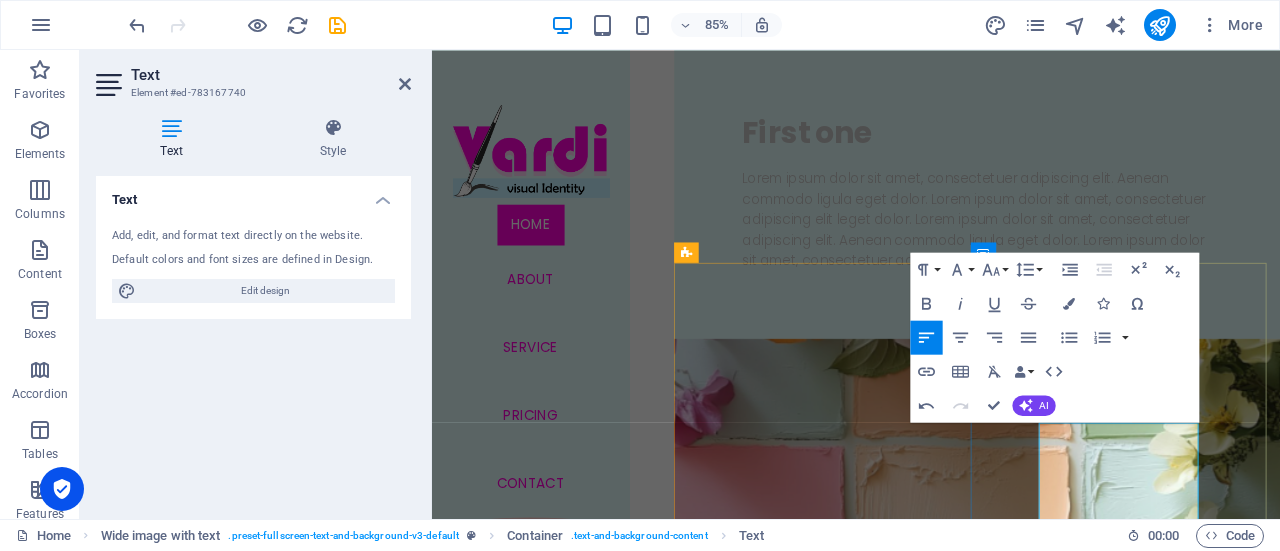 click on "الهوية البصرية هي النظام المرئي المتكامل الذي يُميز علامتك التجارية ويضمن اتساق حضورها في جميع القنوات. تشمل الشعار، لوحة الألوان، الخطوط المعتمدة، الأنماط، ودليل الاستخدام (Brand Guidelines). تصميم هوية احترافية يسهم في  ترسيخ الثقة، جذب العملاء، وتعزيز الولاء للعلامة ." at bounding box center (1073, 2030) 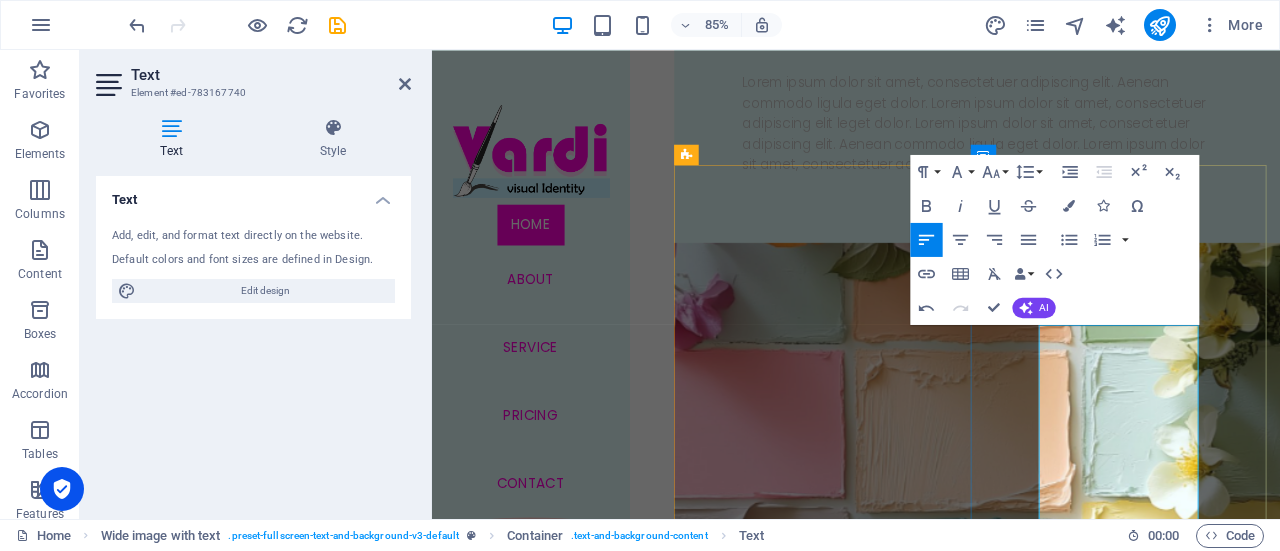 scroll, scrollTop: 1460, scrollLeft: 0, axis: vertical 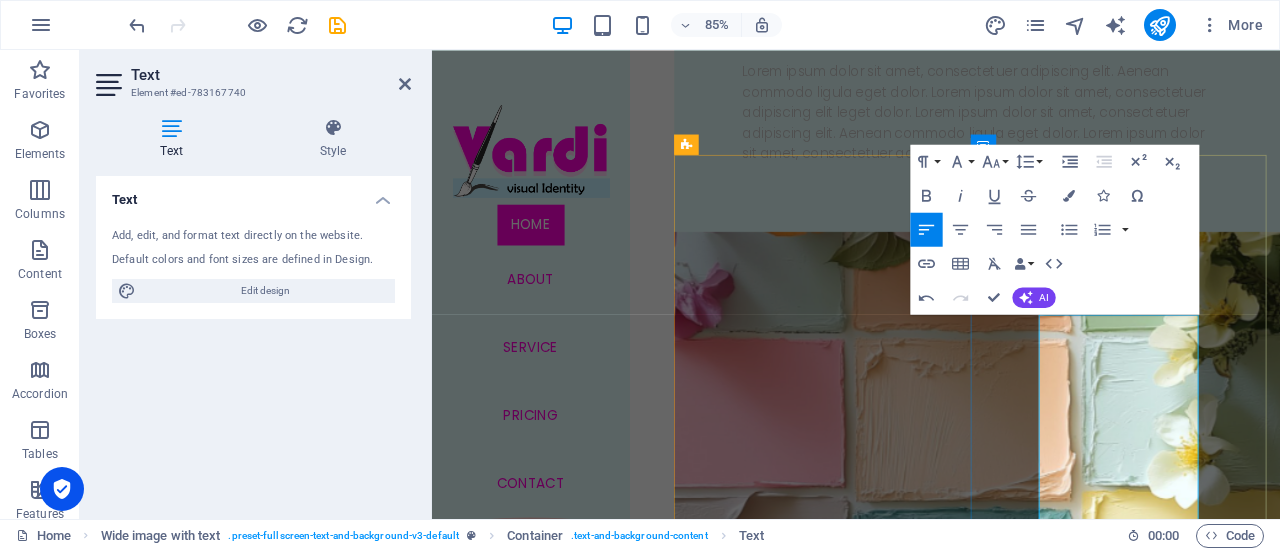 click on "تشمل الشعار، لوحة الألوان، الخطوط المعتمدة، الأنماط، ودليل الاستخدام (Brand Guidelines). تصميم هوية احترافية يسهم في  ترسيخ الثقة، جذب العملاء، وتعزيز الولاء للعلامة ." at bounding box center [1073, 1964] 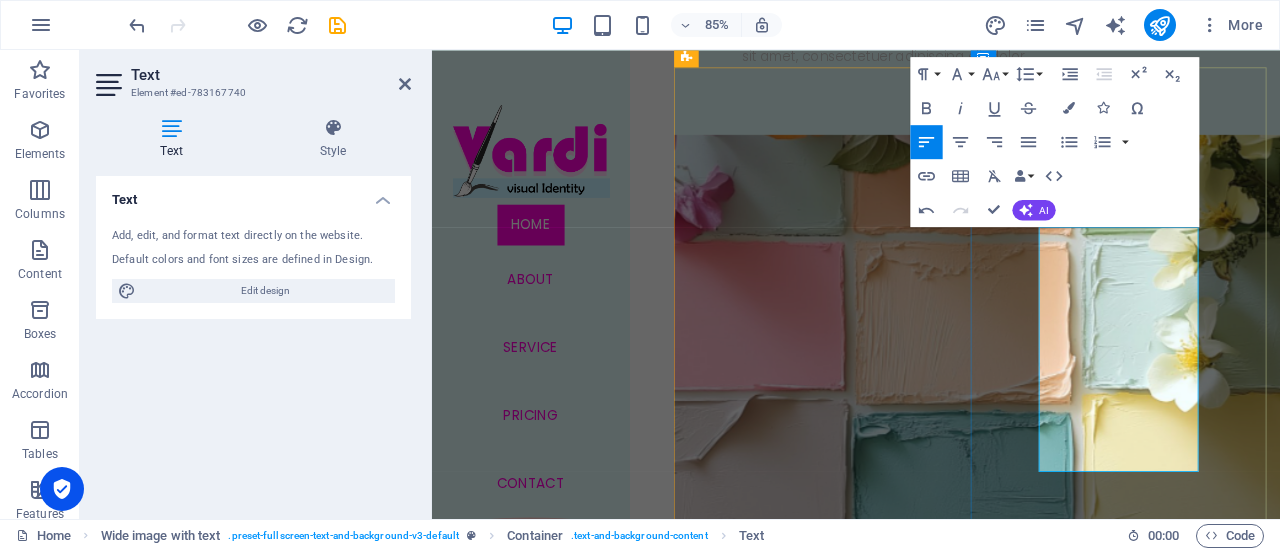 scroll, scrollTop: 1576, scrollLeft: 0, axis: vertical 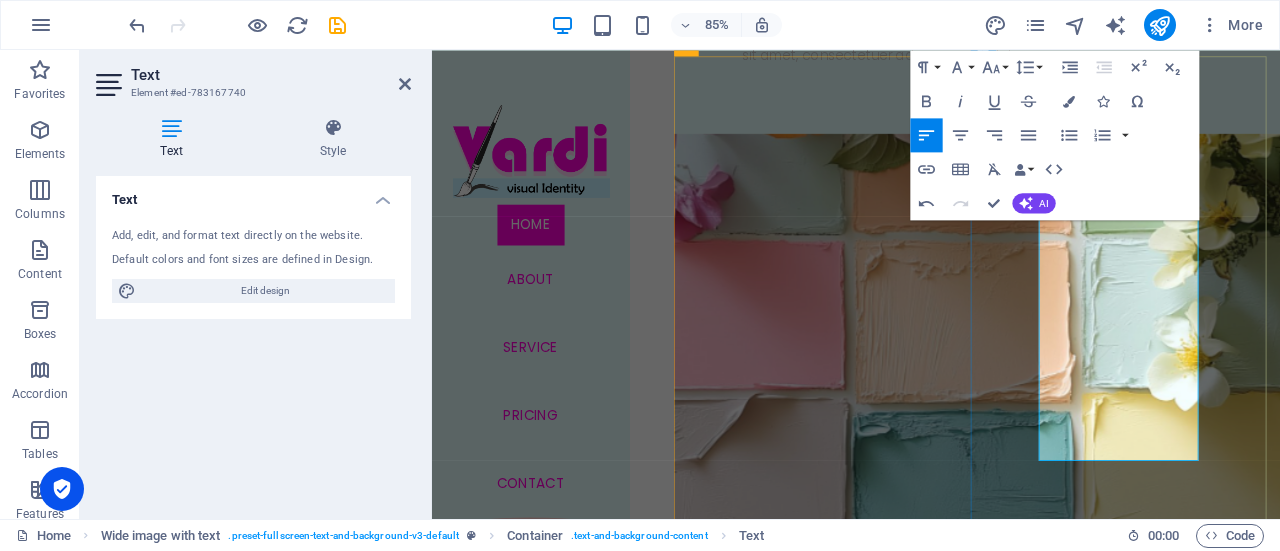 click on "(Brand Guidelines). تصميم هوية احترافية يسهم في  ترسيخ الثقة، جذب العملاء، وتعزيز الولاء للعلامة ." at bounding box center (1073, 1944) 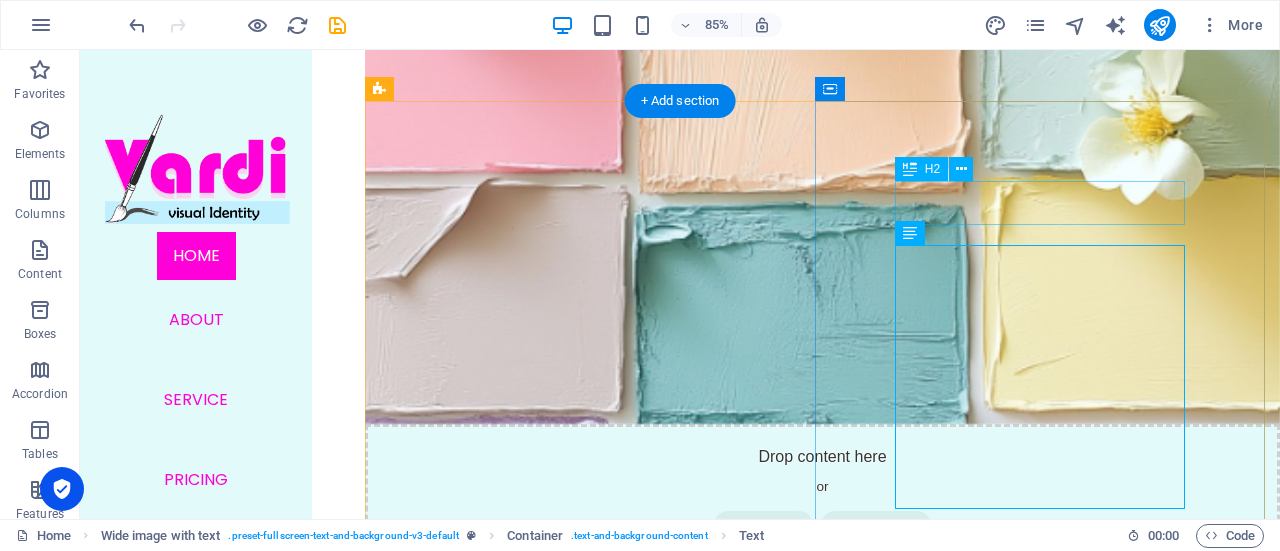 scroll, scrollTop: 1282, scrollLeft: 0, axis: vertical 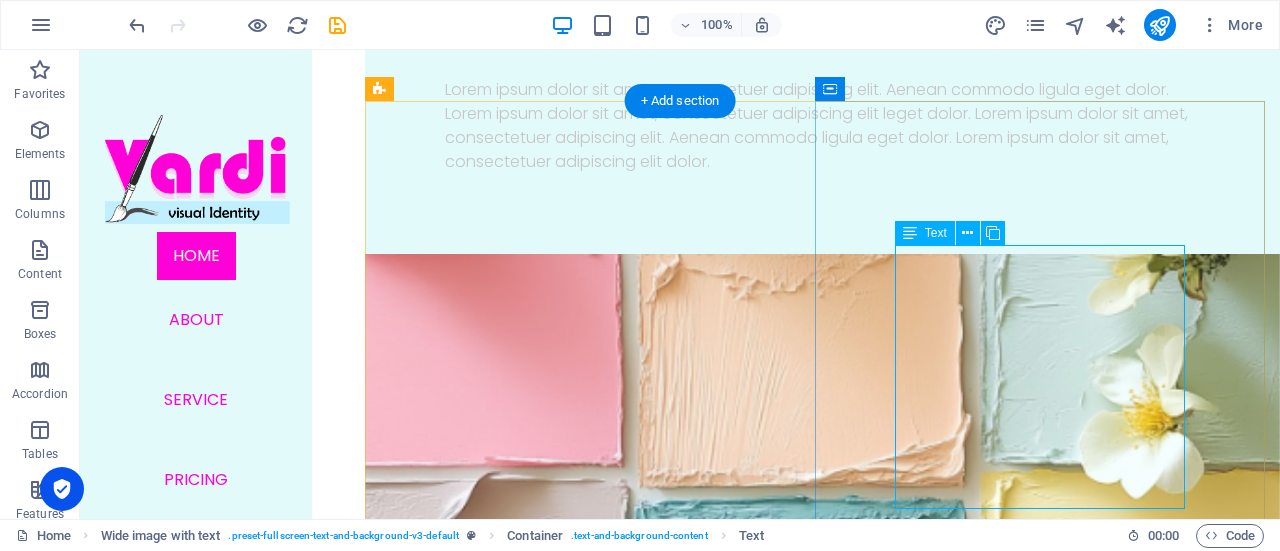 click on "الهوية البصرية هي النظام المرئي المتكامل الذي يُميز علامتك التجارية ويضمن اتساق حضورها في جميع القنوات. تشمل الشعار، لوحة الألوان، الخطوط المعتمدة، الأنماط، ودليل الاستخدام  (Brand Guidelines). تصميم هوية احترافية يسهم في  ترسيخ الثقة، جذب العملاء، وتعزيز الولاء للعلامة ." at bounding box center [822, 1730] 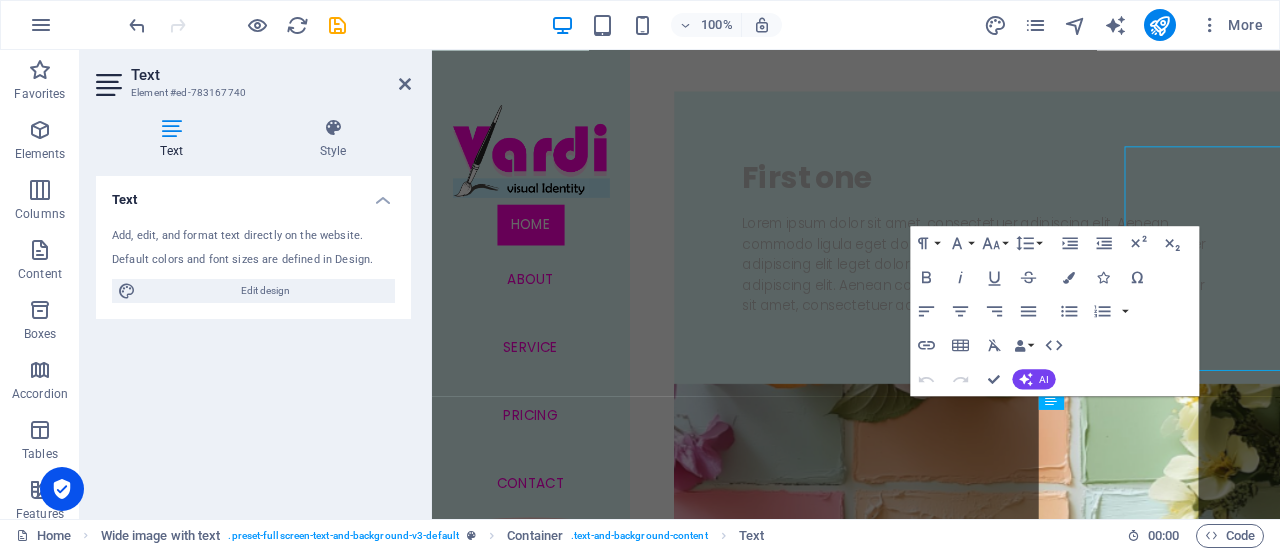 scroll, scrollTop: 1364, scrollLeft: 0, axis: vertical 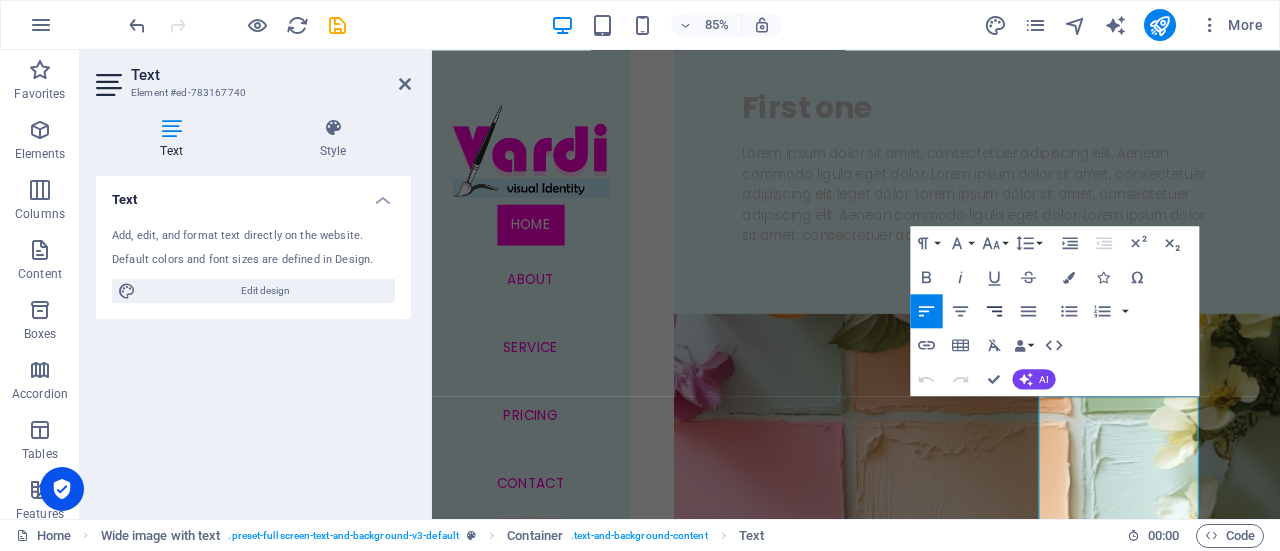 click 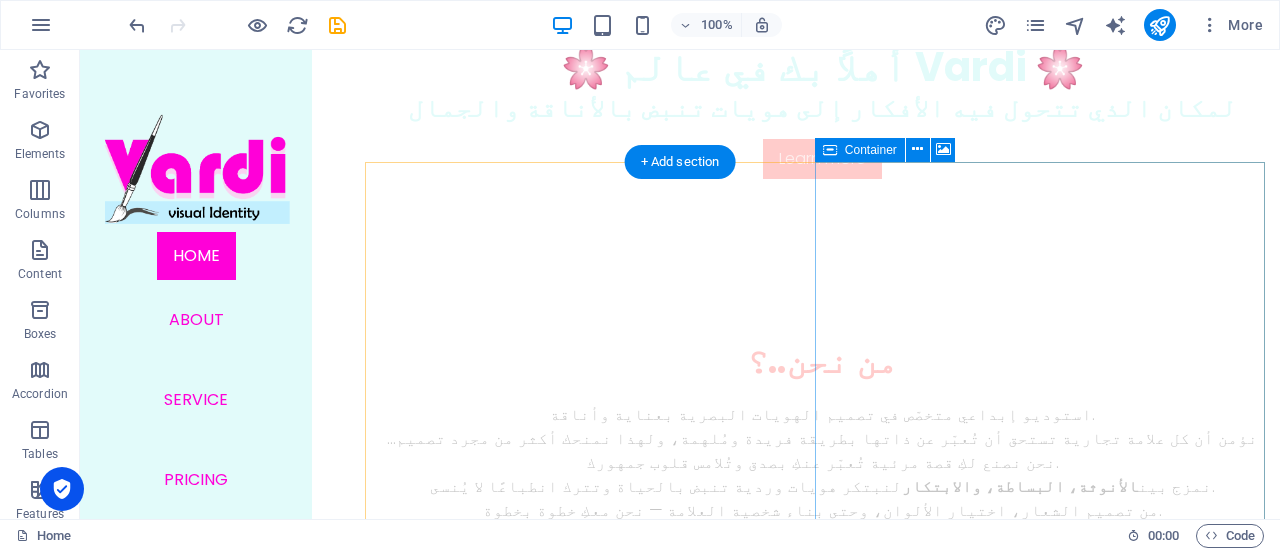 scroll, scrollTop: 915, scrollLeft: 0, axis: vertical 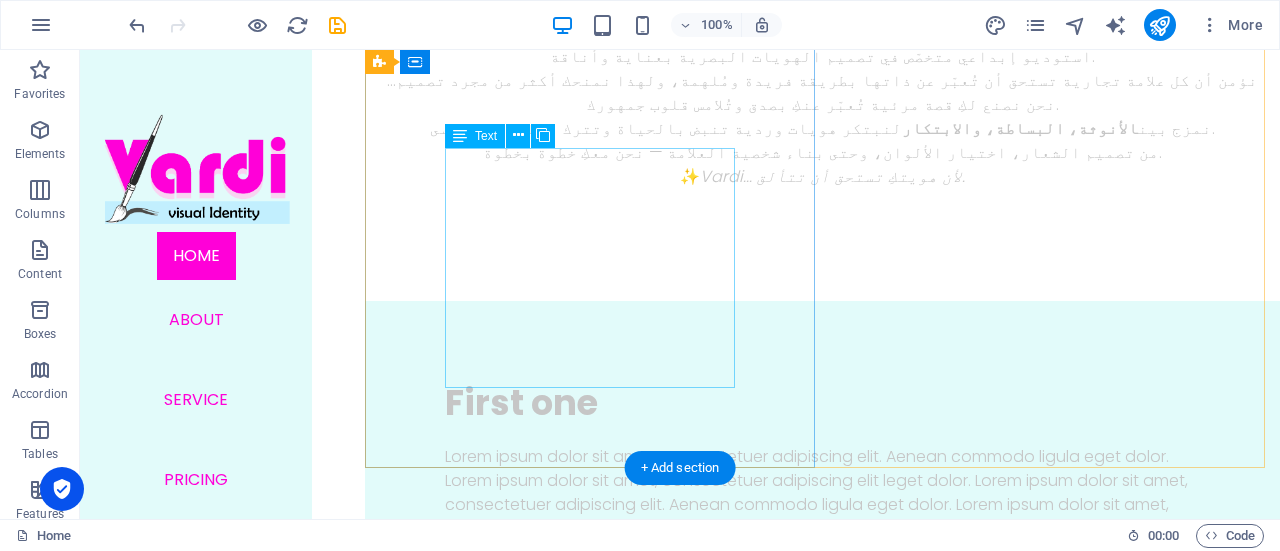 click on "Lorem ipsum dolor sit amet, consectetuer adipiscing elit. Aenean commodo ligula eget dolor. Lorem ipsum dolor sit amet, consectetuer adipiscing elit leget dolor. Lorem ipsum dolor sit amet, consectetuer adipiscing elit. Aenean commodo ligula eget dolor. Lorem ipsum dolor sit amet, consectetuer adipiscing elit dolor." at bounding box center (822, 493) 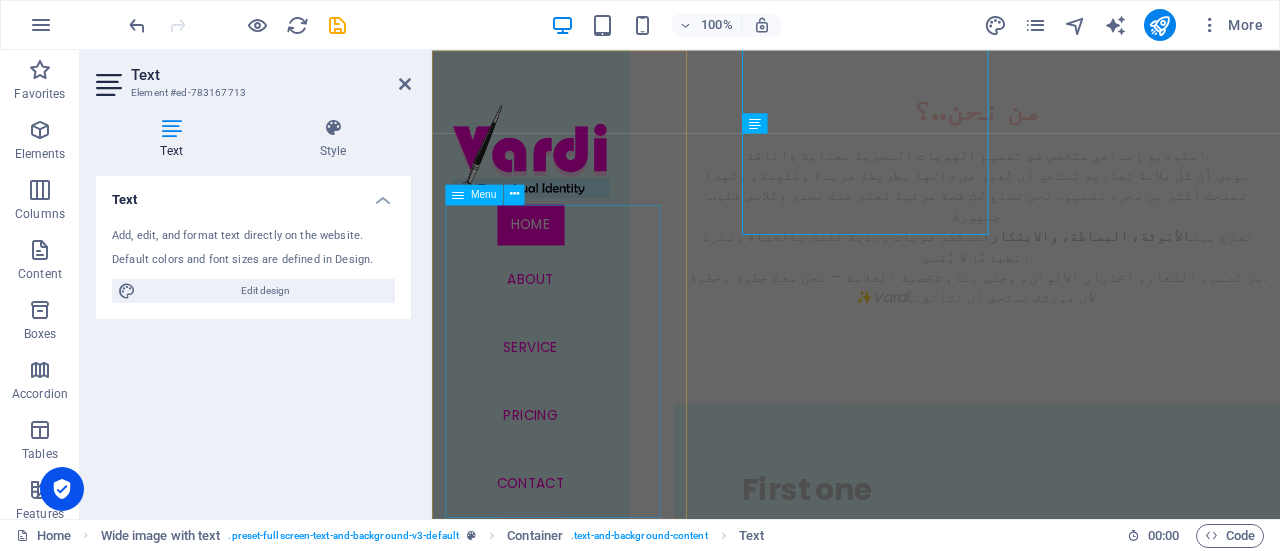 scroll, scrollTop: 998, scrollLeft: 0, axis: vertical 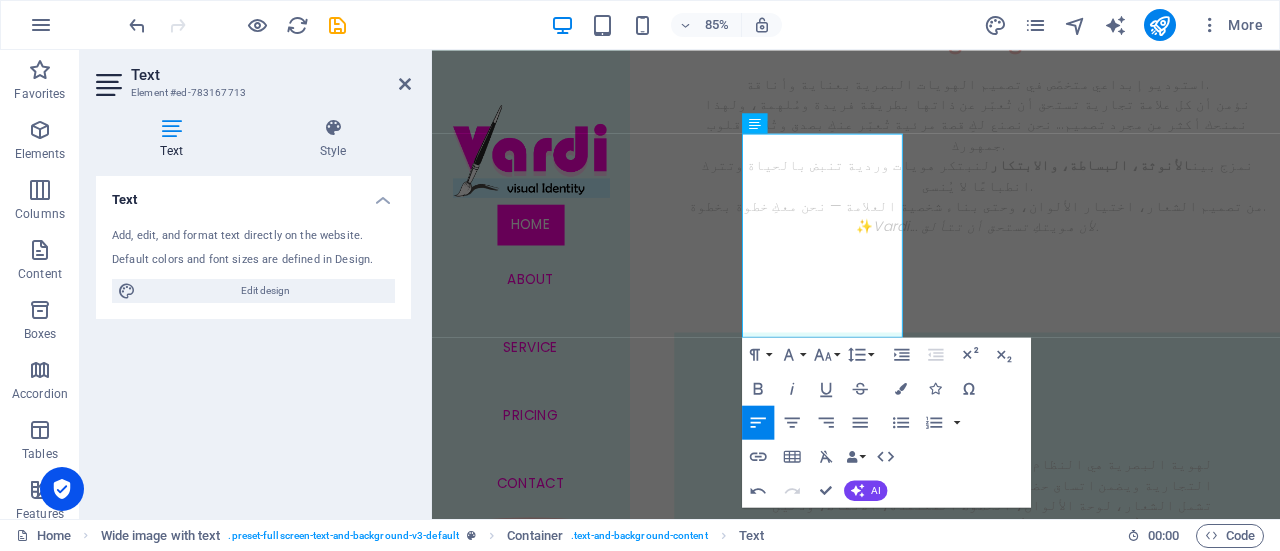 click 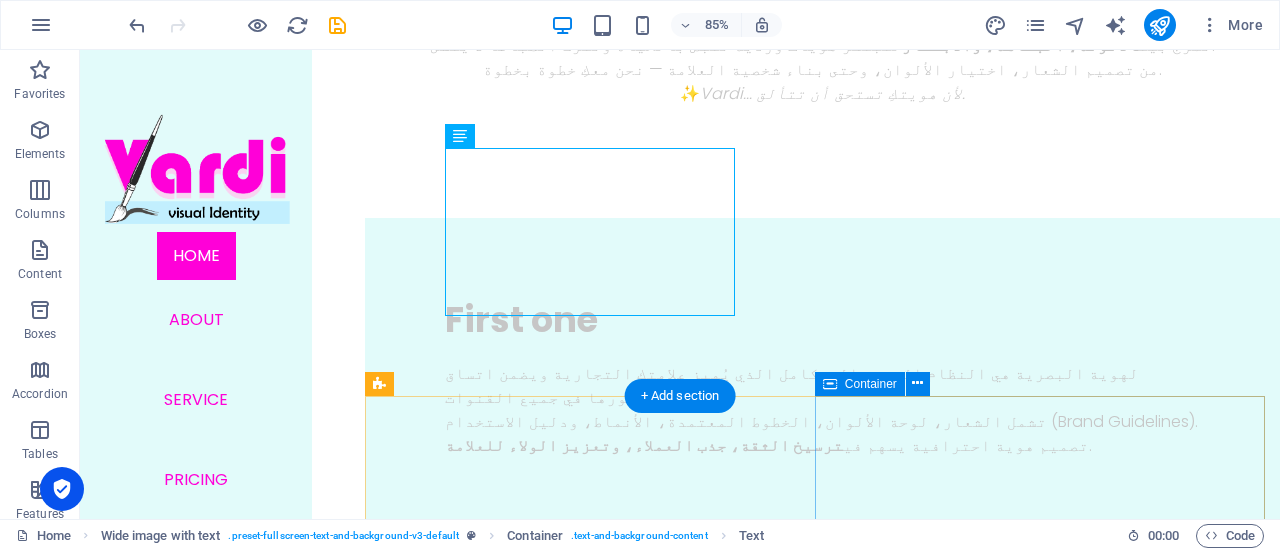scroll, scrollTop: 915, scrollLeft: 0, axis: vertical 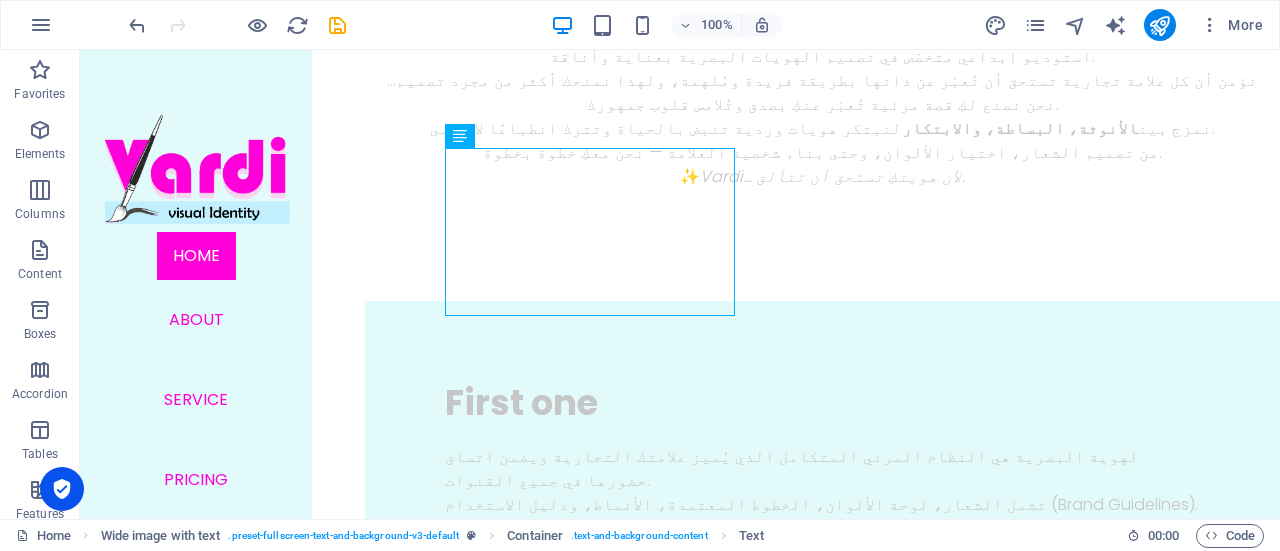 click on "First one" at bounding box center (822, 403) 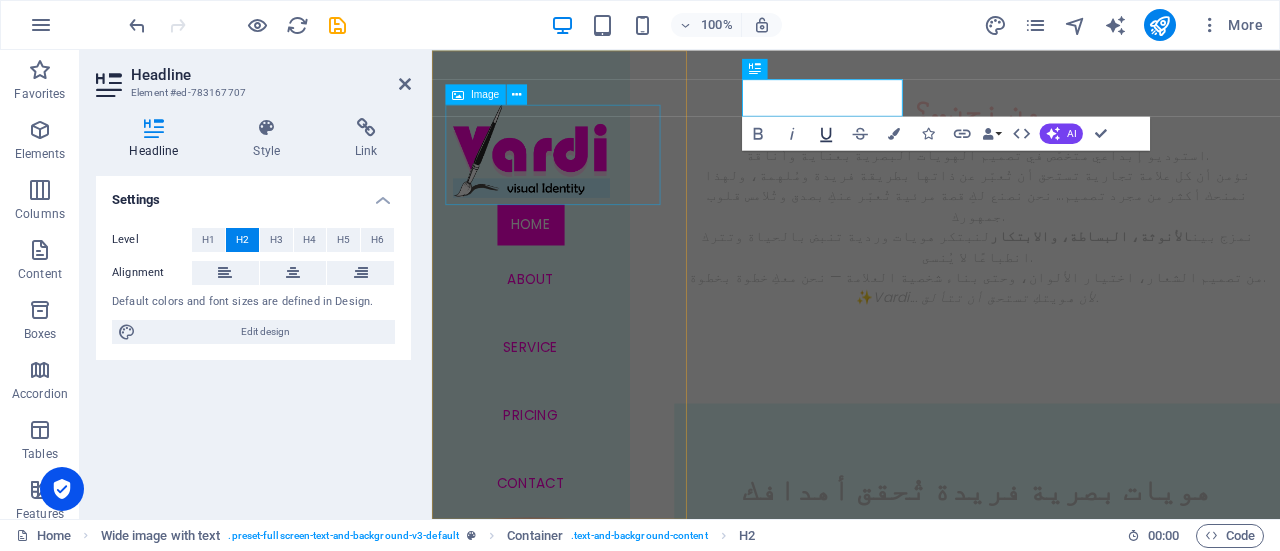 scroll, scrollTop: 998, scrollLeft: 0, axis: vertical 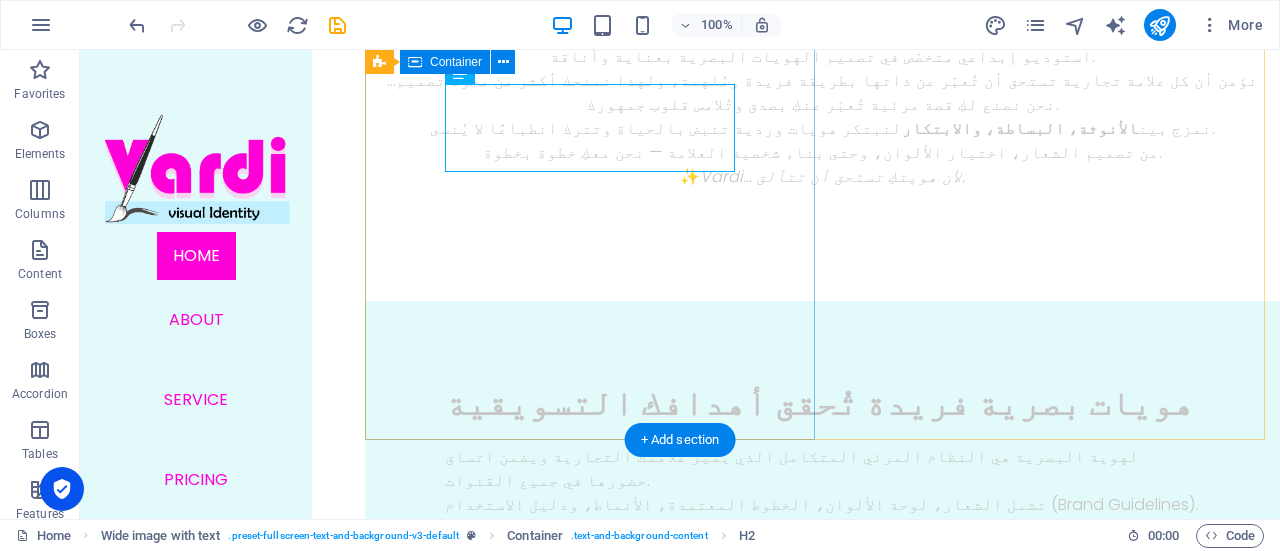 click on "هويات بصرية فريدة تُحقق أهدافك التسويقية لهوية البصرية هي النظام المرئي المتكامل الذي يُميز علامتك التجارية ويضمن اتساق حضورها في جميع القنوات. تشمل الشعار، لوحة الألوان، الخطوط المعتمدة، الأنماط، ودليل الاستخدام (Brand Guidelines). تصميم هوية احترافية يسهم في  ترسيخ الثقة، جذب العملاء، وتعزيز الولاء للعلامة ." at bounding box center (822, 461) 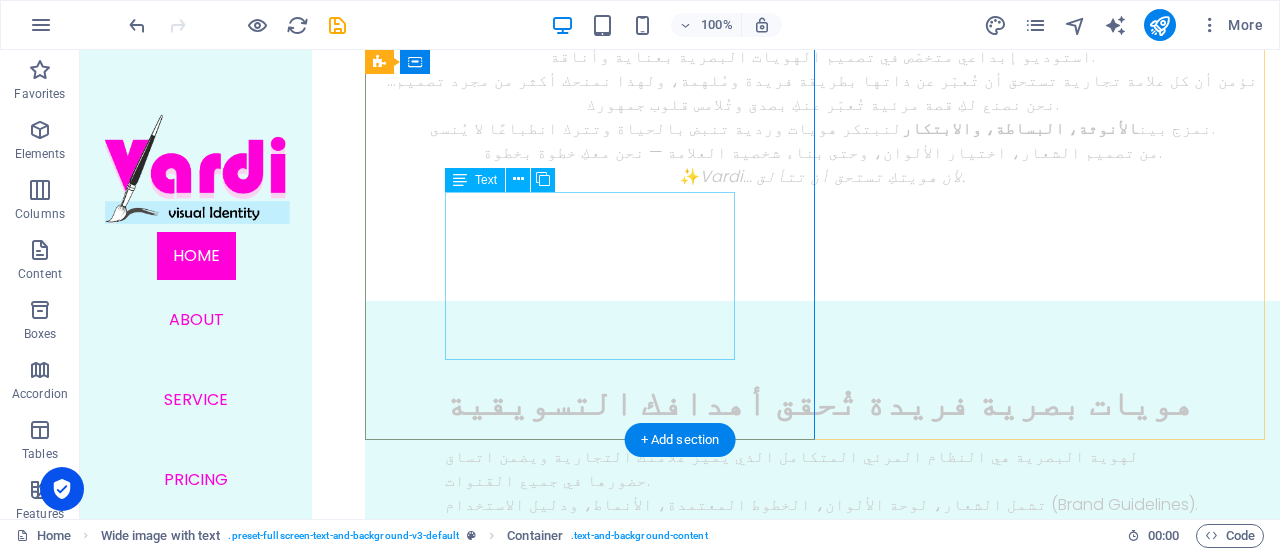 click on "لهوية البصرية هي النظام المرئي المتكامل الذي يُميز علامتك التجارية ويضمن اتساق حضورها في جميع القنوات. تشمل الشعار، لوحة الألوان، الخطوط المعتمدة، الأنماط، ودليل الاستخدام (Brand Guidelines). تصميم هوية احترافية يسهم في  ترسيخ الثقة، جذب العملاء، وتعزيز الولاء للعلامة ." at bounding box center (822, 493) 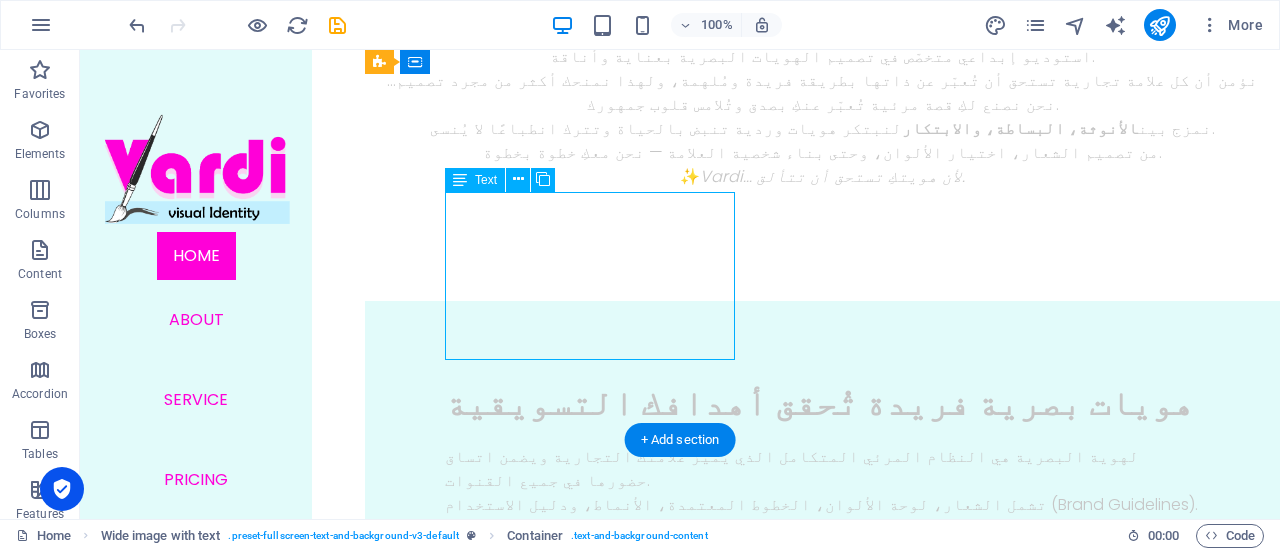 click on "لهوية البصرية هي النظام المرئي المتكامل الذي يُميز علامتك التجارية ويضمن اتساق حضورها في جميع القنوات. تشمل الشعار، لوحة الألوان، الخطوط المعتمدة، الأنماط، ودليل الاستخدام (Brand Guidelines). تصميم هوية احترافية يسهم في  ترسيخ الثقة، جذب العملاء، وتعزيز الولاء للعلامة ." at bounding box center [822, 493] 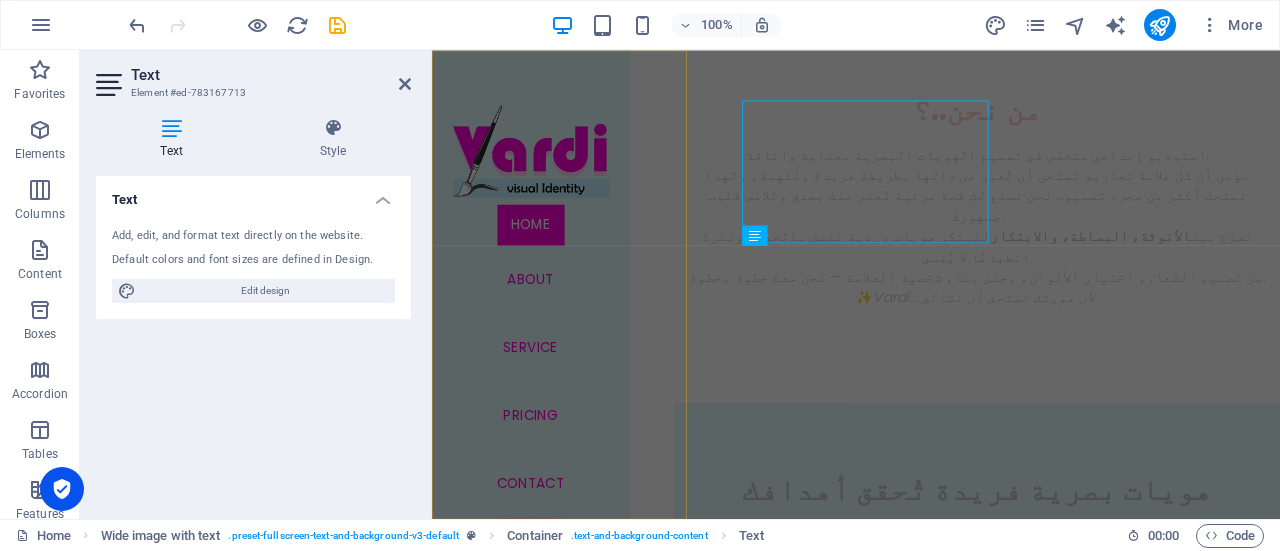 scroll, scrollTop: 998, scrollLeft: 0, axis: vertical 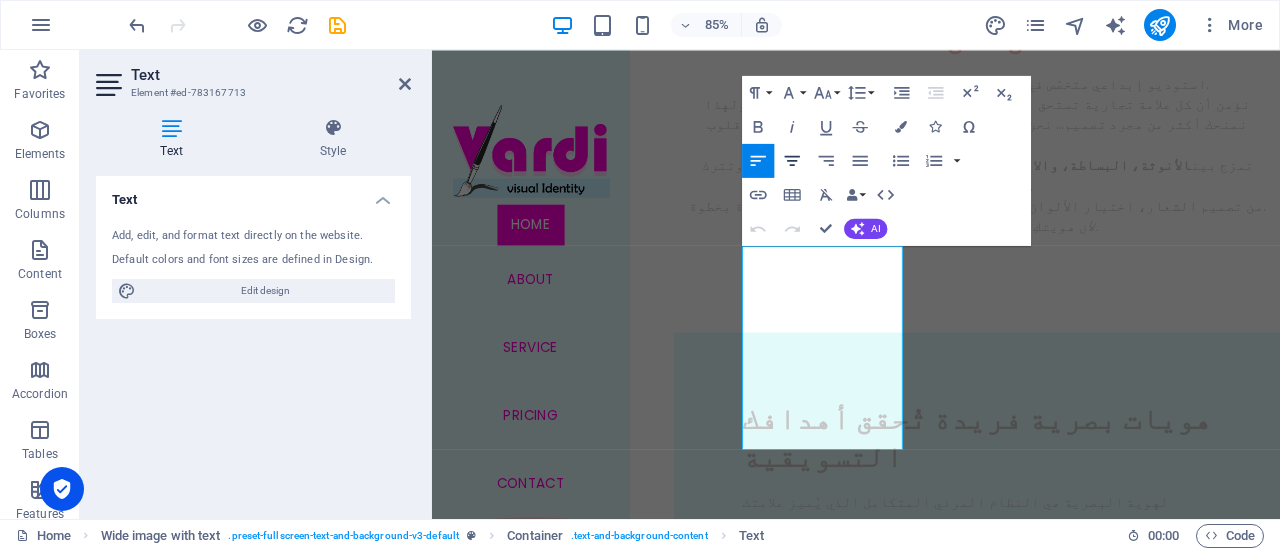 click 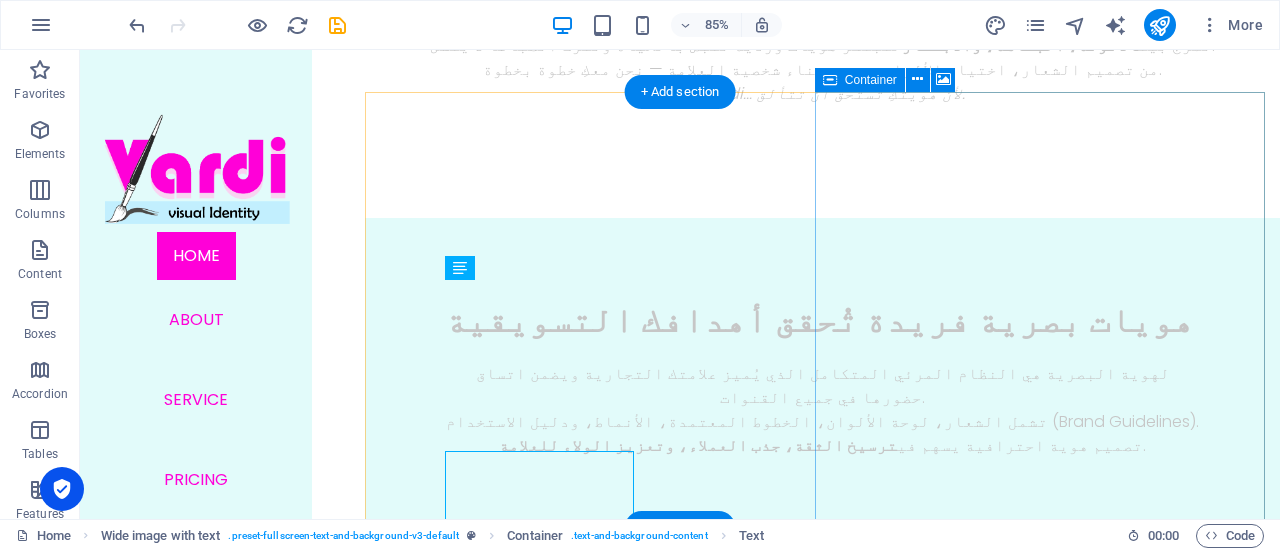scroll, scrollTop: 827, scrollLeft: 0, axis: vertical 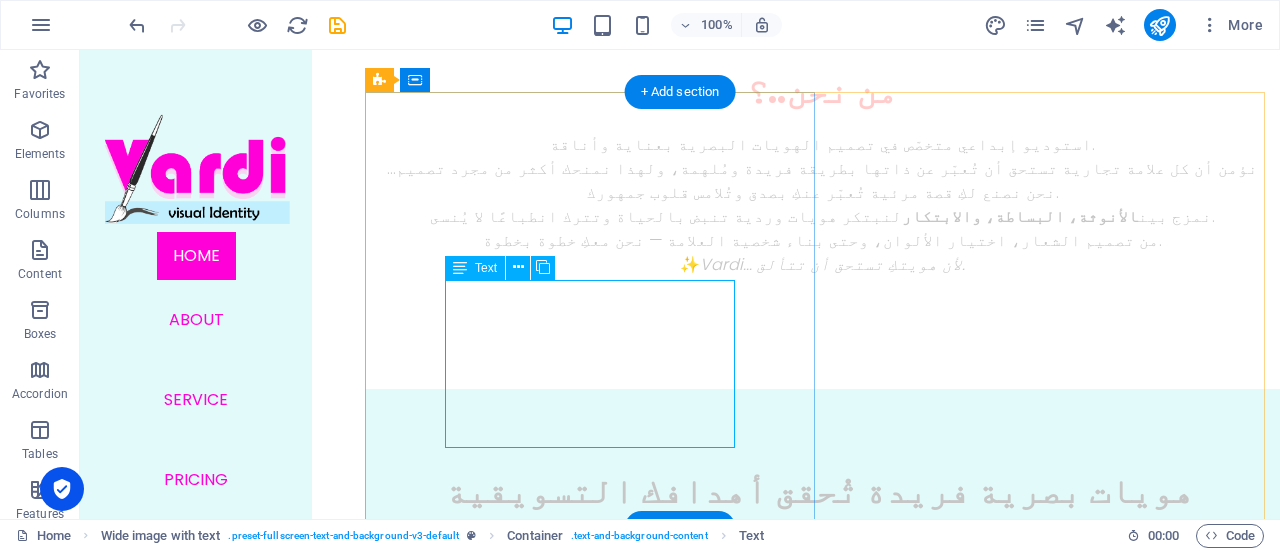 click on "لهوية البصرية هي النظام المرئي المتكامل الذي يُميز علامتك التجارية ويضمن اتساق حضورها في جميع القنوات. تشمل الشعار، لوحة الألوان، الخطوط المعتمدة، الأنماط، ودليل الاستخدام (Brand Guidelines). تصميم هوية احترافية يسهم في  ترسيخ الثقة، جذب العملاء، وتعزيز الولاء للعلامة ." at bounding box center (822, 581) 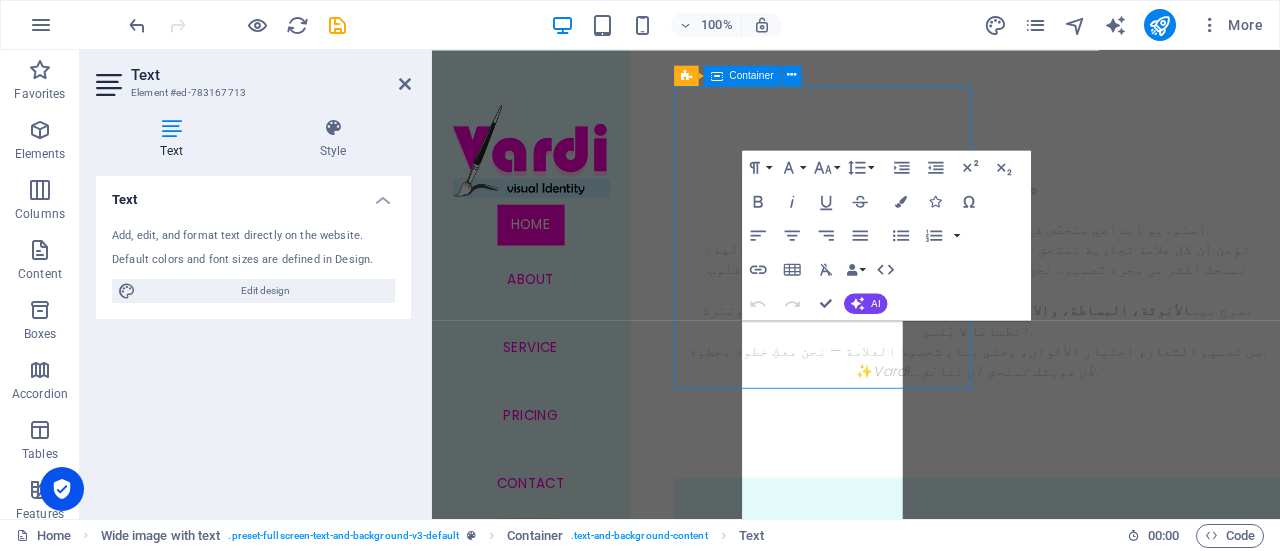 scroll, scrollTop: 910, scrollLeft: 0, axis: vertical 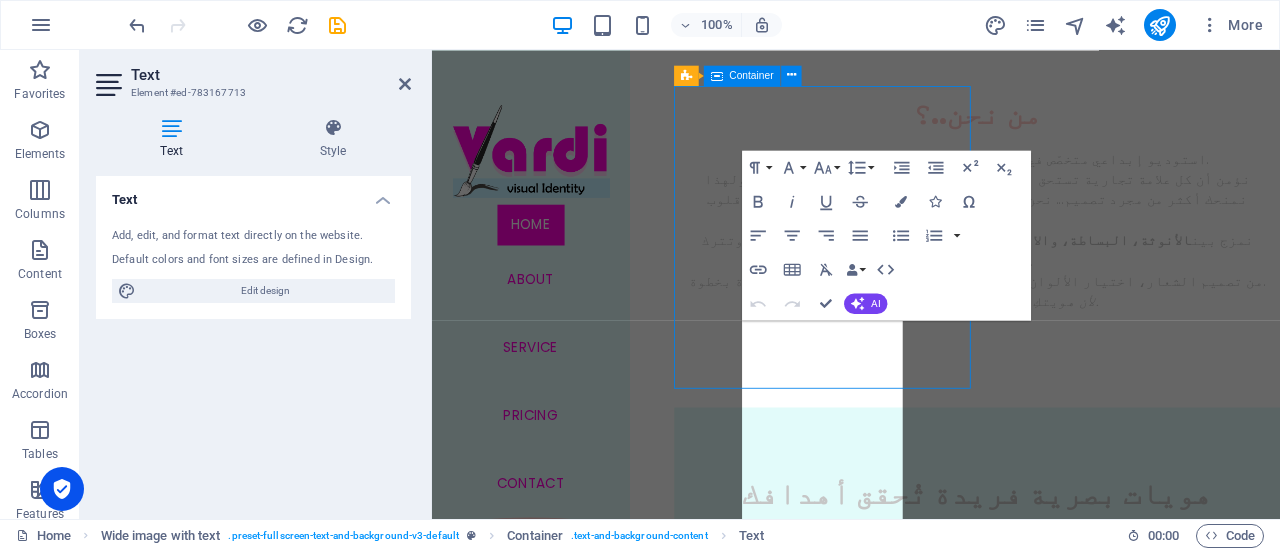 click on "هويات بصرية فريدة تُحقق أهدافك التسويقية لهوية البصرية هي النظام المرئي المتكامل الذي يُميز علامتك التجارية ويضمن اتساق حضورها في جميع القنوات. تشمل الشعار، لوحة الألوان، الخطوط المعتمدة، الأنماط، ودليل الاستخدام (Brand Guidelines). تصميم هوية احترافية يسهم في  ترسيخ الثقة، جذب العملاء، وتعزيز الولاء للعلامة ." at bounding box center (1073, 676) 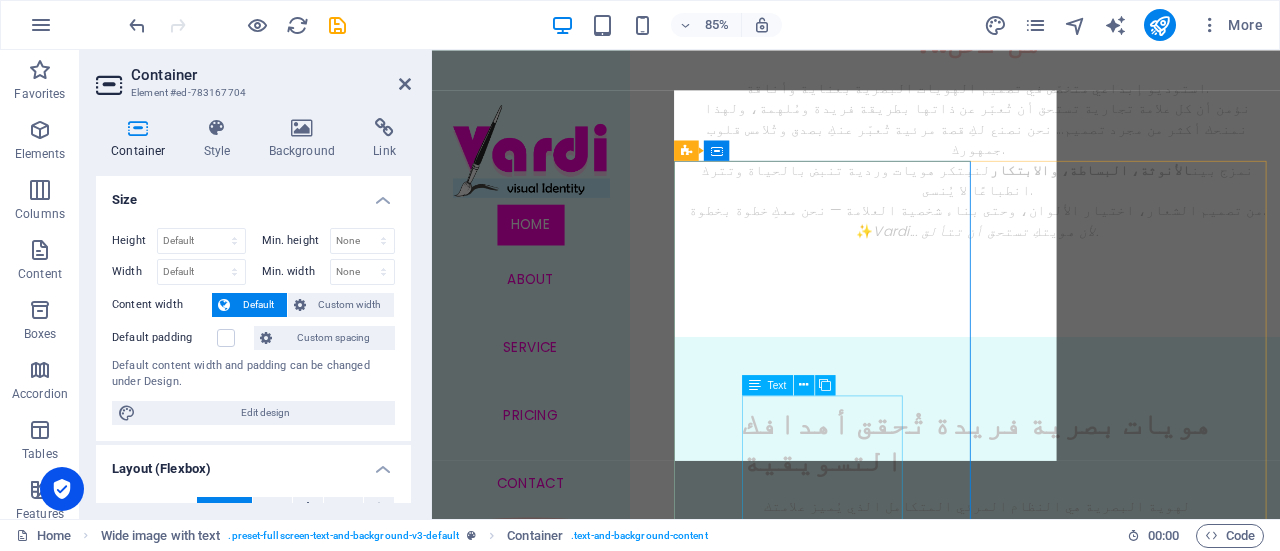 click on "لهوية البصرية هي النظام المرئي المتكامل الذي يُميز علامتك التجارية ويضمن اتساق حضورها في جميع القنوات. تشمل الشعار، لوحة الألوان، الخطوط المعتمدة، الأنماط، ودليل الاستخدام (Brand Guidelines). تصميم هوية احترافية يسهم في  ترسيخ الثقة، جذب العملاء، وتعزيز الولاء للعلامة ." at bounding box center [1073, 647] 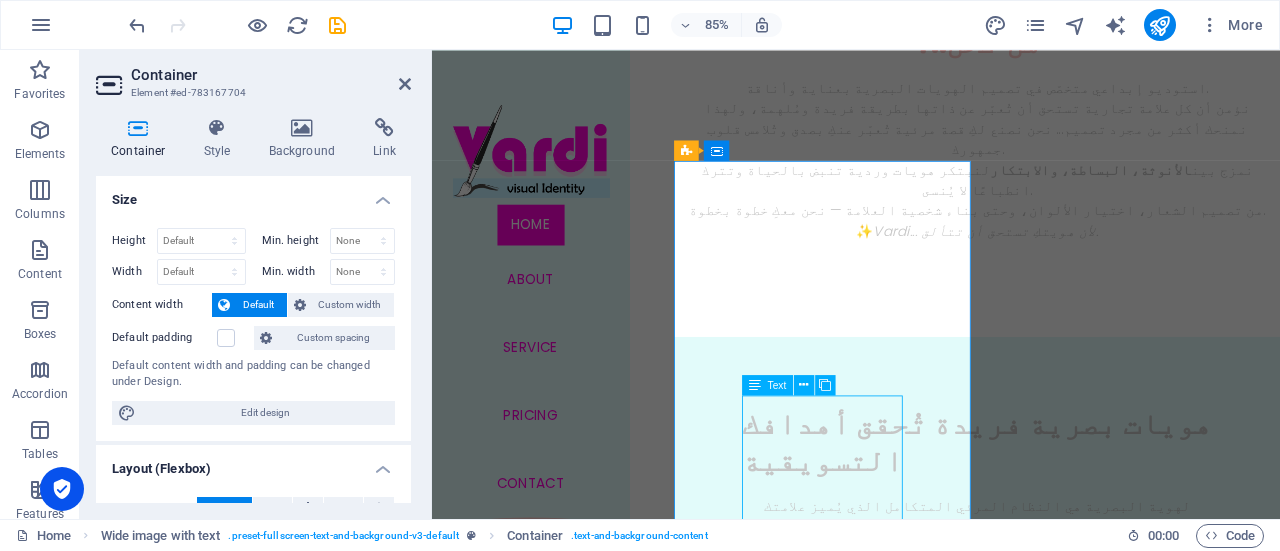 click on "لهوية البصرية هي النظام المرئي المتكامل الذي يُميز علامتك التجارية ويضمن اتساق حضورها في جميع القنوات. تشمل الشعار، لوحة الألوان، الخطوط المعتمدة، الأنماط، ودليل الاستخدام (Brand Guidelines). تصميم هوية احترافية يسهم في  ترسيخ الثقة، جذب العملاء، وتعزيز الولاء للعلامة ." at bounding box center [1073, 647] 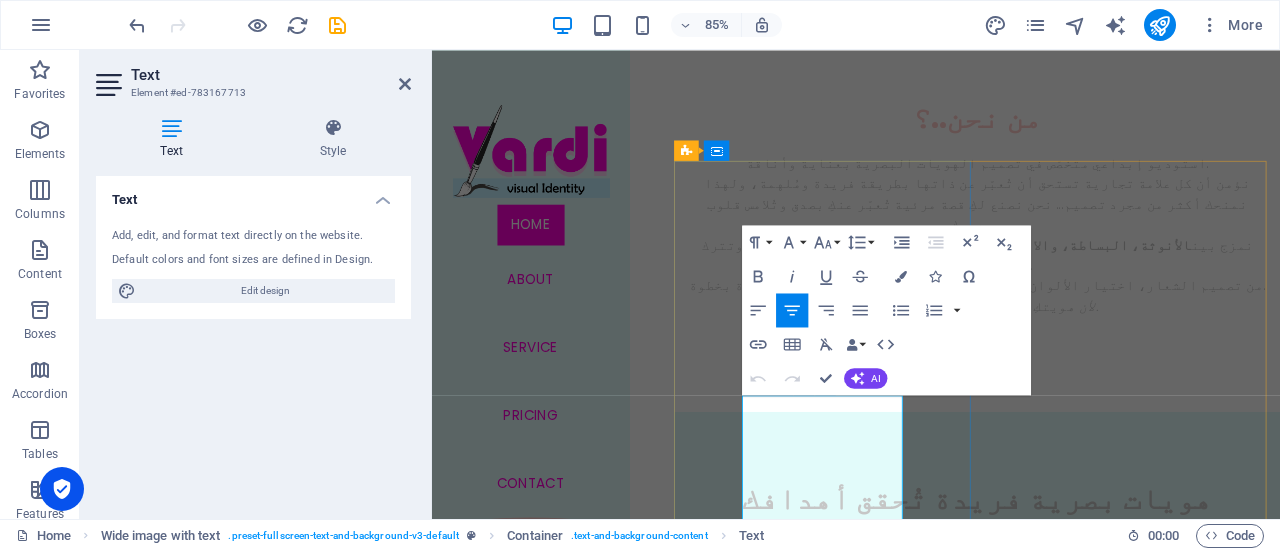type 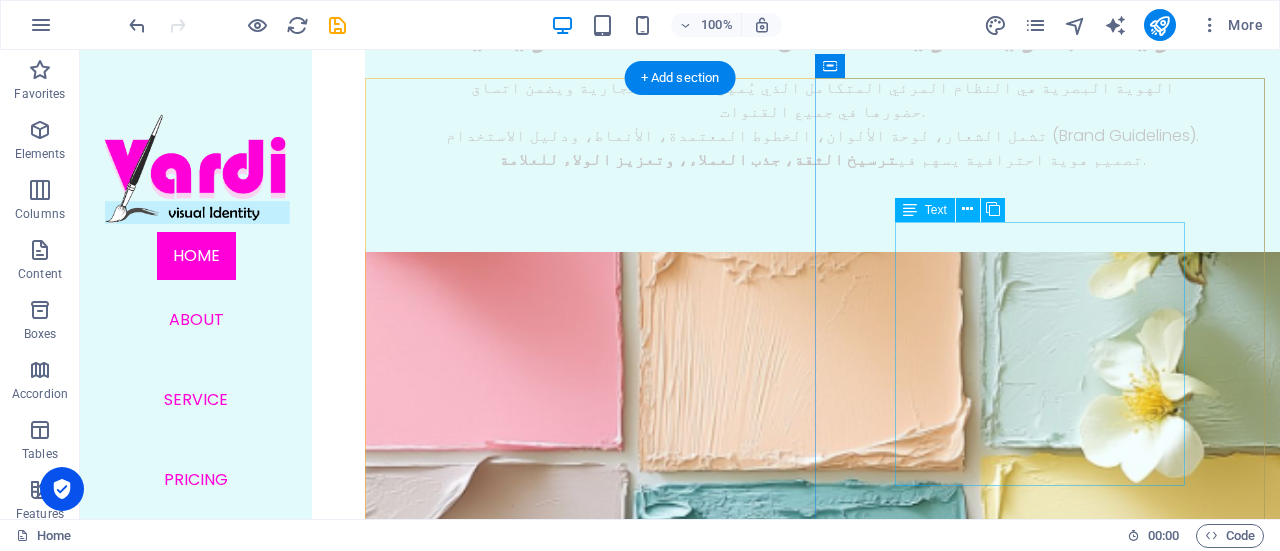 scroll, scrollTop: 1288, scrollLeft: 0, axis: vertical 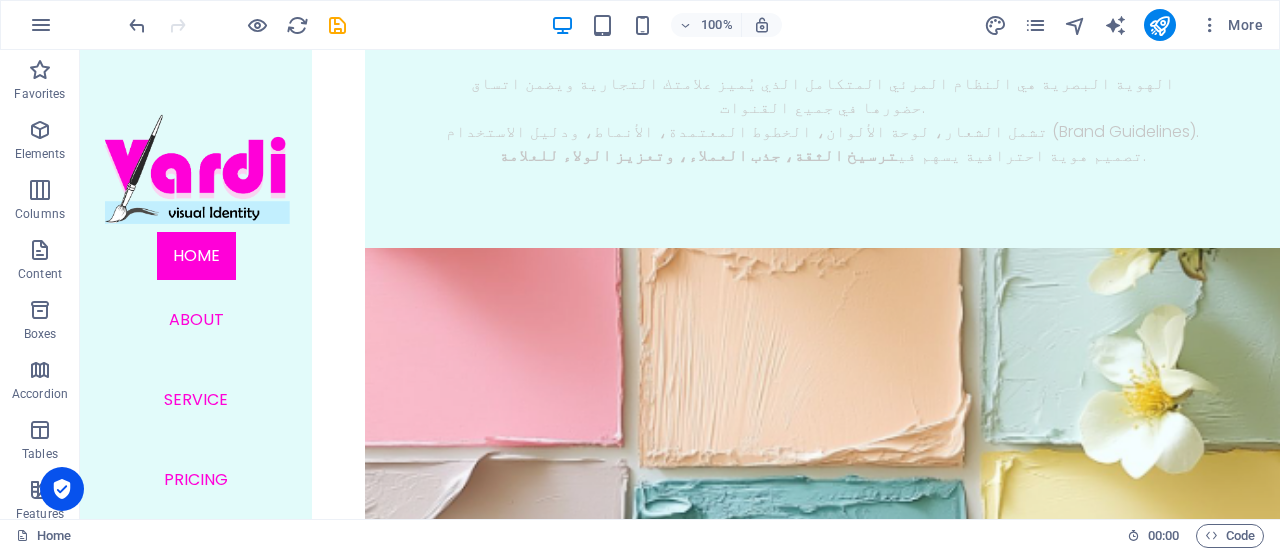 click on "الهوية البصرية هي النظام المرئي المتكامل الذي يُميز علامتك التجارية ويضمن اتساق حضورها في جميع القنوات. تشمل الشعار، لوحة الألوان، الخطوط المعتمدة، الأنماط، ودليل الاستخدام  (Brand Guidelines). تصميم هوية احترافية يسهم في  ترسيخ الثقة، جذب العملاء، وتعزيز الولاء للعلامة ." at bounding box center [822, 1696] 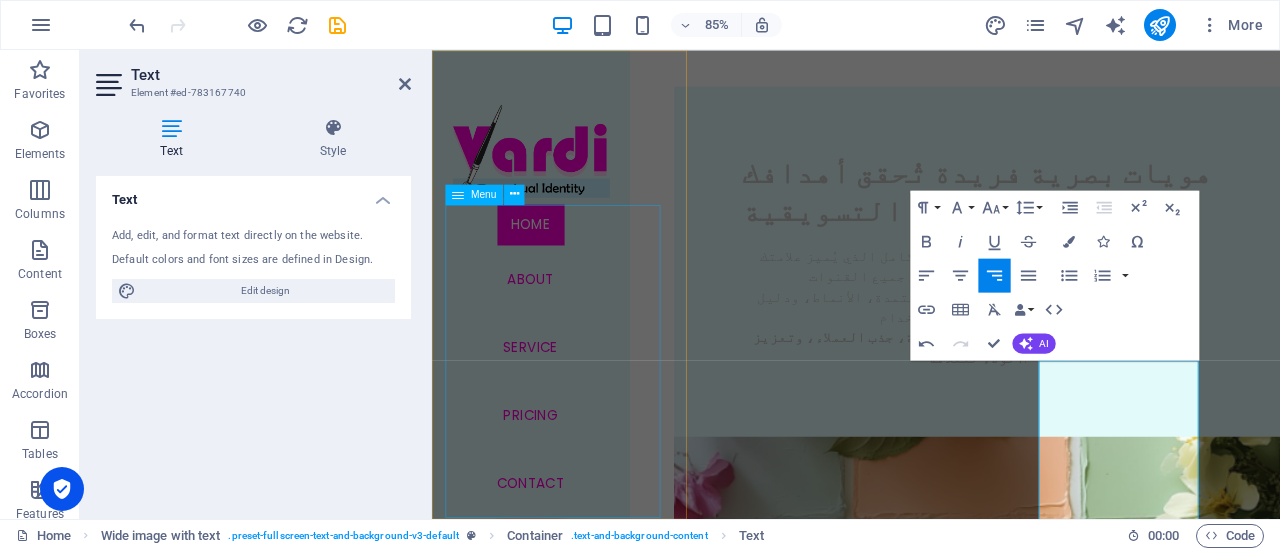 scroll, scrollTop: 1370, scrollLeft: 0, axis: vertical 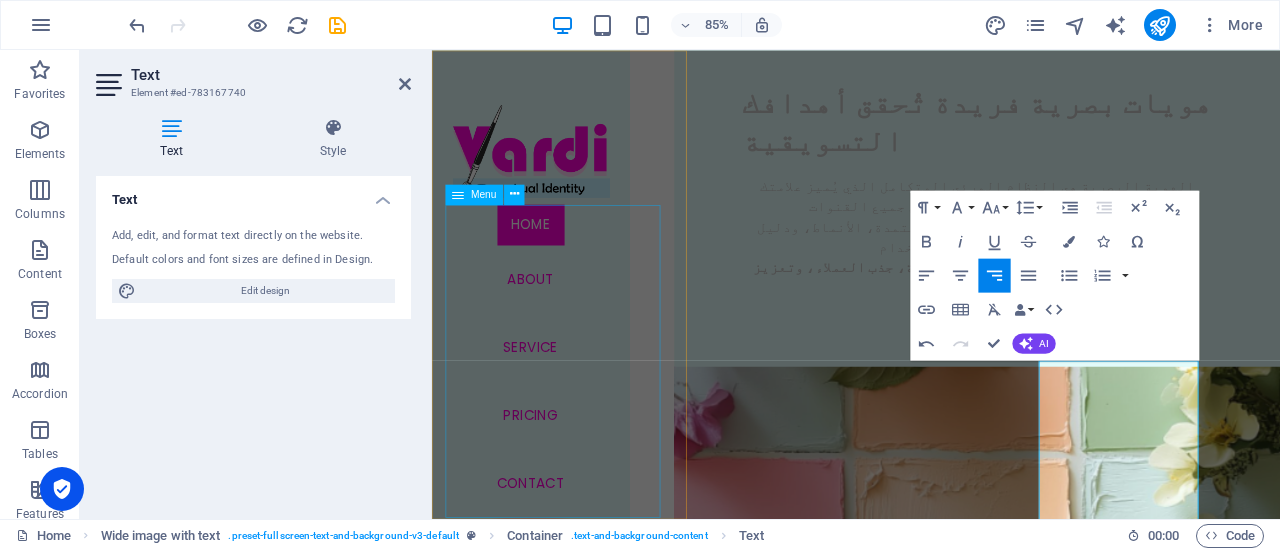 click on "Text Add, edit, and format text directly on the website. Default colors and font sizes are defined in Design. Edit design Alignment Left aligned Centered Right aligned" at bounding box center [253, 339] 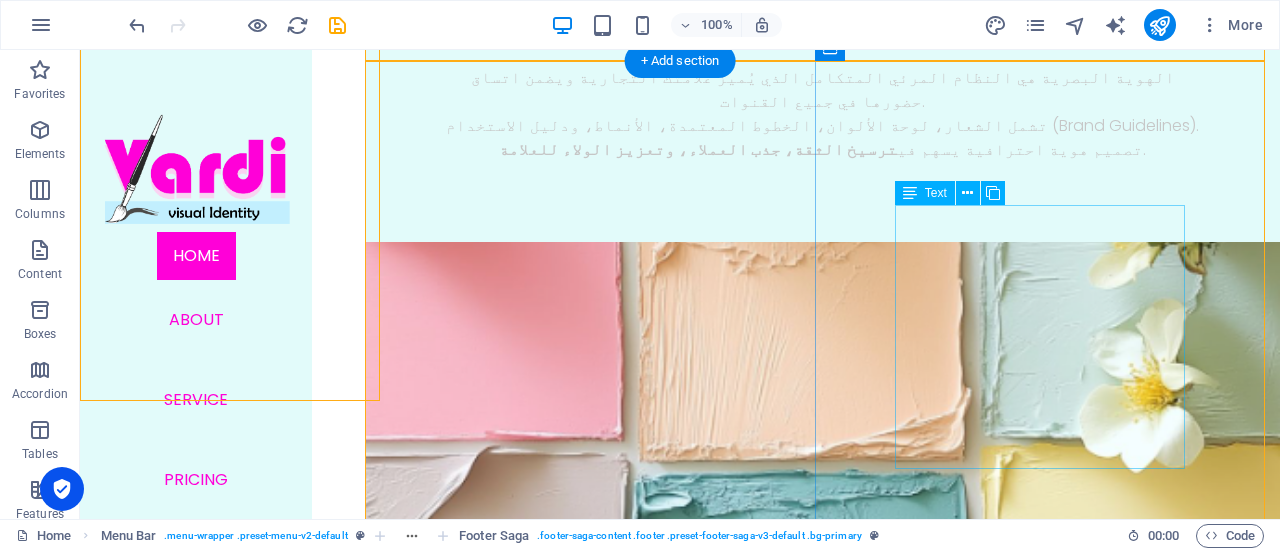 scroll, scrollTop: 1305, scrollLeft: 0, axis: vertical 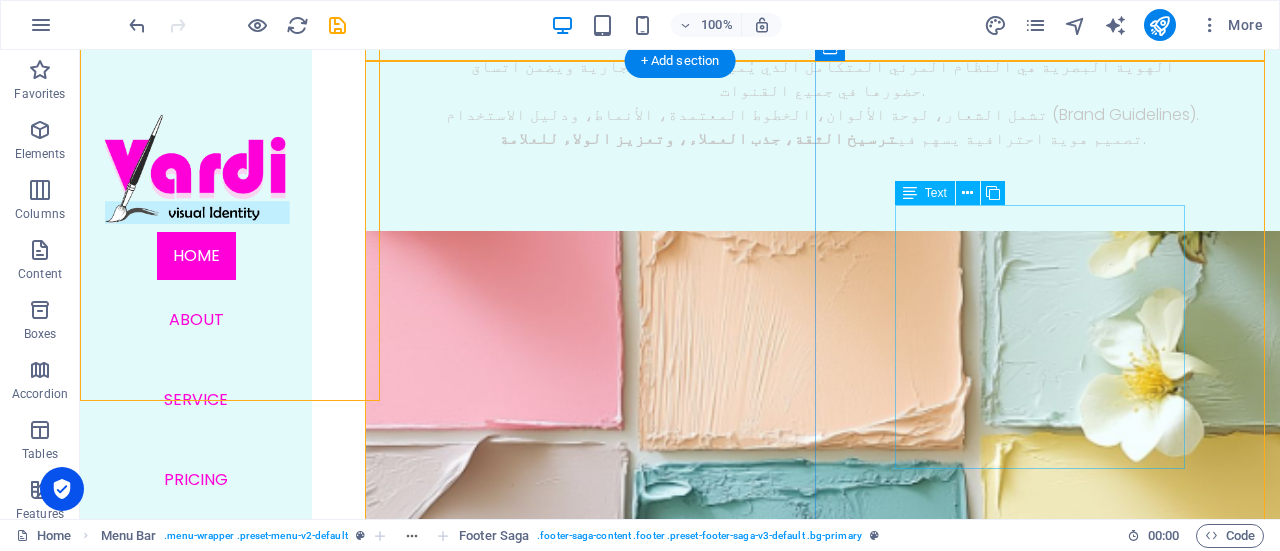 click on "الهوية البصرية هي النظام المرئي المتكامل الذي يُميز علامتك التجارية ويضمن اتساق حضورها في جميع القنوات. تشمل الشعار، لوحة الألوان، الخطوط المعتمدة، الأنماط، ودليل الاستخدام  (Brand Guidelines). تصميم هوية احترافية يسهم في  ترسيخ الثقة، جذب العملاء، وتعزيز الولاء للعلامة ." at bounding box center [822, 1679] 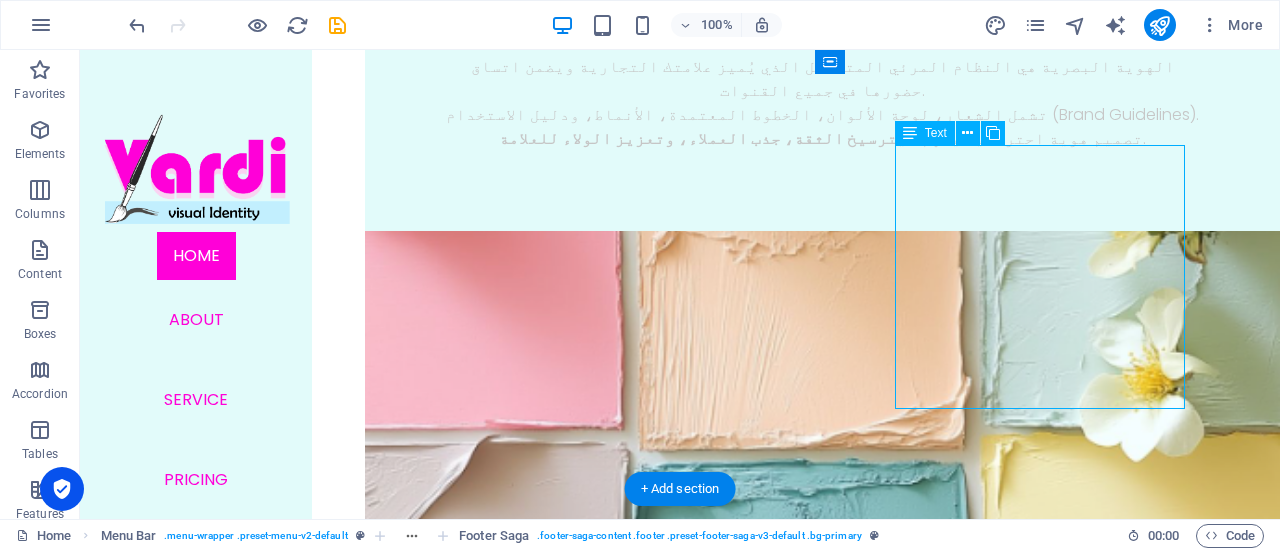 scroll, scrollTop: 1354, scrollLeft: 0, axis: vertical 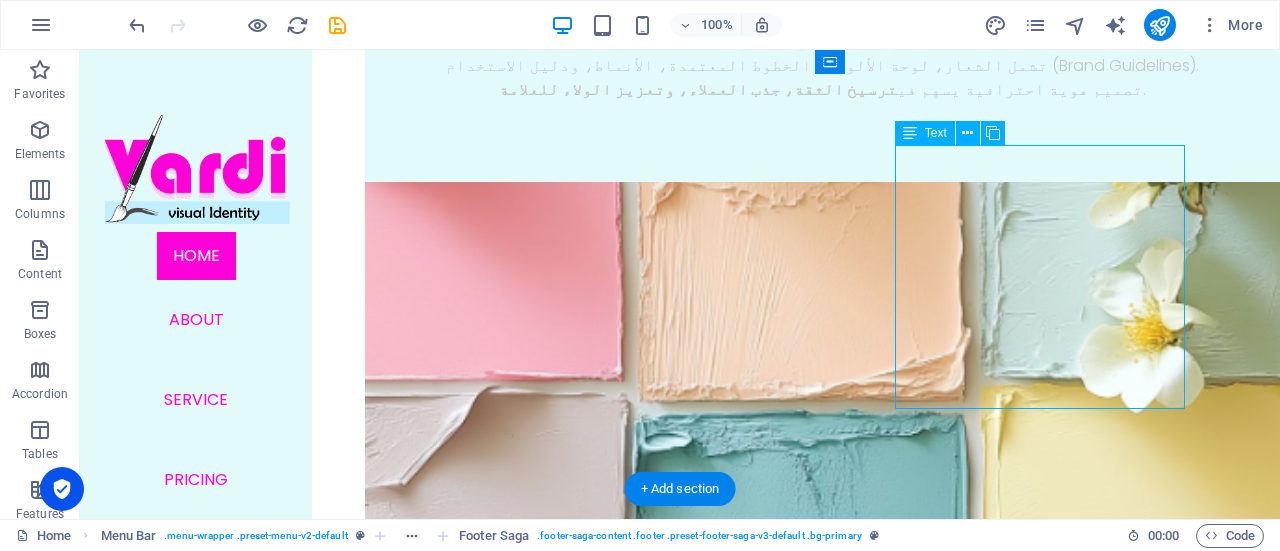 click on "الهوية البصرية هي النظام المرئي المتكامل الذي يُميز علامتك التجارية ويضمن اتساق حضورها في جميع القنوات. تشمل الشعار، لوحة الألوان، الخطوط المعتمدة، الأنماط، ودليل الاستخدام  (Brand Guidelines). تصميم هوية احترافية يسهم في  ترسيخ الثقة، جذب العملاء، وتعزيز الولاء للعلامة ." at bounding box center [822, 1630] 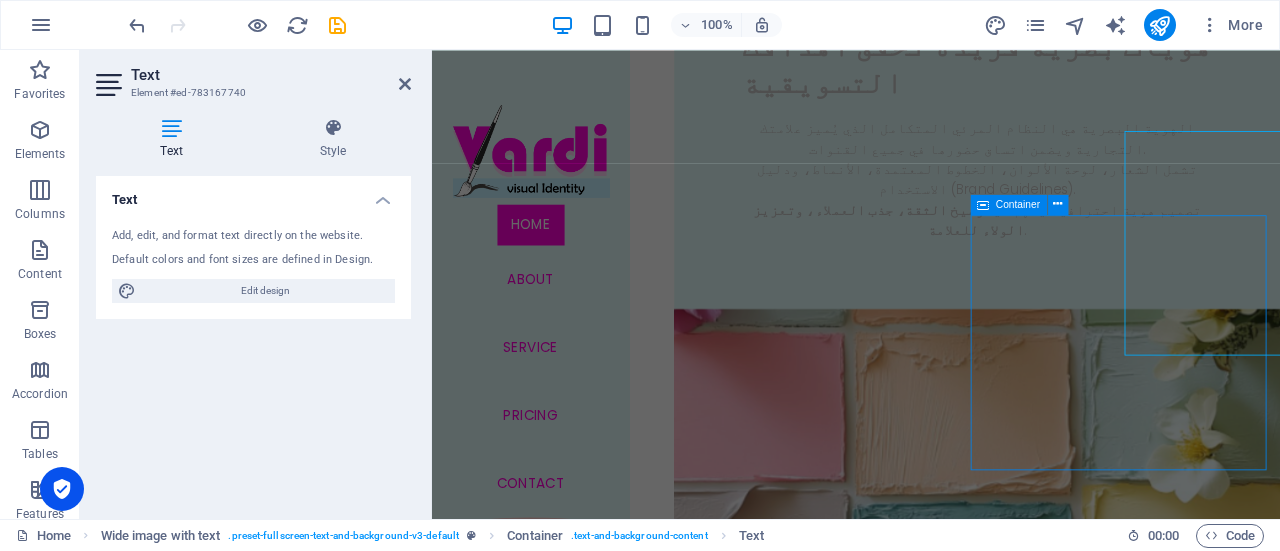 click on "Second one" at bounding box center [1073, 1675] 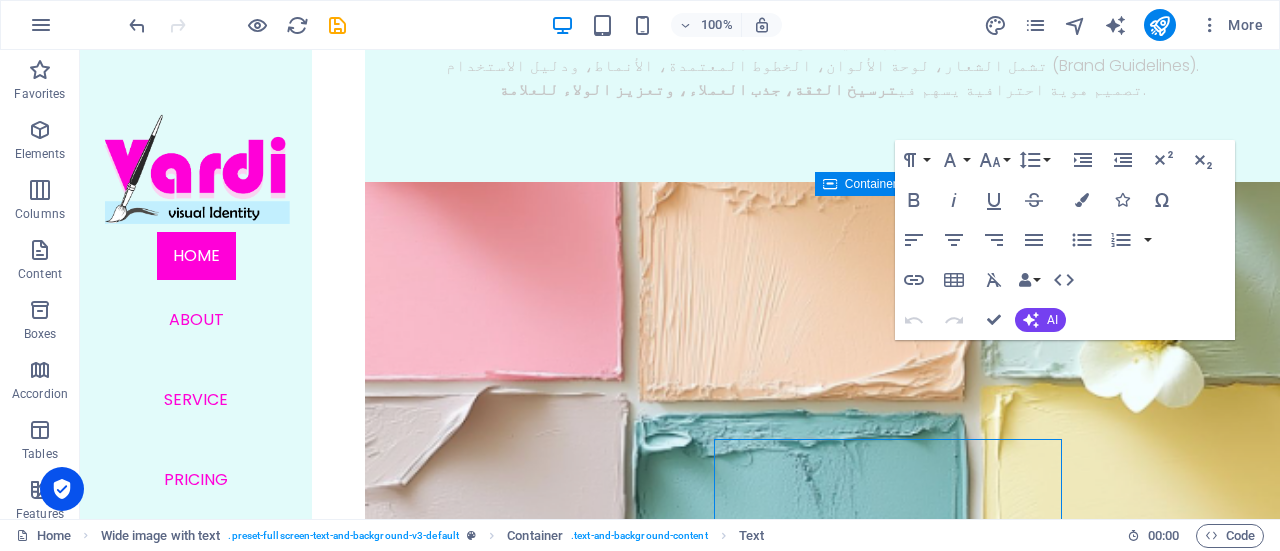 scroll, scrollTop: 1159, scrollLeft: 0, axis: vertical 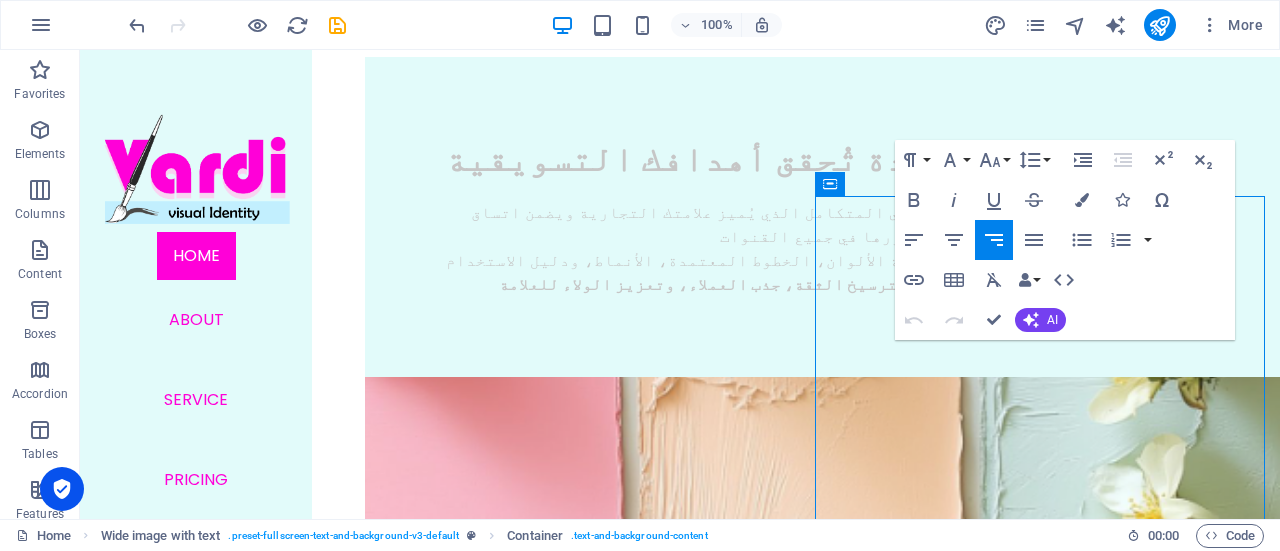 click on "تشمل الشعار، لوحة الألوان، الخطوط المعتمدة، الأنماط، ودليل الاستخدام" at bounding box center [822, 1801] 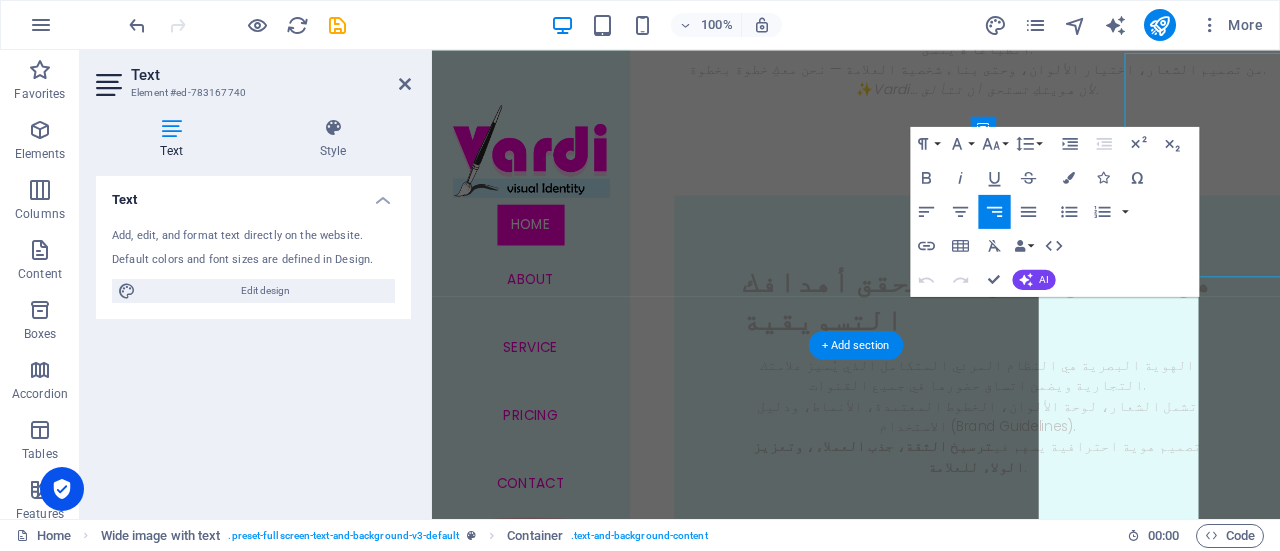 scroll, scrollTop: 1446, scrollLeft: 0, axis: vertical 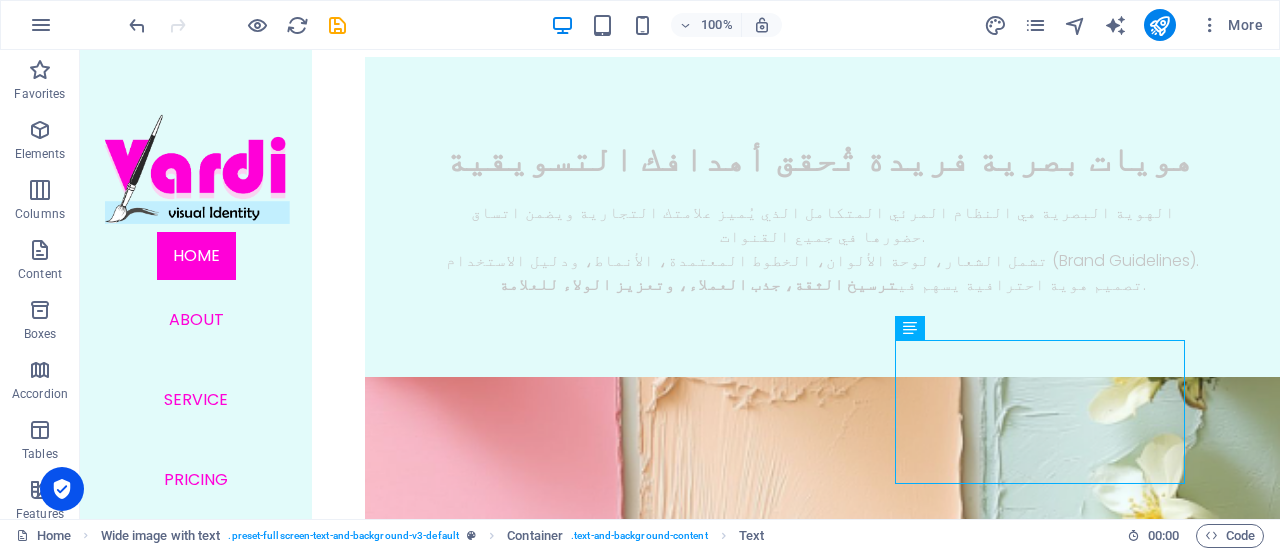 click on "Second one" at bounding box center [822, 1567] 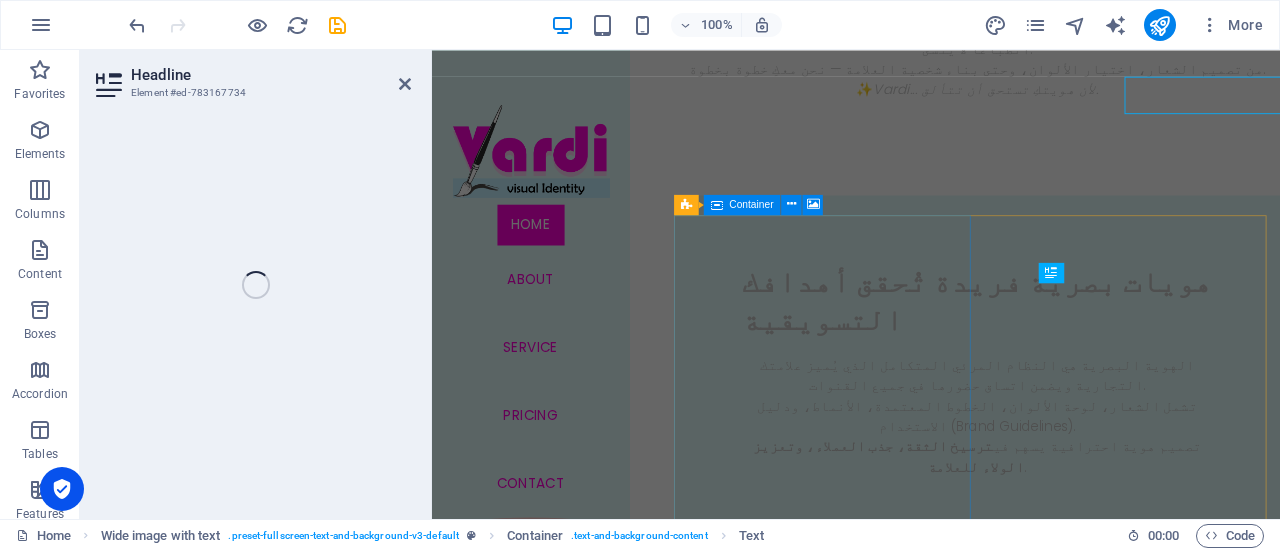 scroll, scrollTop: 1354, scrollLeft: 0, axis: vertical 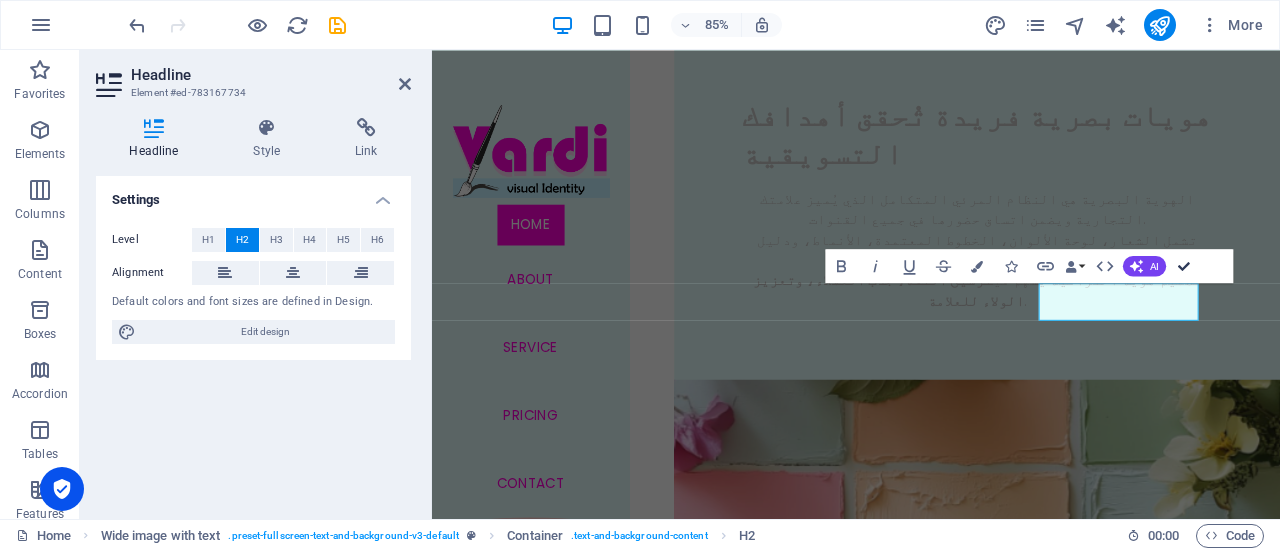 drag, startPoint x: 1188, startPoint y: 265, endPoint x: 641, endPoint y: 279, distance: 547.17914 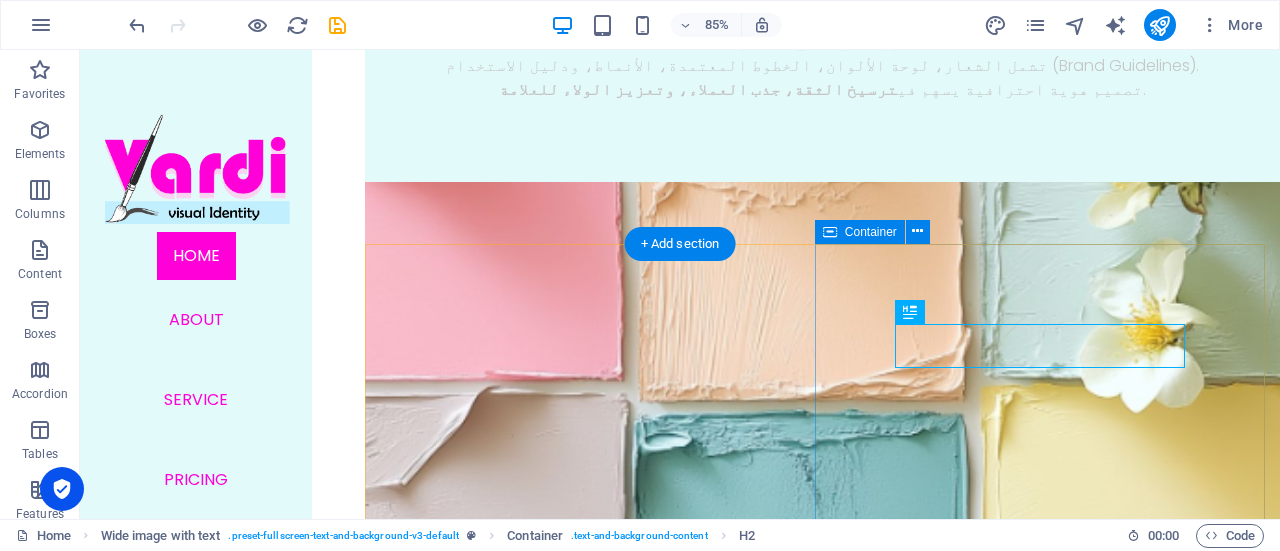 scroll, scrollTop: 1111, scrollLeft: 0, axis: vertical 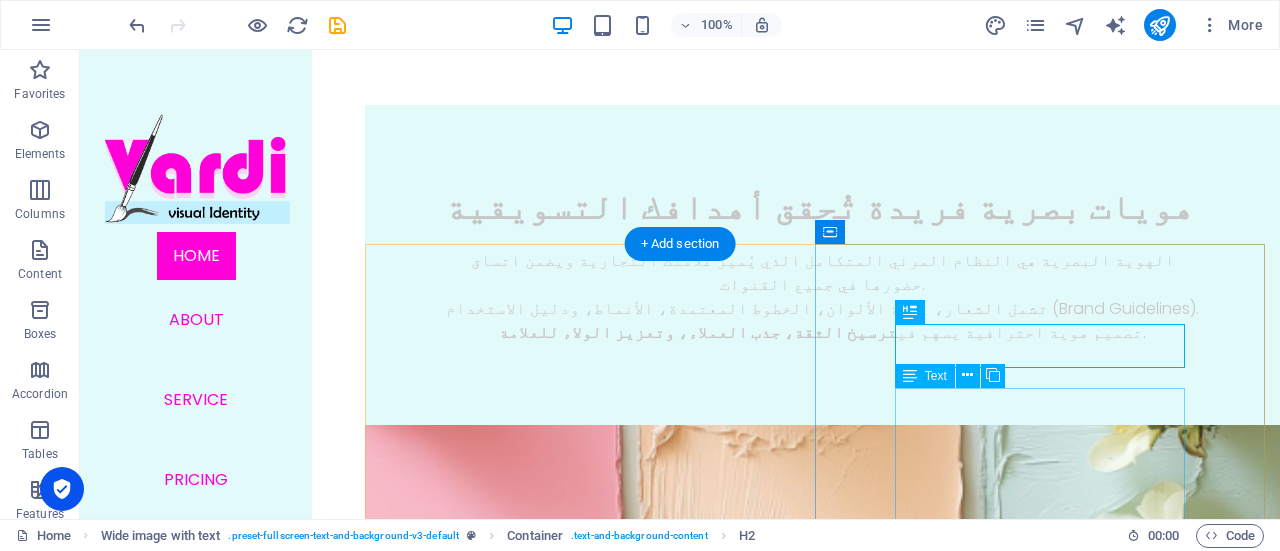 click on "لماذا Vardi؟" at bounding box center (822, 1615) 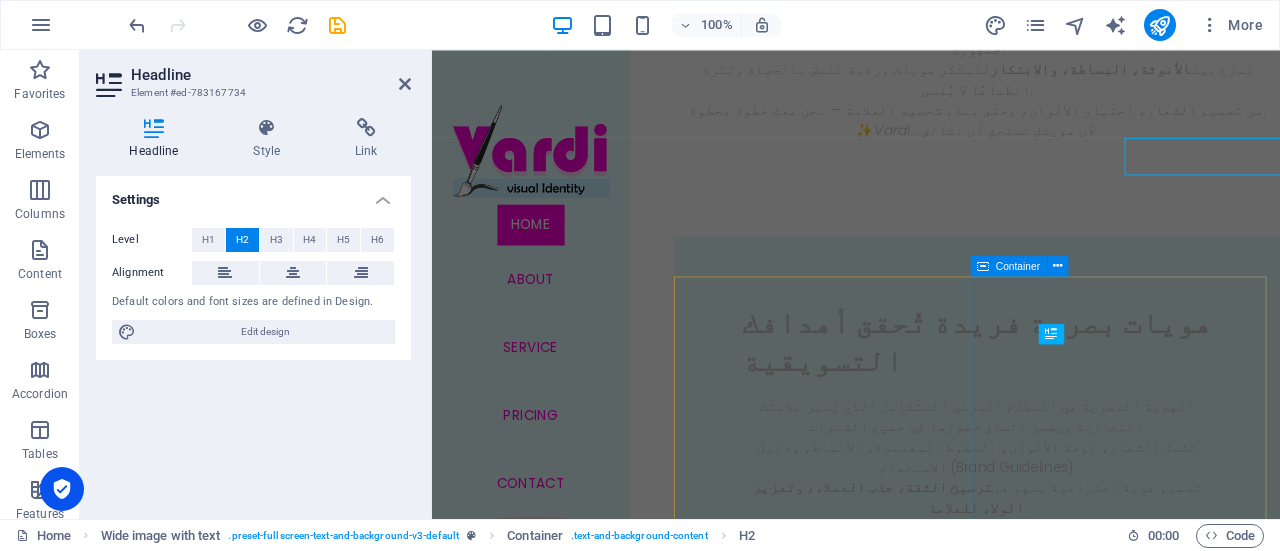scroll, scrollTop: 1282, scrollLeft: 0, axis: vertical 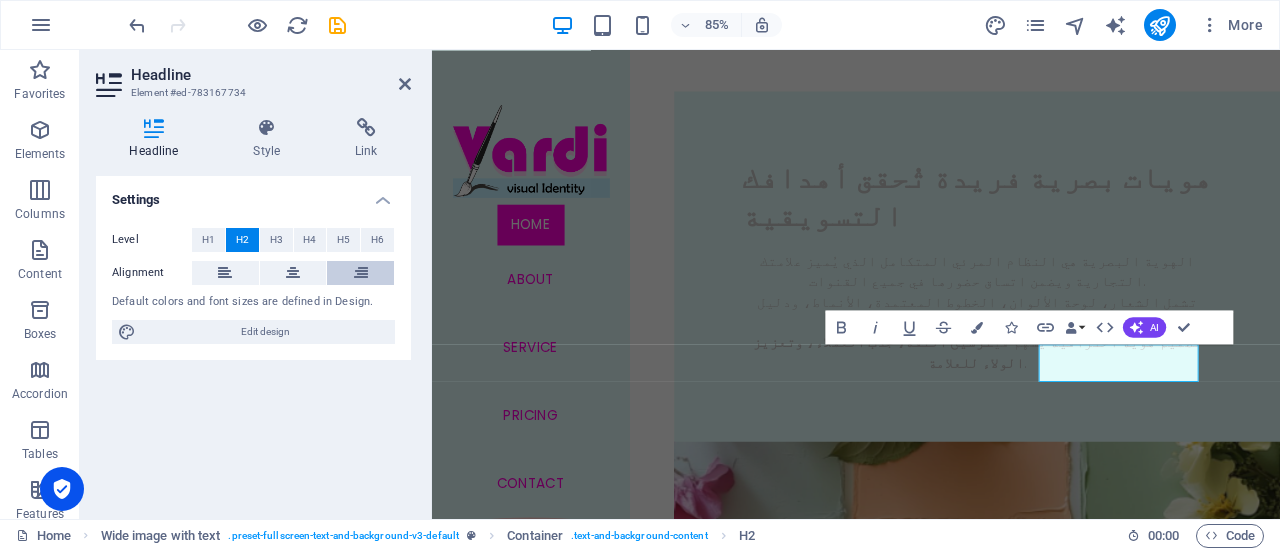 click at bounding box center (361, 273) 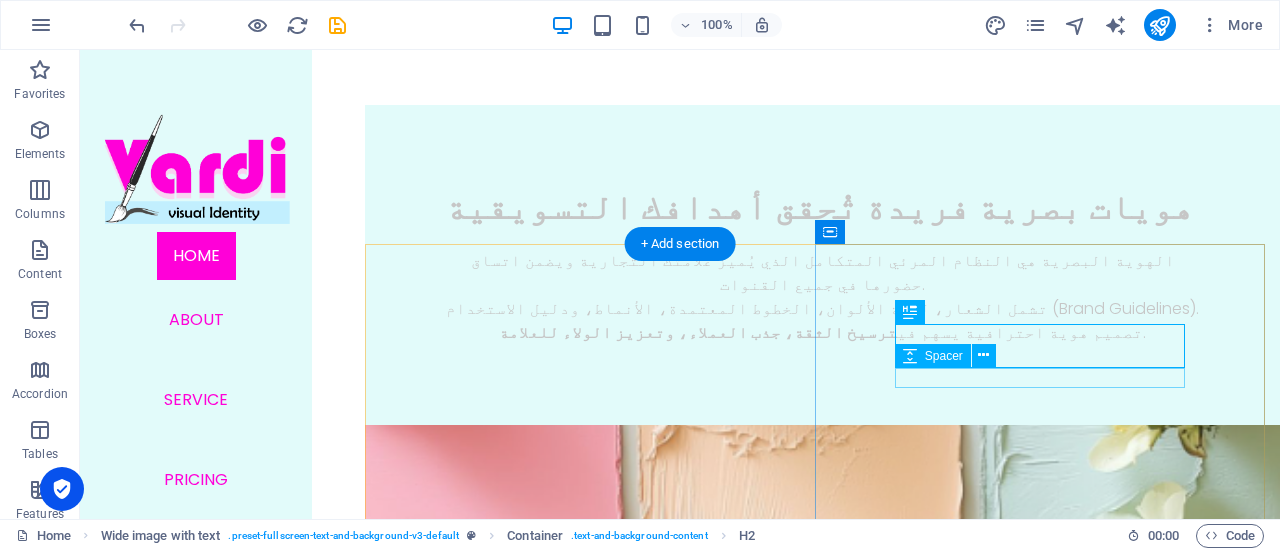 scroll, scrollTop: 1213, scrollLeft: 0, axis: vertical 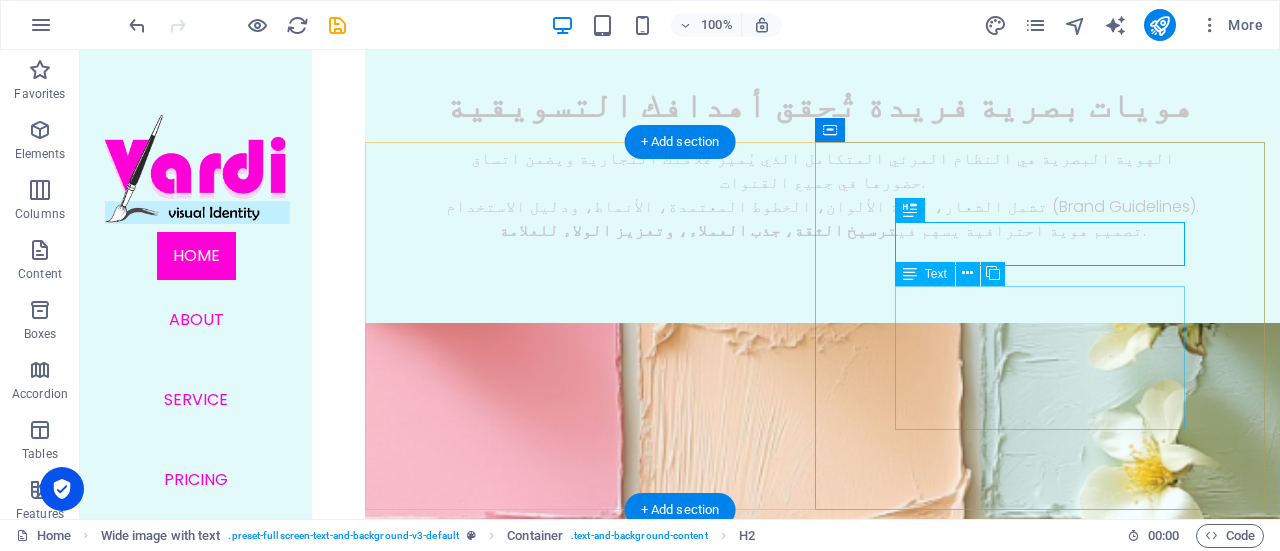 click on "عمل بشغف على كل تفصيلة — من اختيار الألوان إلى أدق رموز الشعار — لنضمن لكِ  تميّزًا لا يُنسى  وسط المنافسين. سواء كنتِ تطلقين مشروعك الأول أو تُعيدين تجديد علامتك، نحن هنا لنصنع معكِ تجربة تصميم استثنائية، أنثوية، ومليئة بالإلهام." at bounding box center (822, 1603) 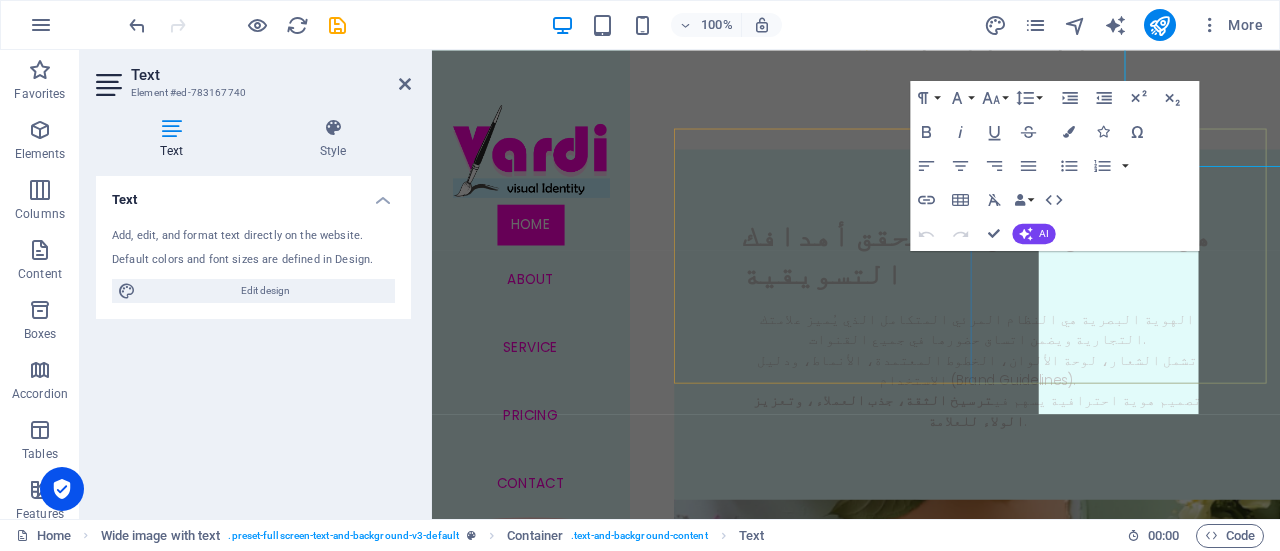 scroll, scrollTop: 1456, scrollLeft: 0, axis: vertical 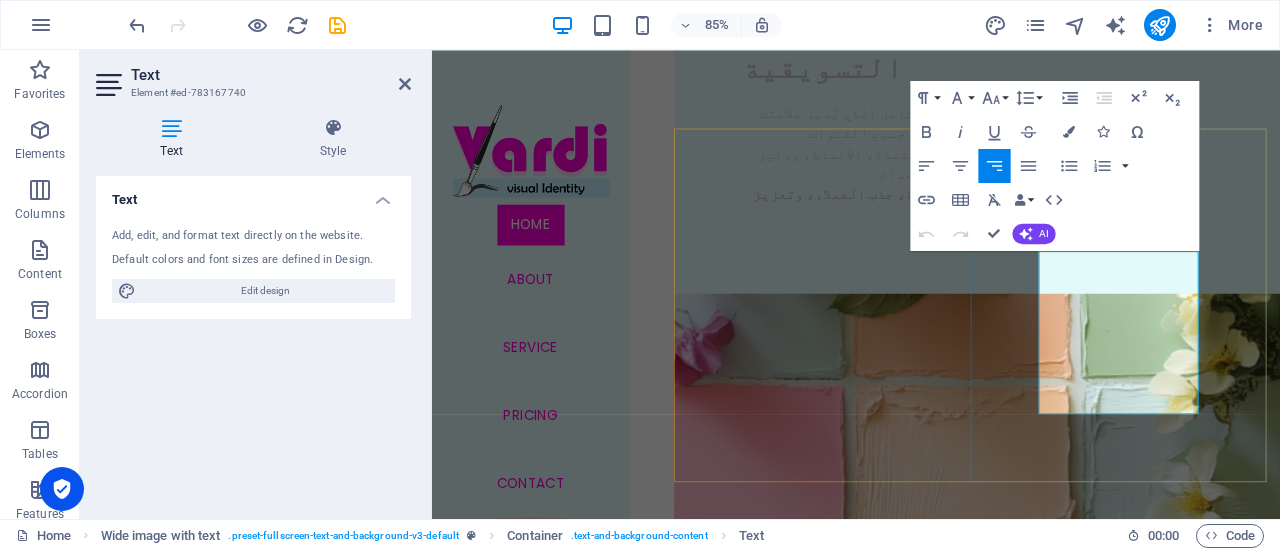 type 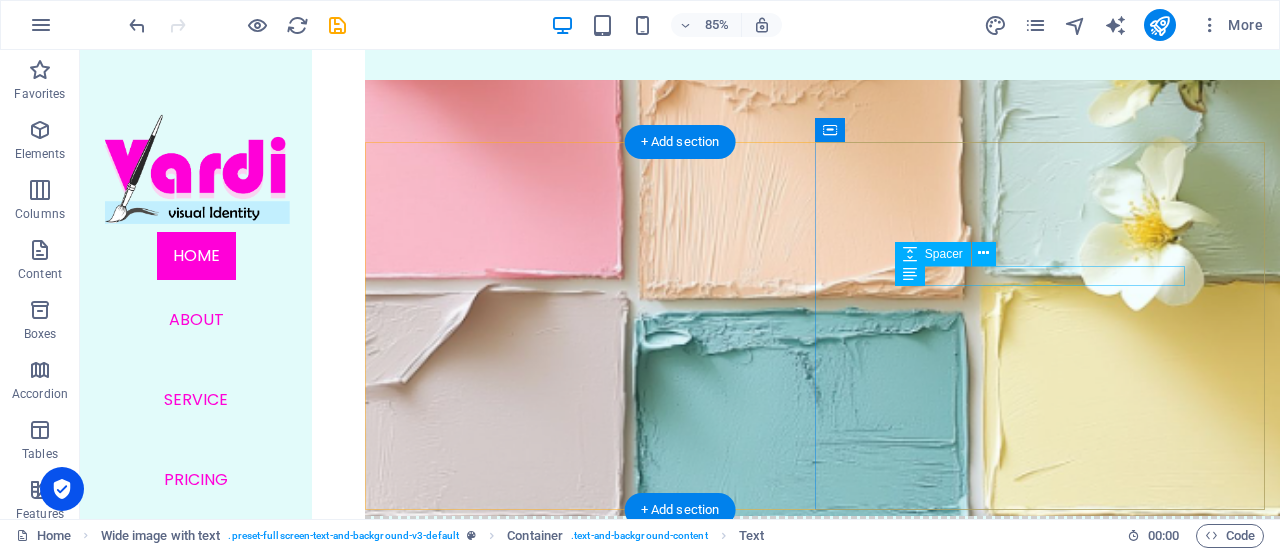 scroll, scrollTop: 1213, scrollLeft: 0, axis: vertical 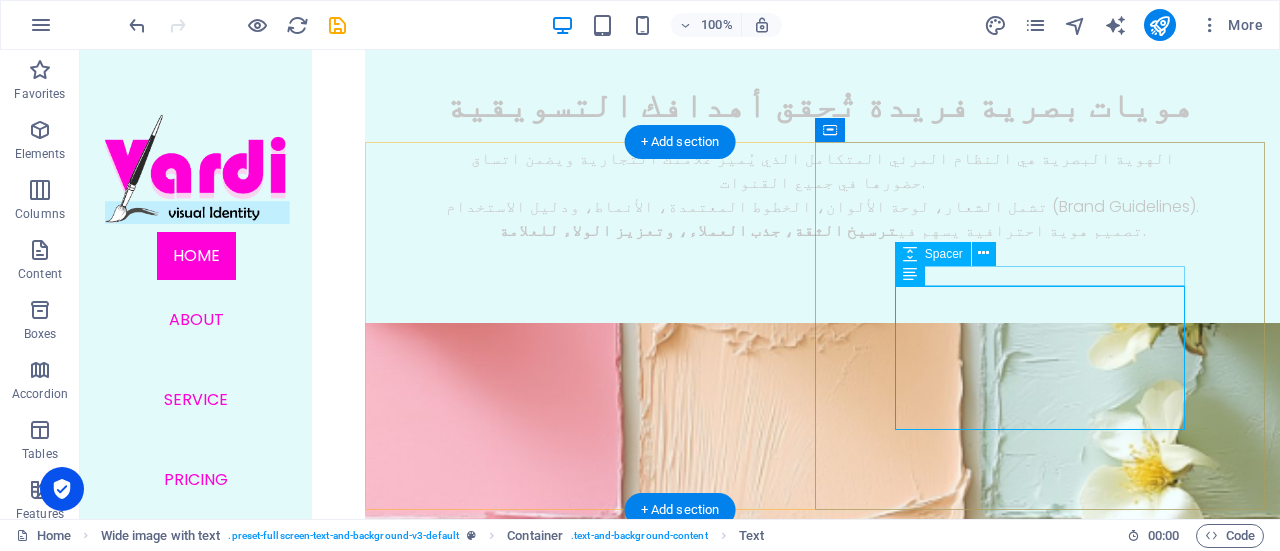 click on "لماذا Vardi؟" at bounding box center [822, 1513] 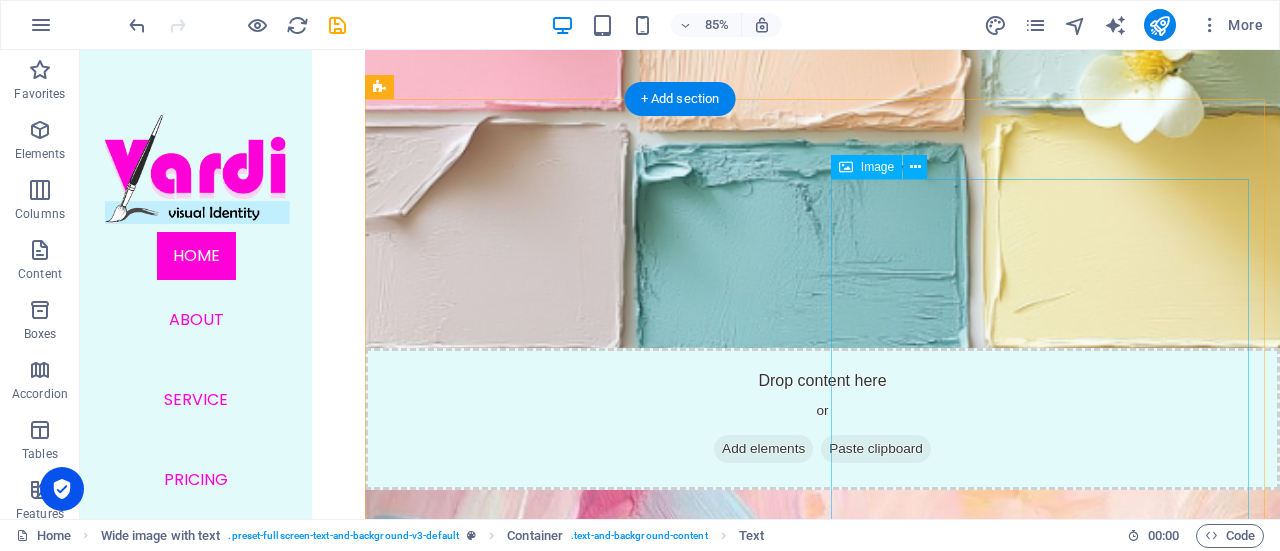 scroll, scrollTop: 1133, scrollLeft: 0, axis: vertical 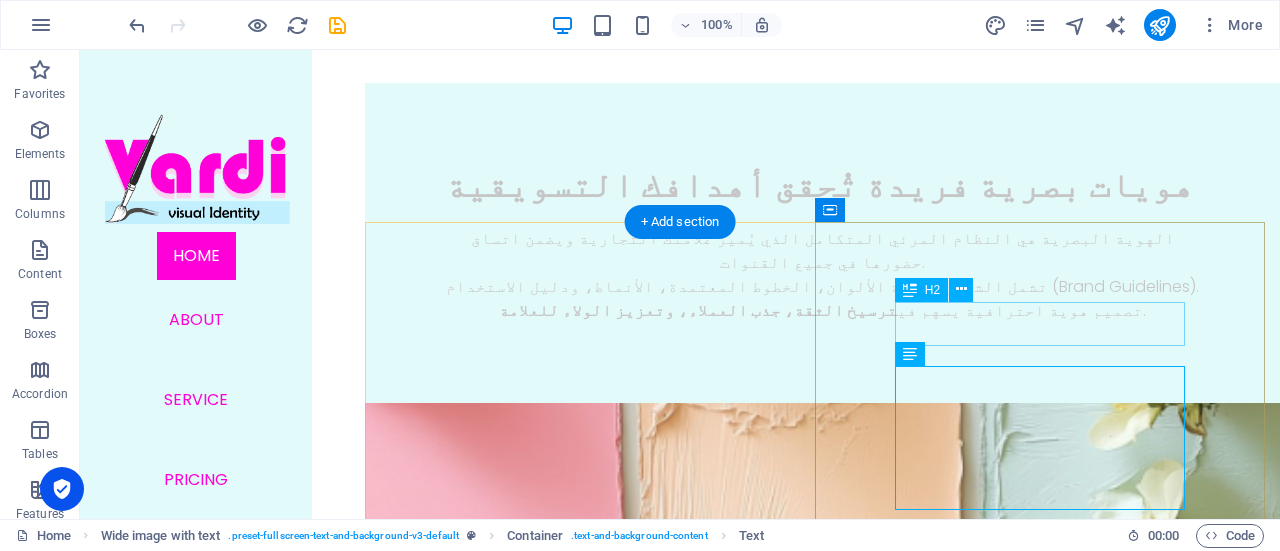 click on "لم" at bounding box center [822, 1593] 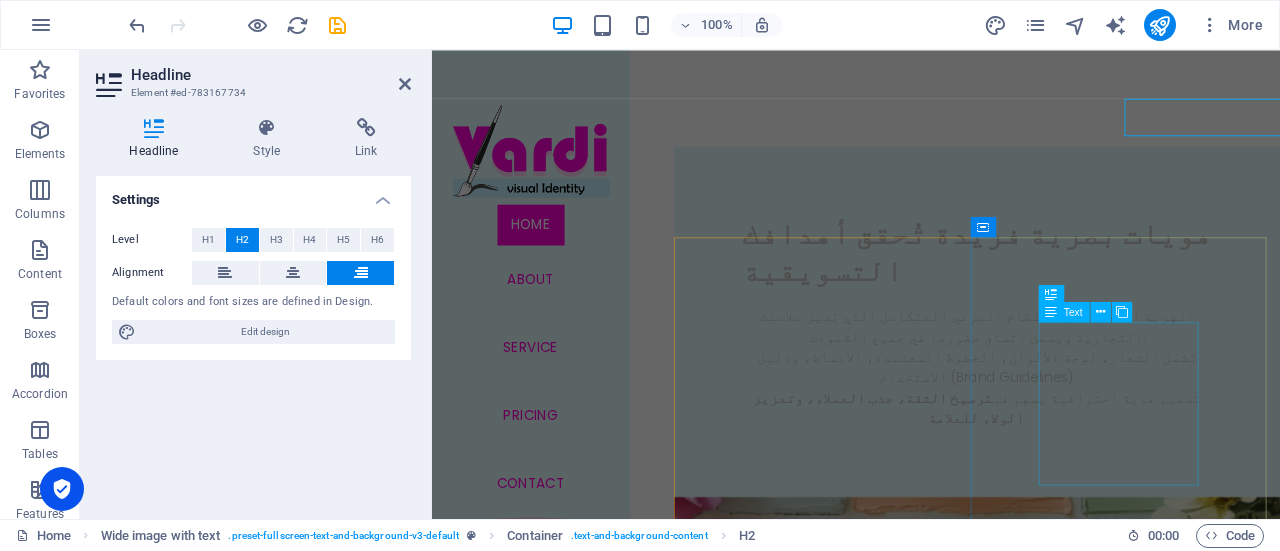 scroll, scrollTop: 1328, scrollLeft: 0, axis: vertical 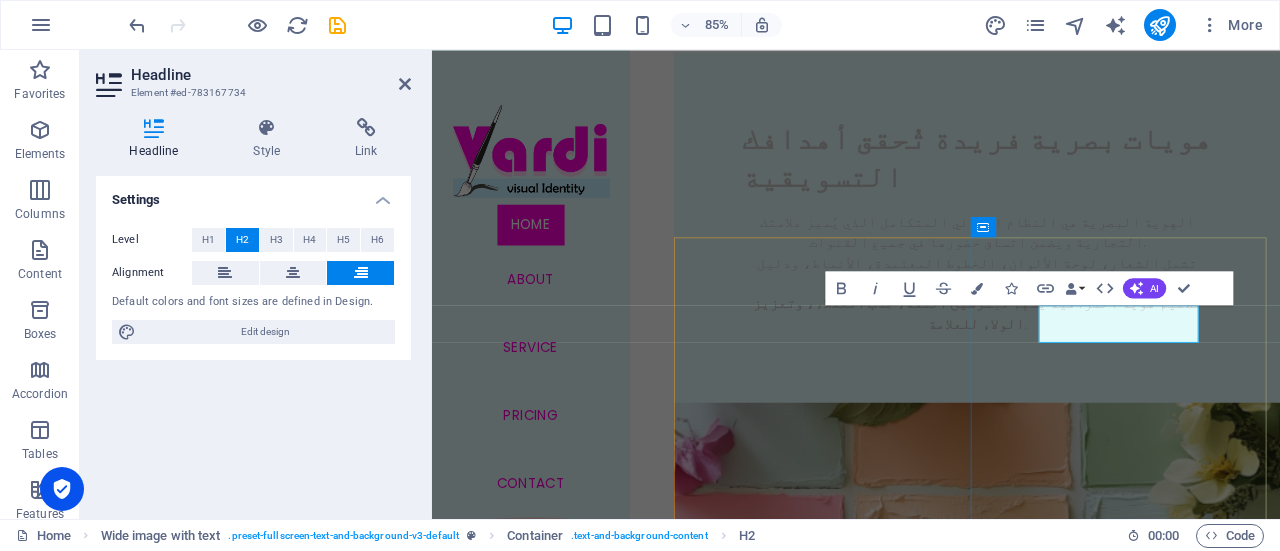 type 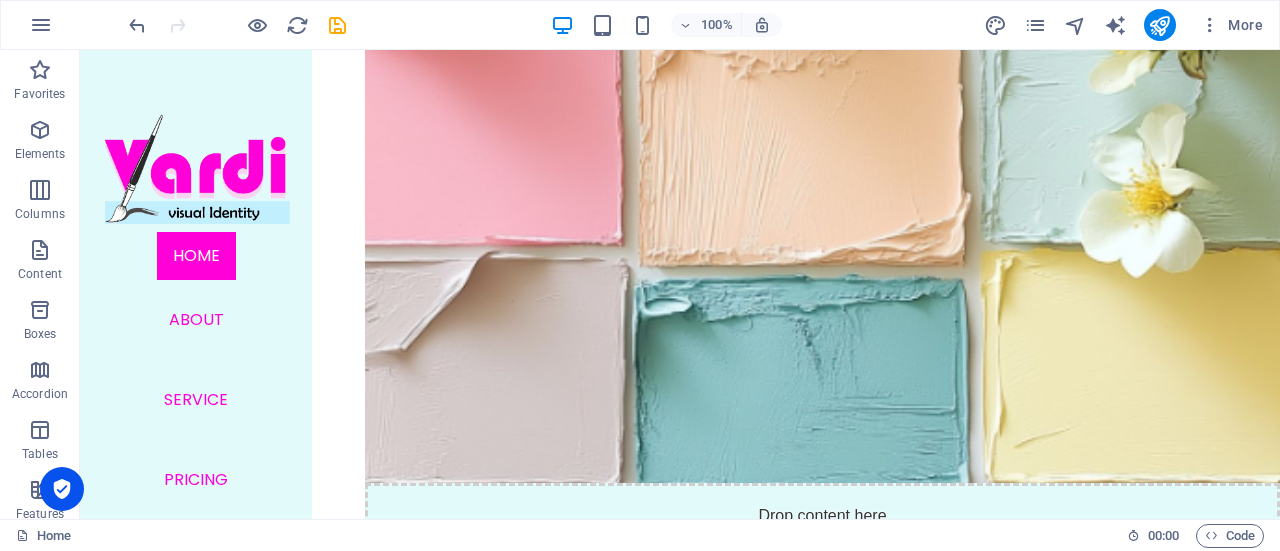 scroll, scrollTop: 1622, scrollLeft: 0, axis: vertical 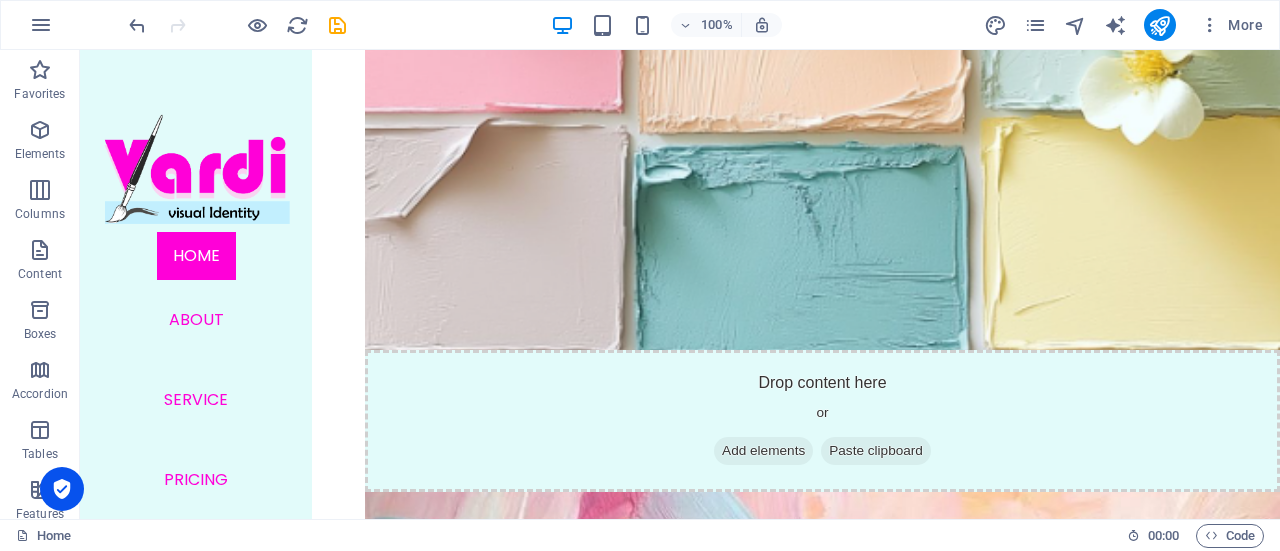 click on "Lorem ipsum dolor sit amet, consectetuer adipiscing elit. Aenean commodo ligula eget dolor. Lorem ipsum dolor sit amet, consectetuer adipiscing elit leget dolor. Lorem ipsum dolor sit amet, consectetuer adipiscing elit. Aenean commodo ligula eget dolor. Lorem ipsum dolor sit amet, consectetuer adipiscing elit dolor consectetuer adipiscing elit leget dolor. Lorem elit saget ipsum dolor sit amet, consectetuer." at bounding box center (822, 1514) 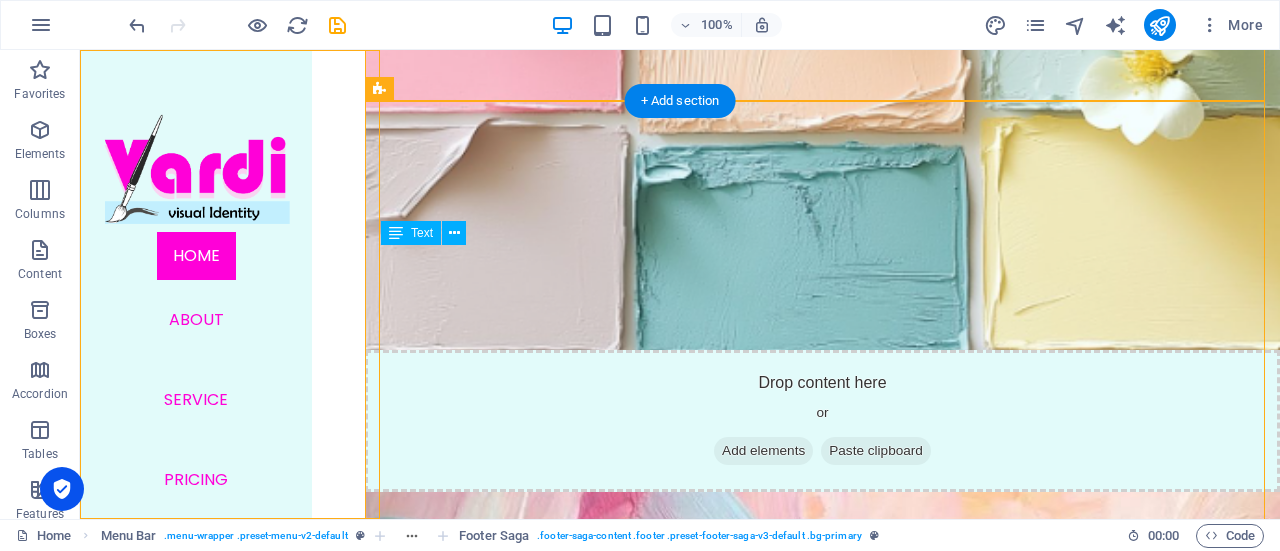 click on "Lorem ipsum dolor sit amet, consectetuer adipiscing elit. Aenean commodo ligula eget dolor. Lorem ipsum dolor sit amet, consectetuer adipiscing elit leget dolor. Lorem ipsum dolor sit amet, consectetuer adipiscing elit. Aenean commodo ligula eget dolor. Lorem ipsum dolor sit amet, consectetuer adipiscing elit dolor consectetuer adipiscing elit leget dolor. Lorem elit saget ipsum dolor sit amet, consectetuer." at bounding box center [822, 1514] 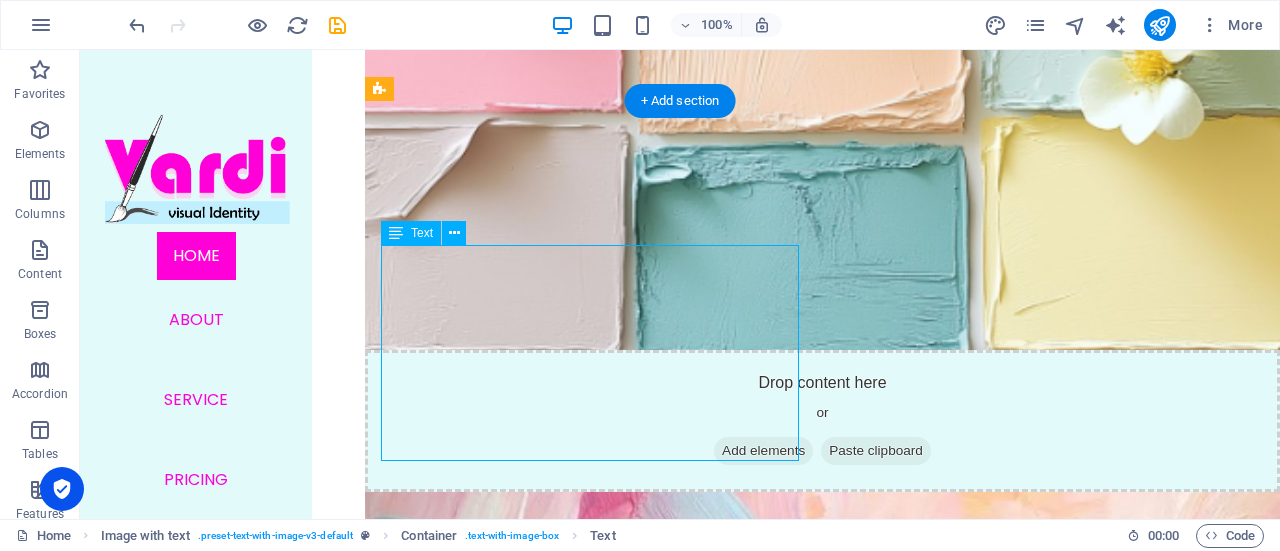 click on "Lorem ipsum dolor sit amet, consectetuer adipiscing elit. Aenean commodo ligula eget dolor. Lorem ipsum dolor sit amet, consectetuer adipiscing elit leget dolor. Lorem ipsum dolor sit amet, consectetuer adipiscing elit. Aenean commodo ligula eget dolor. Lorem ipsum dolor sit amet, consectetuer adipiscing elit dolor consectetuer adipiscing elit leget dolor. Lorem elit saget ipsum dolor sit amet, consectetuer." at bounding box center [822, 1514] 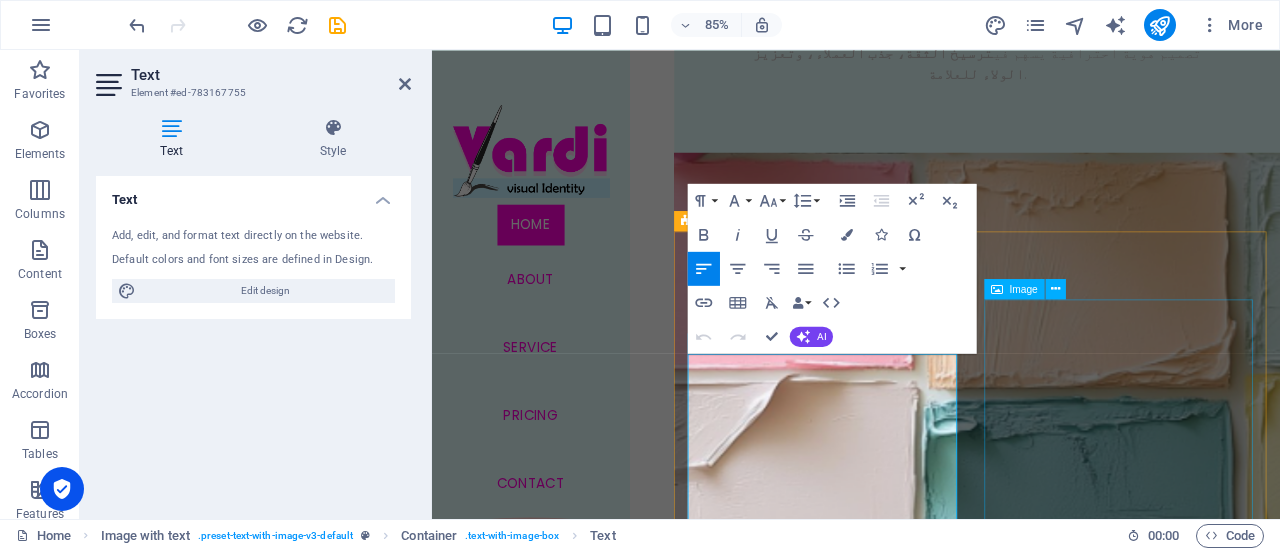 scroll, scrollTop: 1751, scrollLeft: 0, axis: vertical 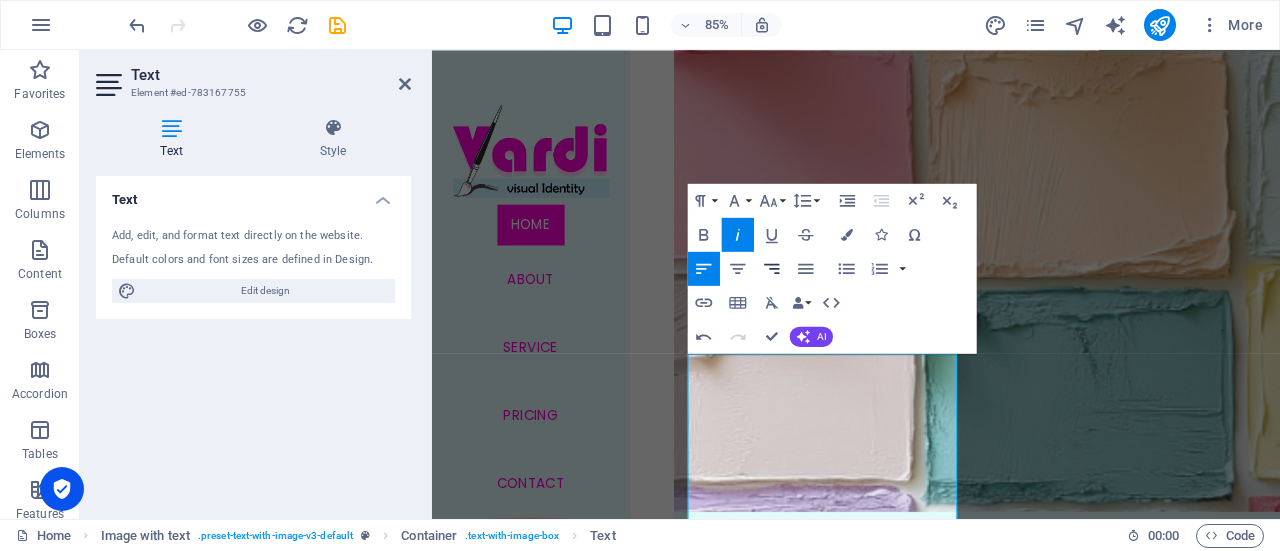 click 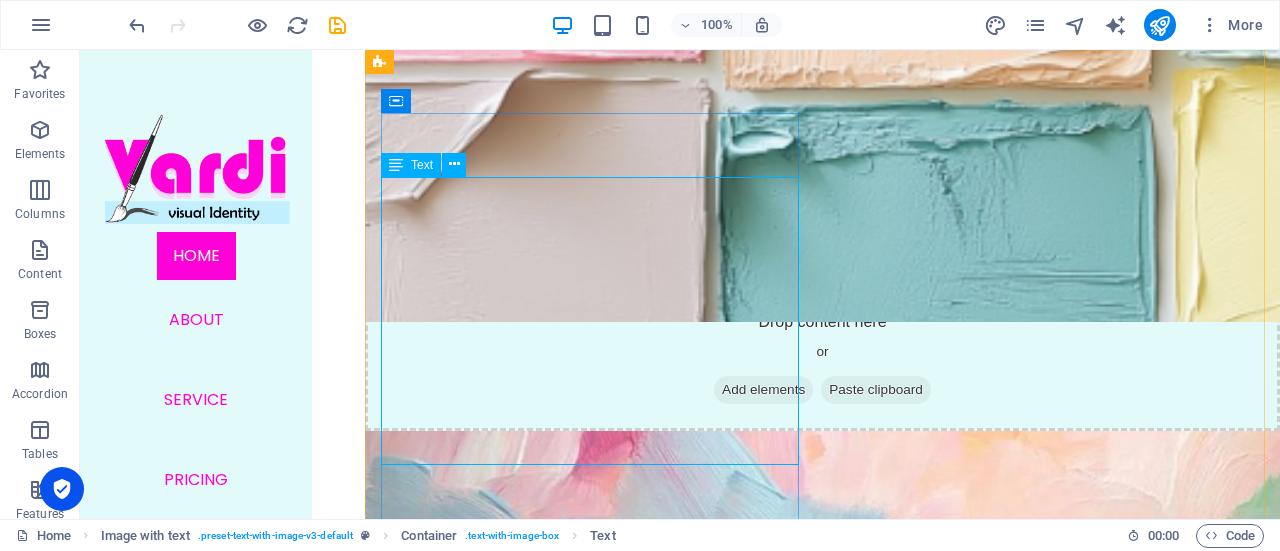 scroll, scrollTop: 1681, scrollLeft: 0, axis: vertical 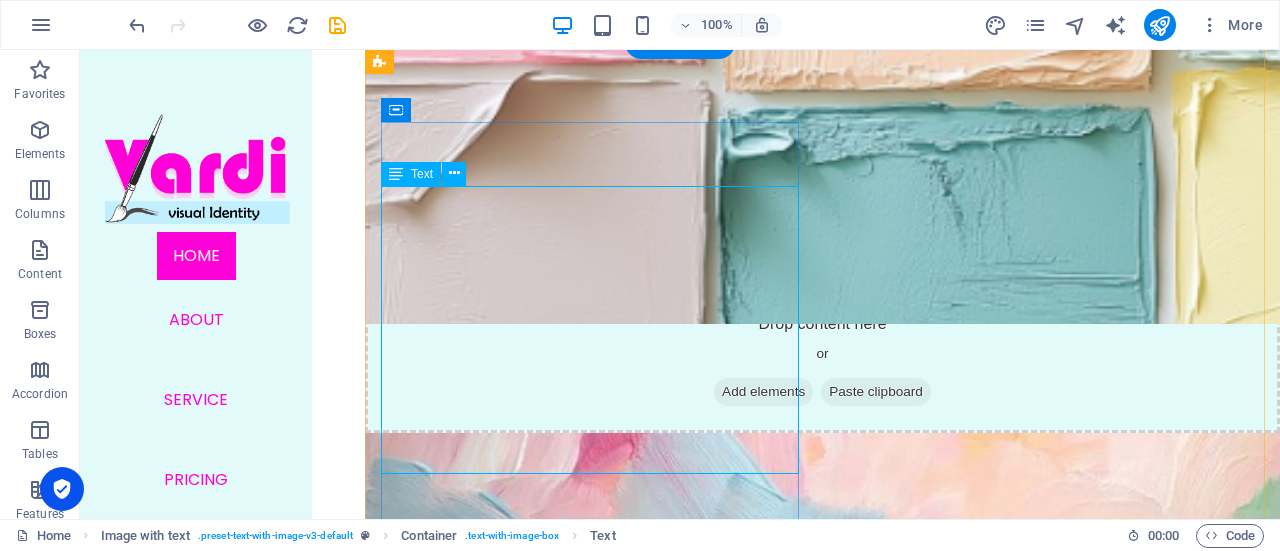 click on "في  Vardi ، نحن أكثر من مجرد مصممين… نحن رواة قصصك البصرية. نُساعدك على بناء علامة تجارية متكاملة تبدأ من  تصميم الشعار  وحتى  الدليل البصري الكامل  لهويتك. نقدم لك باقة متكاملة من الخدمات تشمل: 🎨 تصميم شعار [PERSON_NAME] روح مشروعك 🧁 اختيار لوحة ألوان متناغمة تعبّر عنك 🖋️ تنسيق خطوط احترافية وهوية طباعية متّسقة 📦 إعداد دليل استخدام الهوية (Brand Guidelines) 📱 تصميم قوالب جاهزة للسوشيال ميديا والانستغرام 🖥️ هوية بصرية مخصصة لموقعك الإلكتروني أو متجرك كل هذا نقدمه بأسلوب أنثوي، أنيق، ومليء بالتفاصيل التي تُبهج العين وتكسب الثقة. ✨" at bounding box center [822, 1539] 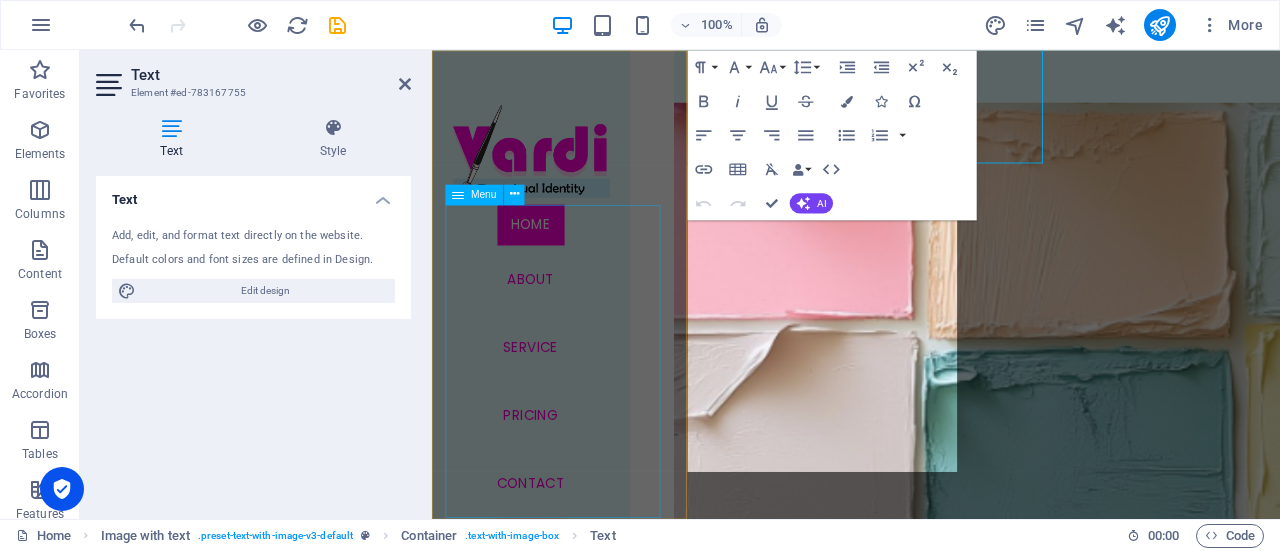 scroll, scrollTop: 1972, scrollLeft: 0, axis: vertical 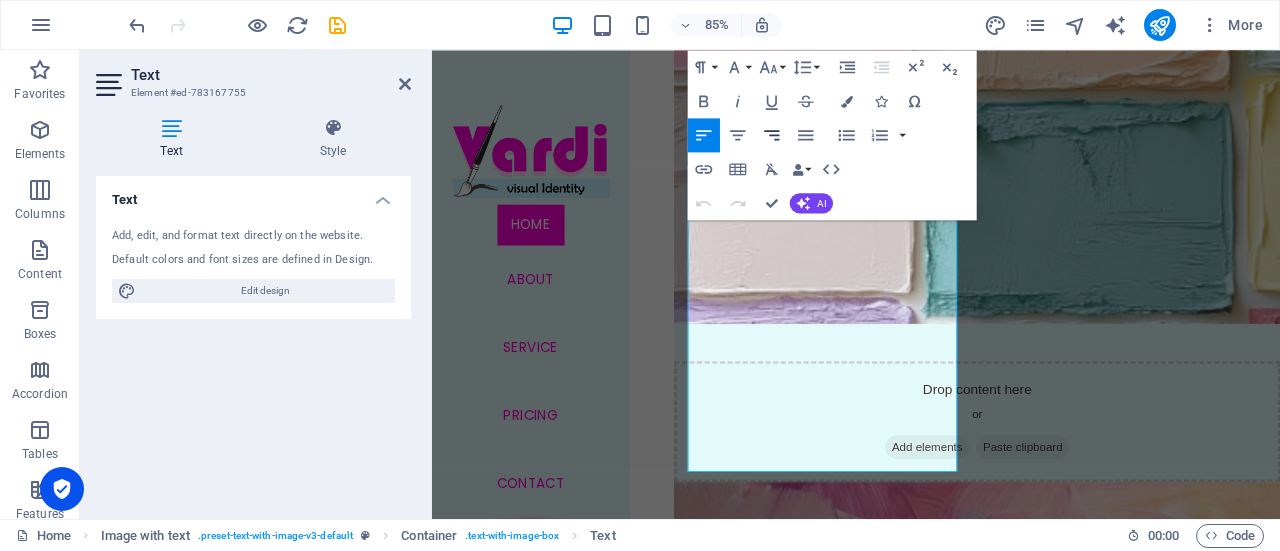 click 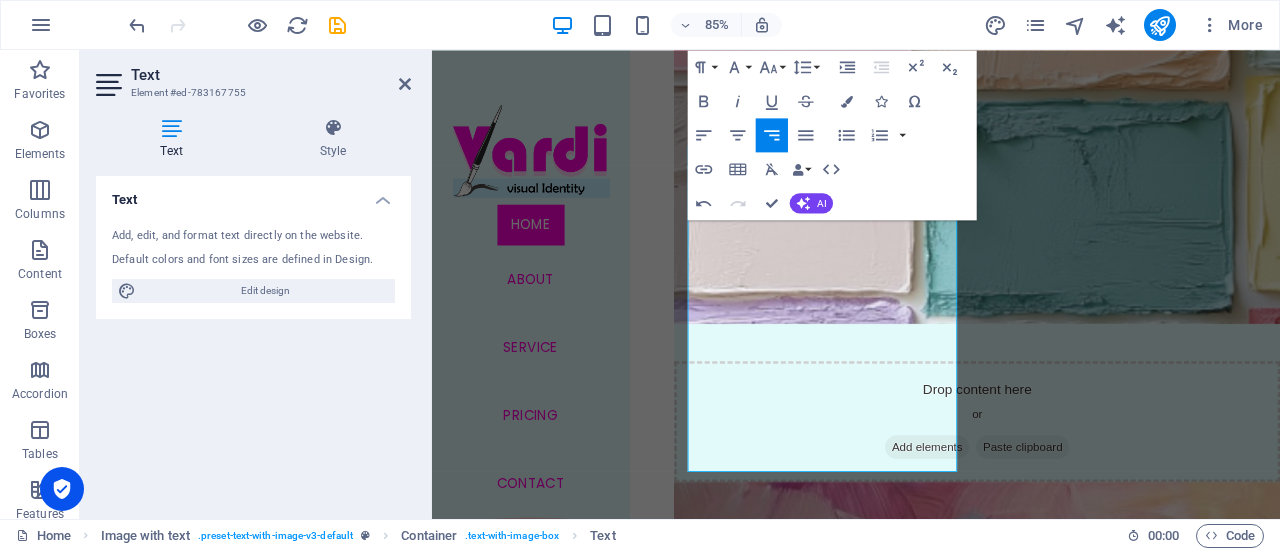 click 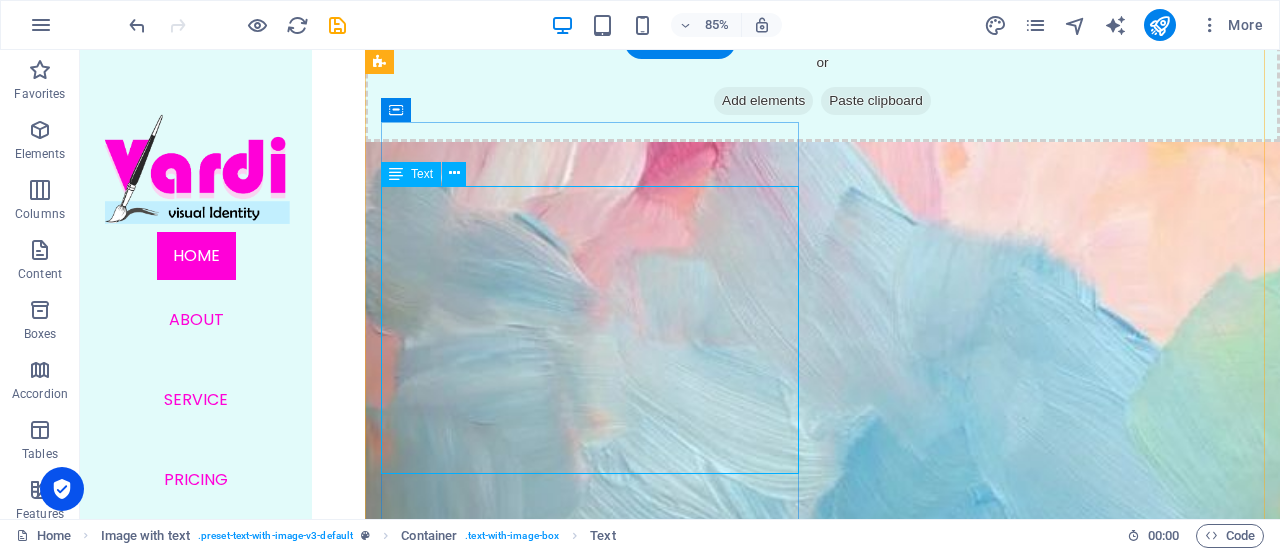 scroll, scrollTop: 1681, scrollLeft: 0, axis: vertical 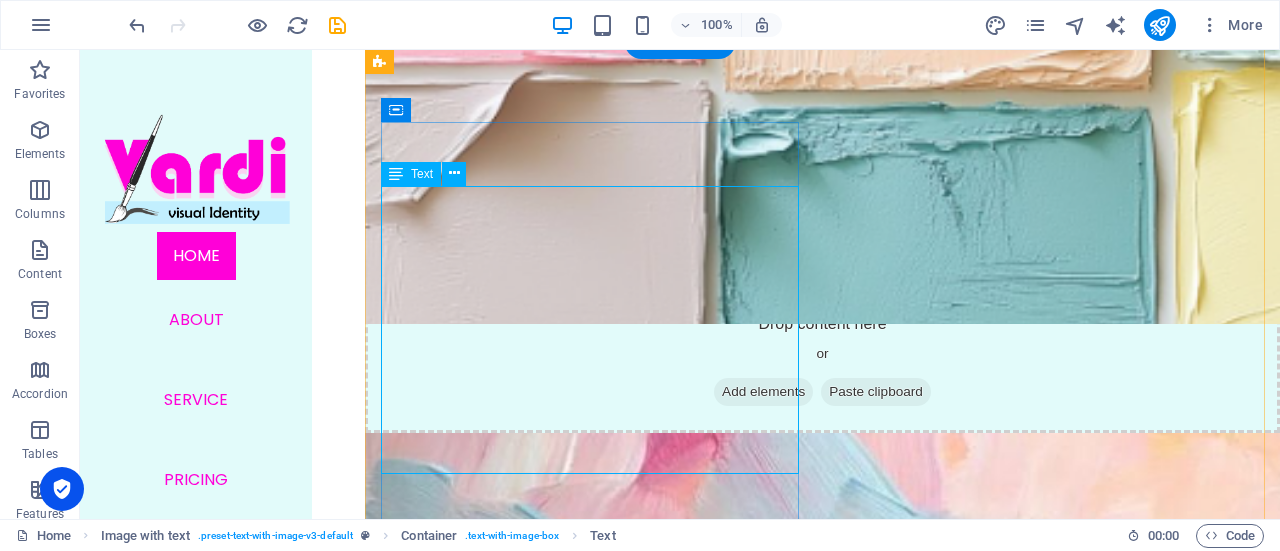 click on "في  Vardi ، نحن أكثر من مجرد مصممين… نحن رواة قصصك البصرية. نُساعدك على بناء علامة تجارية متكاملة تبدأ من  تصميم الشعار  وحتى  الدليل البصري الكامل  لهويتك. نقدم لك باقة متكاملة من الخدمات تشمل: 🎨 تصميم شعار [PERSON_NAME] روح مشروعك 🧁 اختيار لوحة ألوان متناغمة تعبّر عنك 🖋️ تنسيق خطوط احترافية وهوية طباعية متّسقة 📦 إعداد دليل استخدام الهوية (Brand Guidelines) 📱 تصميم قوالب جاهزة للسوشيال ميديا والانستغرام 🖥️ هوية بصرية مخصصة لموقعك الإلكتروني أو متجرك كل هذا نقدمه بأسلوب أنثوي، أنيق، ومليء بالتفاصيل التي تُبهج العين وتكسب الثقة. ✨" at bounding box center [822, 1539] 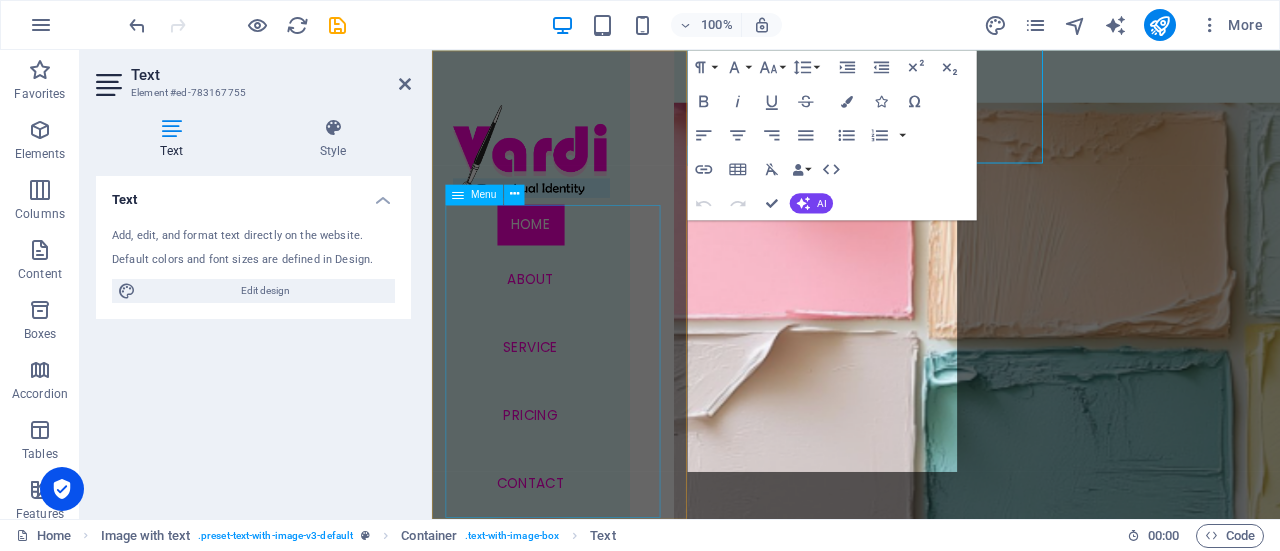 scroll, scrollTop: 1972, scrollLeft: 0, axis: vertical 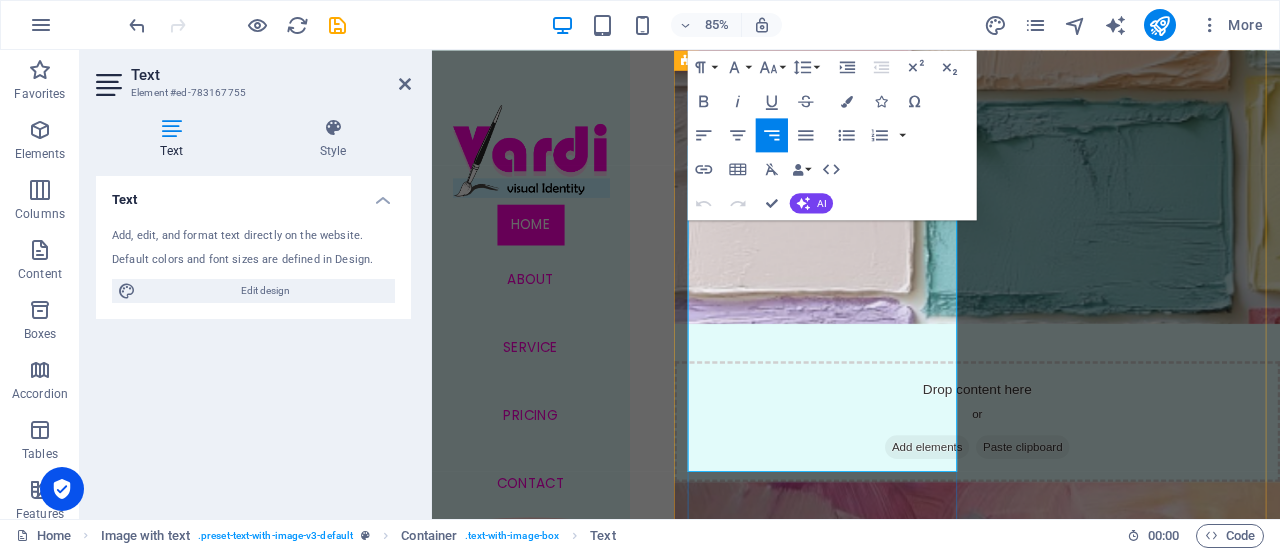 click on "كل هذا نقدمه بأسلوب أنثوي، أنيق، ومليء بالتفاصيل التي تُبهج العين وتكسب الثقة." at bounding box center (1073, 1844) 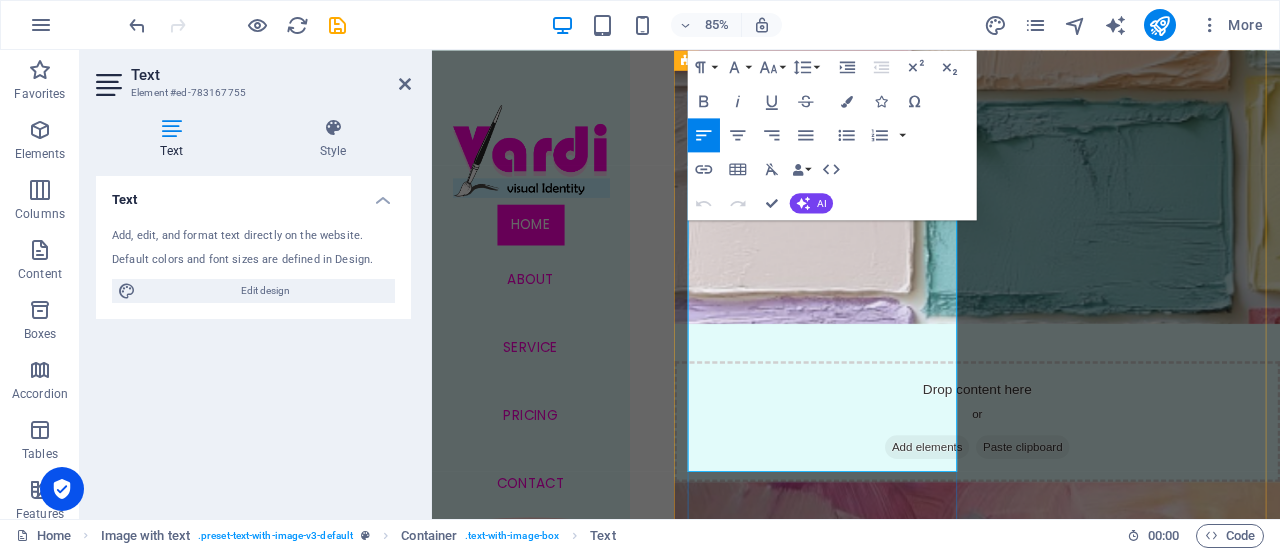 drag, startPoint x: 944, startPoint y: 482, endPoint x: 1049, endPoint y: 321, distance: 192.21342 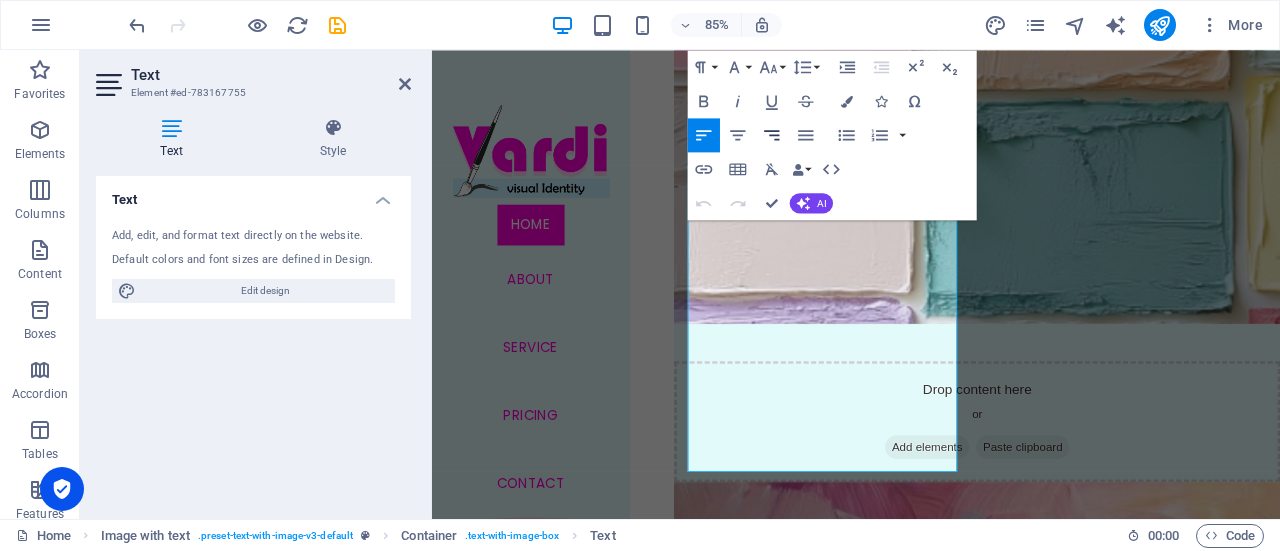 drag, startPoint x: 474, startPoint y: 216, endPoint x: 773, endPoint y: 132, distance: 310.5753 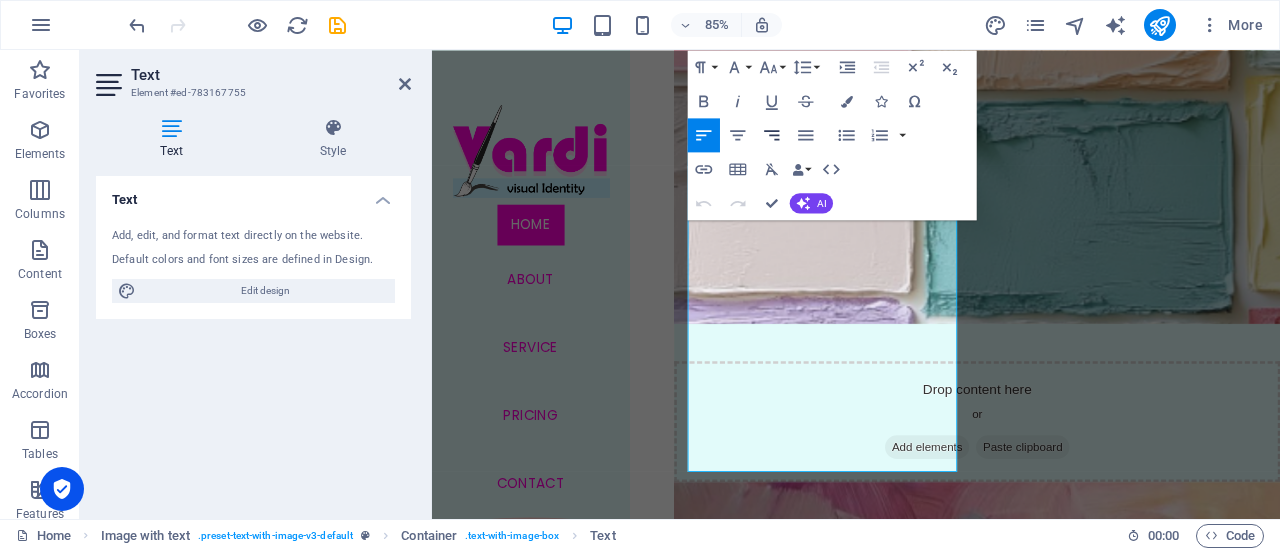 click 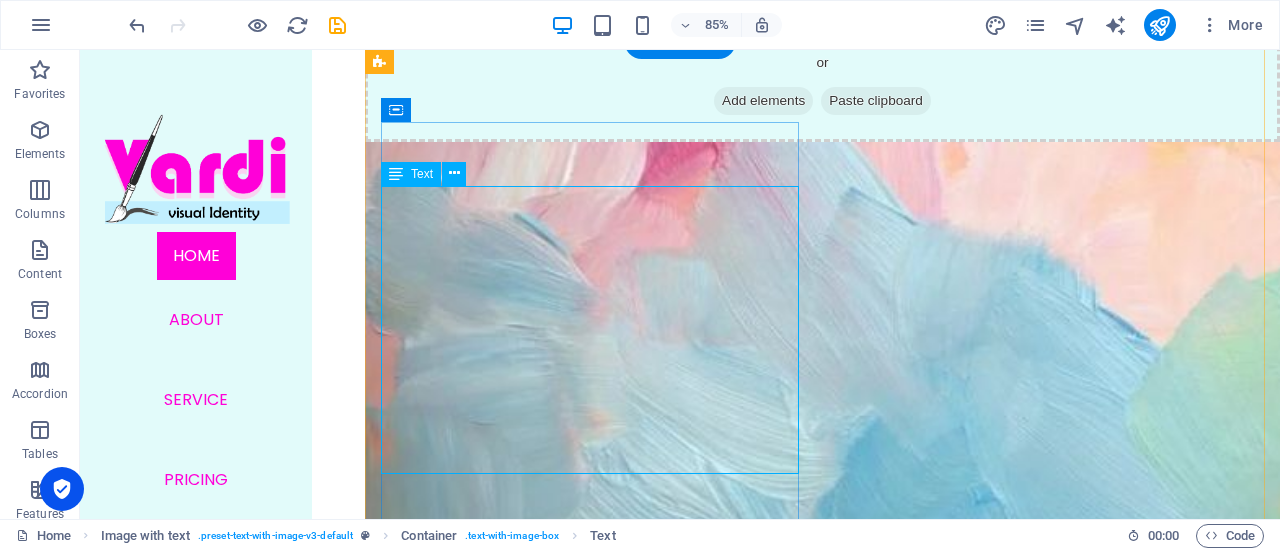 scroll, scrollTop: 1681, scrollLeft: 0, axis: vertical 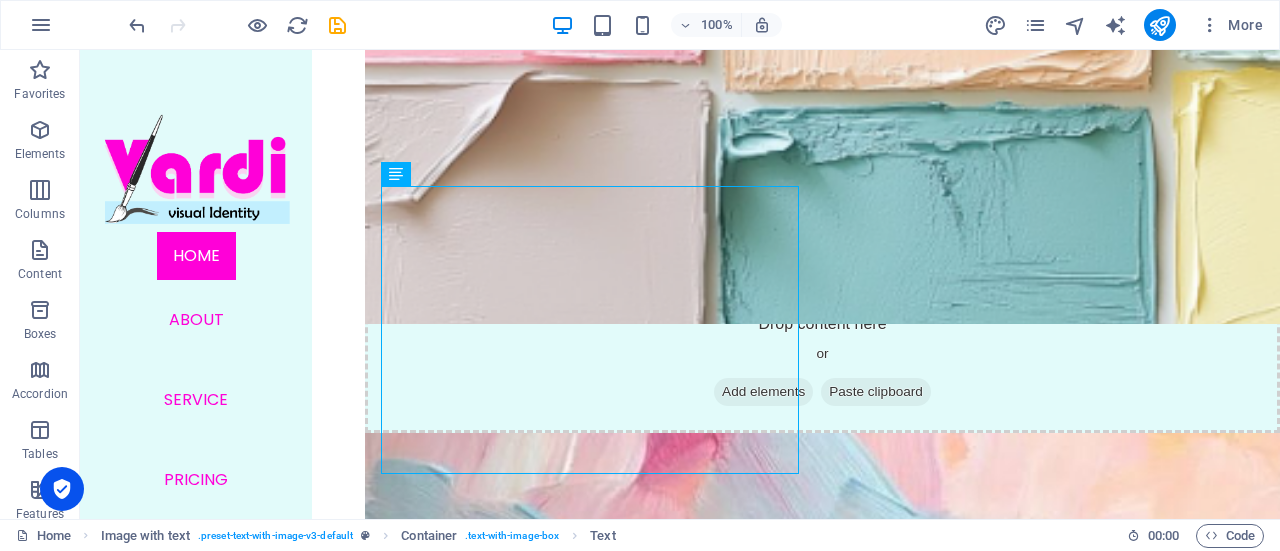 click on "Text & Image" at bounding box center (822, 1365) 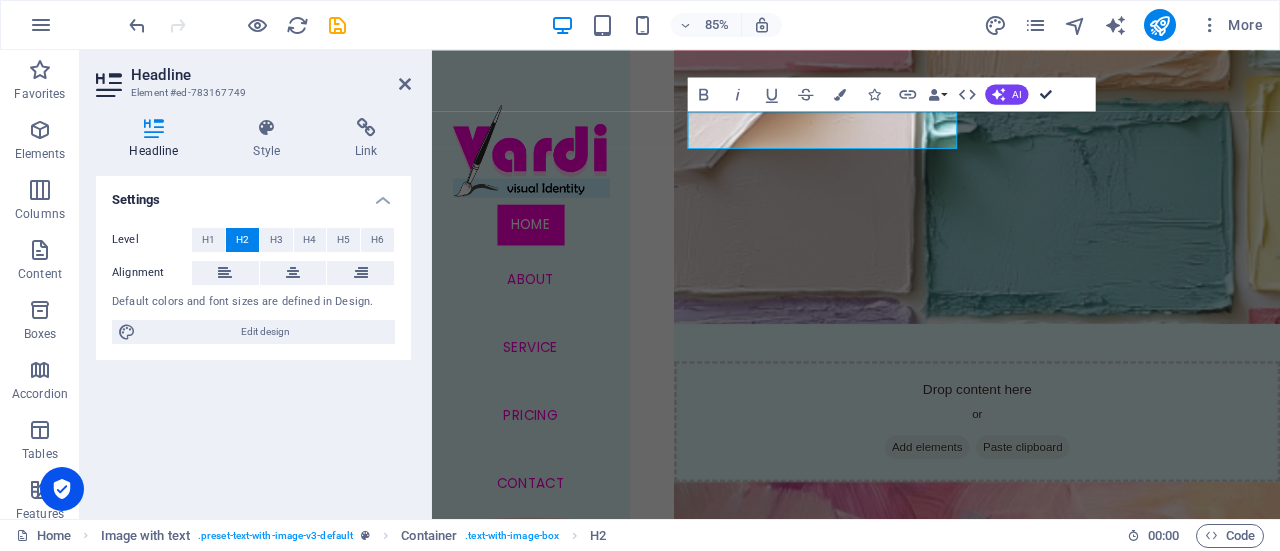scroll, scrollTop: 1681, scrollLeft: 0, axis: vertical 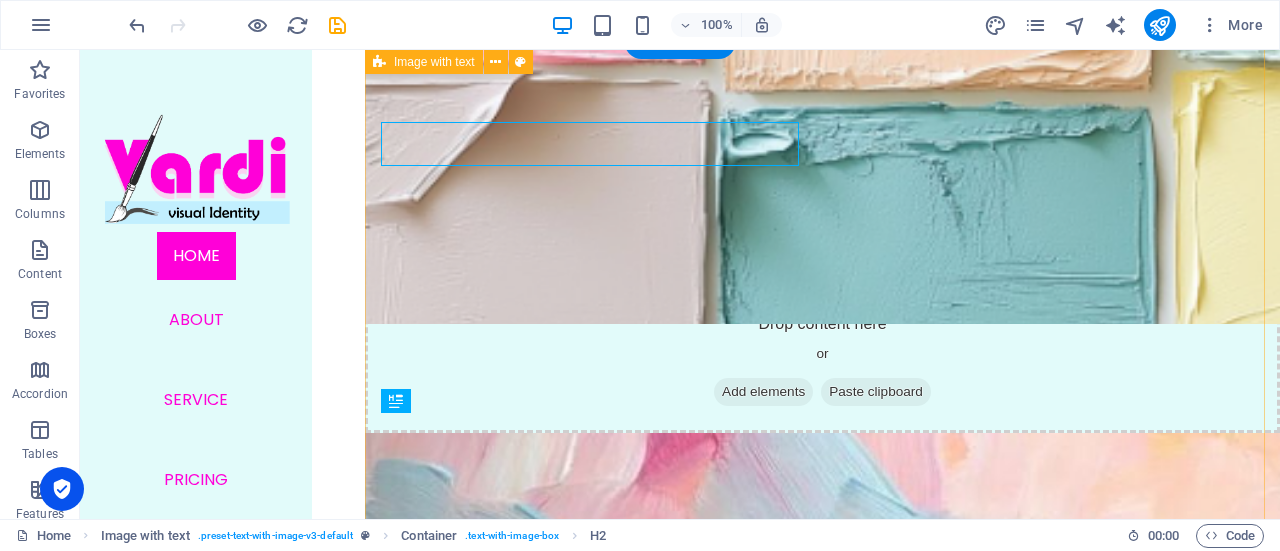 click on "ماذا نقدم في [GEOGRAPHIC_DATA]؟" at bounding box center [822, 1365] 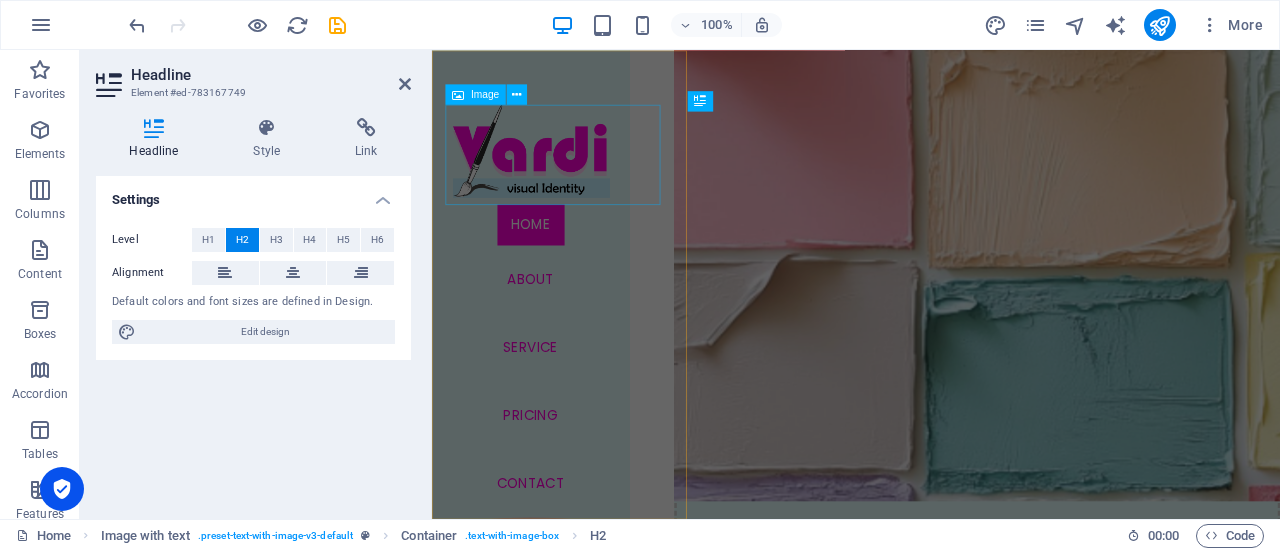 click at bounding box center [548, 173] 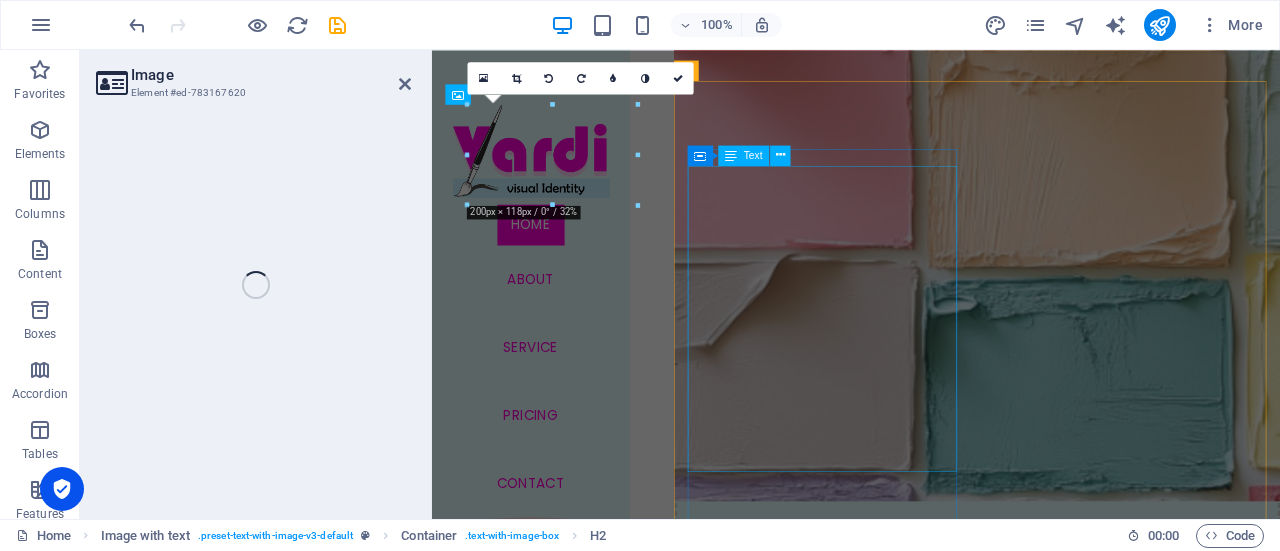 click on "في  Vardi ، نحن أكثر من مجرد مصممين… نحن رواة قصصك البصرية. نُساعدك على بناء علامة تجارية متكاملة تبدأ من  تصميم الشعار  وحتى  الدليل البصري الكامل  لهويتك. نقدم لك باقة متكاملة من الخدمات تشمل: 🎨 تصميم شعار [PERSON_NAME] روح مشروعك 🧁 اختيار لوحة ألوان متناغمة تعبّر عنك 🖋️ تنسيق خطوط احترافية وهوية طباعية متّسقة 📦 إعداد دليل استخدام الهوية (Brand Guidelines) 📱 تصميم قوالب جاهزة للسوشيال ميديا والانستغرام 🖥️ هوية بصرية مخصصة لموقعك الإلكتروني أو متجرك كل هذا نقدمه بأسلوب أنثوي، أنيق، ومليء بالتفاصيل التي تُبهج العين وتكسب الثقة. ✨" at bounding box center [1073, 1692] 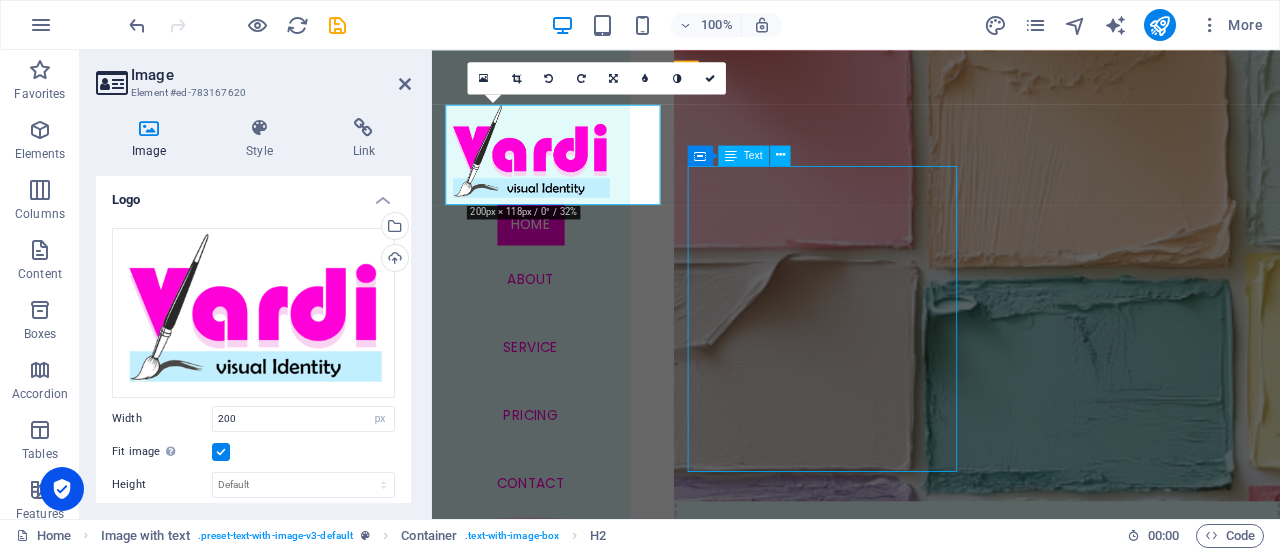 click on "في  Vardi ، نحن أكثر من مجرد مصممين… نحن رواة قصصك البصرية. نُساعدك على بناء علامة تجارية متكاملة تبدأ من  تصميم الشعار  وحتى  الدليل البصري الكامل  لهويتك. نقدم لك باقة متكاملة من الخدمات تشمل: 🎨 تصميم شعار [PERSON_NAME] روح مشروعك 🧁 اختيار لوحة ألوان متناغمة تعبّر عنك 🖋️ تنسيق خطوط احترافية وهوية طباعية متّسقة 📦 إعداد دليل استخدام الهوية (Brand Guidelines) 📱 تصميم قوالب جاهزة للسوشيال ميديا والانستغرام 🖥️ هوية بصرية مخصصة لموقعك الإلكتروني أو متجرك كل هذا نقدمه بأسلوب أنثوي، أنيق، ومليء بالتفاصيل التي تُبهج العين وتكسب الثقة. ✨  About us" at bounding box center [1073, 2225] 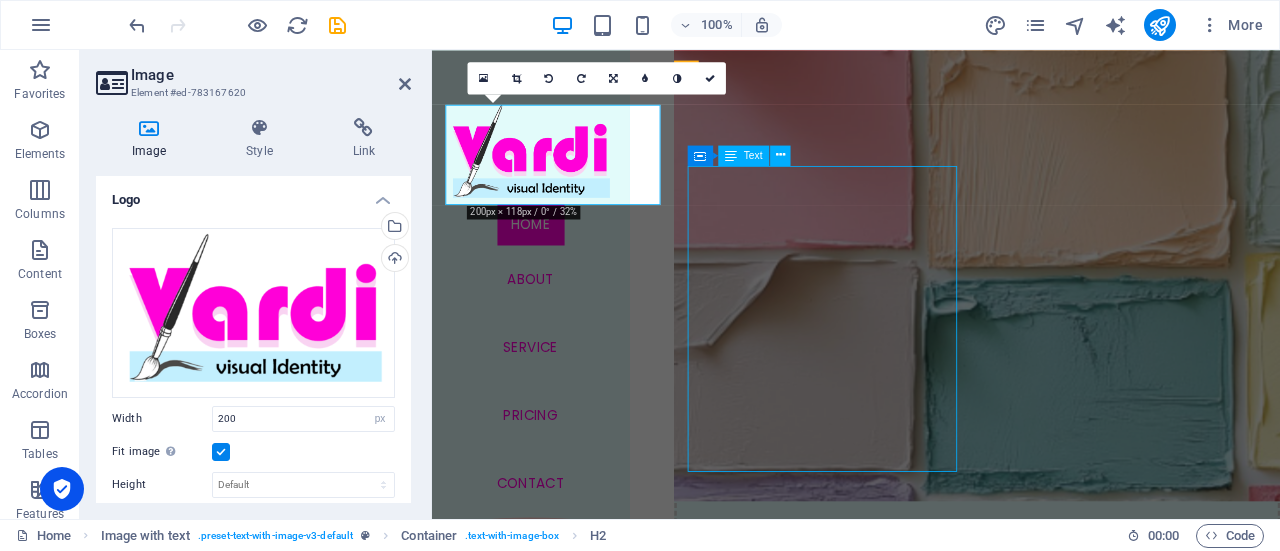 scroll, scrollTop: 1928, scrollLeft: 0, axis: vertical 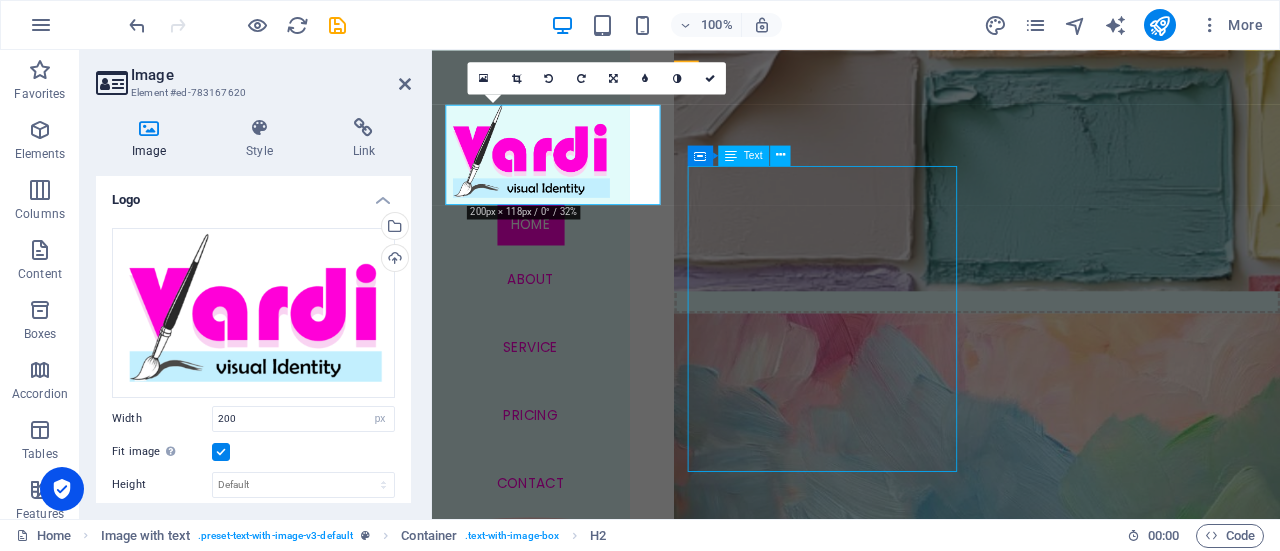 click on "في  Vardi ، نحن أكثر من مجرد مصممين… نحن رواة قصصك البصرية. نُساعدك على بناء علامة تجارية متكاملة تبدأ من  تصميم الشعار  وحتى  الدليل البصري الكامل  لهويتك. نقدم لك باقة متكاملة من الخدمات تشمل: 🎨 تصميم شعار [PERSON_NAME] روح مشروعك 🧁 اختيار لوحة ألوان متناغمة تعبّر عنك 🖋️ تنسيق خطوط احترافية وهوية طباعية متّسقة 📦 إعداد دليل استخدام الهوية (Brand Guidelines) 📱 تصميم قوالب جاهزة للسوشيال ميديا والانستغرام 🖥️ هوية بصرية مخصصة لموقعك الإلكتروني أو متجرك كل هذا نقدمه بأسلوب أنثوي، أنيق، ومليء بالتفاصيل التي تُبهج العين وتكسب الثقة. ✨" at bounding box center (1073, 1445) 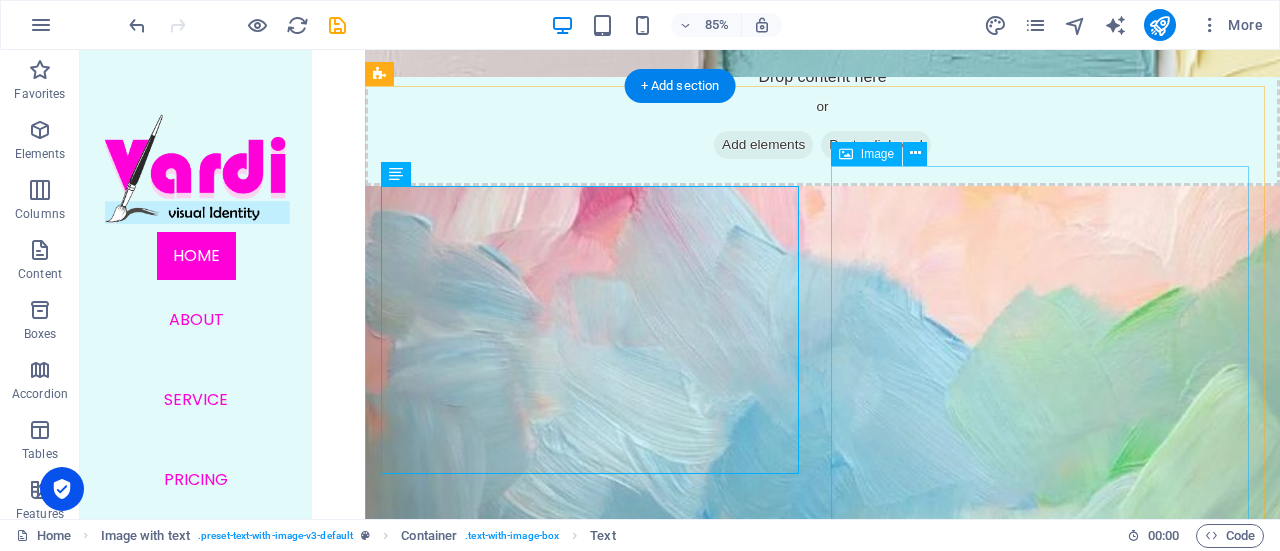 scroll, scrollTop: 1637, scrollLeft: 0, axis: vertical 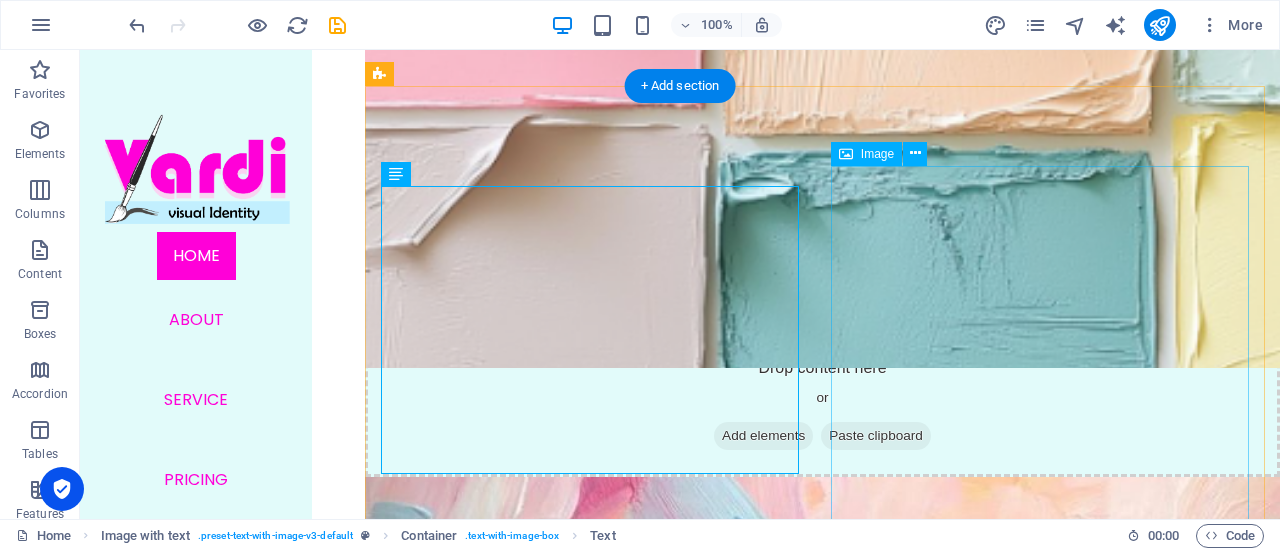 click at bounding box center (822, 2359) 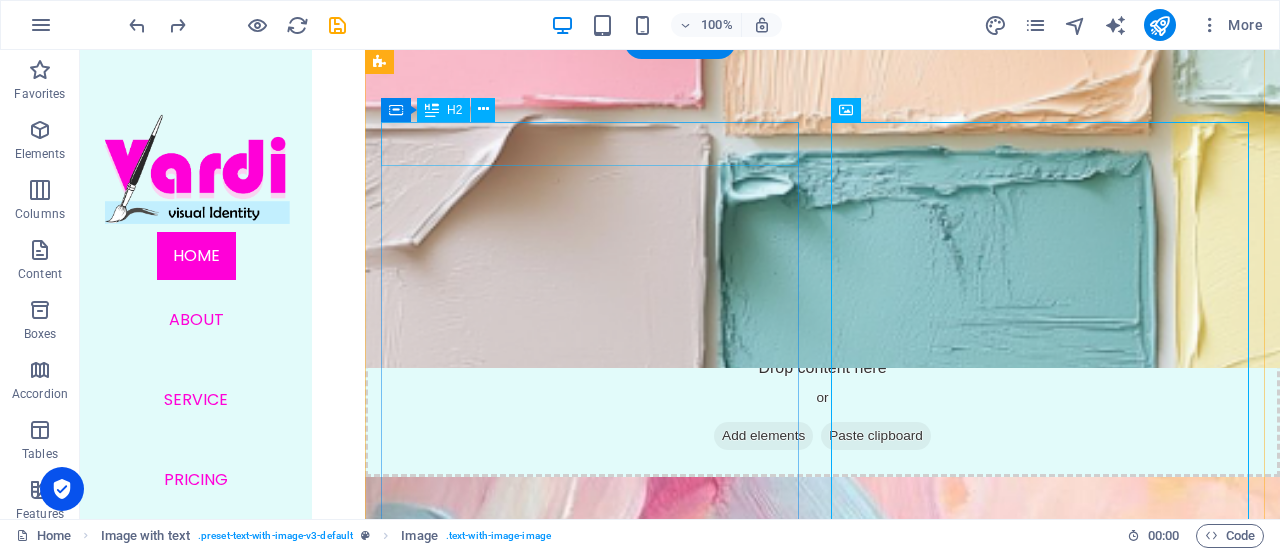 scroll, scrollTop: 1681, scrollLeft: 0, axis: vertical 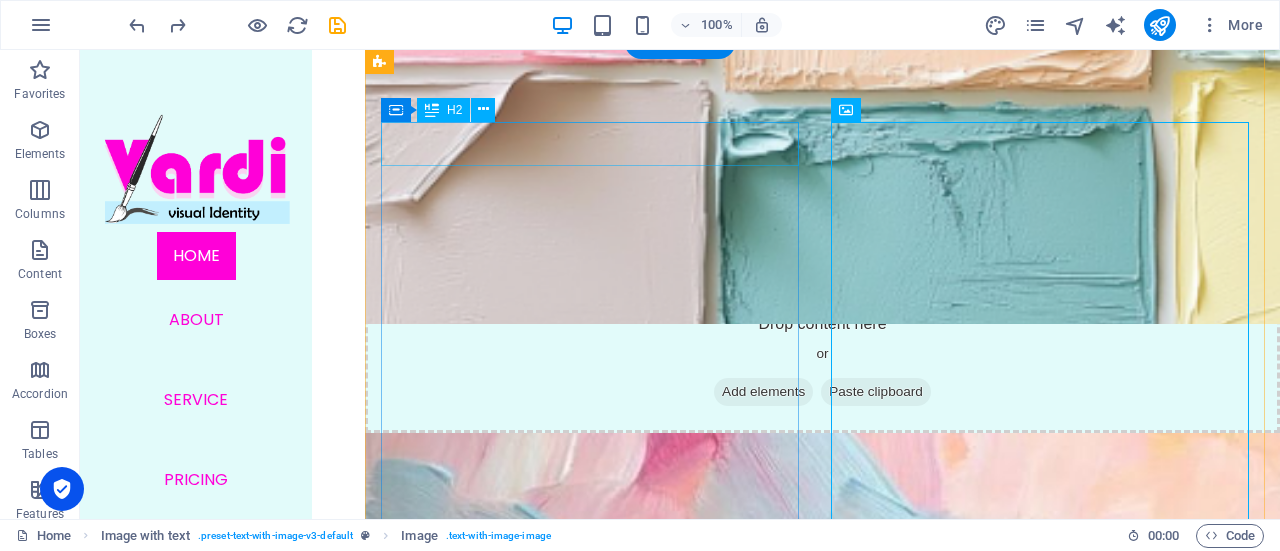 click on "Text & Image" at bounding box center (822, 1365) 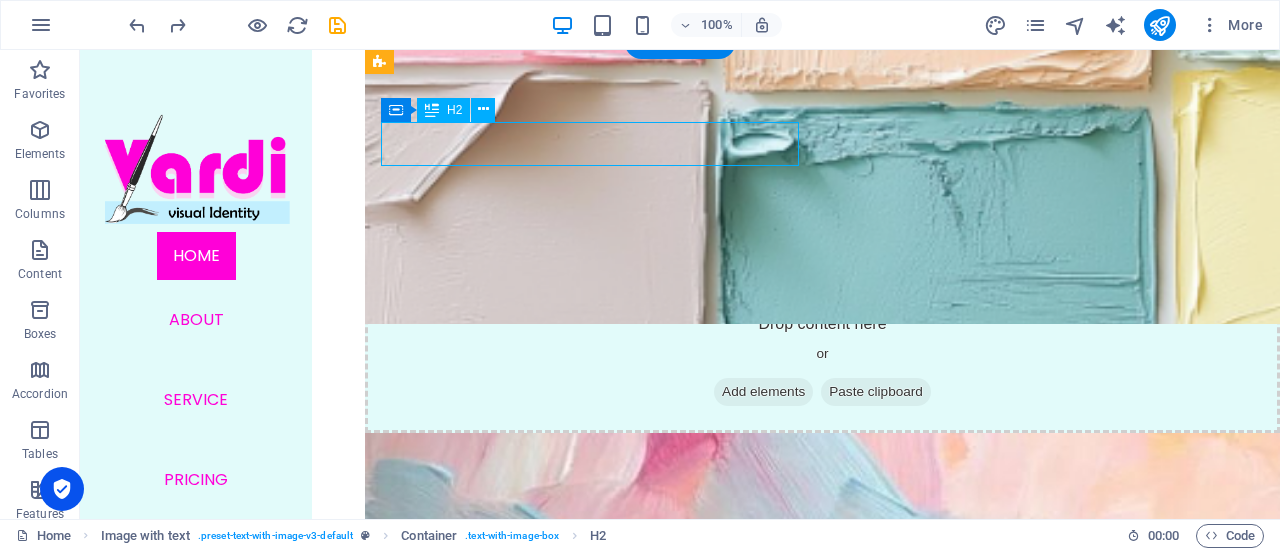 click on "Text & Image" at bounding box center (822, 1365) 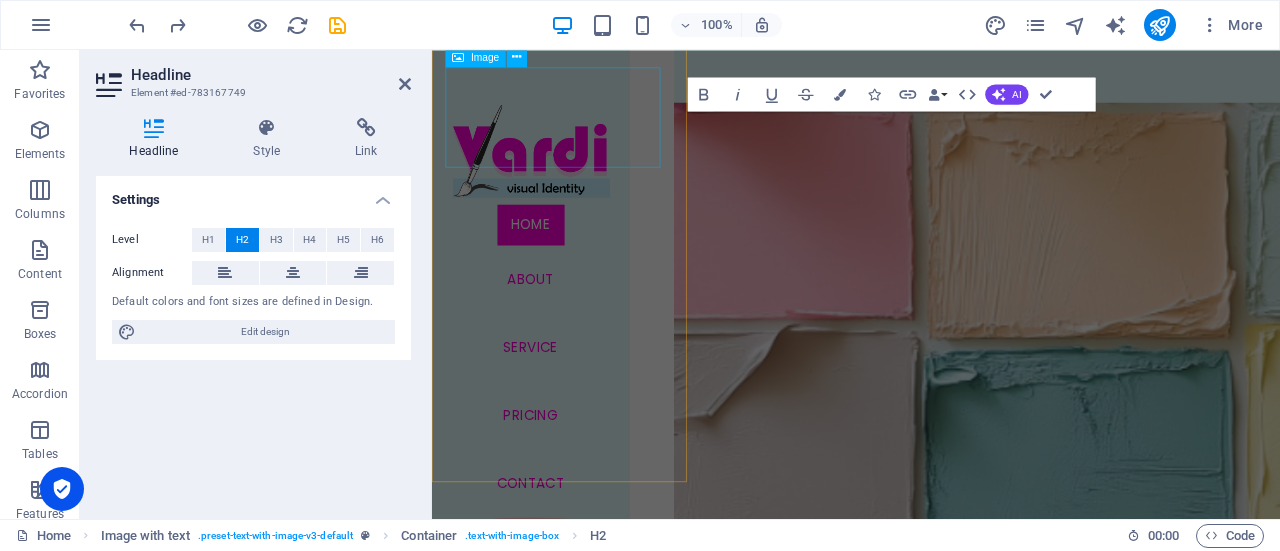 scroll, scrollTop: 1972, scrollLeft: 0, axis: vertical 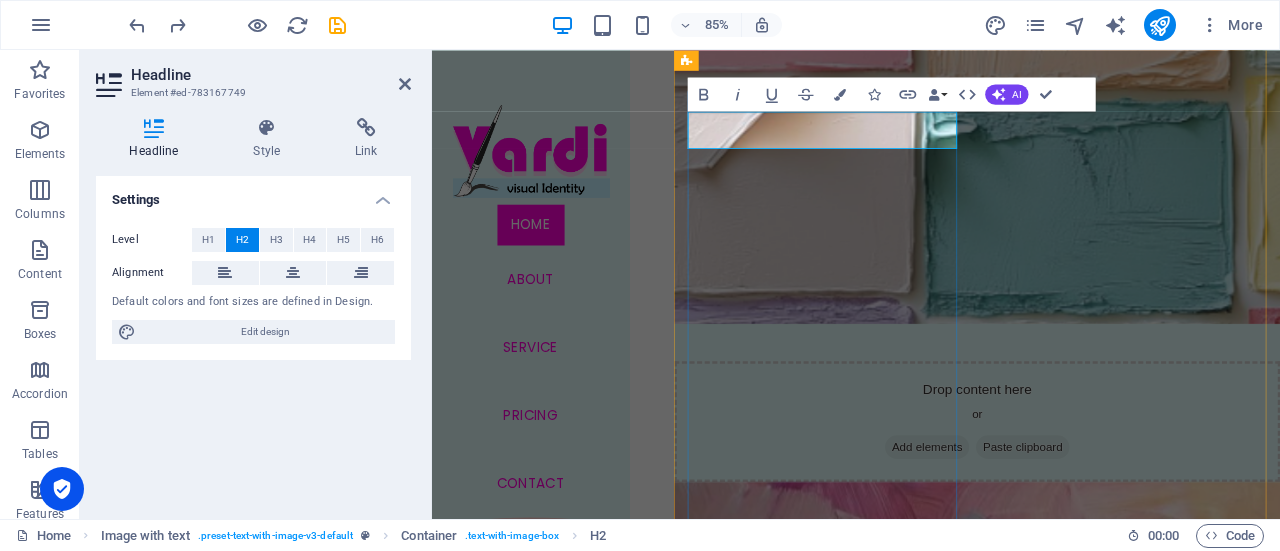 drag, startPoint x: 879, startPoint y: 143, endPoint x: 946, endPoint y: 140, distance: 67.06713 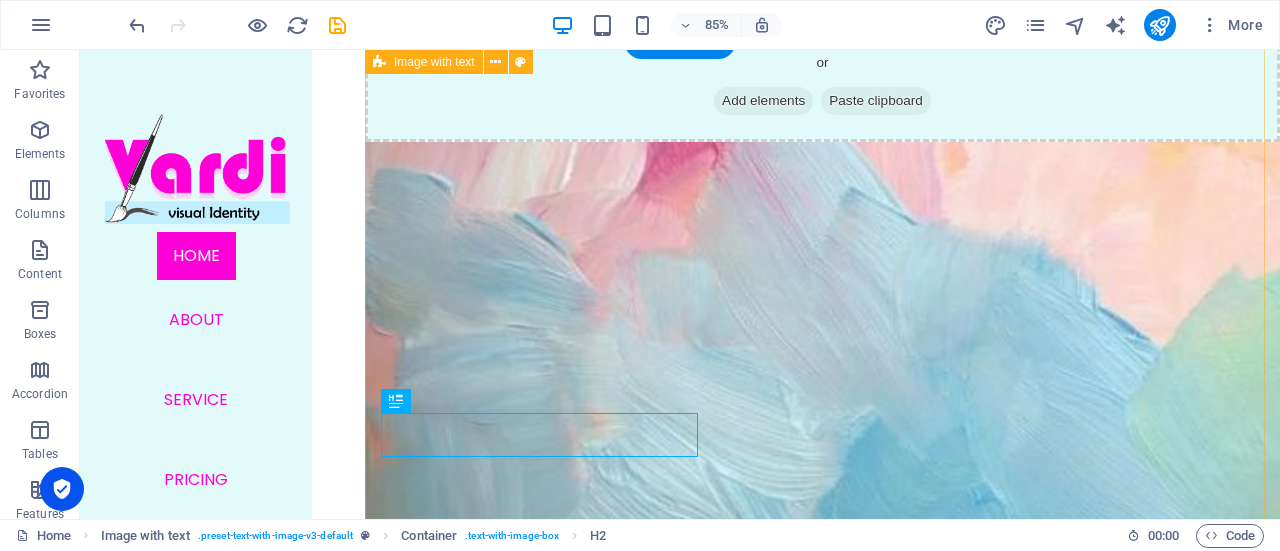 scroll, scrollTop: 1681, scrollLeft: 0, axis: vertical 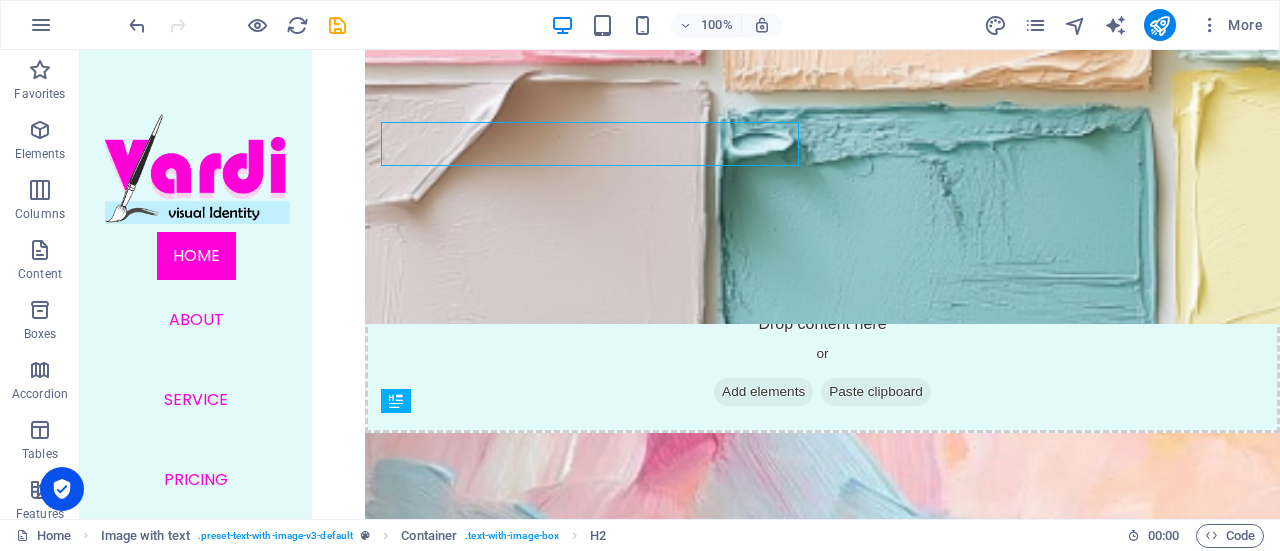 click on "ماذا نقدم ؟" at bounding box center [822, 1365] 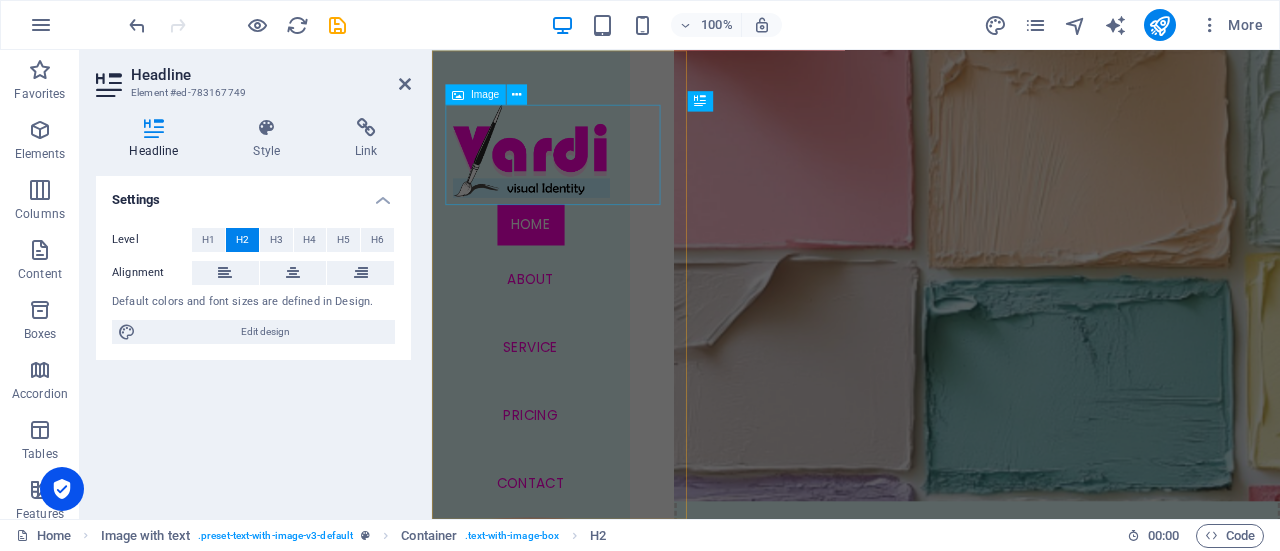 click at bounding box center [548, 173] 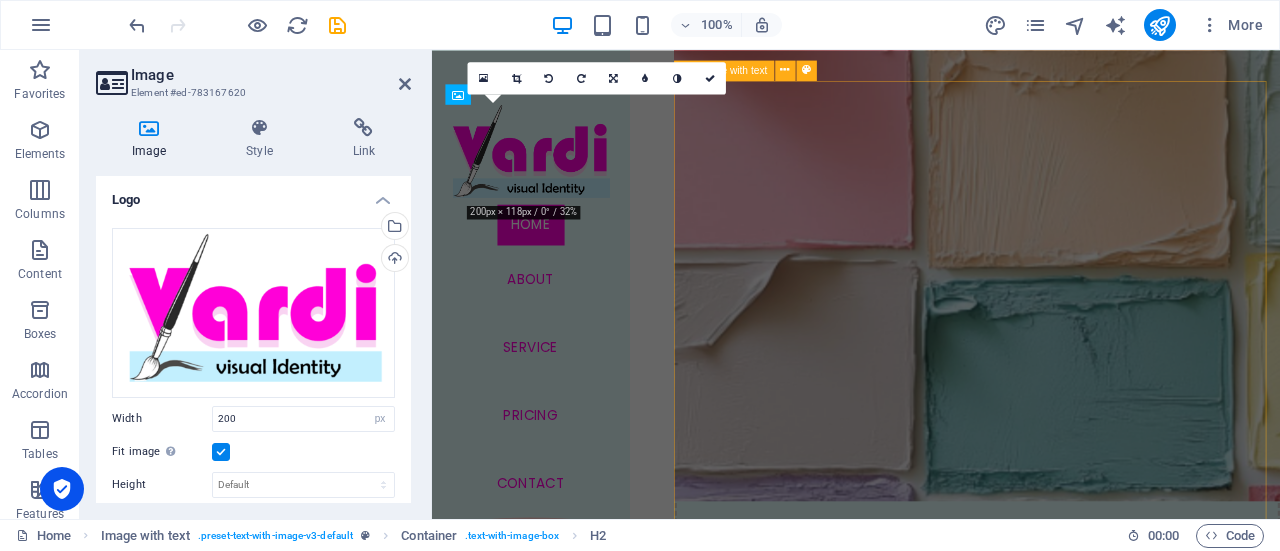 click on "في  Vardi ، نحن أكثر من مجرد مصممين… نحن رواة قصصك البصرية. نُساعدك على بناء علامة تجارية متكاملة تبدأ من  تصميم الشعار  وحتى  الدليل البصري الكامل  لهويتك. نقدم لك باقة متكاملة من الخدمات تشمل: 🎨 تصميم شعار [PERSON_NAME] روح مشروعك 🧁 اختيار لوحة ألوان متناغمة تعبّر عنك 🖋️ تنسيق خطوط احترافية وهوية طباعية متّسقة 📦 إعداد دليل استخدام الهوية (Brand Guidelines) 📱 تصميم قوالب جاهزة للسوشيال ميديا والانستغرام 🖥️ هوية بصرية مخصصة لموقعك الإلكتروني أو متجرك كل هذا نقدمه بأسلوب أنثوي، أنيق، ومليء بالتفاصيل التي تُبهج العين وتكسب الثقة. ✨  About us" at bounding box center [1073, 2225] 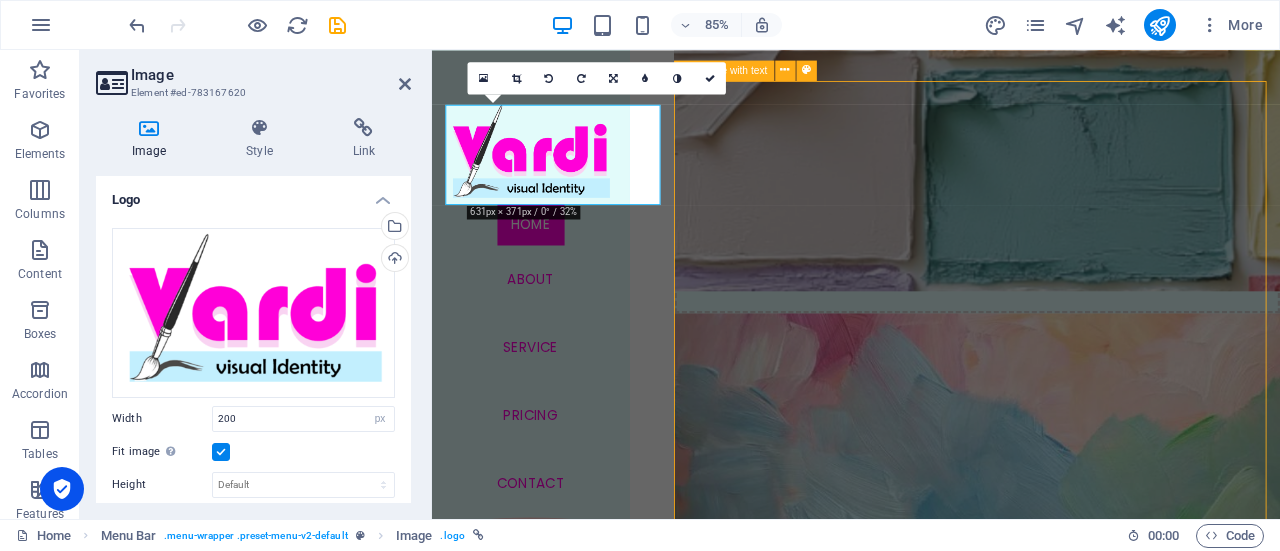 scroll, scrollTop: 1637, scrollLeft: 0, axis: vertical 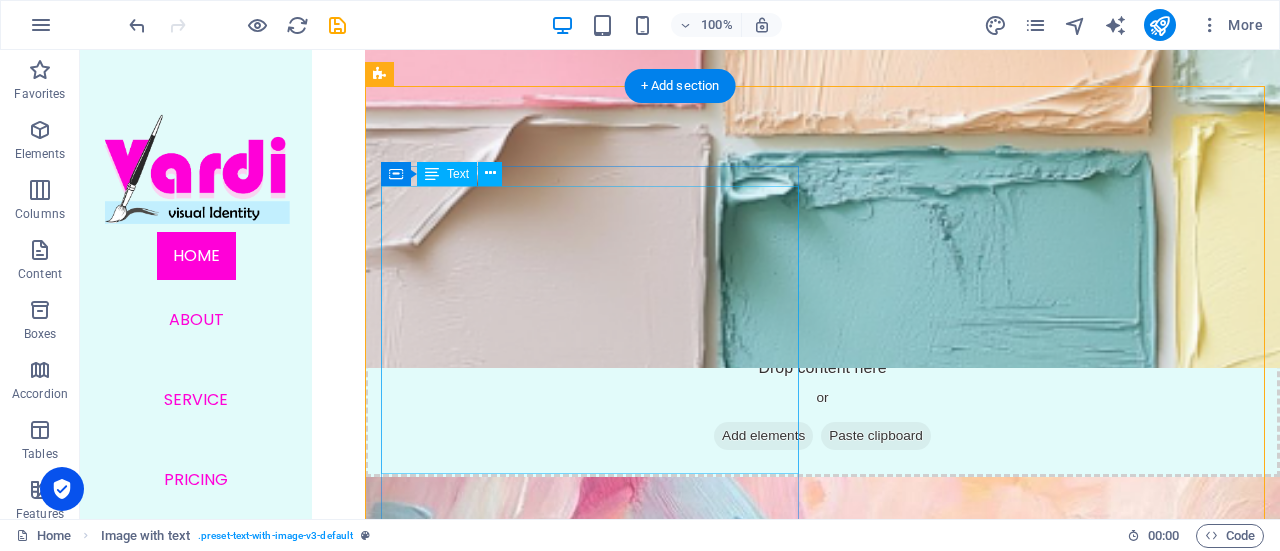 click on "في  Vardi ، نحن أكثر من مجرد مصممين… نحن رواة قصصك البصرية. نُساعدك على بناء علامة تجارية متكاملة تبدأ من  تصميم الشعار  وحتى  الدليل البصري الكامل  لهويتك. نقدم لك باقة متكاملة من الخدمات تشمل: 🎨 تصميم شعار [PERSON_NAME] روح مشروعك 🧁 اختيار لوحة ألوان متناغمة تعبّر عنك 🖋️ تنسيق خطوط احترافية وهوية طباعية متّسقة 📦 إعداد دليل استخدام الهوية (Brand Guidelines) 📱 تصميم قوالب جاهزة للسوشيال ميديا والانستغرام 🖥️ هوية بصرية مخصصة لموقعك الإلكتروني أو متجرك كل هذا نقدمه بأسلوب أنثوي، أنيق، ومليء بالتفاصيل التي تُبهج العين وتكسب الثقة. ✨" at bounding box center [822, 1539] 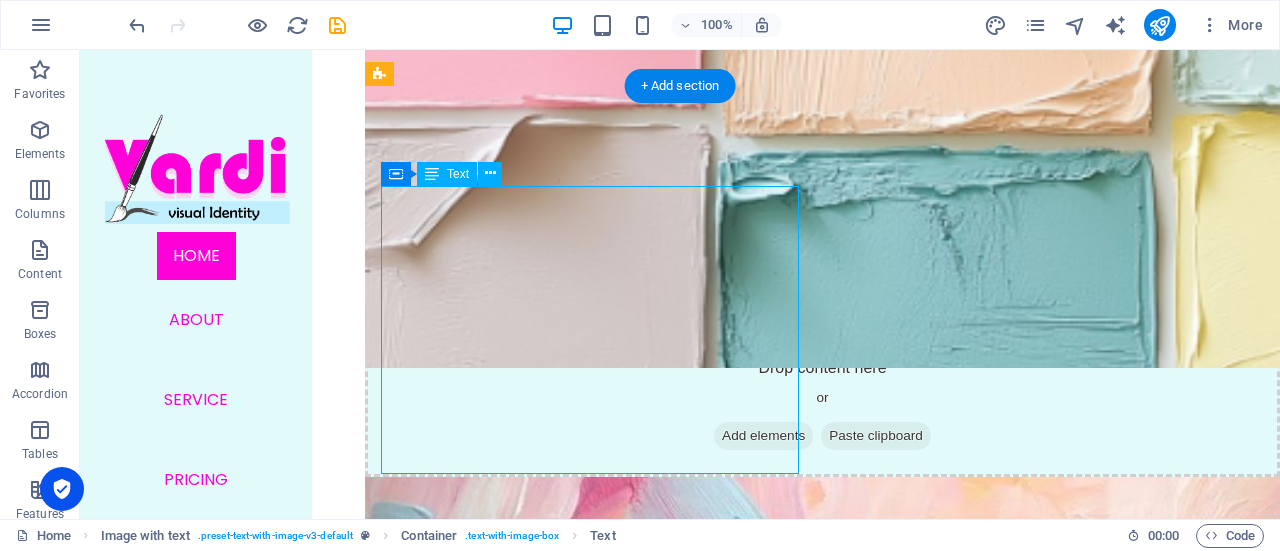 click on "في  Vardi ، نحن أكثر من مجرد مصممين… نحن رواة قصصك البصرية. نُساعدك على بناء علامة تجارية متكاملة تبدأ من  تصميم الشعار  وحتى  الدليل البصري الكامل  لهويتك. نقدم لك باقة متكاملة من الخدمات تشمل: 🎨 تصميم شعار [PERSON_NAME] روح مشروعك 🧁 اختيار لوحة ألوان متناغمة تعبّر عنك 🖋️ تنسيق خطوط احترافية وهوية طباعية متّسقة 📦 إعداد دليل استخدام الهوية (Brand Guidelines) 📱 تصميم قوالب جاهزة للسوشيال ميديا والانستغرام 🖥️ هوية بصرية مخصصة لموقعك الإلكتروني أو متجرك كل هذا نقدمه بأسلوب أنثوي، أنيق، ومليء بالتفاصيل التي تُبهج العين وتكسب الثقة. ✨" at bounding box center (822, 1539) 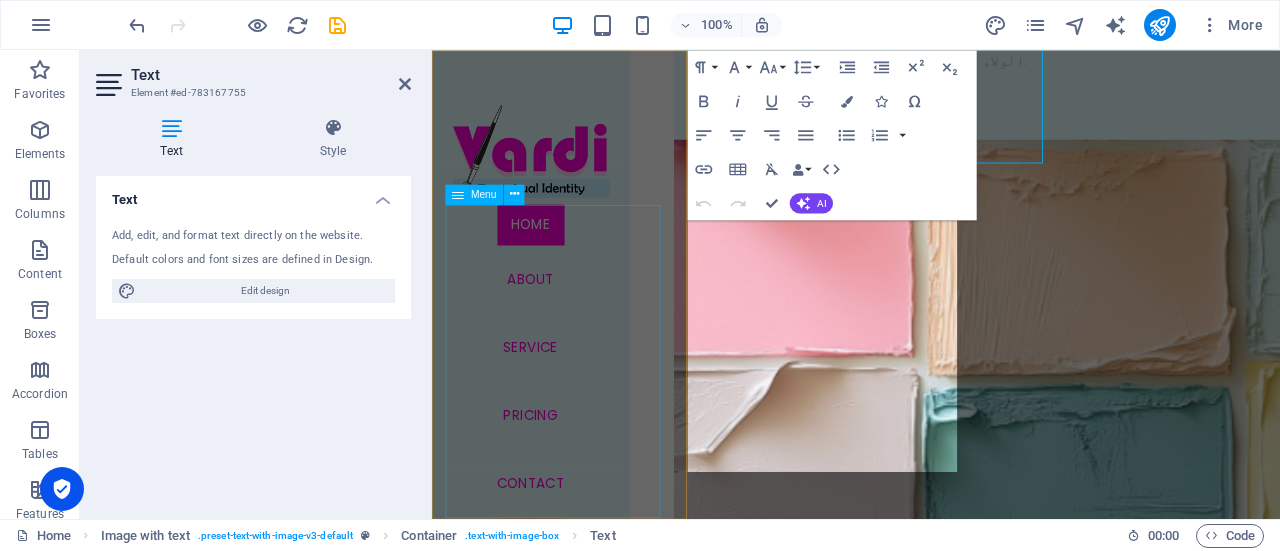 scroll, scrollTop: 1928, scrollLeft: 0, axis: vertical 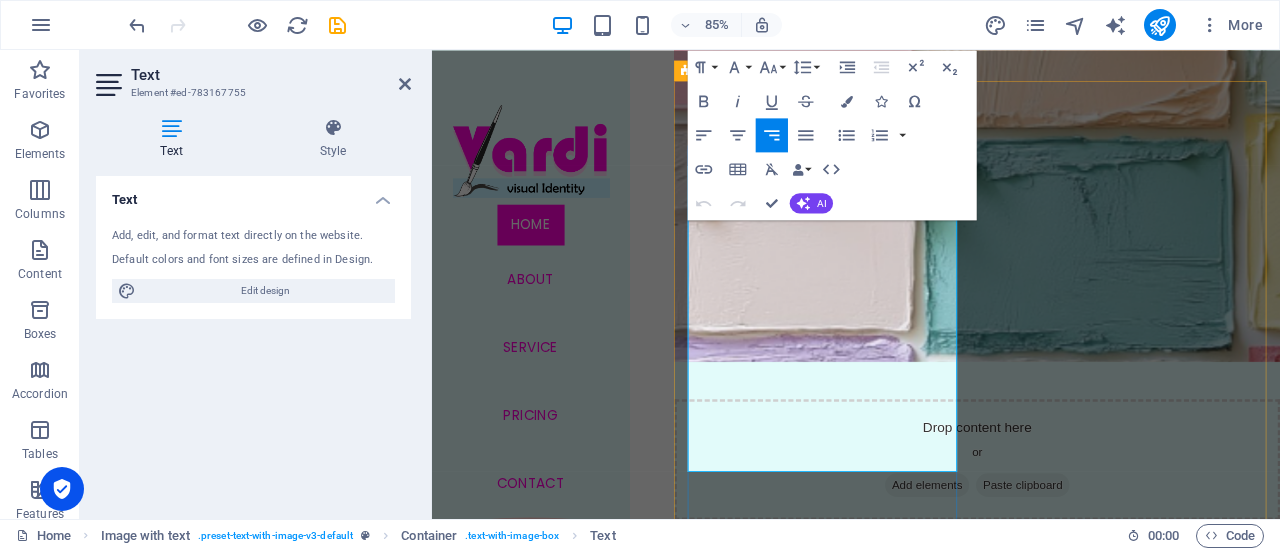 drag, startPoint x: 749, startPoint y: 432, endPoint x: 1042, endPoint y: 322, distance: 312.96805 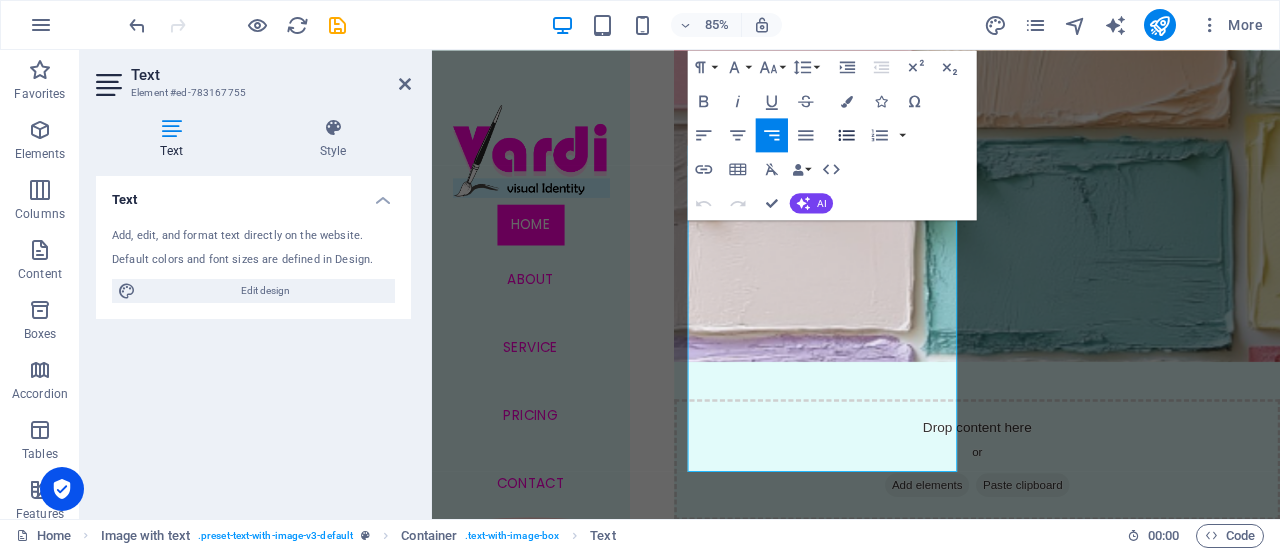 click 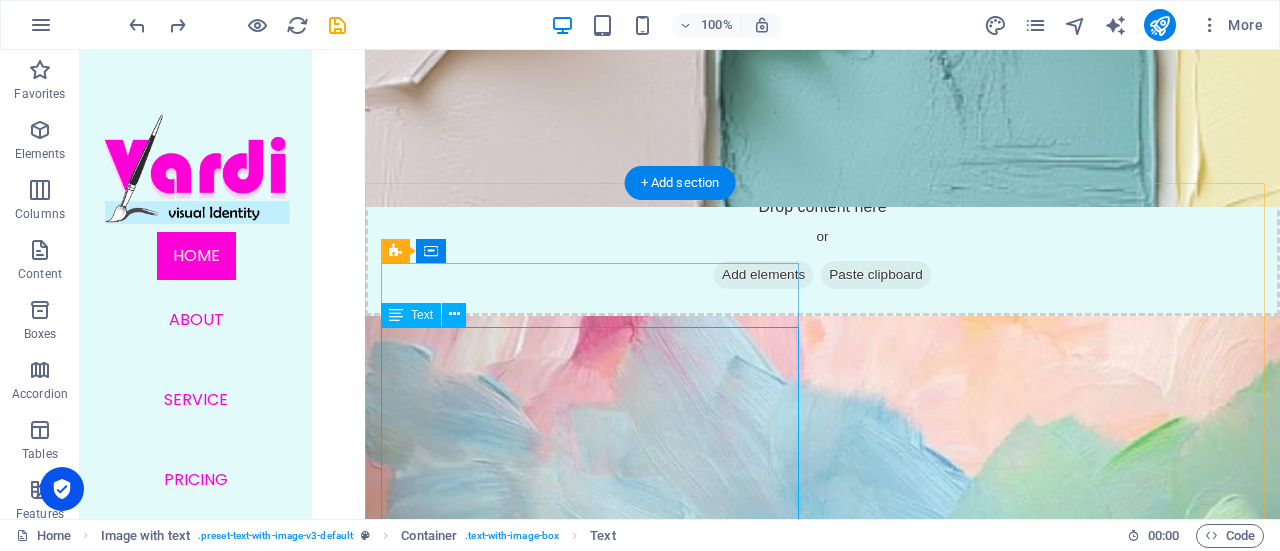 scroll, scrollTop: 1540, scrollLeft: 0, axis: vertical 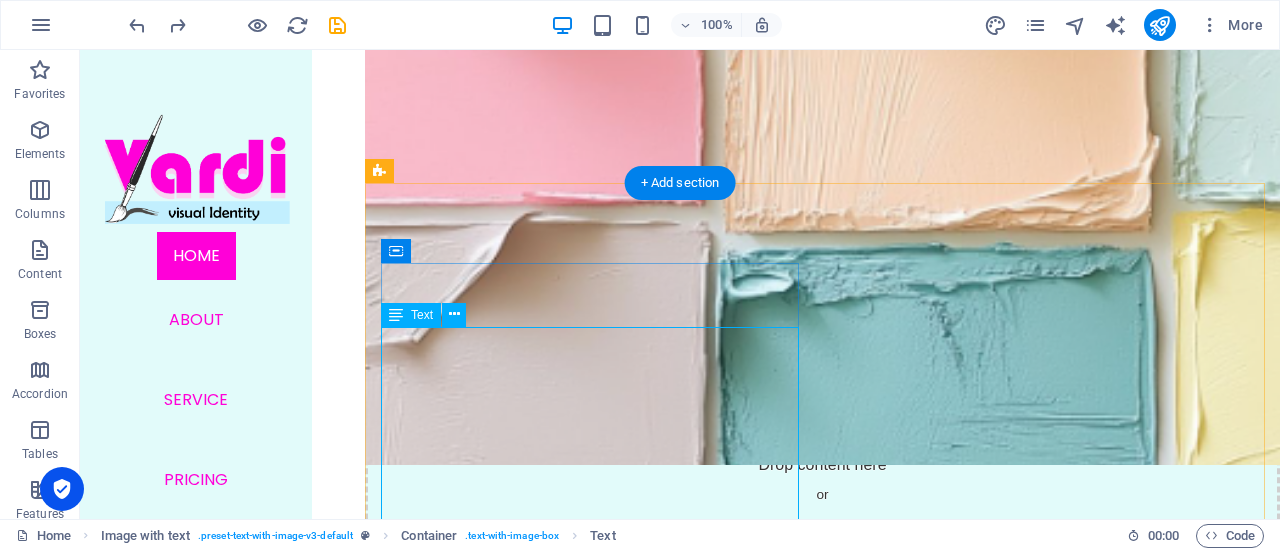 click at bounding box center [0, 0] 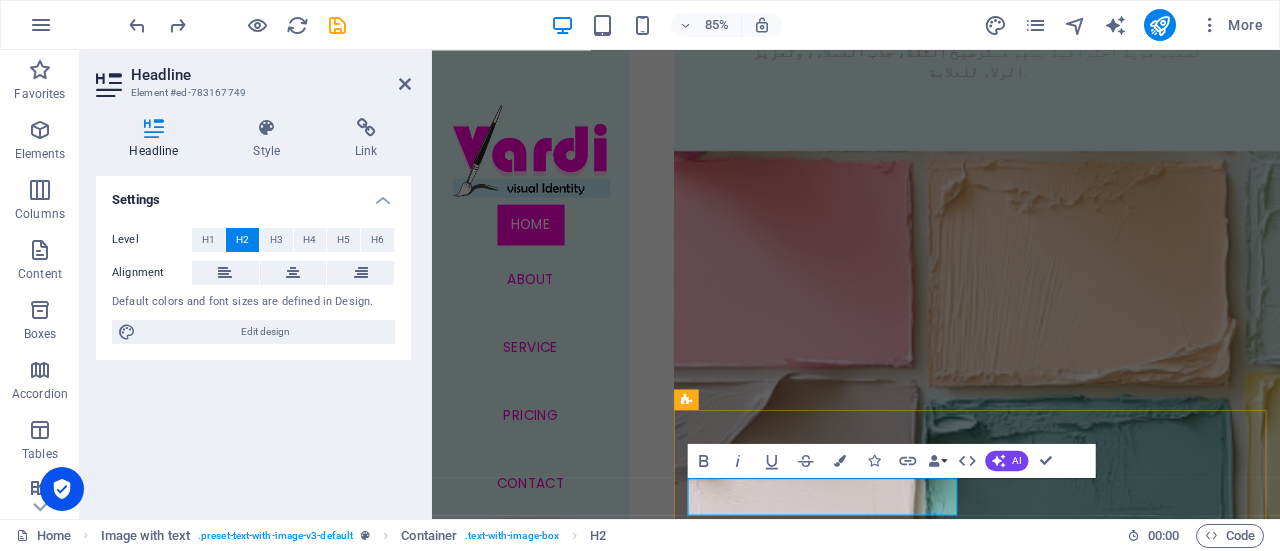 scroll, scrollTop: 1644, scrollLeft: 0, axis: vertical 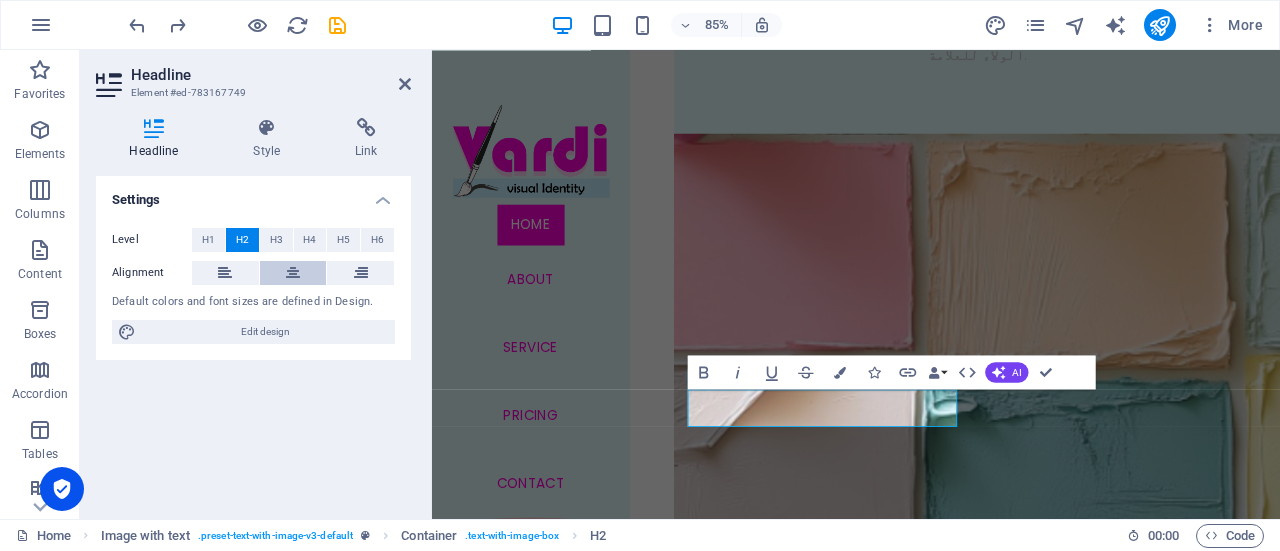 click at bounding box center (293, 273) 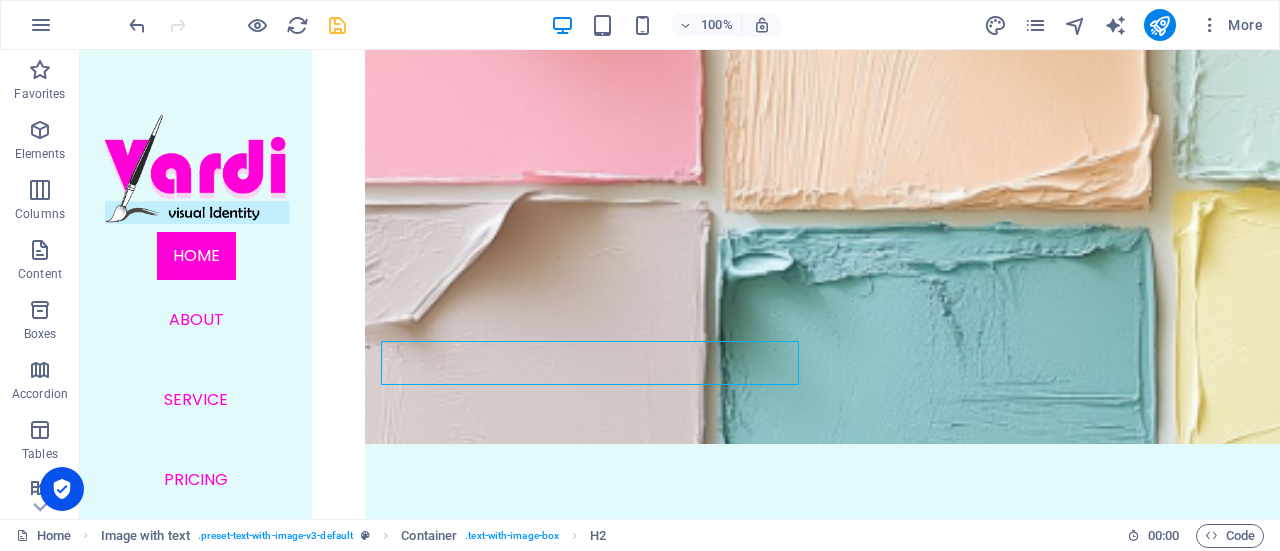 click at bounding box center [337, 25] 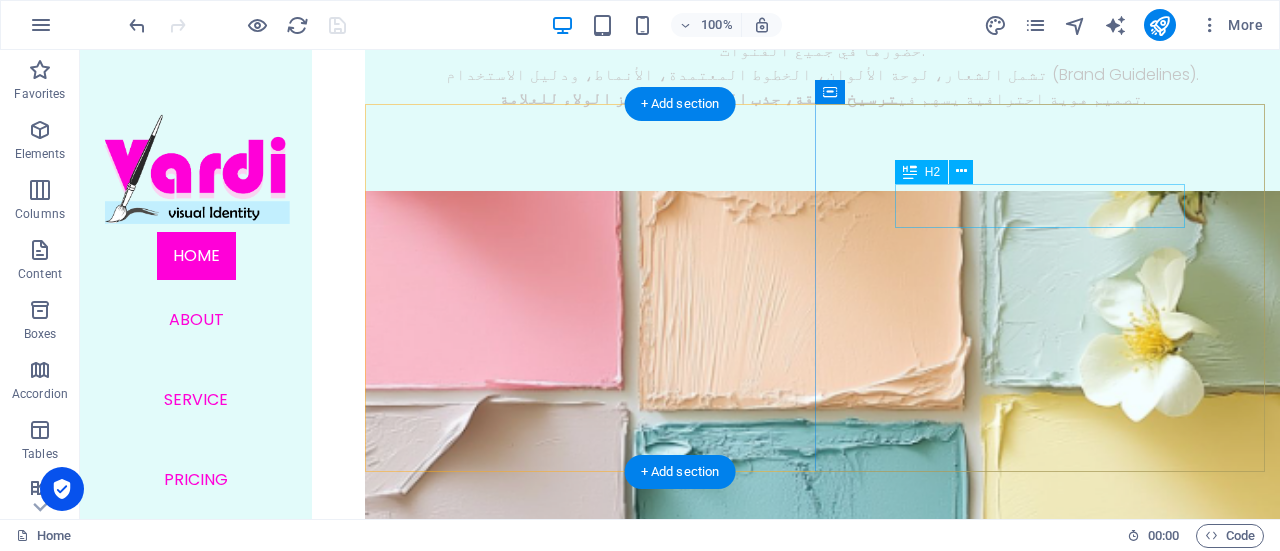 scroll, scrollTop: 1251, scrollLeft: 0, axis: vertical 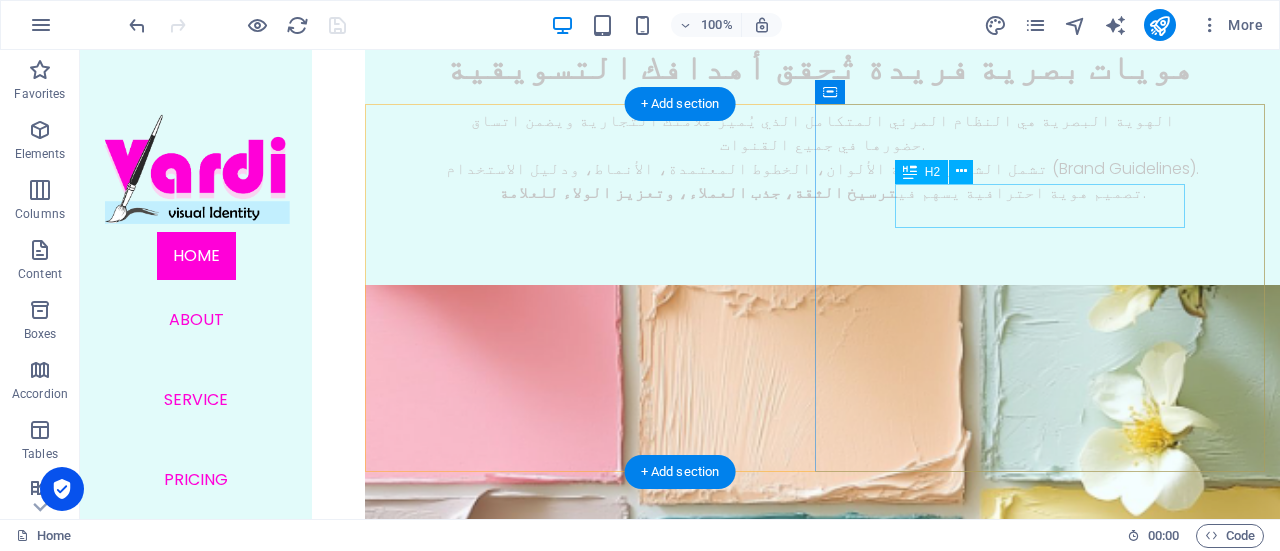 click on "لماذا نحن ؟" at bounding box center (822, 1475) 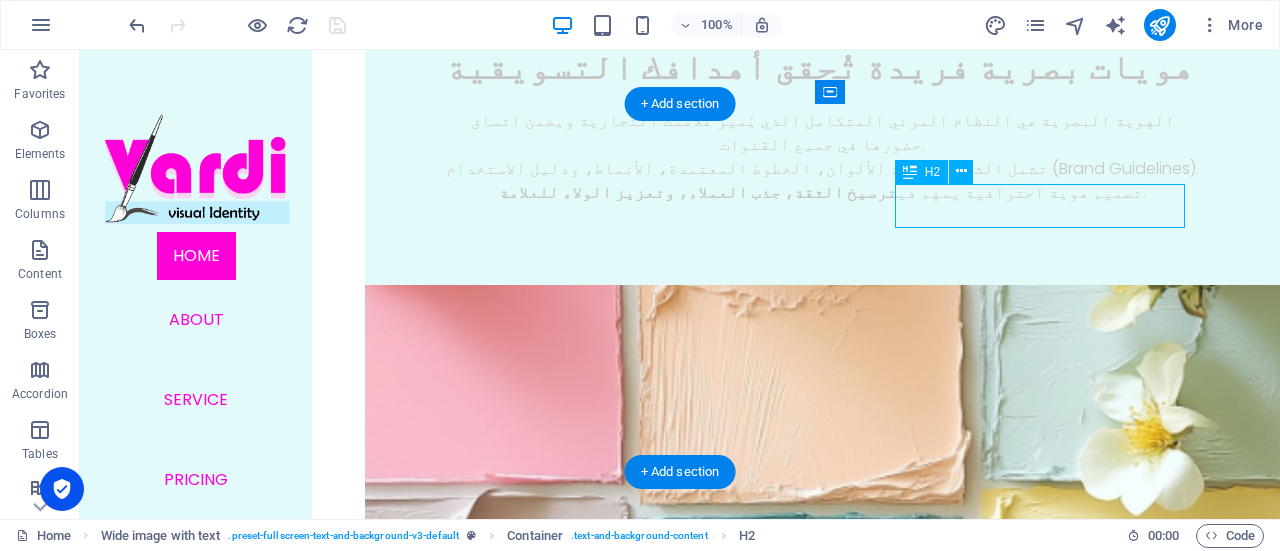 click on "لماذا نحن ؟" at bounding box center [822, 1475] 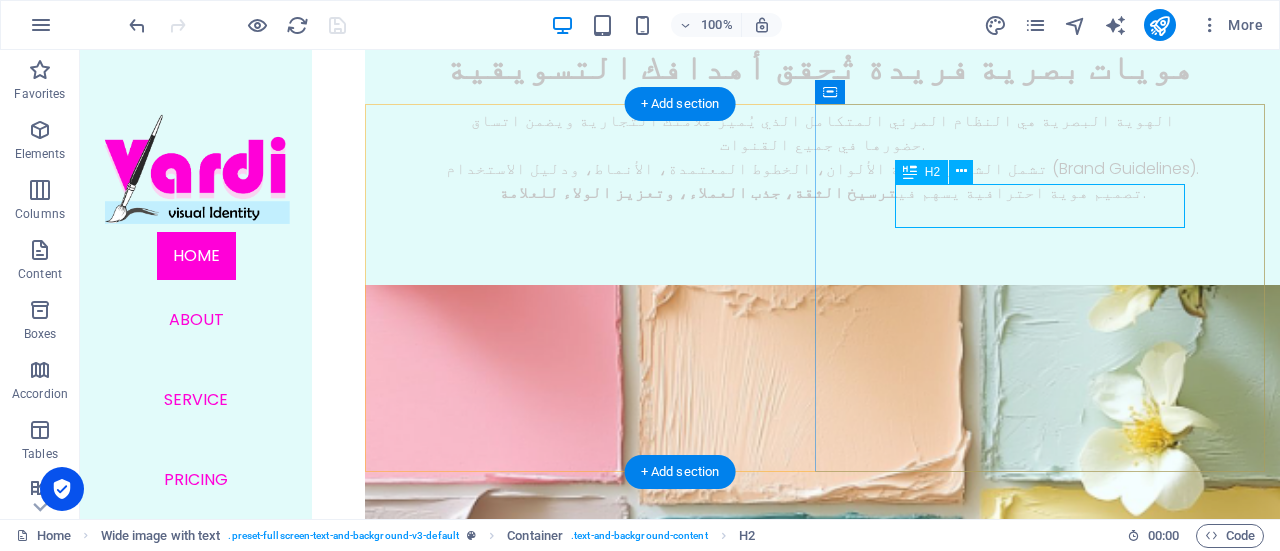 click on "لماذا نحن ؟" at bounding box center (822, 1475) 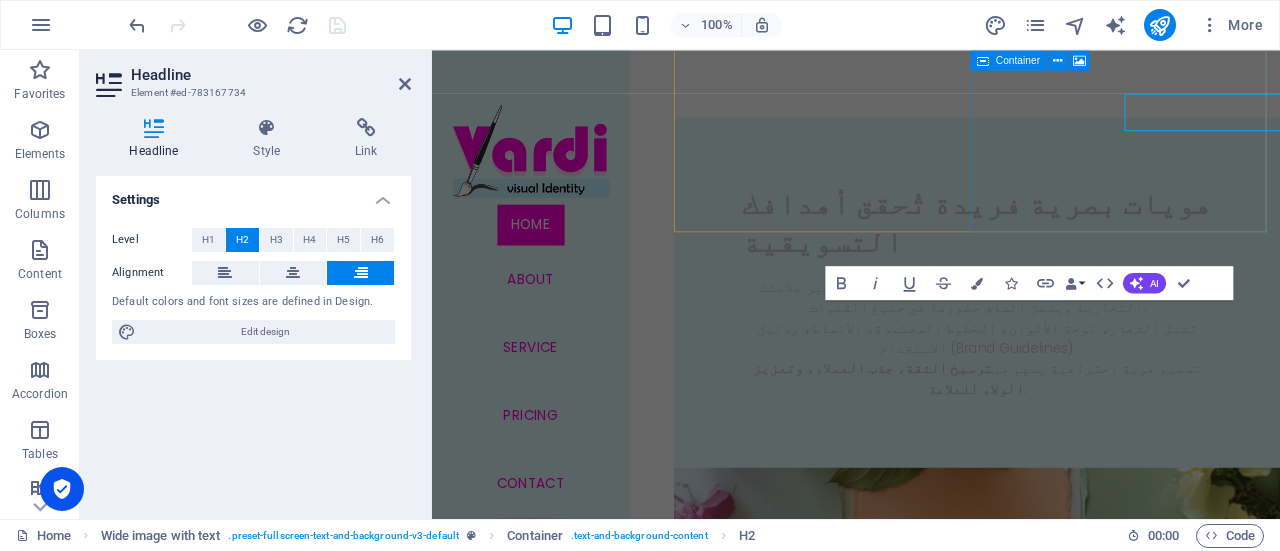 scroll, scrollTop: 1334, scrollLeft: 0, axis: vertical 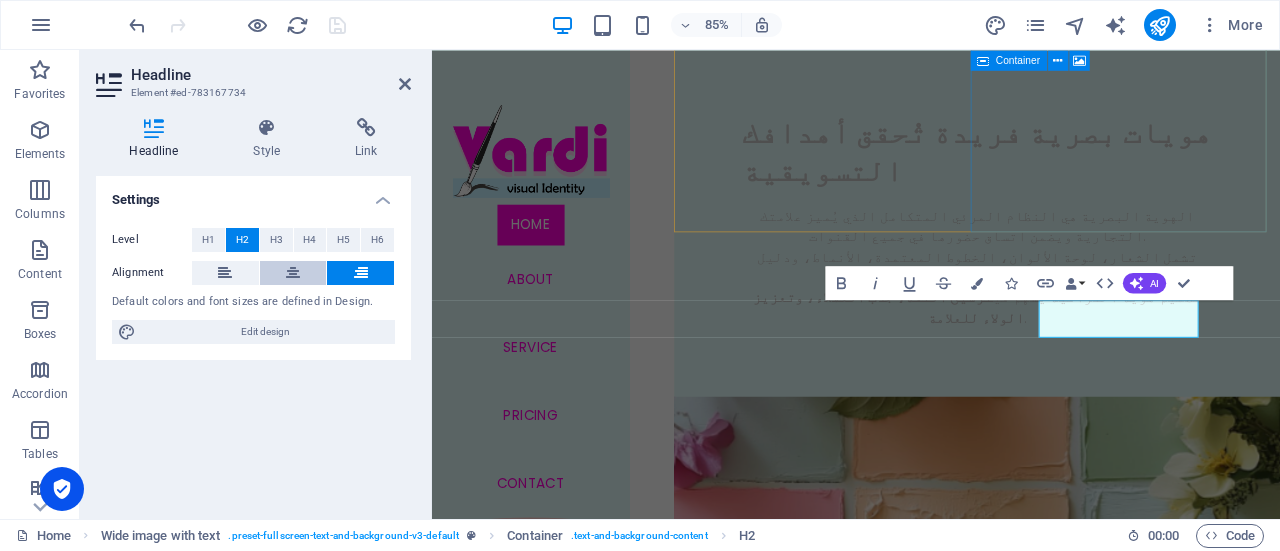 click at bounding box center [293, 273] 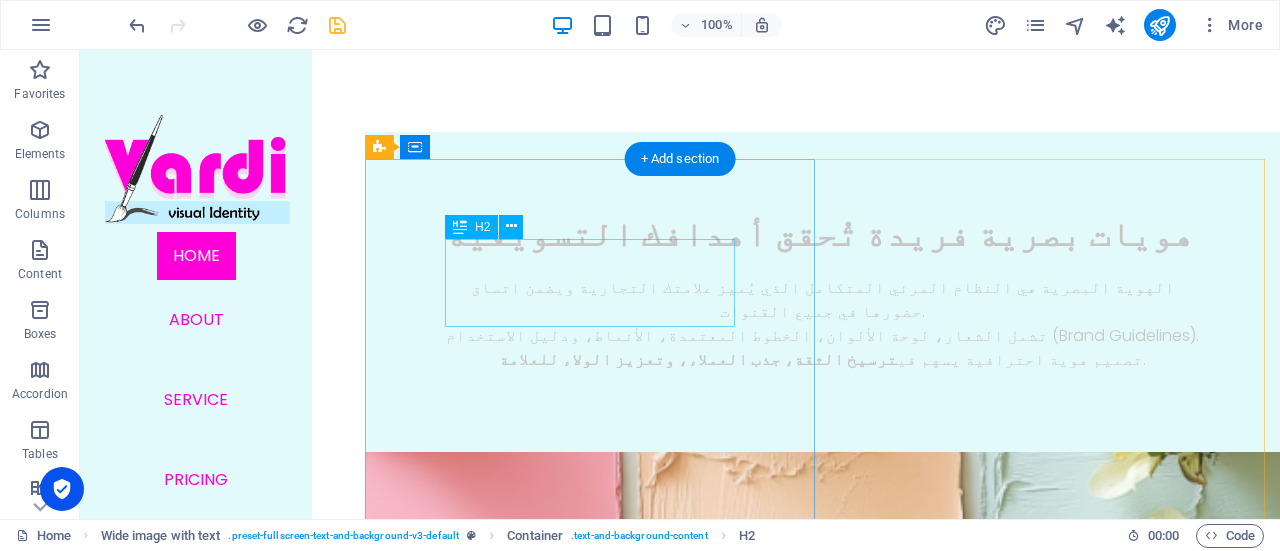 scroll, scrollTop: 760, scrollLeft: 0, axis: vertical 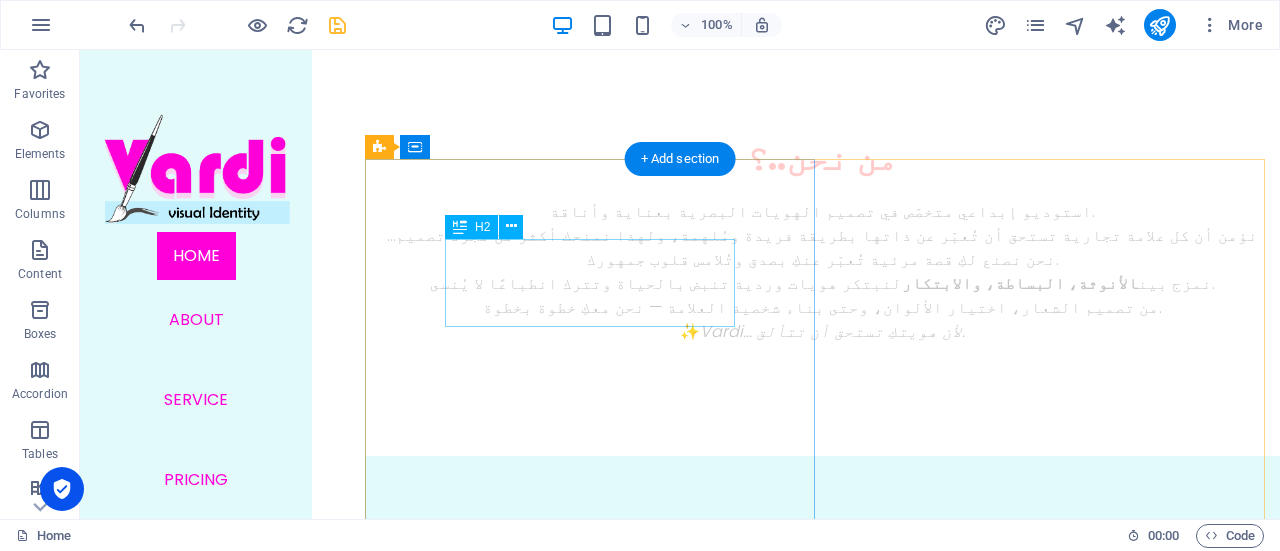click on "هويات بصرية فريدة تُحقق أهدافك التسويقية" at bounding box center (822, 558) 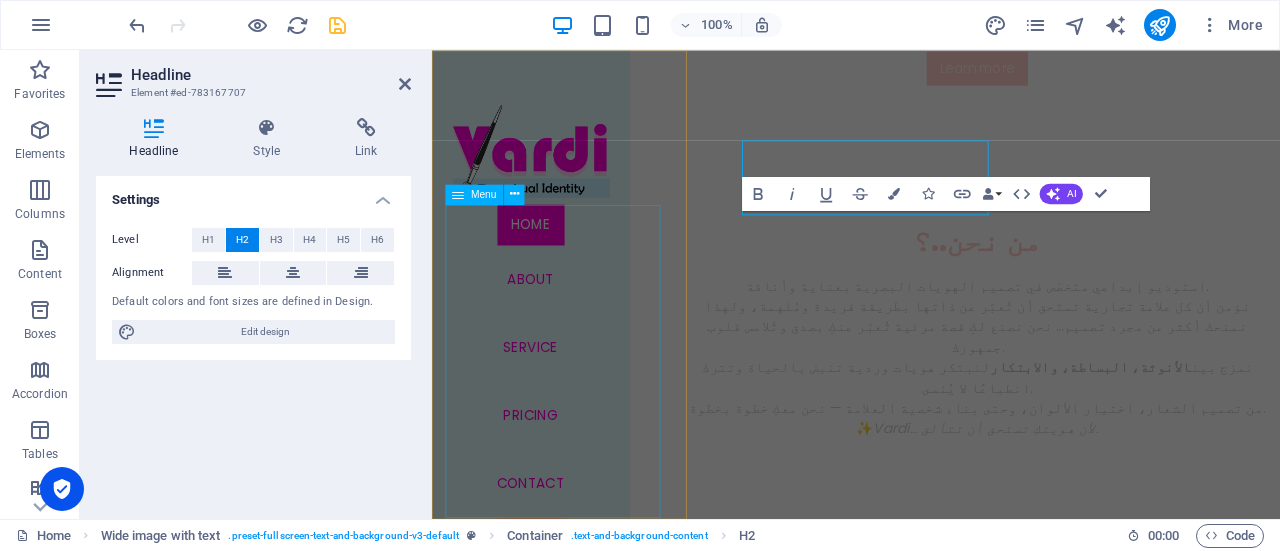 scroll, scrollTop: 843, scrollLeft: 0, axis: vertical 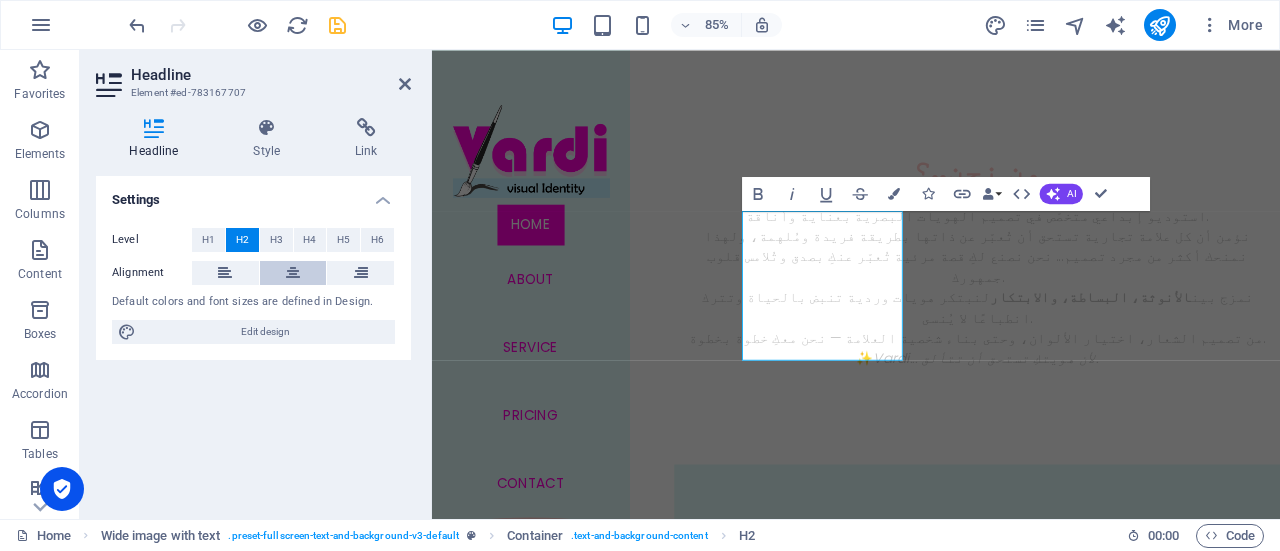 click at bounding box center [293, 273] 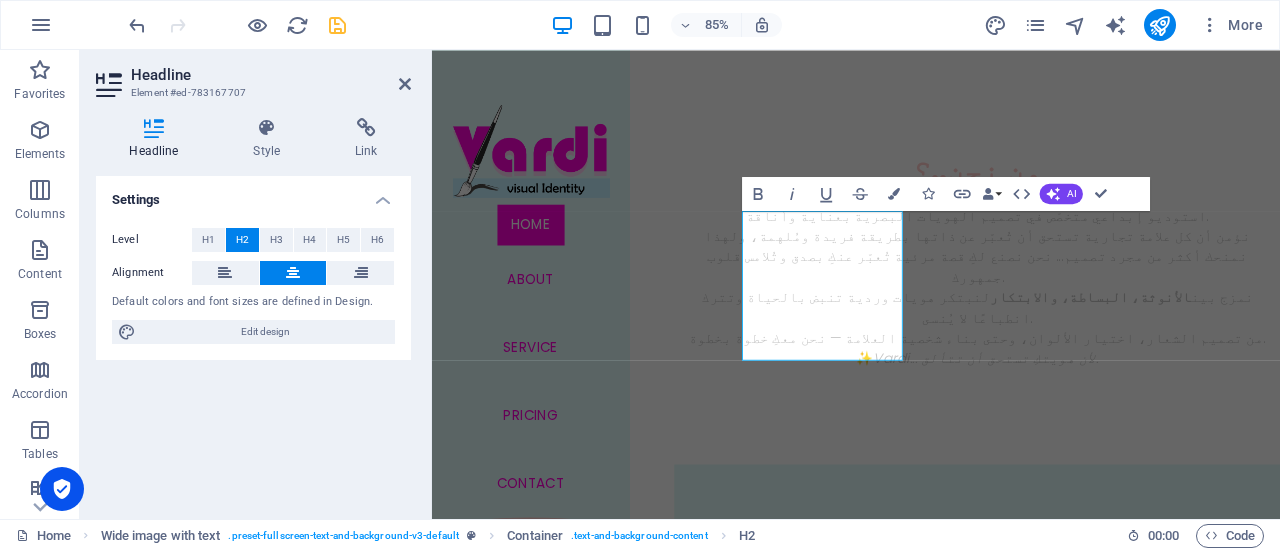 click at bounding box center [293, 273] 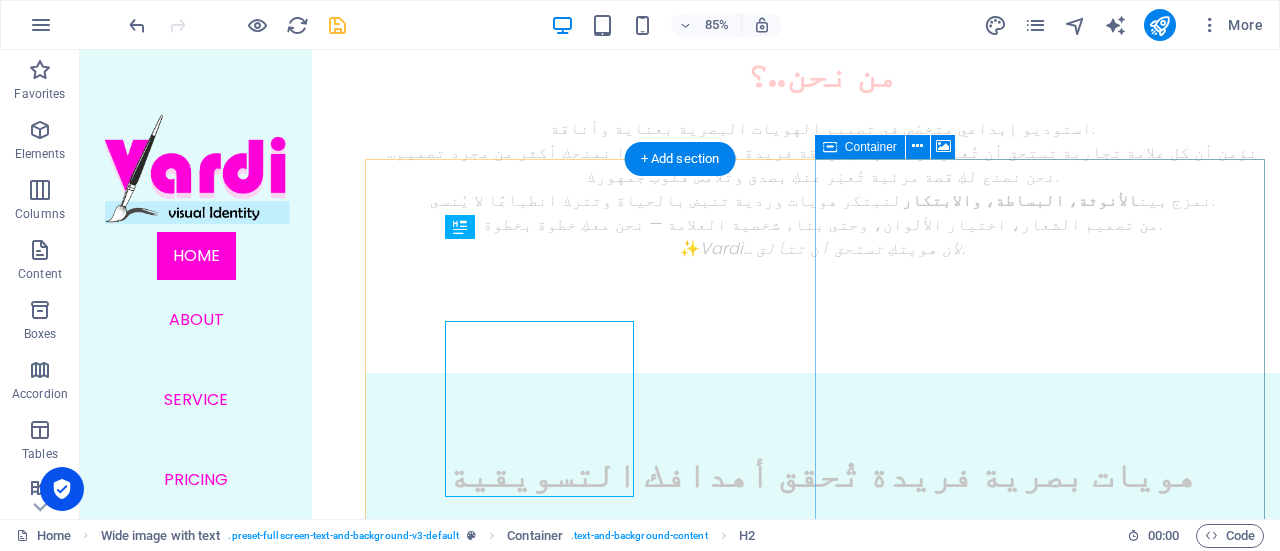 scroll, scrollTop: 760, scrollLeft: 0, axis: vertical 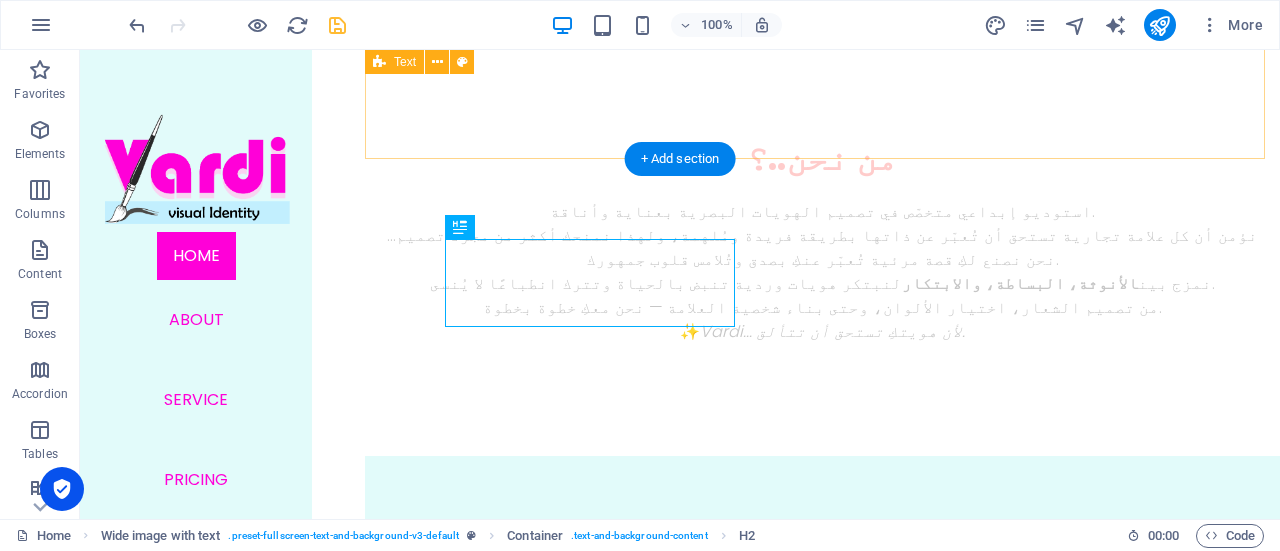 click on "من نحن..؟ استوديو إبداعي متخصّص في تصميم الهويات البصرية بعناية وأناقة. نؤمن أن كل علامة تجارية تستحق أن تُعبّر عن ذاتها بطريقة فريدة ومُلهمة، ولهذا نمنحك أكثر من مجرد تصميم... نحن نصنع لكِ قصة مرئية تُعبّر عنكِ بصدق وتُلامس قلوب جمهورك. نمزج بين  الأنوثة، البساطة، والابتكار  لنبتكر هويات وردية تنبض بالحياة وتترك انطباعًا لا يُنسى. من تصميم الشعار، اختيار الألوان، وحتى بناء شخصية العلامة — نحن معكِ خطوة بخطوة. ✨  Vardi... لأن هويتكِ تستحق أن تتألق." at bounding box center (822, 256) 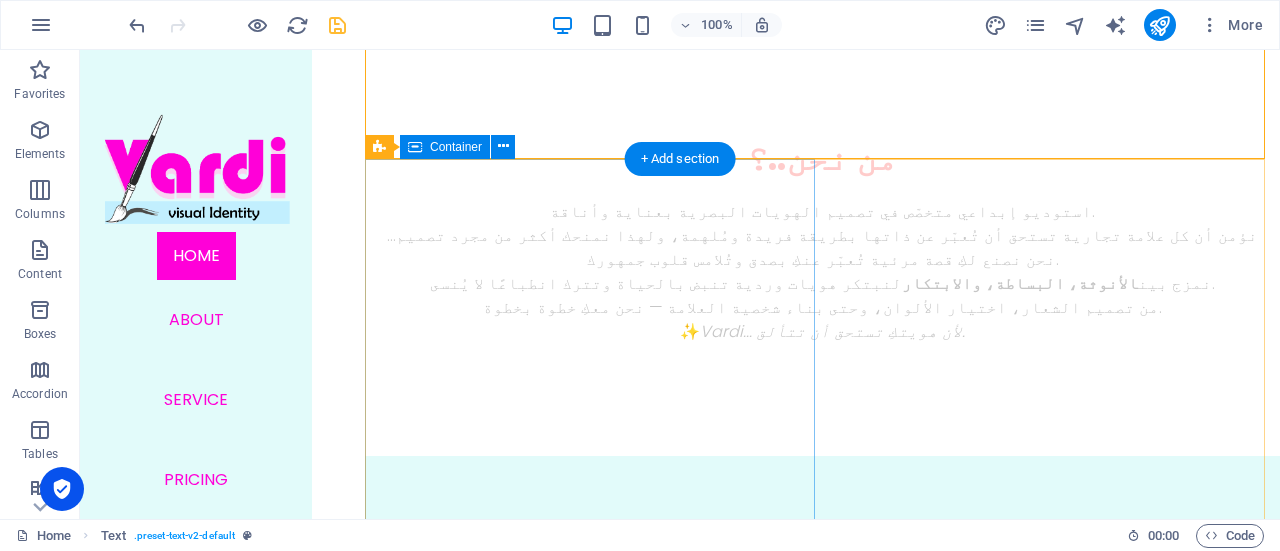 scroll, scrollTop: 1012, scrollLeft: 0, axis: vertical 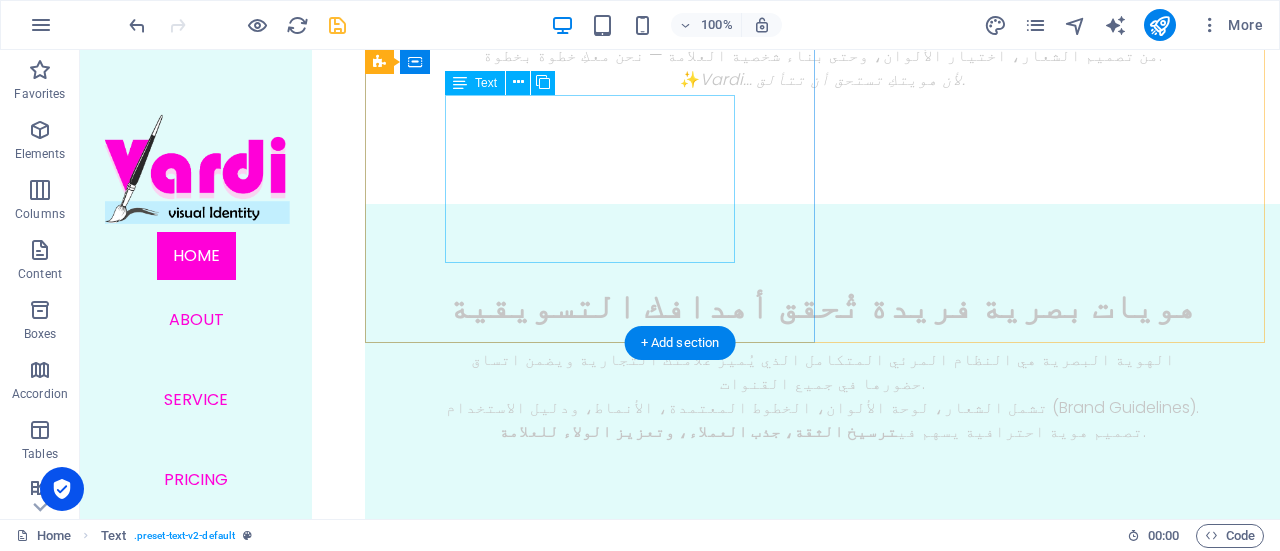 click at bounding box center (337, 25) 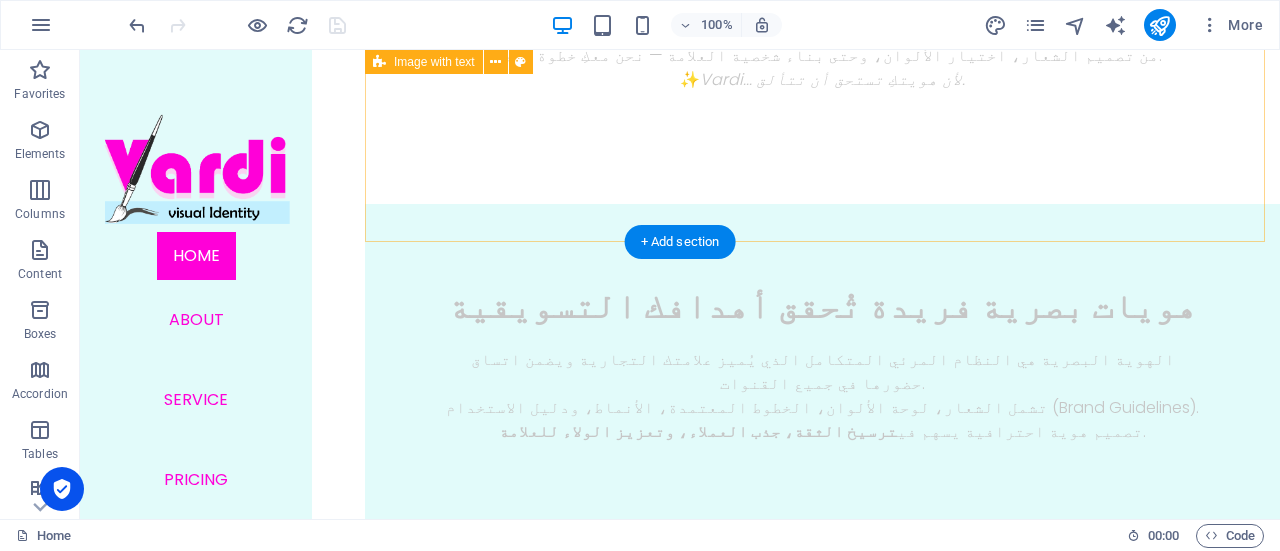 scroll, scrollTop: 2065, scrollLeft: 0, axis: vertical 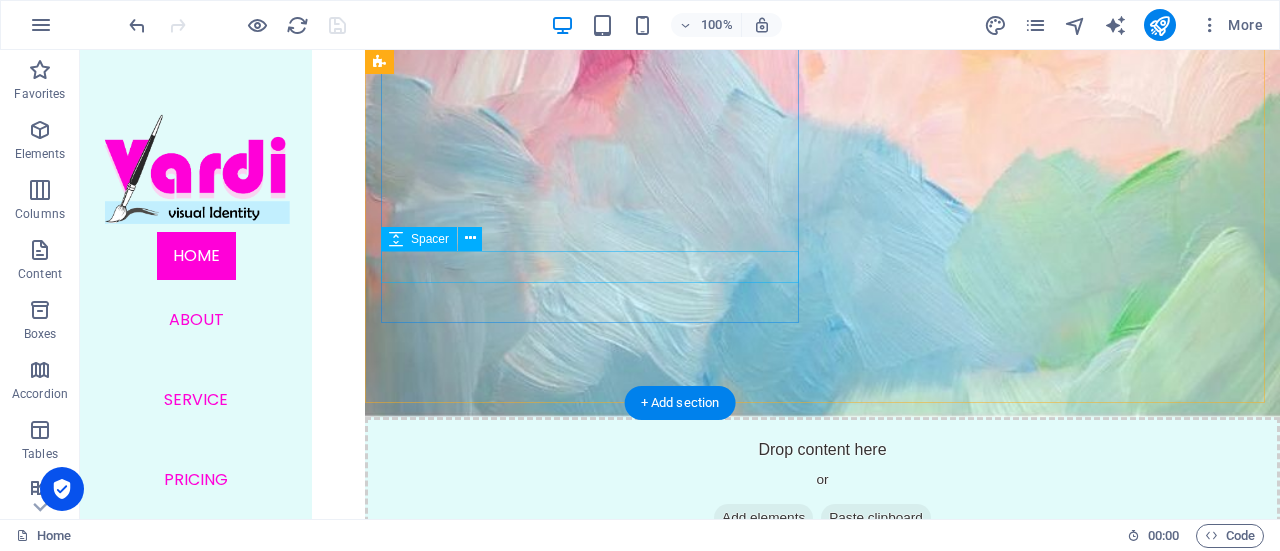 click on "About us" at bounding box center (822, 1339) 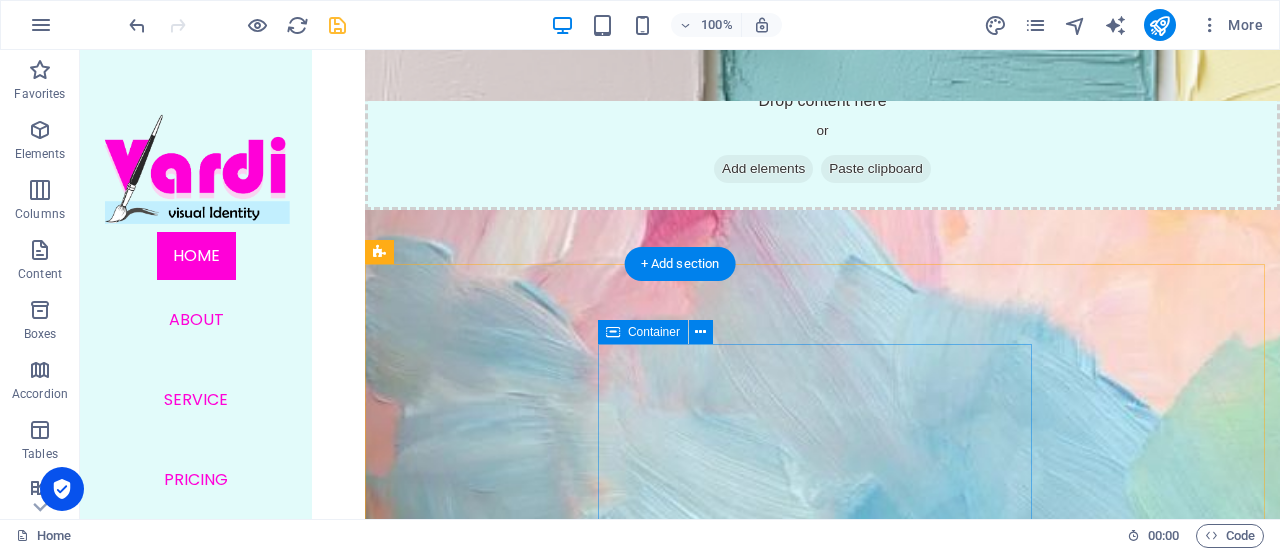 scroll, scrollTop: 2182, scrollLeft: 0, axis: vertical 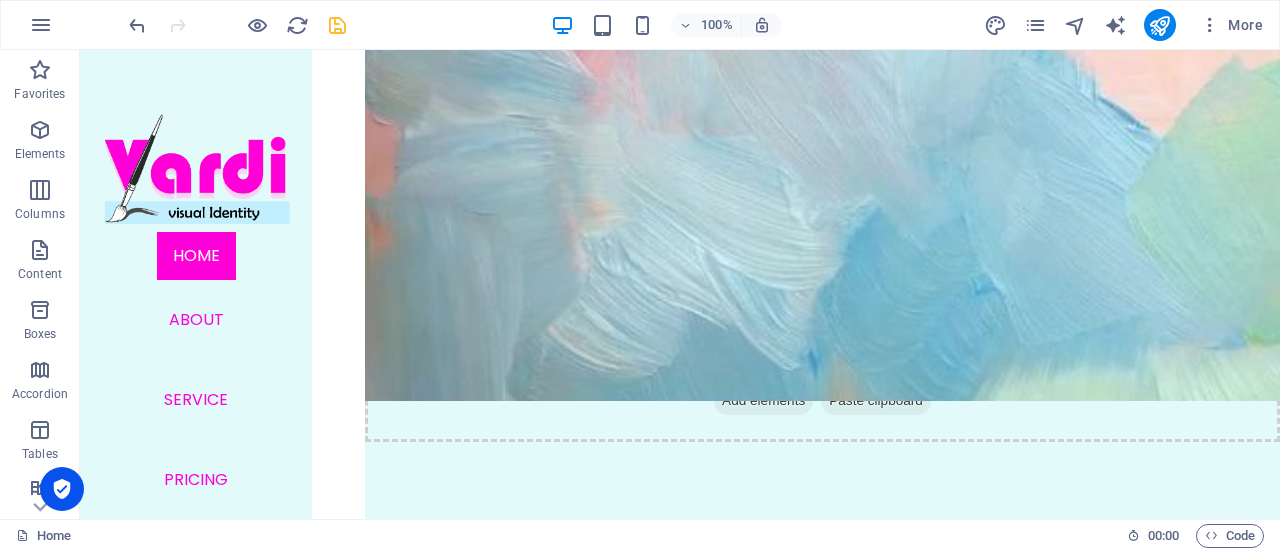 click on "Lorem ipsum dolor sit amet, consectetuer adipiscing elit. ligula eget dolor." at bounding box center [602, 3188] 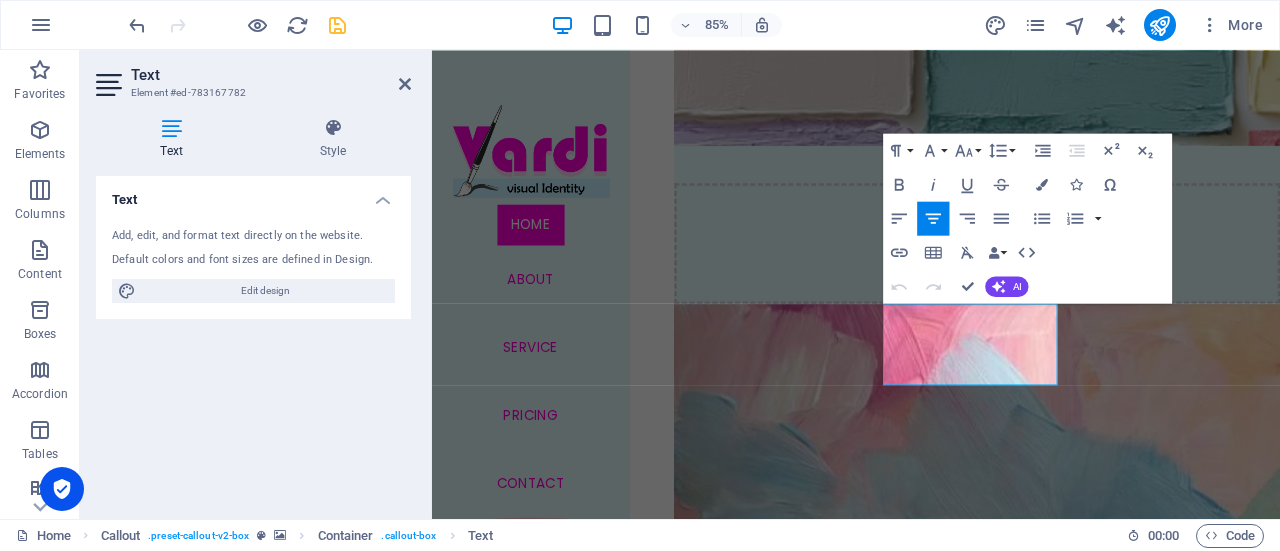 scroll, scrollTop: 2473, scrollLeft: 0, axis: vertical 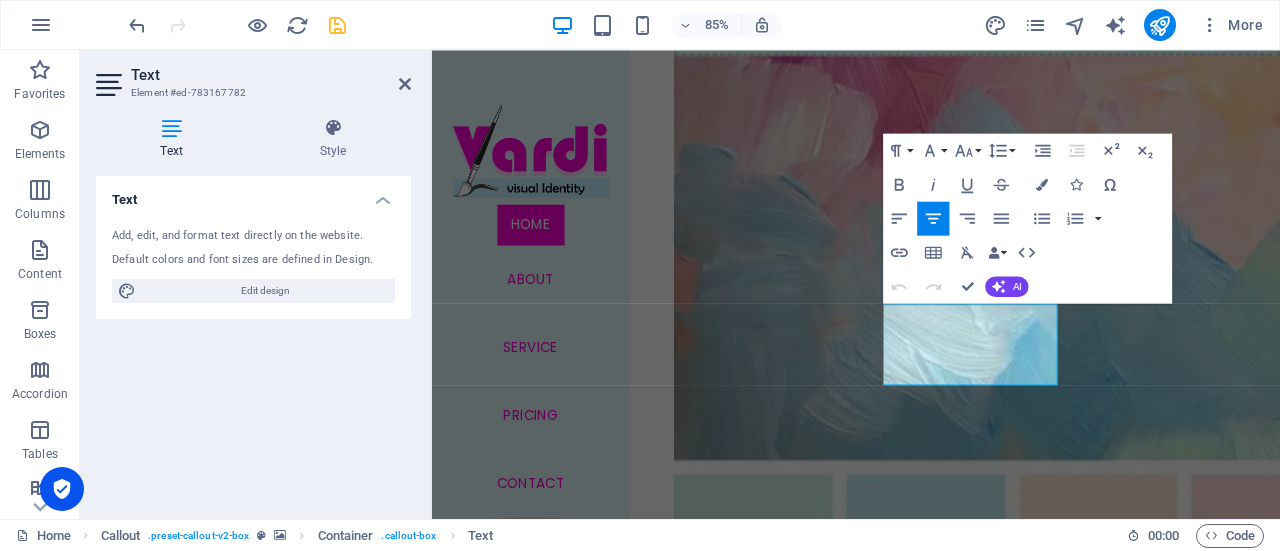 type 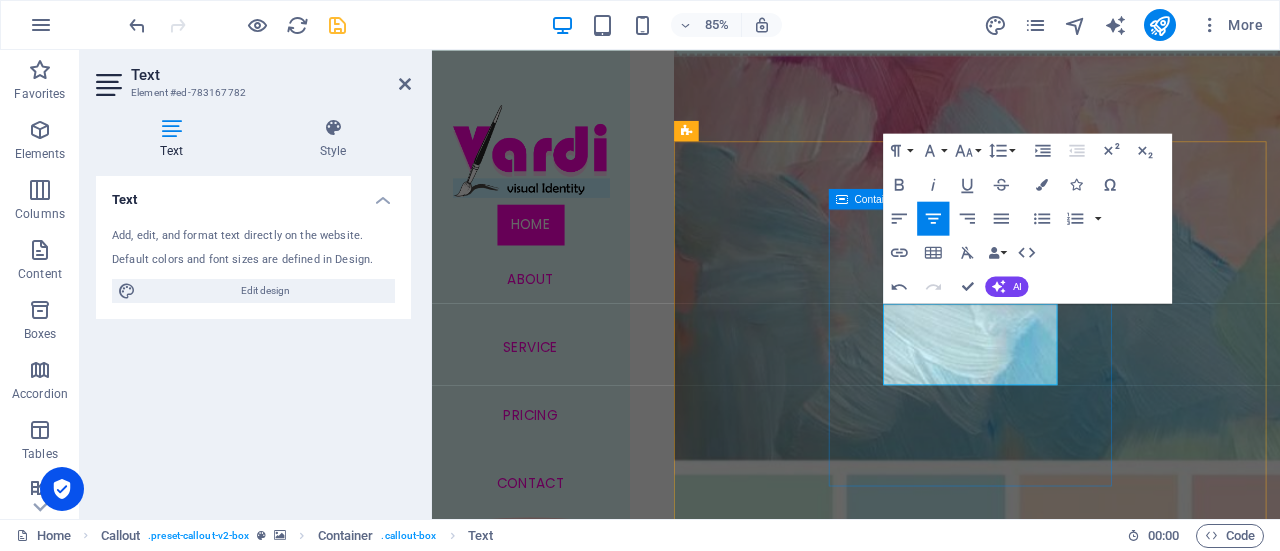 drag, startPoint x: 1094, startPoint y: 427, endPoint x: 909, endPoint y: 319, distance: 214.21718 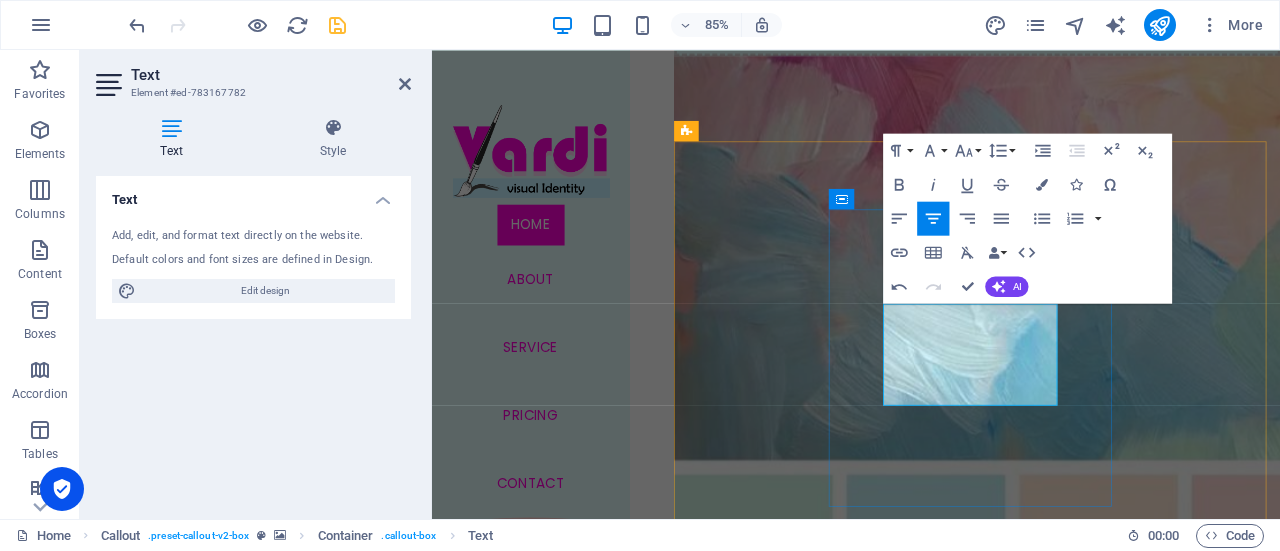 click on "فريق  Vardi  بانتظارك بكل شغف لنحوّل فكرتك إلى علامة تترك أثرًا. سواء كنتِ بحاجة لاستشارة، تصميم مخصص، أو ترغبين فقط بالدردشة حول مشروعك — يسعدنا سماعك!" at bounding box center [903, 3302] 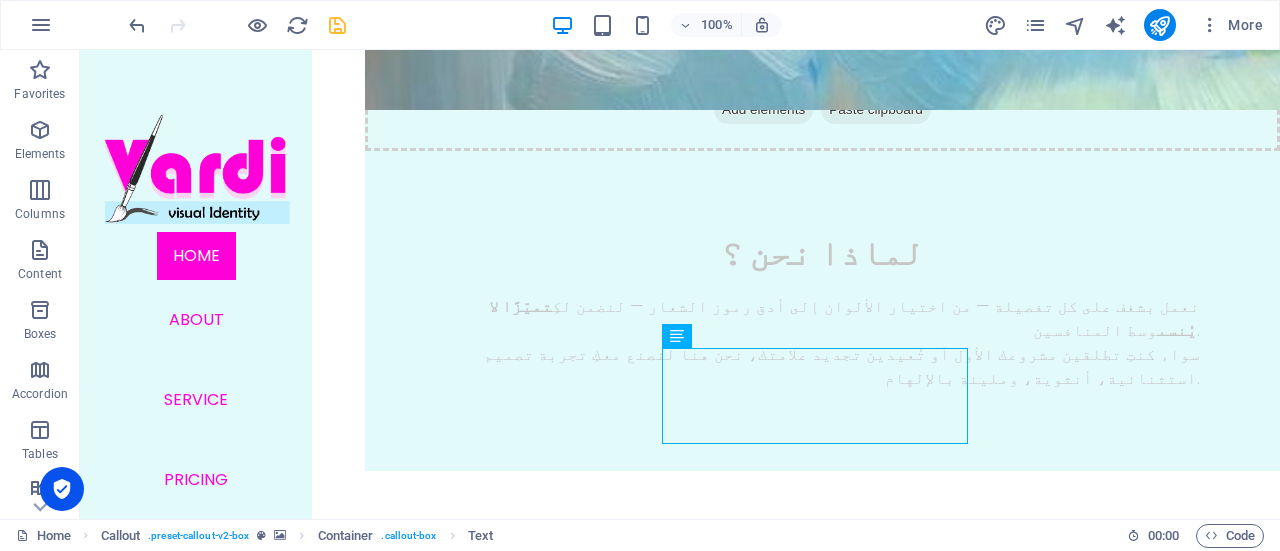 scroll, scrollTop: 2144, scrollLeft: 0, axis: vertical 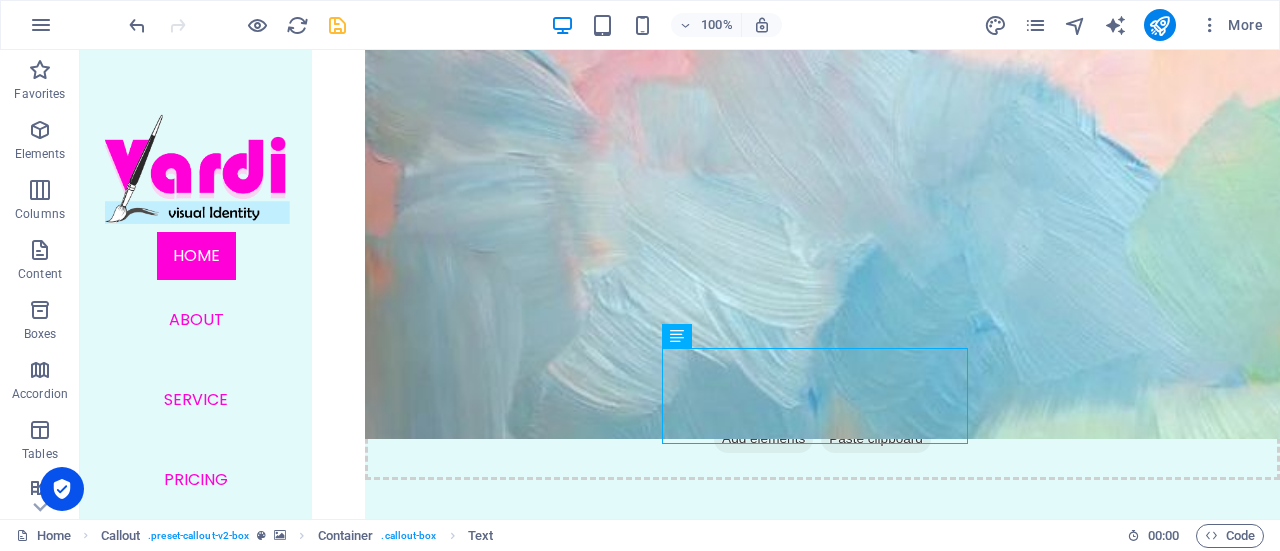 click on "Call to action" at bounding box center (602, 3182) 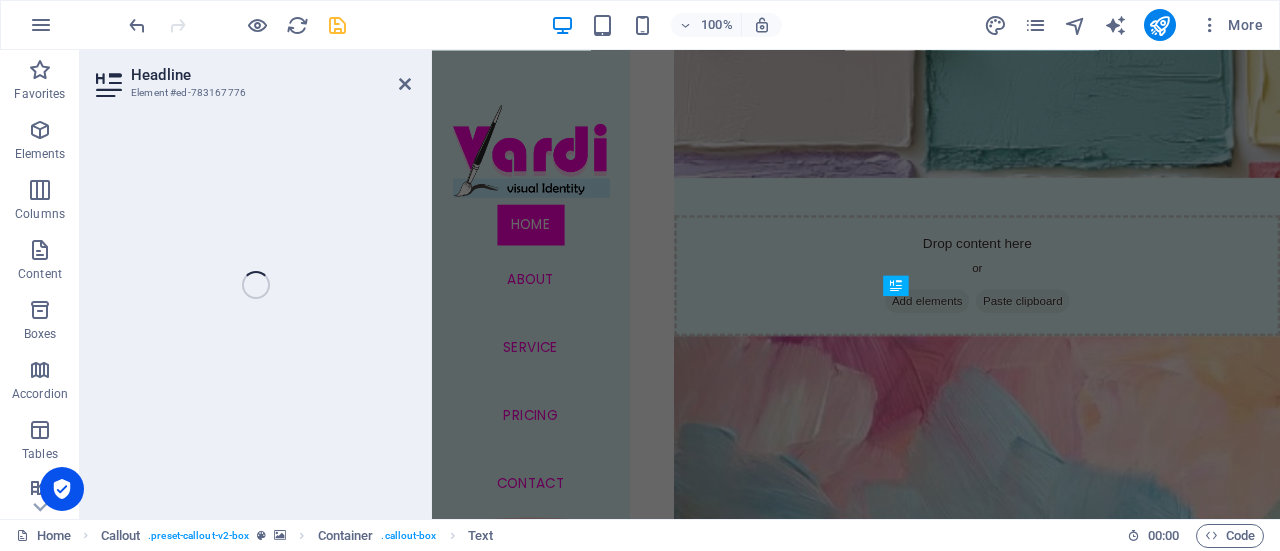 click on "فريق  Vardi  بانتظارك بكل شغف لنحوّل فكرتك إلى علامة تترك أثرًا. سواء كنتِ بحاجة لاستشارة، تصميم مخصص، أو ترغبين فقط بالدردشة حول مشروعك — يسعدنا سماعك!" at bounding box center (903, 3603) 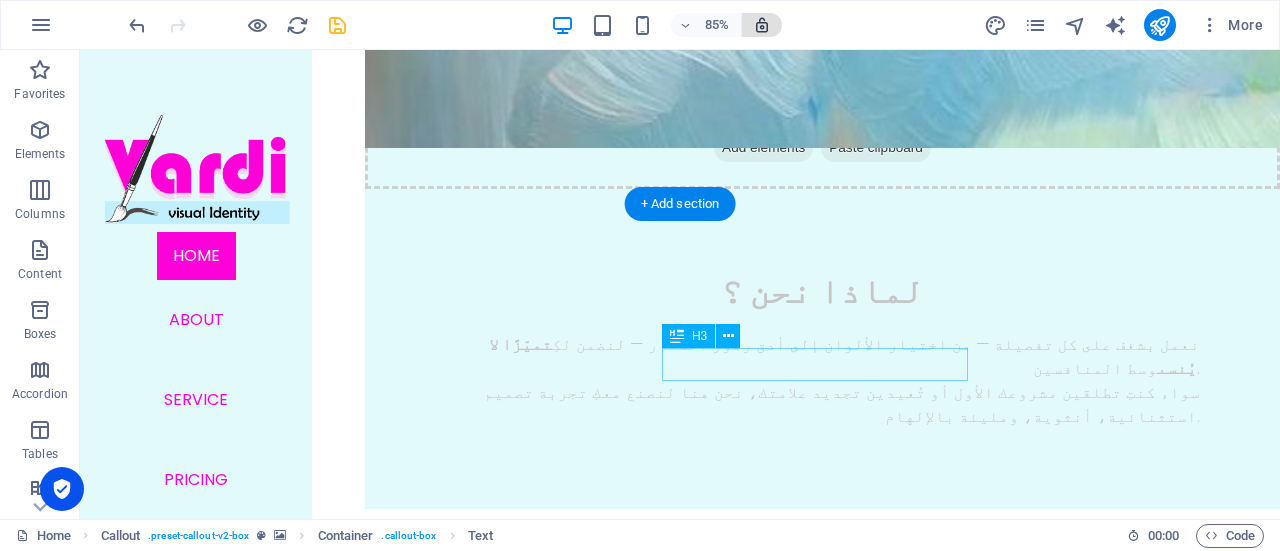 scroll, scrollTop: 2096, scrollLeft: 0, axis: vertical 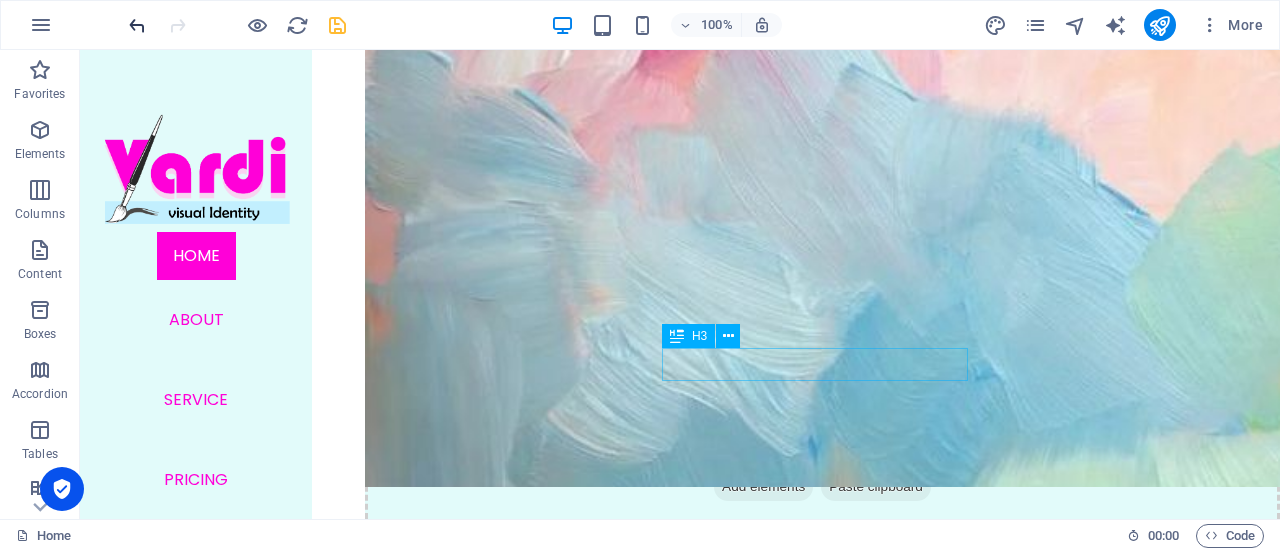 click at bounding box center (137, 25) 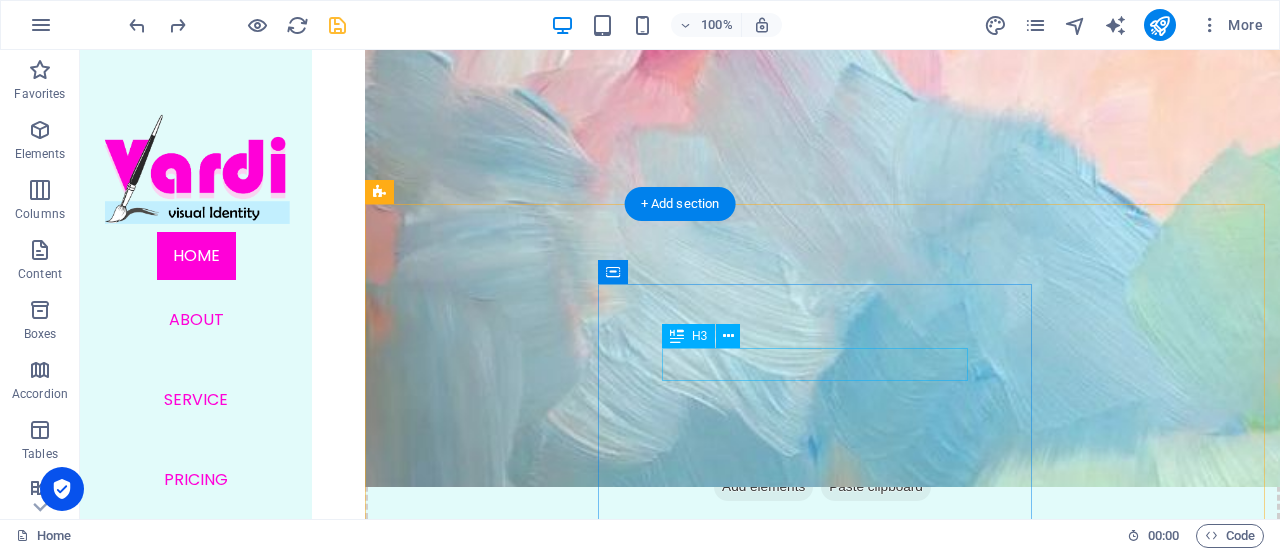 click on "Call to action" at bounding box center [602, 3230] 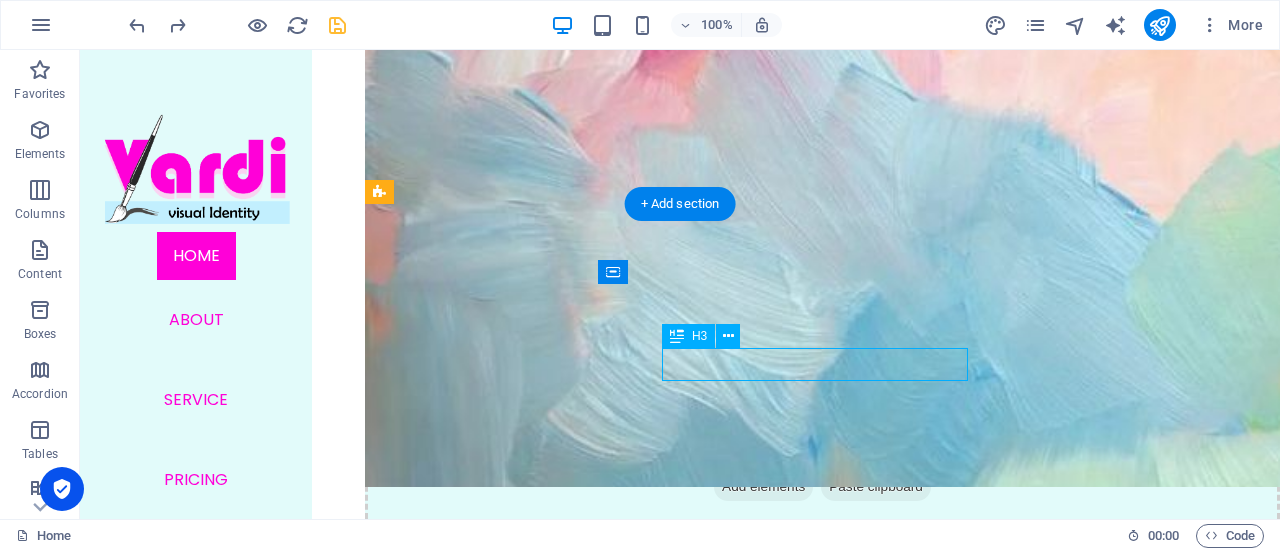 click on "Call to action" at bounding box center [602, 3230] 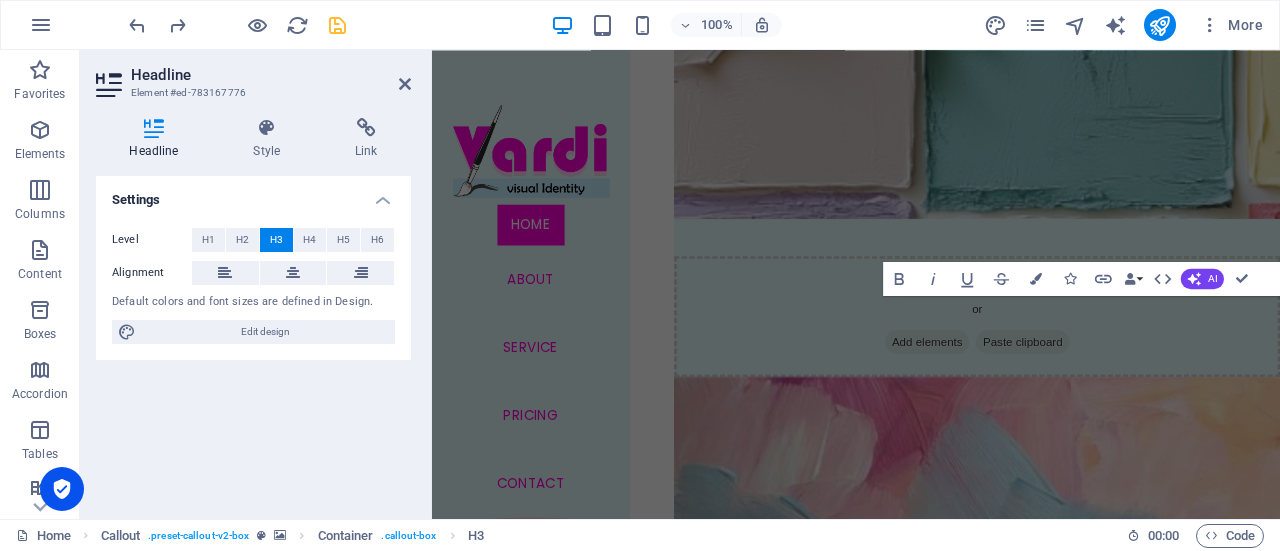 scroll, scrollTop: 2435, scrollLeft: 0, axis: vertical 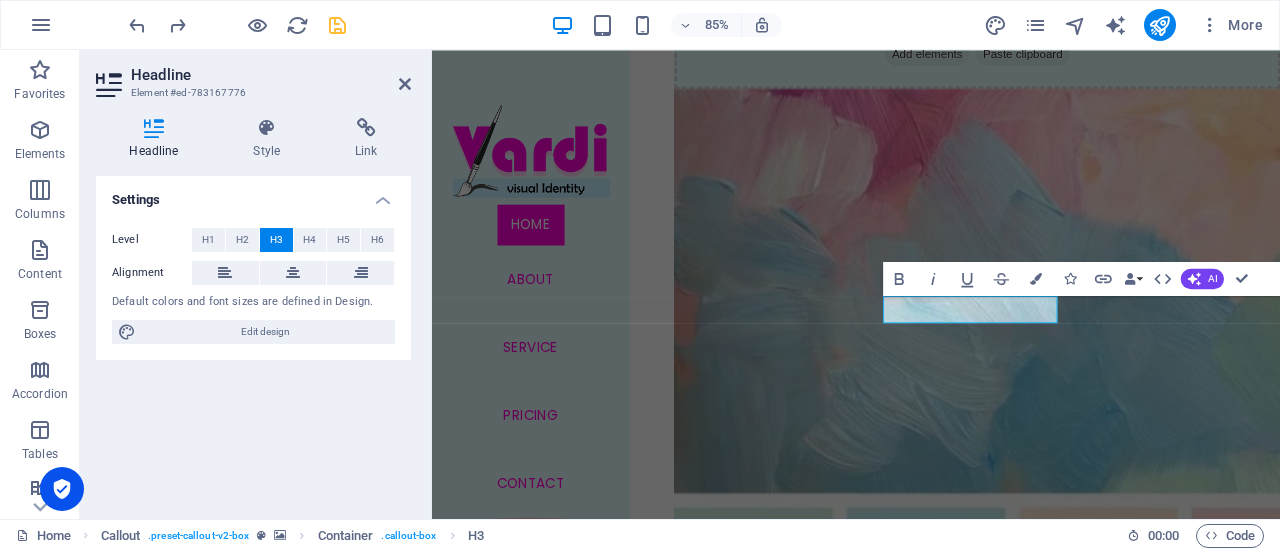 type 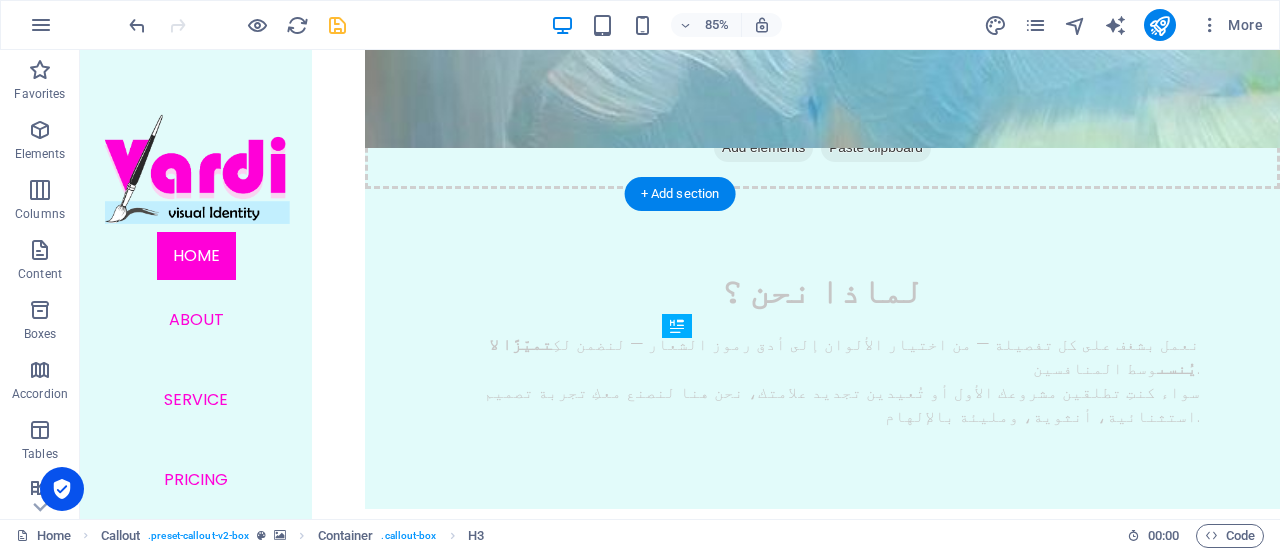 scroll, scrollTop: 2106, scrollLeft: 0, axis: vertical 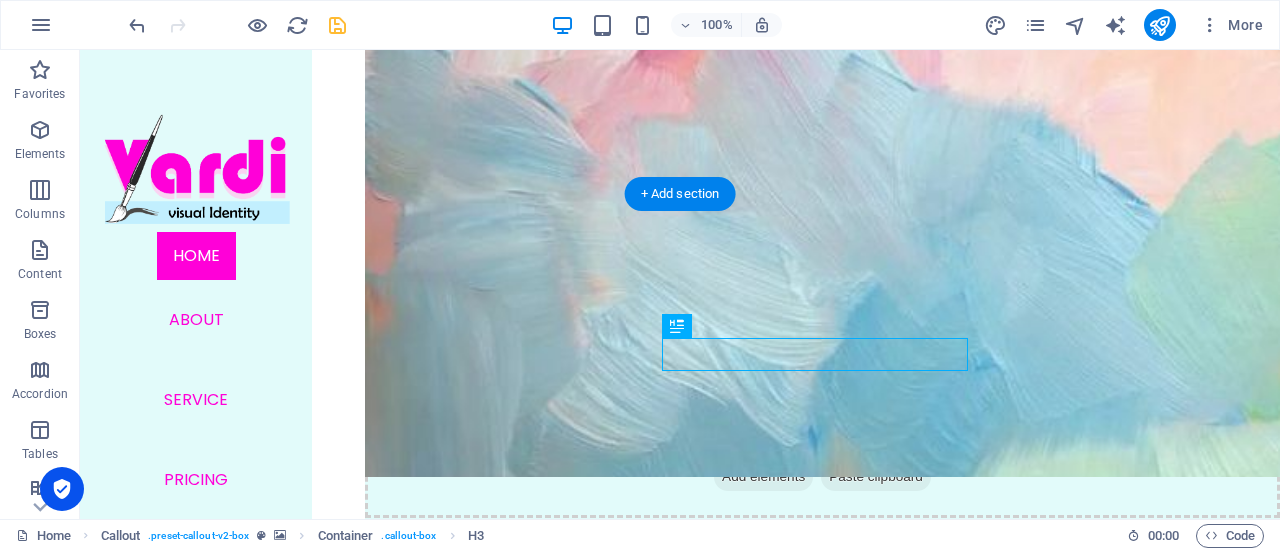 click on "فريق  Vardi  بانتظارك بكل شغف لنحوّل فكرتك إلى علامة تترك أثرًا. سواء كنتِ بحاجة لاستشارة، تصميم مخصص، أو ترغبين فقط بالدردشة حول مشروعك — يسعدنا سماعك!" at bounding box center [602, 3324] 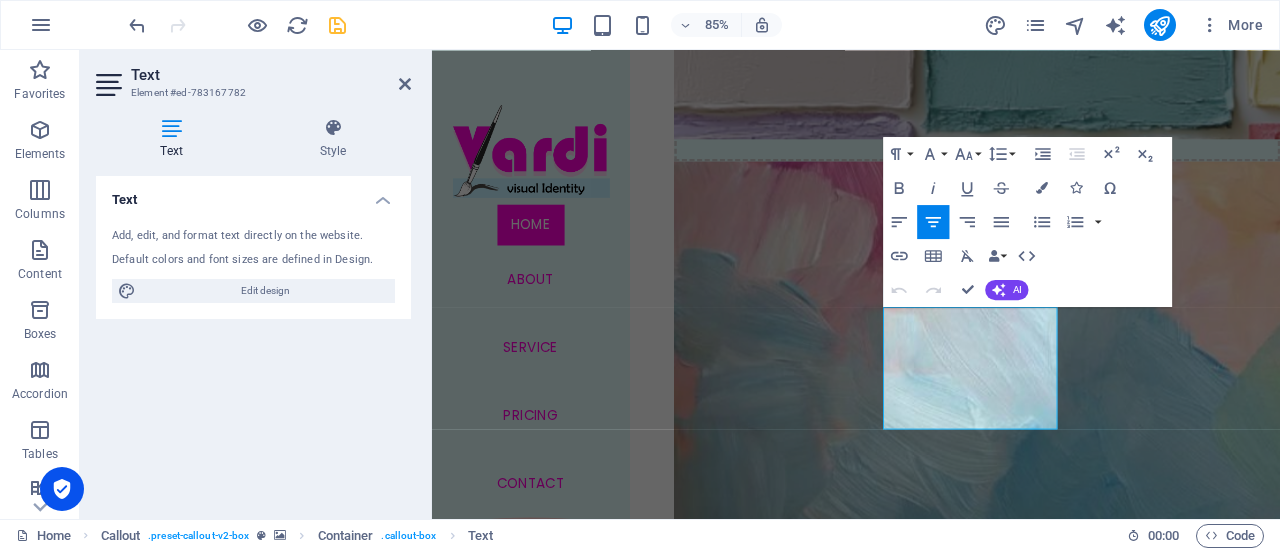 scroll, scrollTop: 2469, scrollLeft: 0, axis: vertical 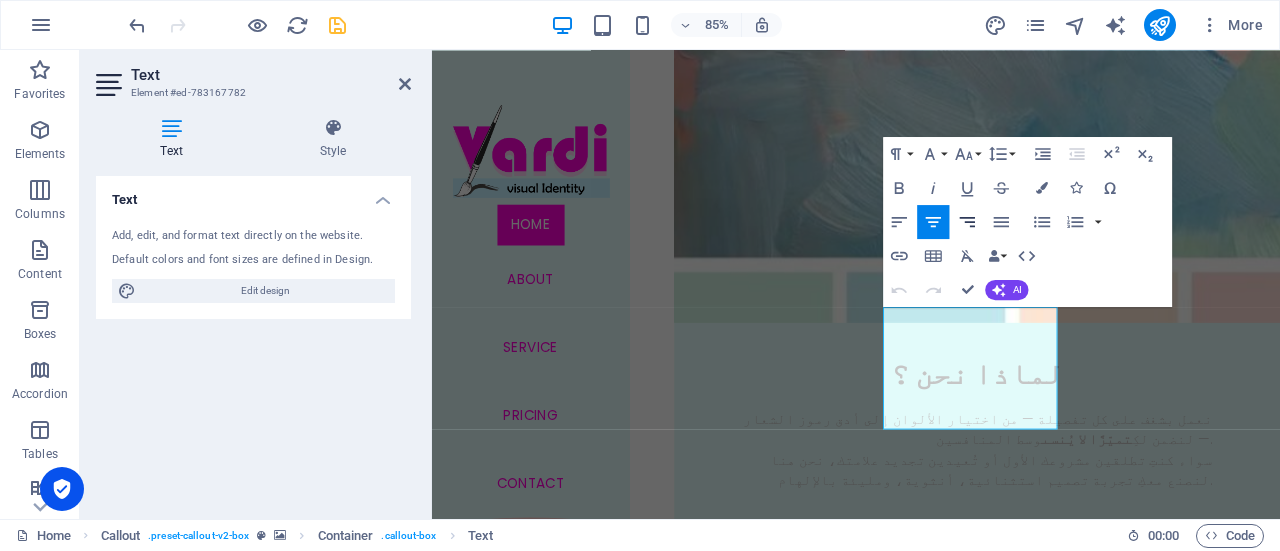 click 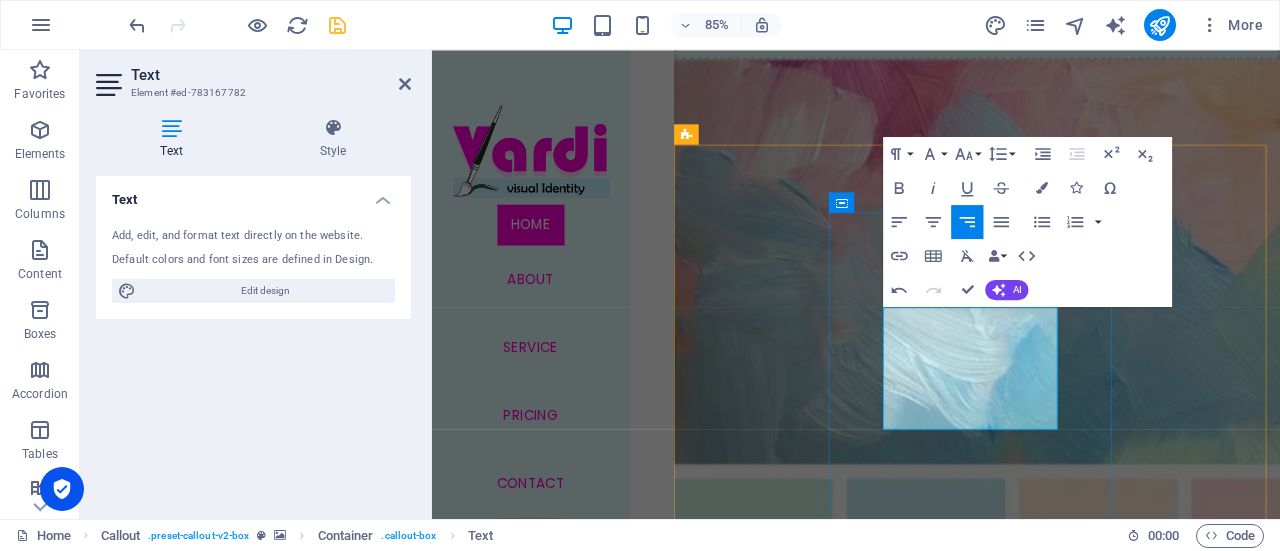 drag, startPoint x: 1078, startPoint y: 366, endPoint x: 974, endPoint y: 476, distance: 151.38031 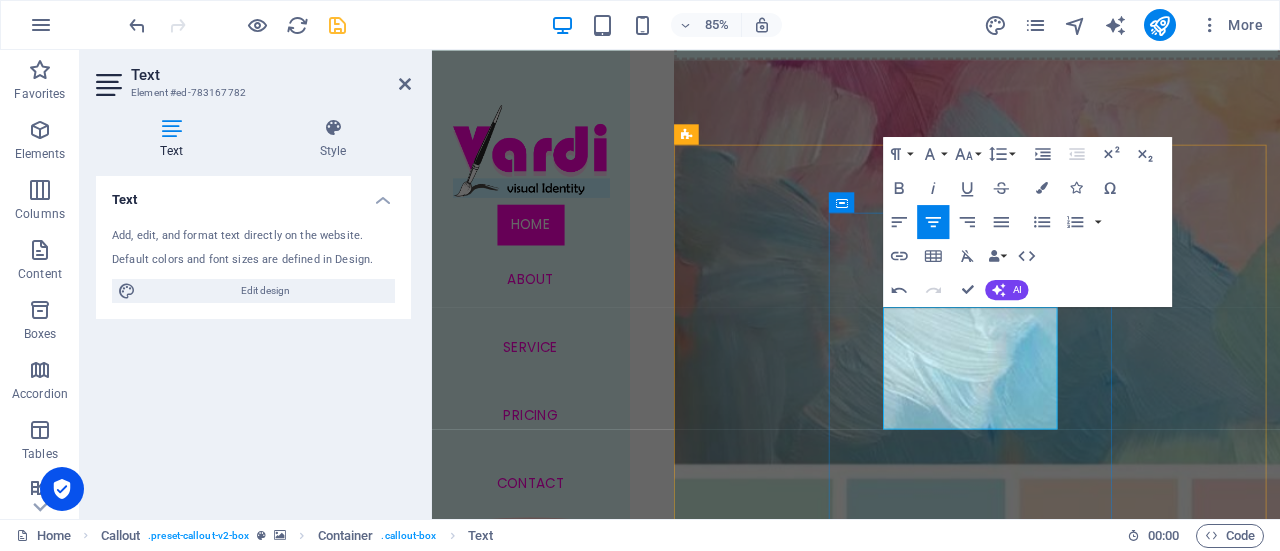 drag, startPoint x: 976, startPoint y: 477, endPoint x: 1167, endPoint y: 339, distance: 235.63744 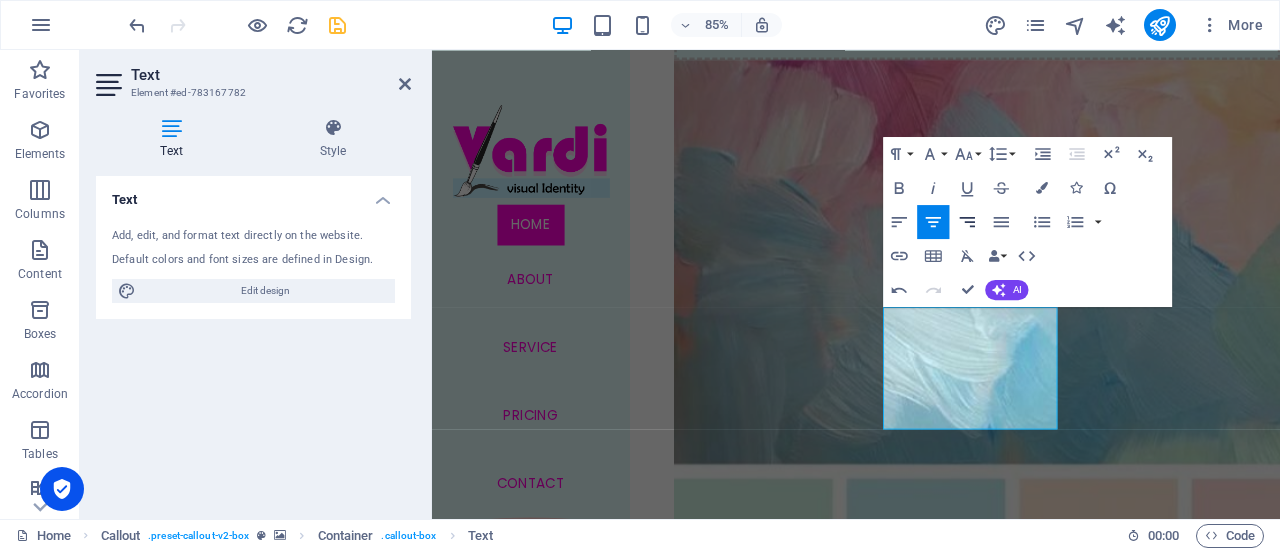 click 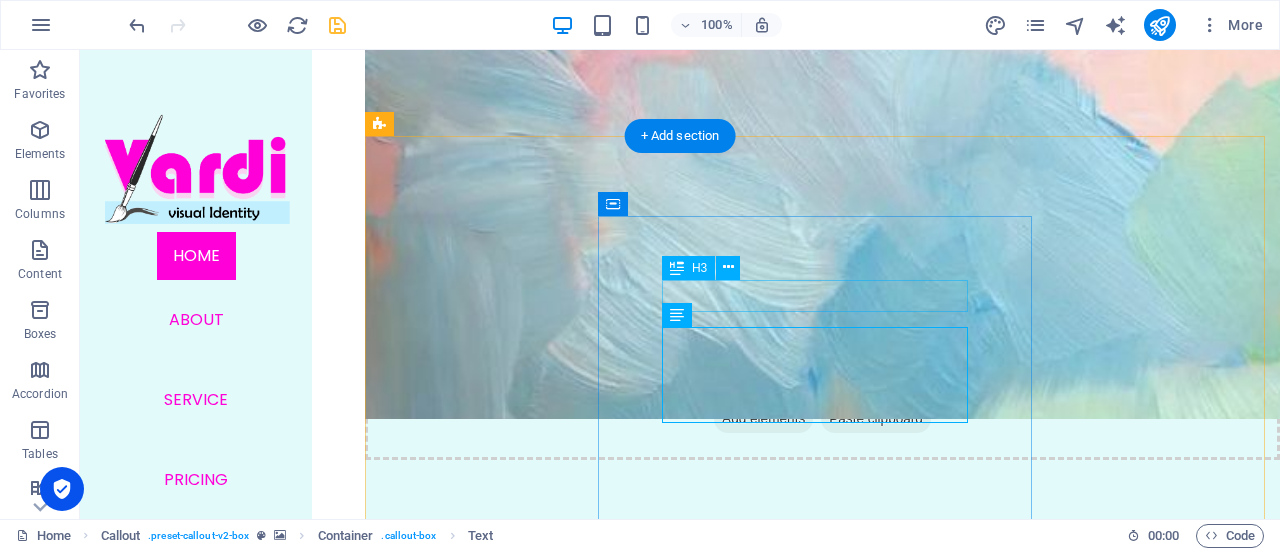 scroll, scrollTop: 2232, scrollLeft: 0, axis: vertical 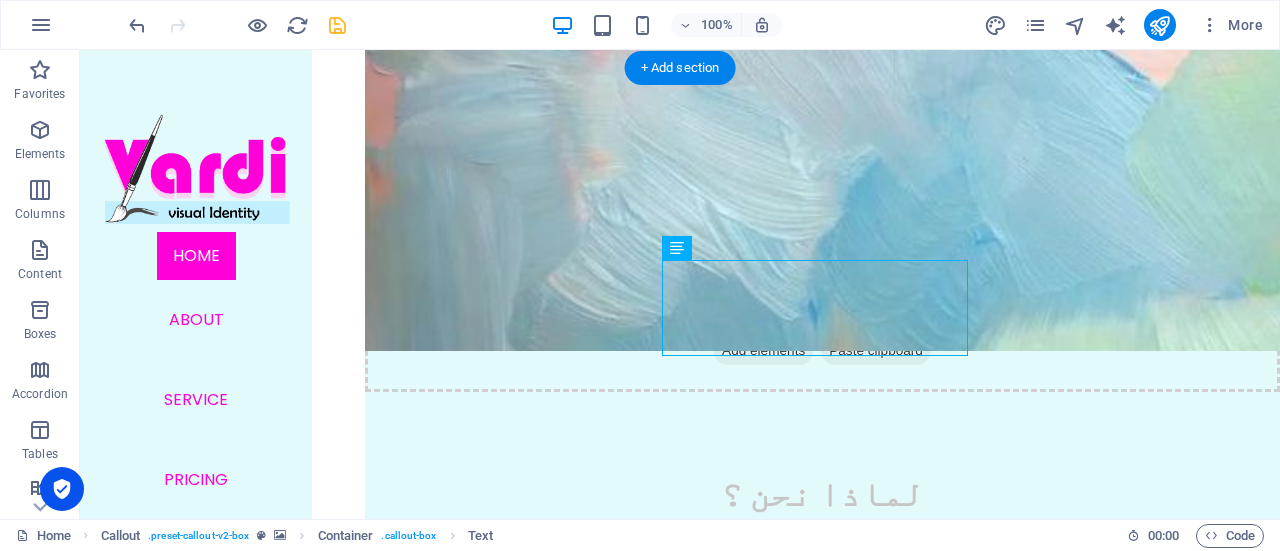 click on "Contact" at bounding box center [602, 3305] 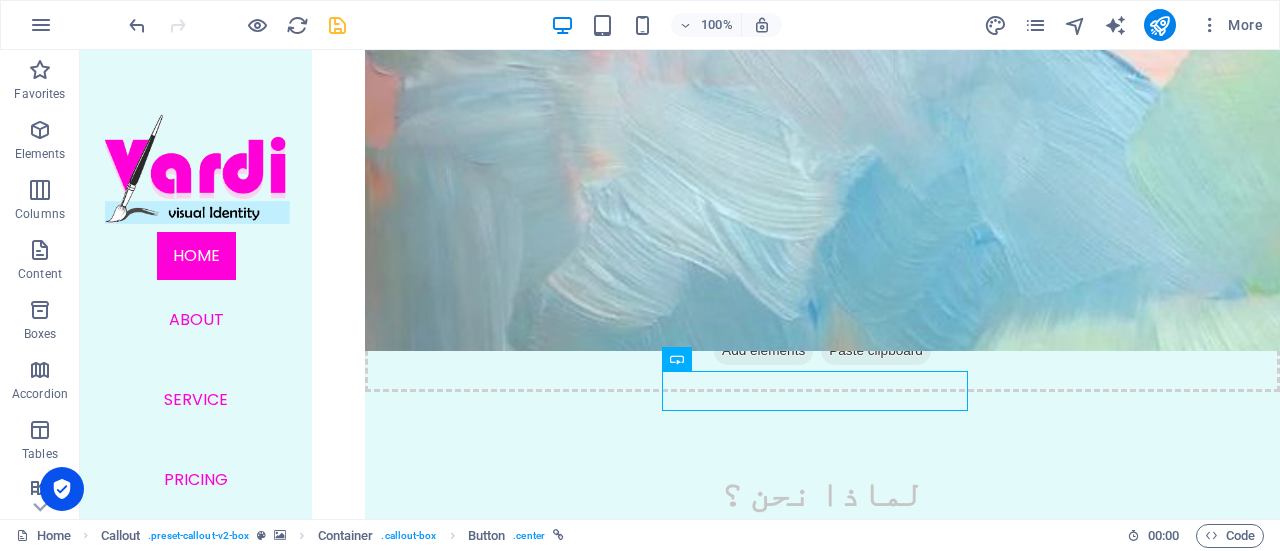 click on "Contact" at bounding box center [602, 3305] 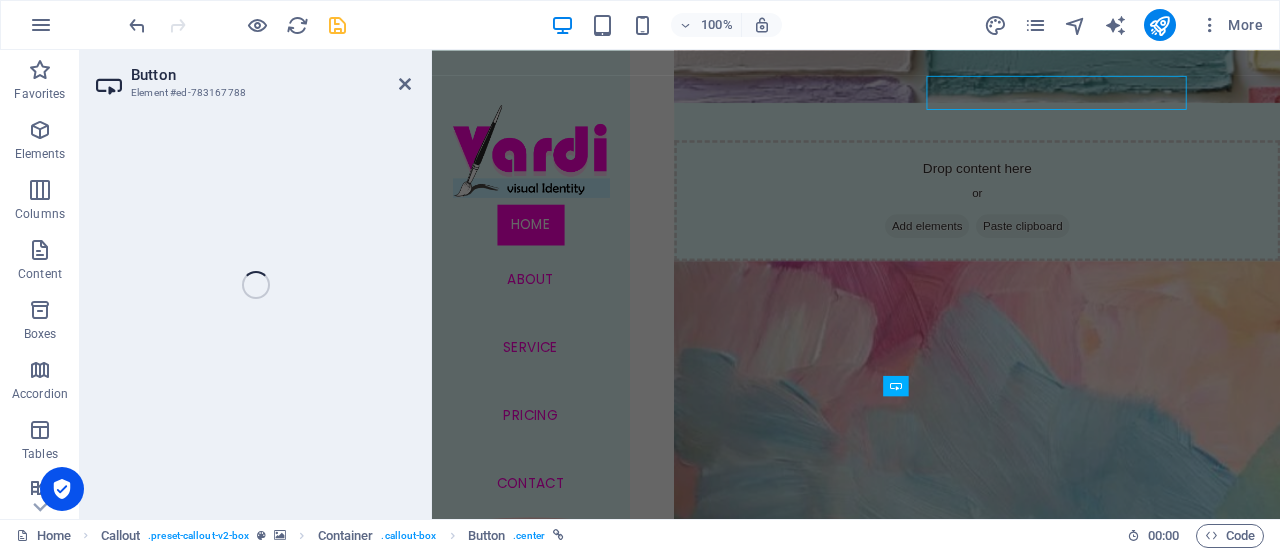 click at bounding box center (1073, 3005) 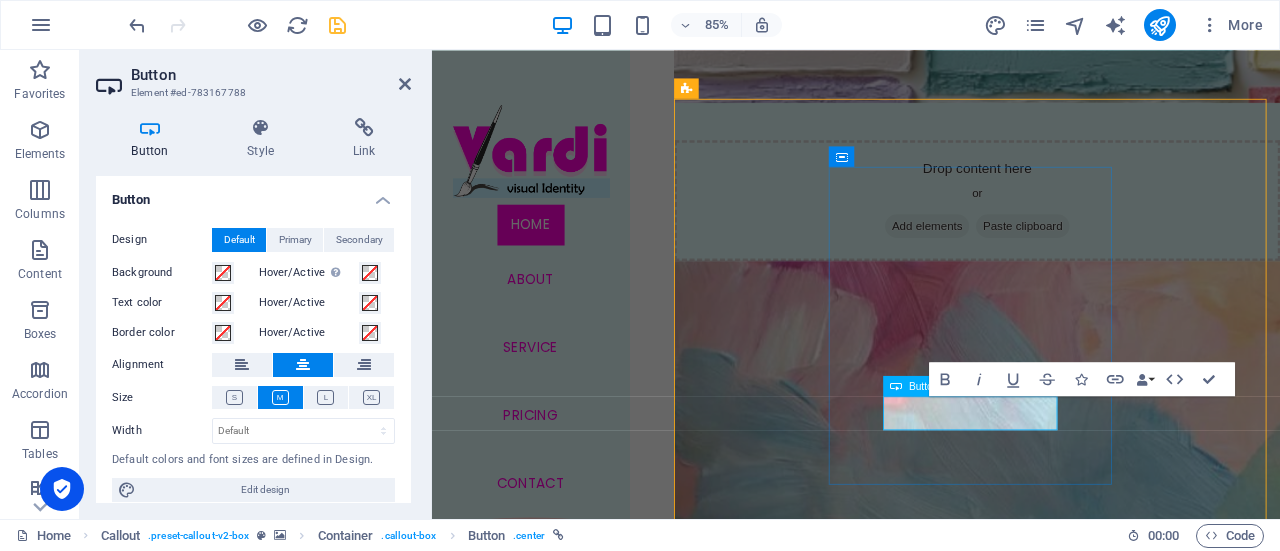 scroll, scrollTop: 2523, scrollLeft: 0, axis: vertical 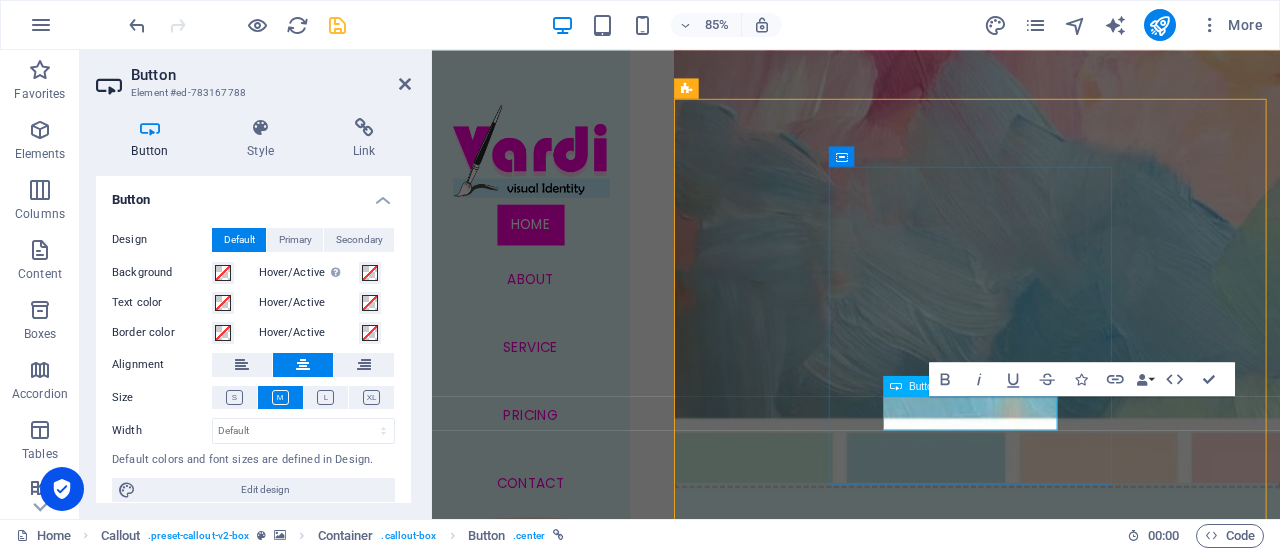 click on "فريق  Vardi  بانتظارك بكل شغف لنحوّل فكرتك إلى علامة تترك أثرًا. سواء كنتِ بحاجة لاستشارة، تصميم مخصص، أو ترغبين فقط بالدردشة حول مشروعك — يسعدنا سماعك!" at bounding box center [903, 3248] 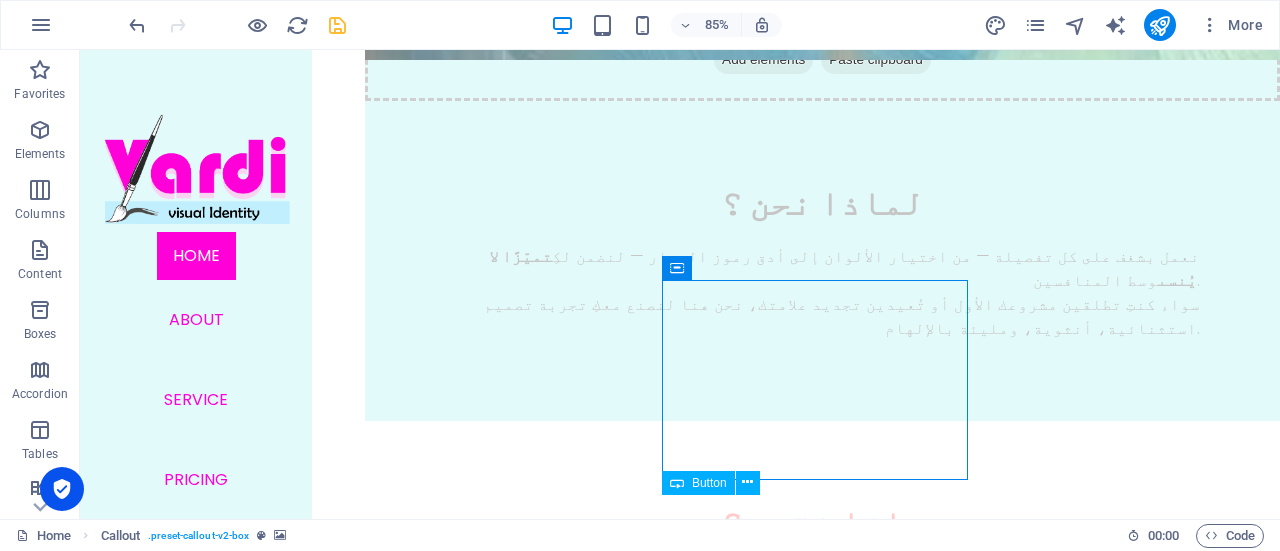 scroll, scrollTop: 2308, scrollLeft: 0, axis: vertical 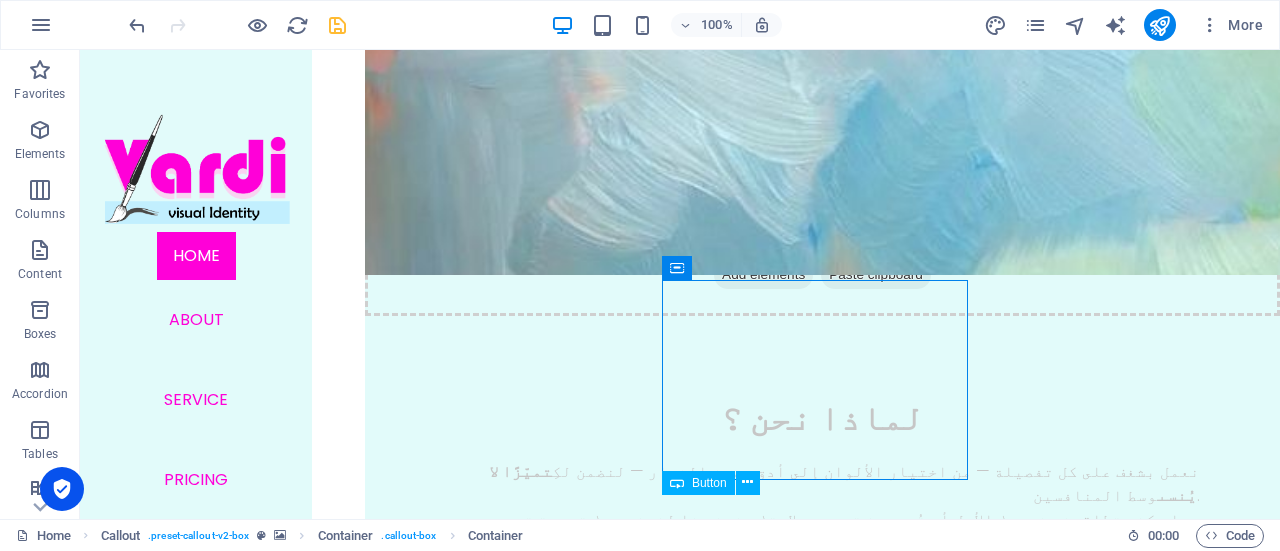 click at bounding box center (137, 25) 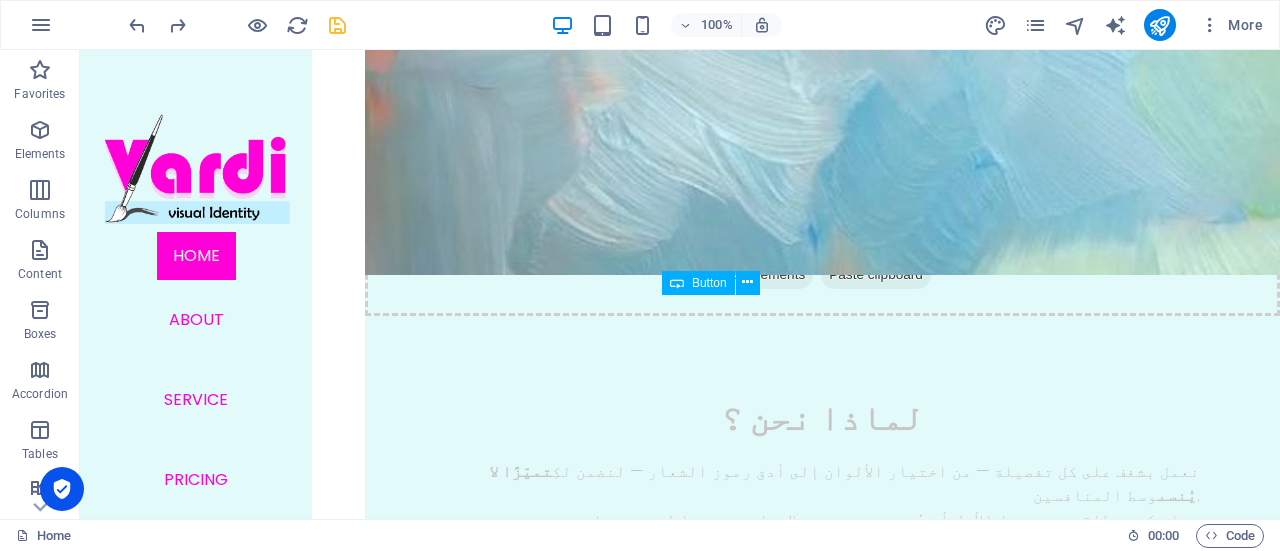 click on "Contact" at bounding box center [602, 3229] 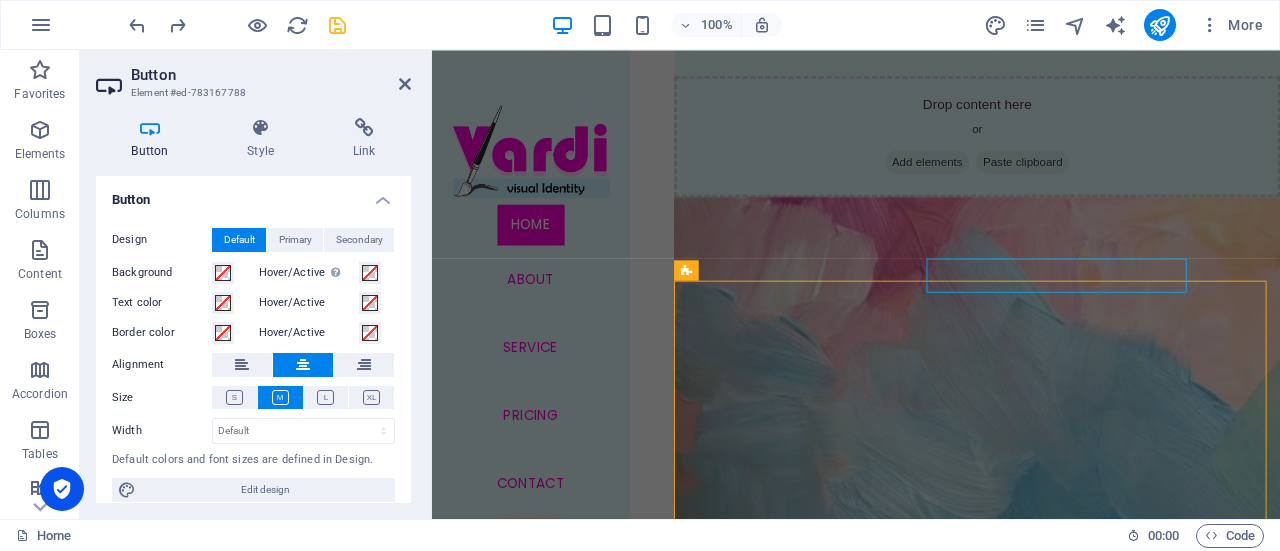 scroll, scrollTop: 2674, scrollLeft: 0, axis: vertical 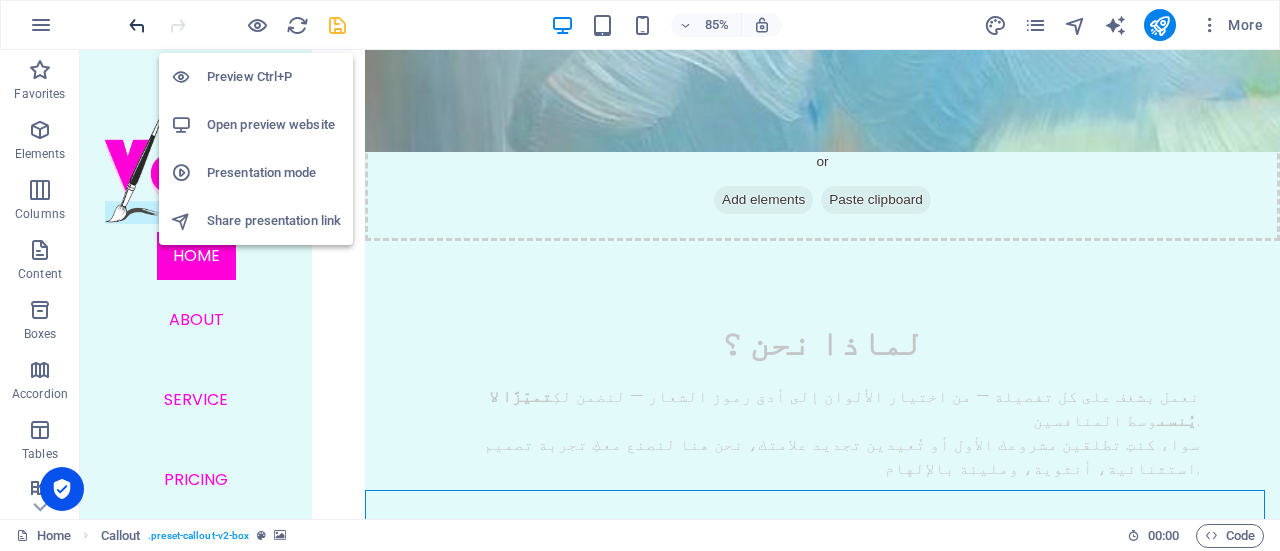 click at bounding box center [137, 25] 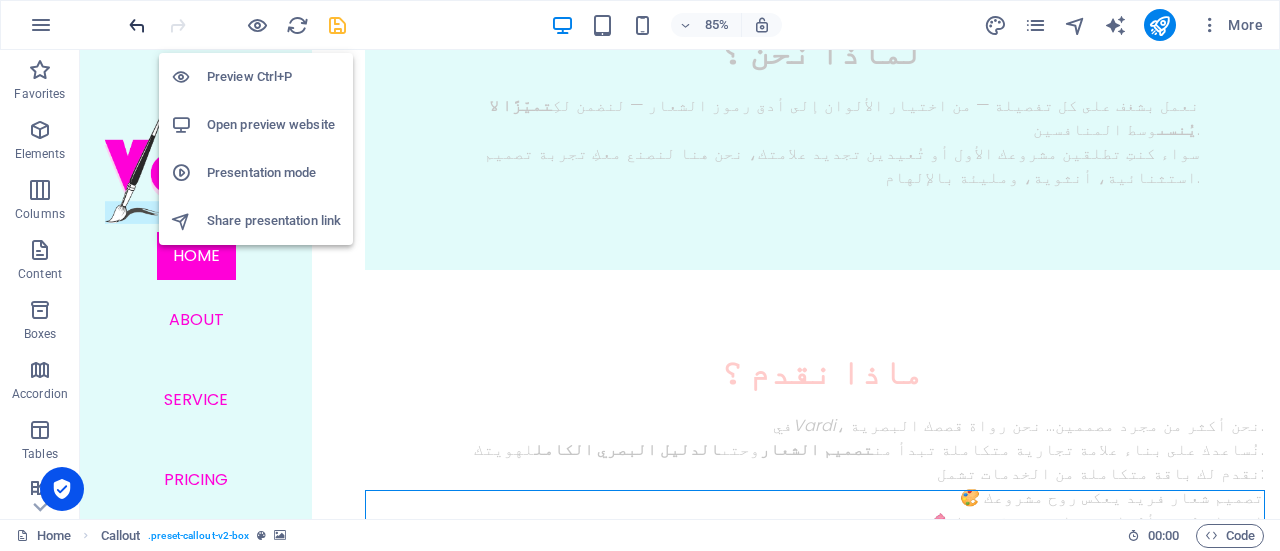 click on "Contact" at bounding box center (602, 2863) 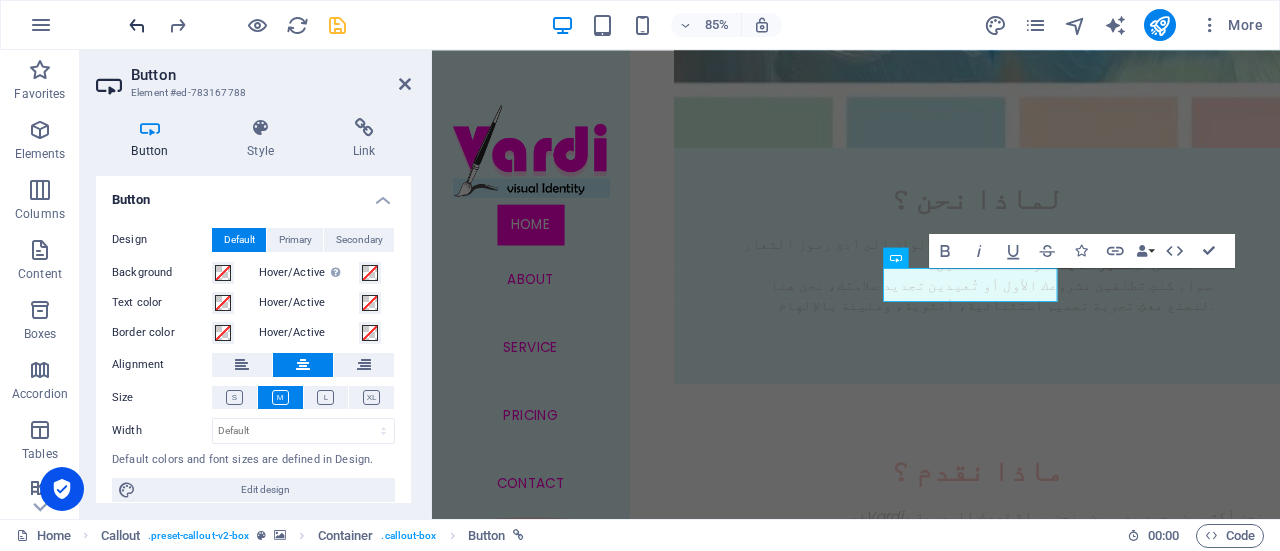 type 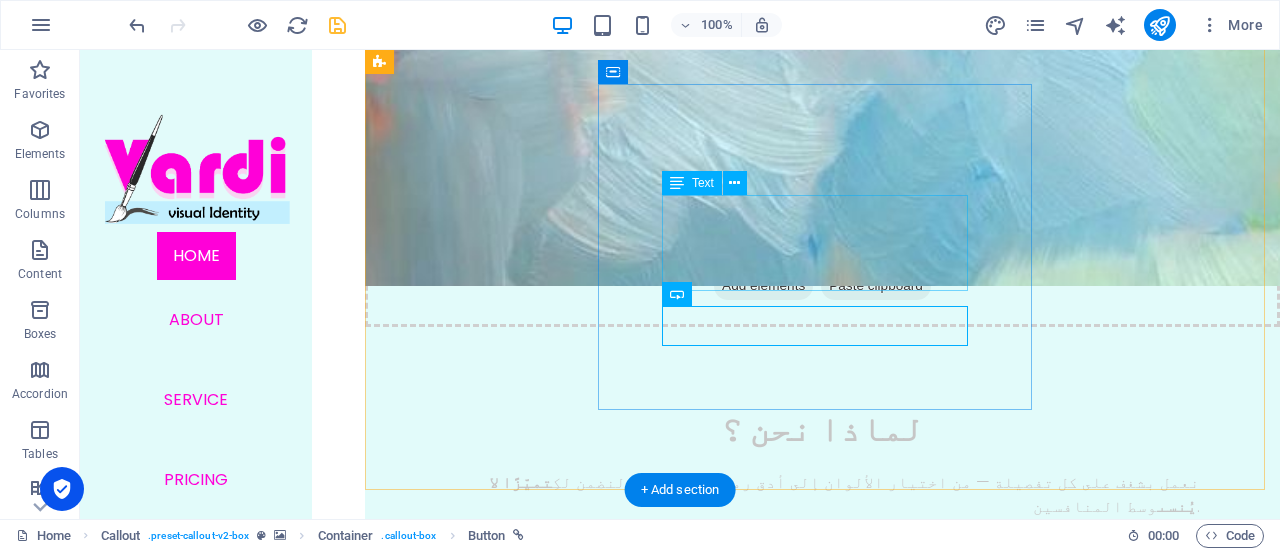 scroll, scrollTop: 2302, scrollLeft: 0, axis: vertical 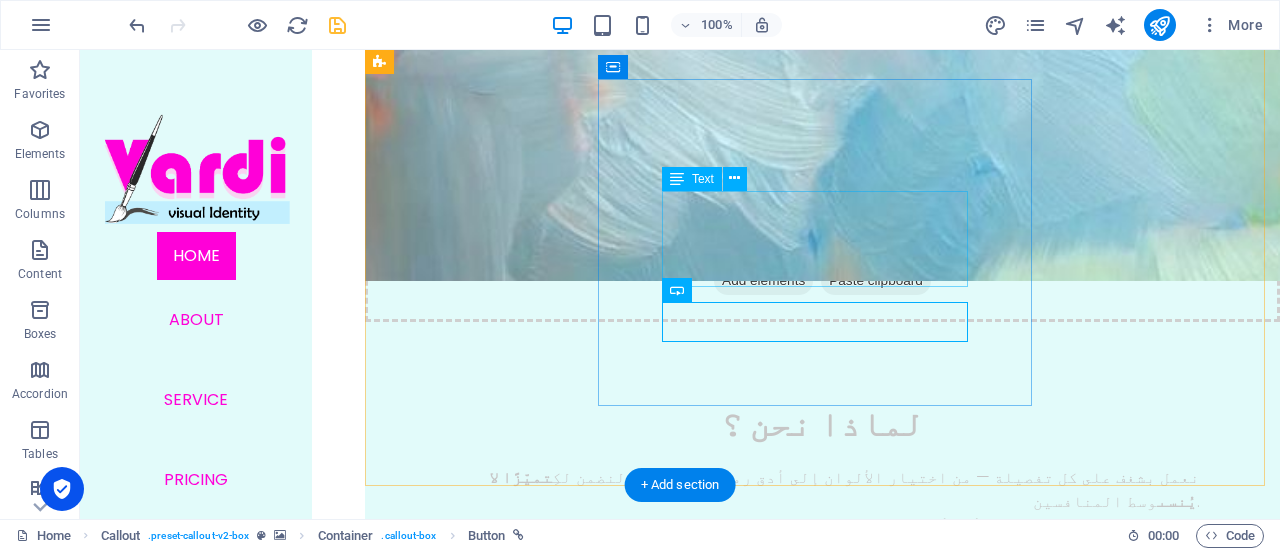 click on "فريق  Vardi  بانتظارك بكل شغف لنحوّل فكرتك إلى علامة تترك أثرًا. سواء كنتِ بحاجة لاستشارة، تصميم مخصص، أو ترغبين فقط بالدردشة حول مشروعك — يسعدنا سماعك!" at bounding box center (602, 3128) 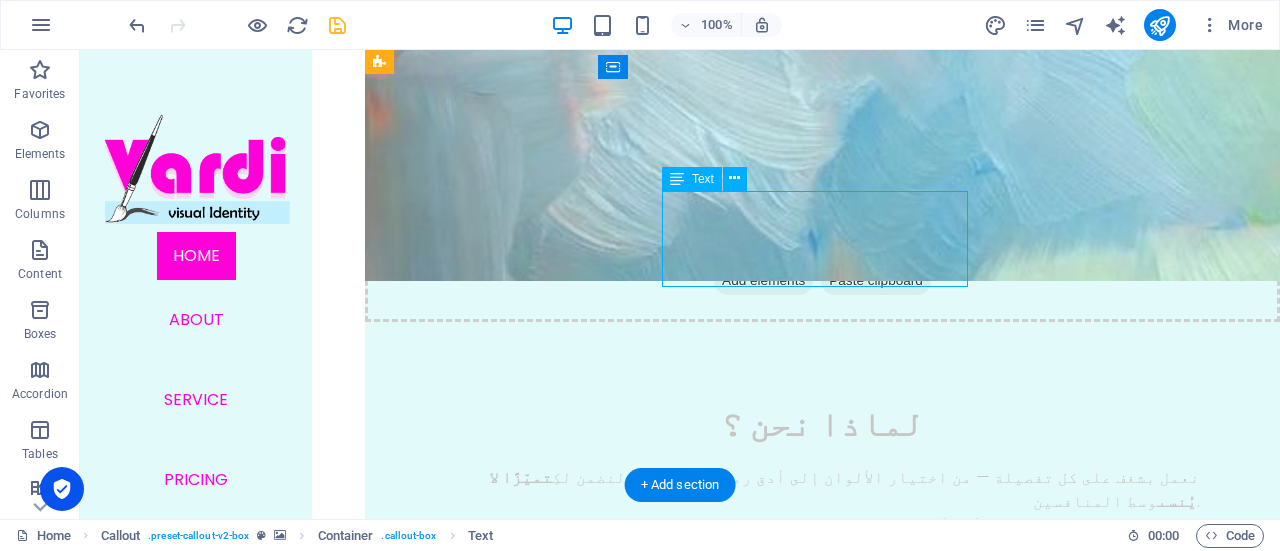 click on "فريق  Vardi  بانتظارك بكل شغف لنحوّل فكرتك إلى علامة تترك أثرًا. سواء كنتِ بحاجة لاستشارة، تصميم مخصص، أو ترغبين فقط بالدردشة حول مشروعك — يسعدنا سماعك!" at bounding box center [602, 3128] 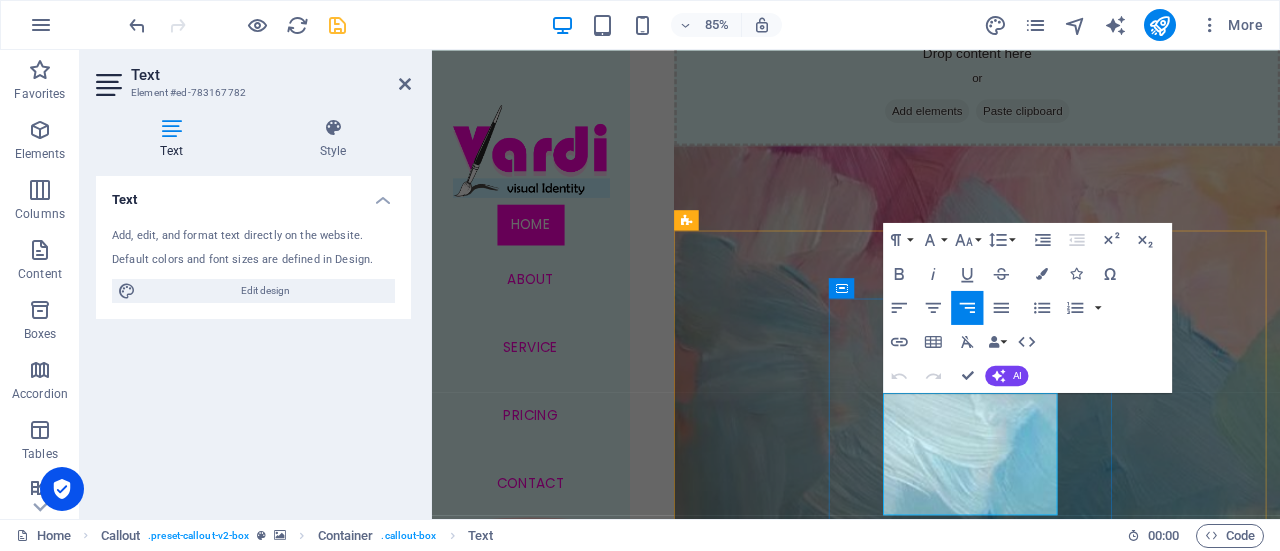 scroll, scrollTop: 2378, scrollLeft: 0, axis: vertical 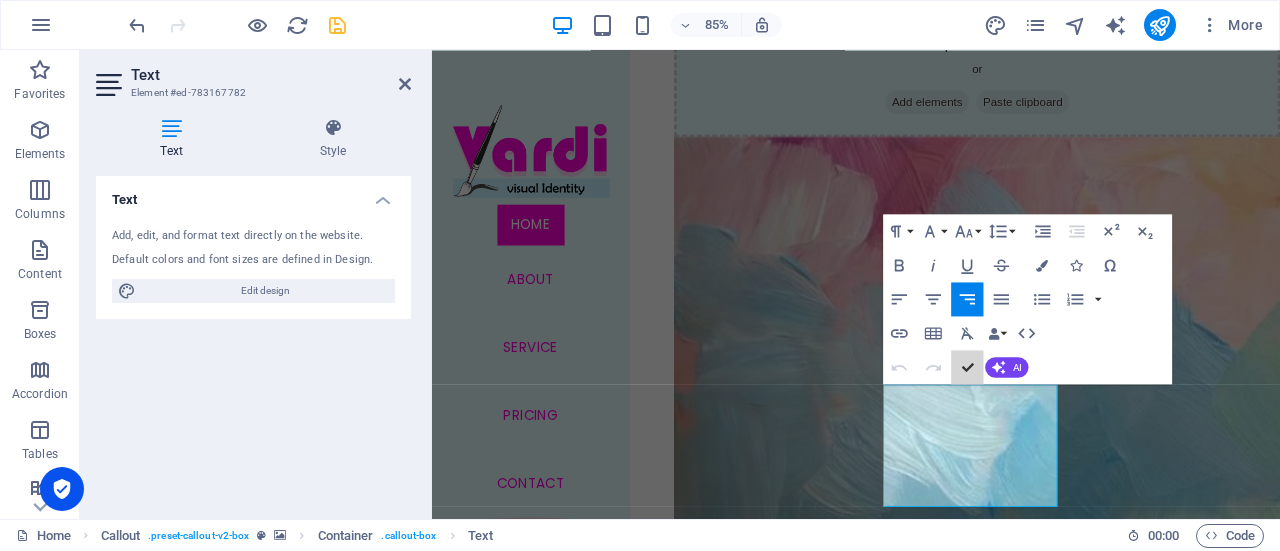 click at bounding box center (337, 25) 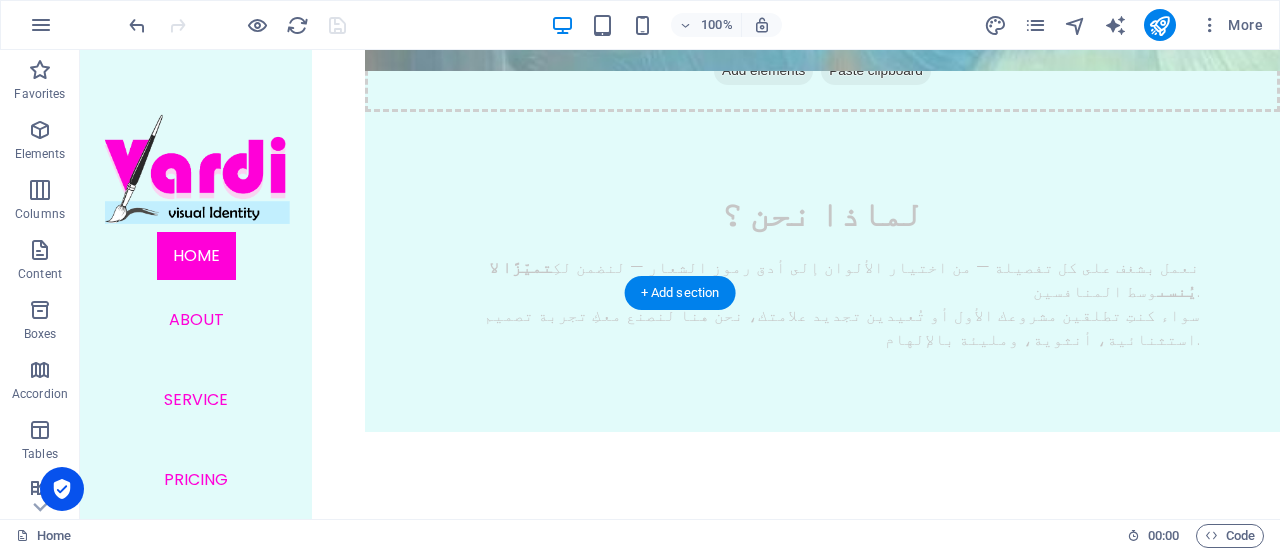 scroll, scrollTop: 2547, scrollLeft: 0, axis: vertical 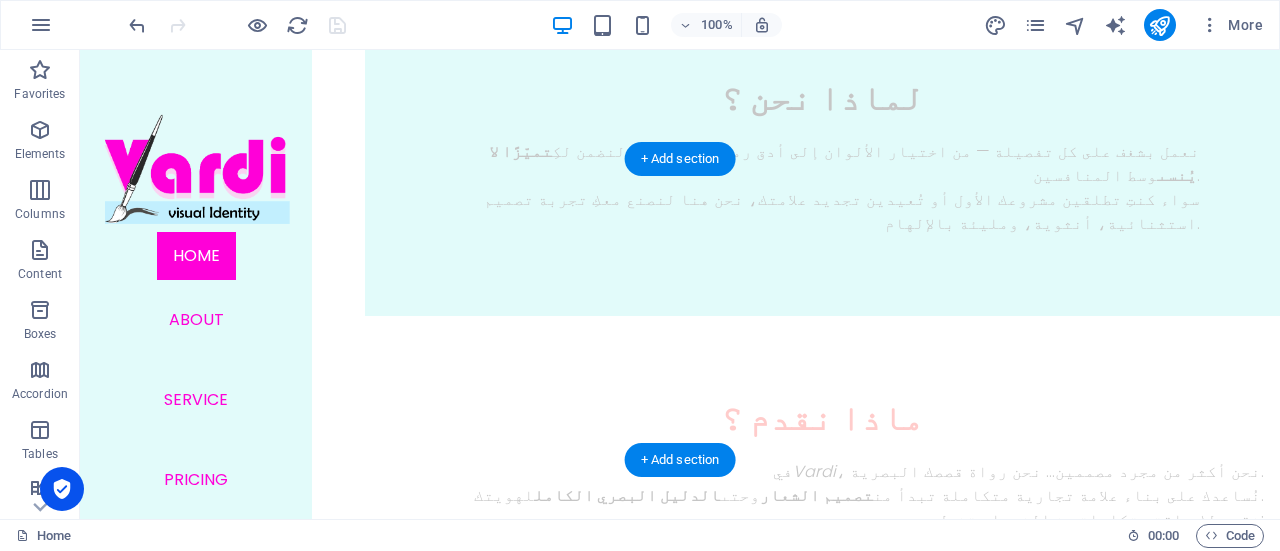click on "Home About Service Pricing Contact 🌸 أهلاً بك في عالم Vardi 🌸 لمكان الذي تتحول فيه الأفكار إلى هويات تنبض بالأناقة والجمال Learn more من نحن..؟ استوديو إبداعي متخصّص في تصميم الهويات البصرية بعناية وأناقة. نؤمن أن كل علامة تجارية تستحق أن تُعبّر عن ذاتها بطريقة فريدة ومُلهمة، ولهذا نمنحك أكثر من مجرد تصميم... نحن نصنع لكِ قصة مرئية تُعبّر عنكِ بصدق وتُلامس قلوب جمهورك. نمزج بين  الأنوثة، البساطة، والابتكار  لنبتكر هويات وردية تنبض بالحياة وتترك انطباعًا لا يُنسى. من تصميم الشعار، اختيار الألوان، وحتى بناء شخصية العلامة — نحن معكِ خطوة بخطوة. ✨  Vardi... لأن هويتكِ تستحق أن تتألق. .  or" at bounding box center (822, 1152) 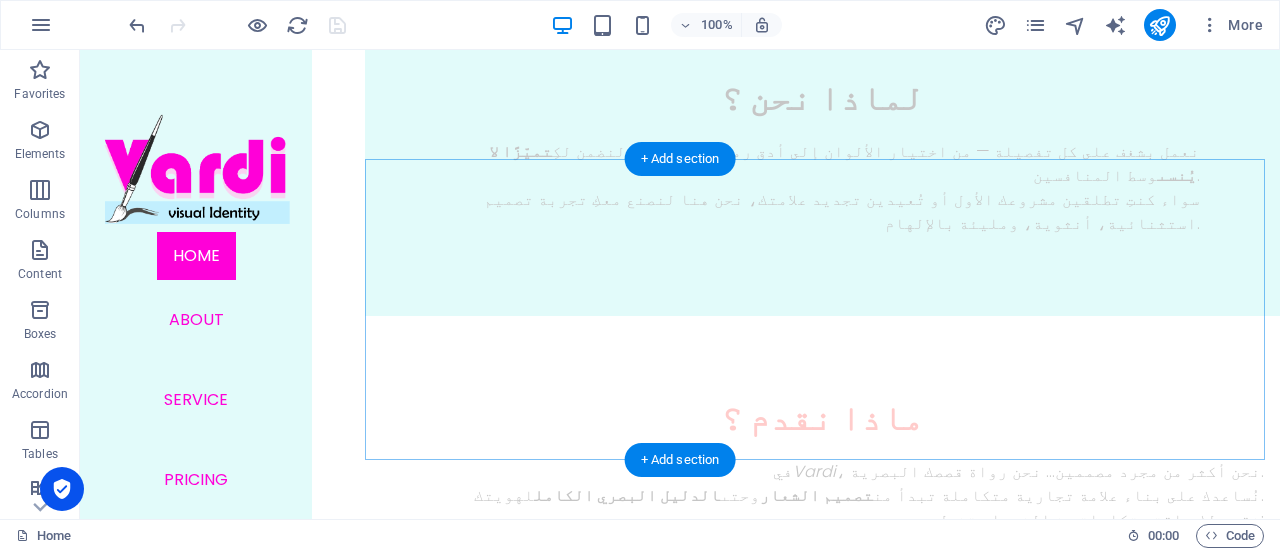 click on "+ Add section" at bounding box center [680, 159] 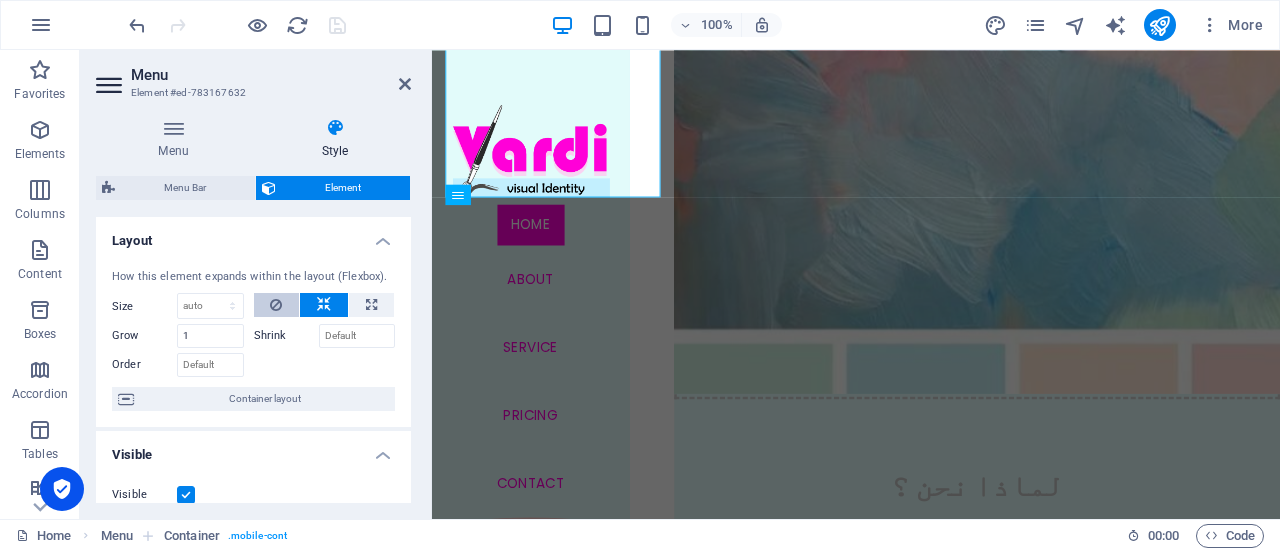 scroll, scrollTop: 3374, scrollLeft: 0, axis: vertical 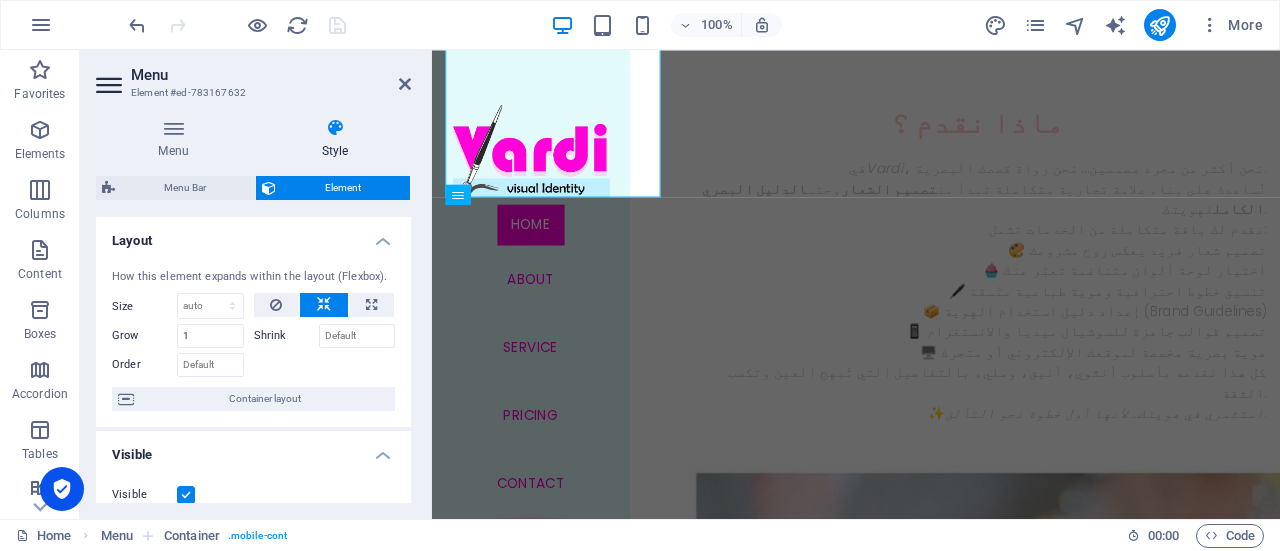 click on "Lorem ipsum dolor sit amet, consetetur sadipscing elitr, sed diam nonumy.  Legal Notice  |  Privacy Contact Phone:  [PHONE_NUMBER] Mobil:  [PHONE_NUMBER] Email:  [EMAIL_ADDRESS][DOMAIN_NAME] Address [GEOGRAPHIC_DATA] Navigation Home About Service Pricing Contact" at bounding box center [1073, 4010] 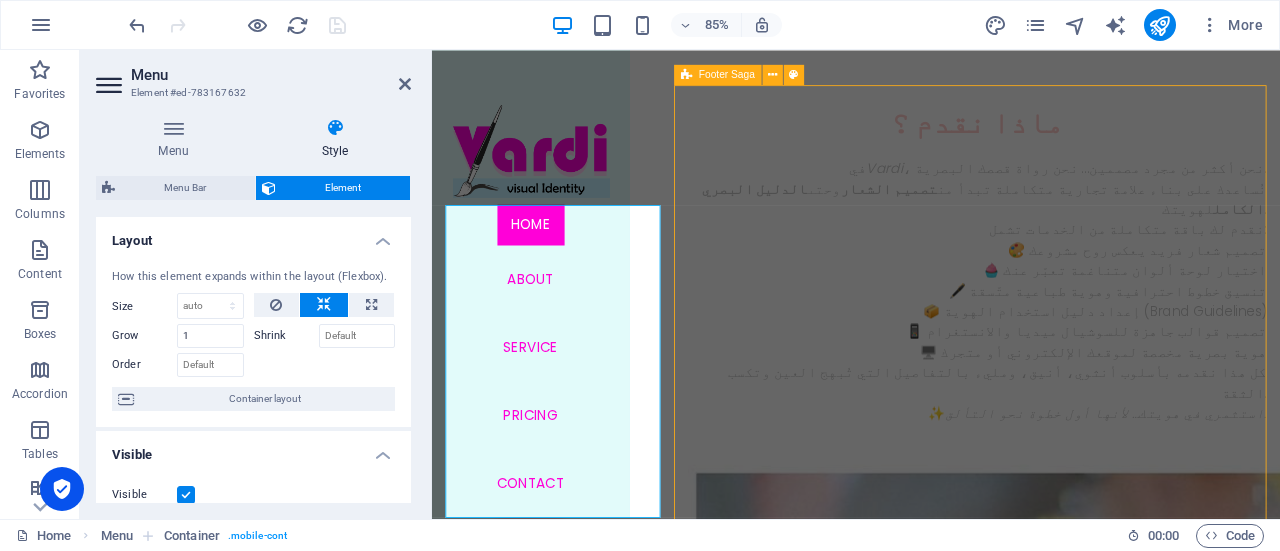 scroll, scrollTop: 558, scrollLeft: 0, axis: vertical 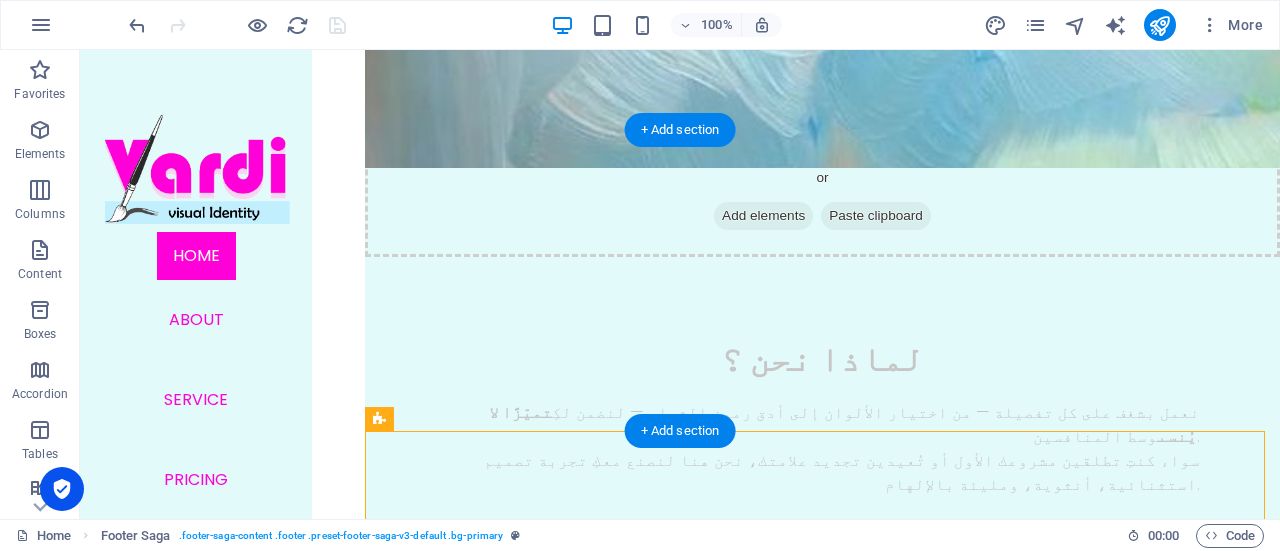 click on "Drop content here or  Add elements  Paste clipboard" at bounding box center [822, 3834] 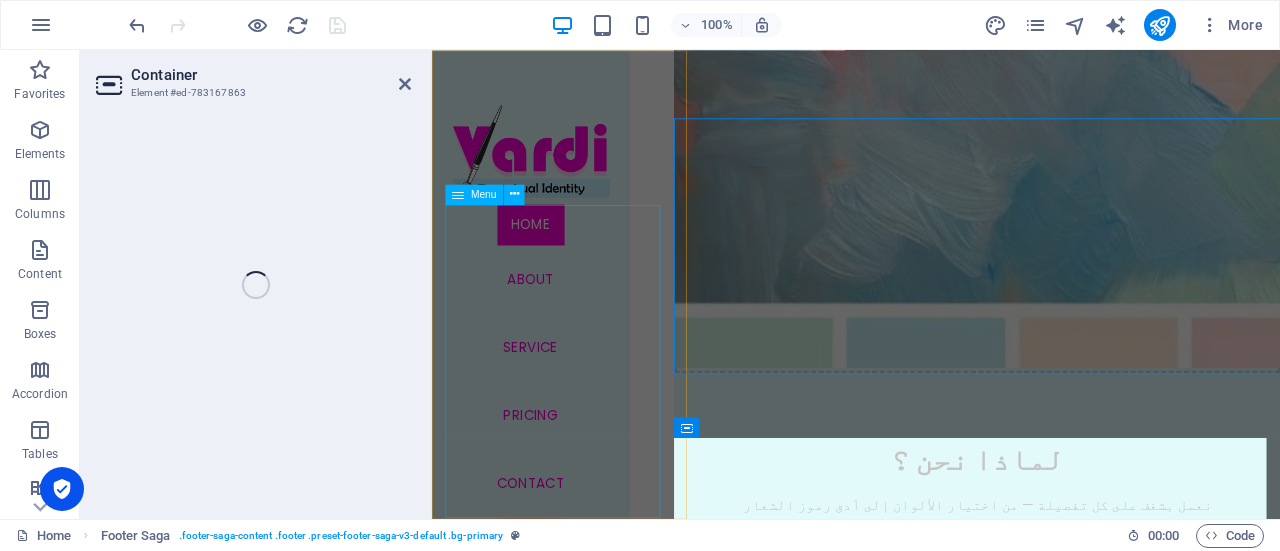 click at bounding box center (1073, 2599) 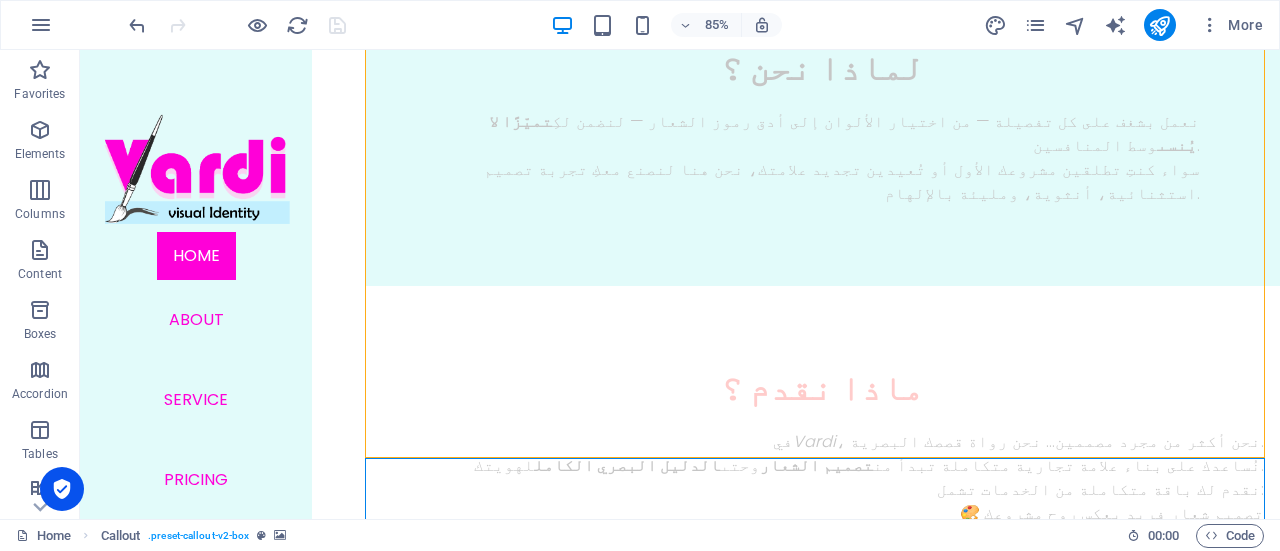 scroll, scrollTop: 2329, scrollLeft: 0, axis: vertical 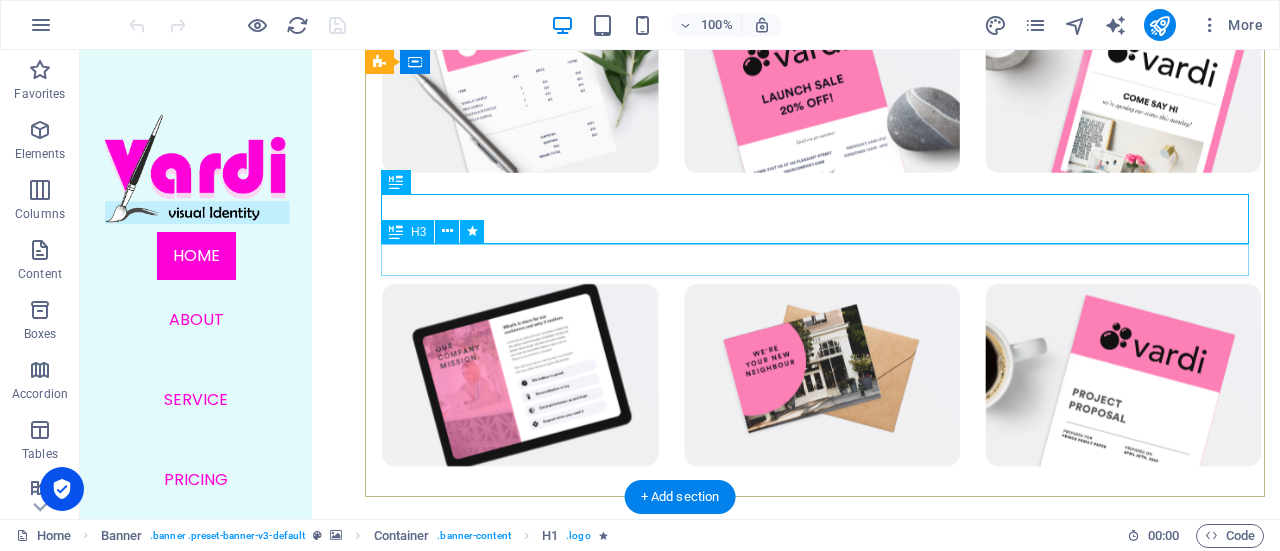 click on "لمكان الذي تتحول فيه الأفكار إلى هويات تنبض بالأناقة والجمال" at bounding box center (822, 643) 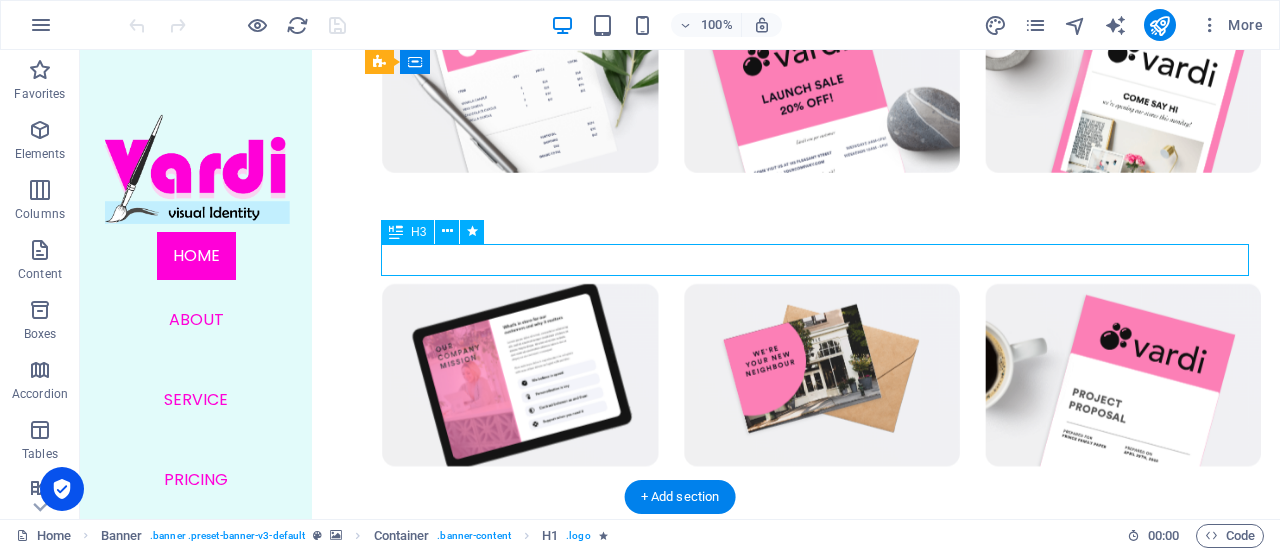 click on "لمكان الذي تتحول فيه الأفكار إلى هويات تنبض بالأناقة والجمال" at bounding box center [822, 643] 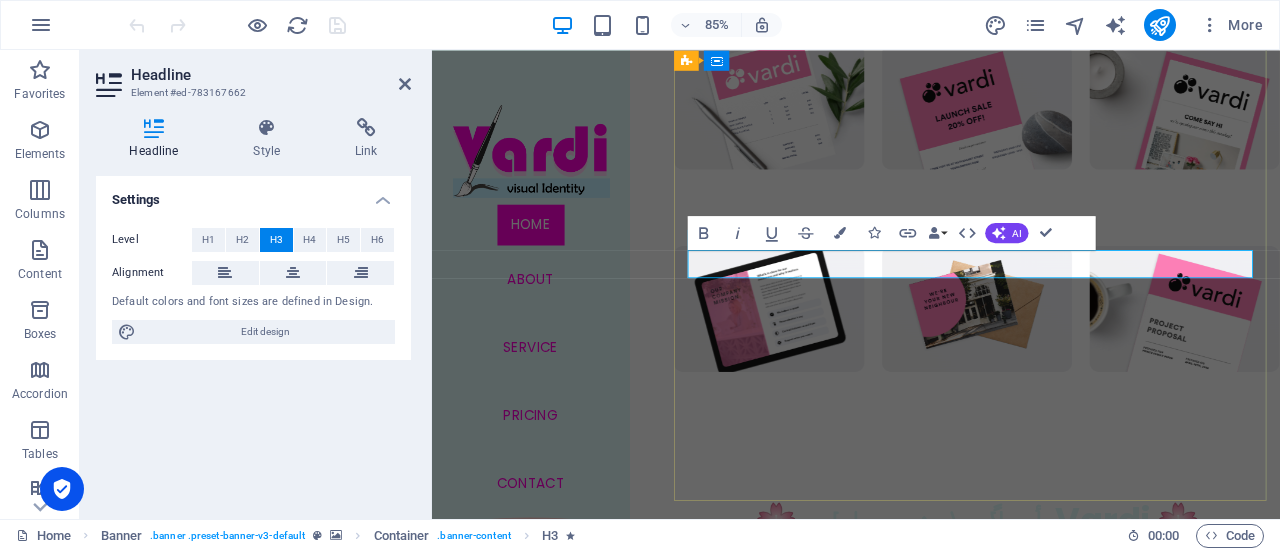 click on "لمكان الذي تتحول فيه الأفكار إلى هويات تنبض بالأناقة والجمال" at bounding box center (1073, 659) 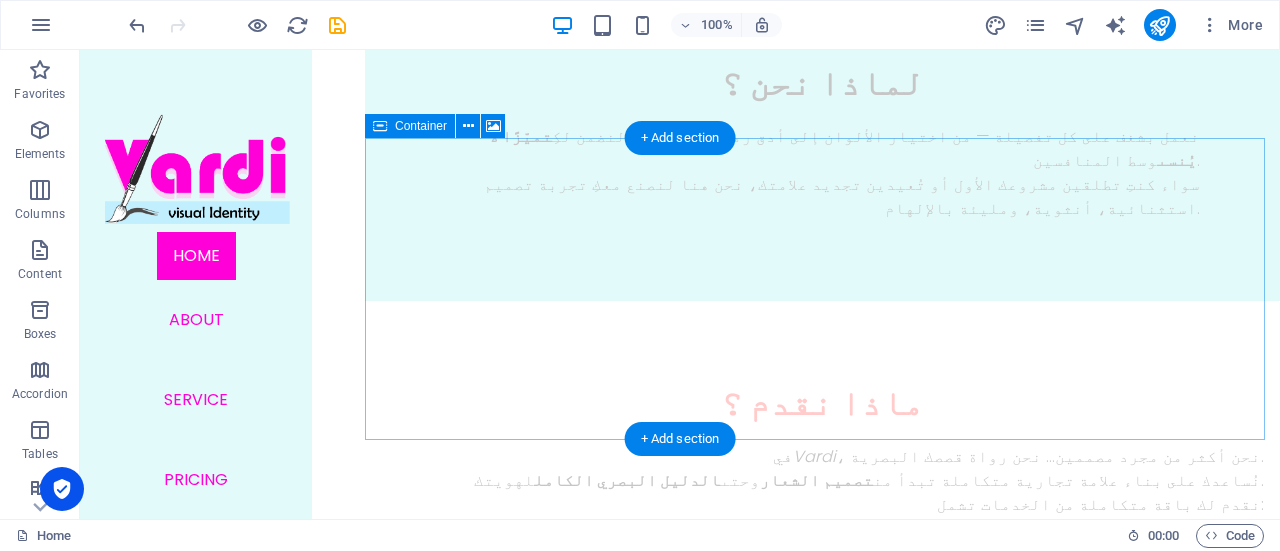scroll, scrollTop: 2639, scrollLeft: 0, axis: vertical 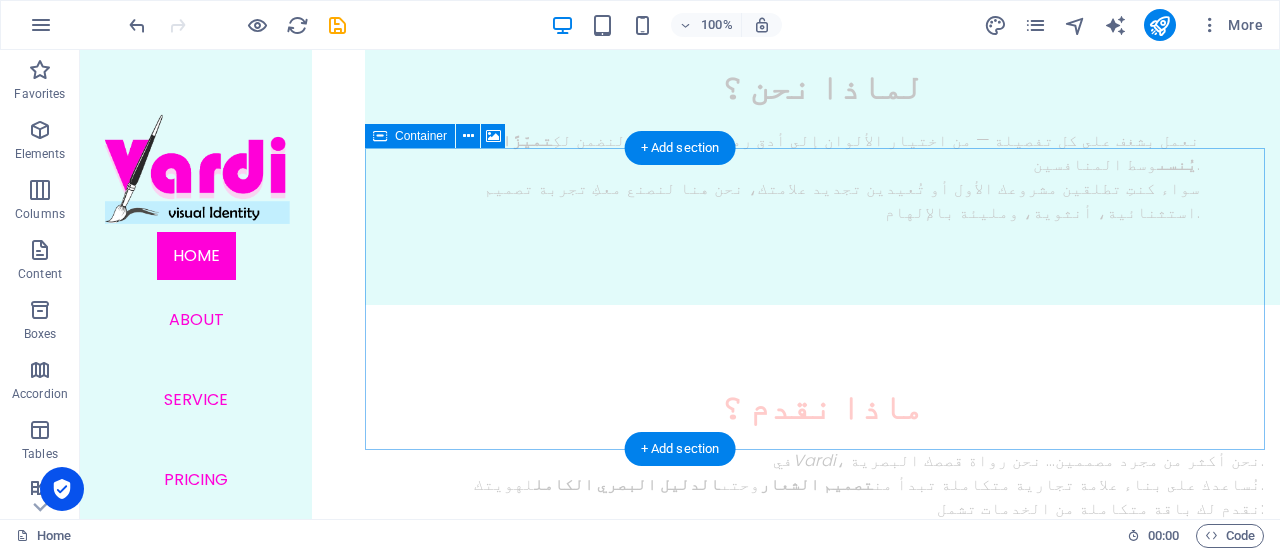click on "Drop content here or  Add elements  Paste clipboard" at bounding box center (822, 3514) 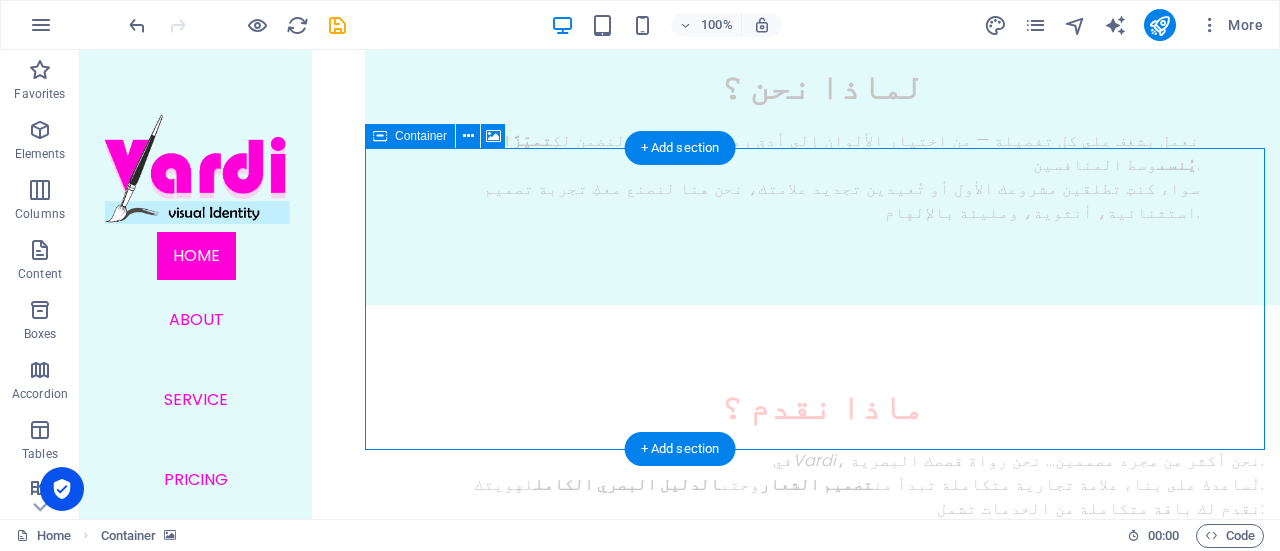 click on "Drop content here or  Add elements  Paste clipboard" at bounding box center [822, 3514] 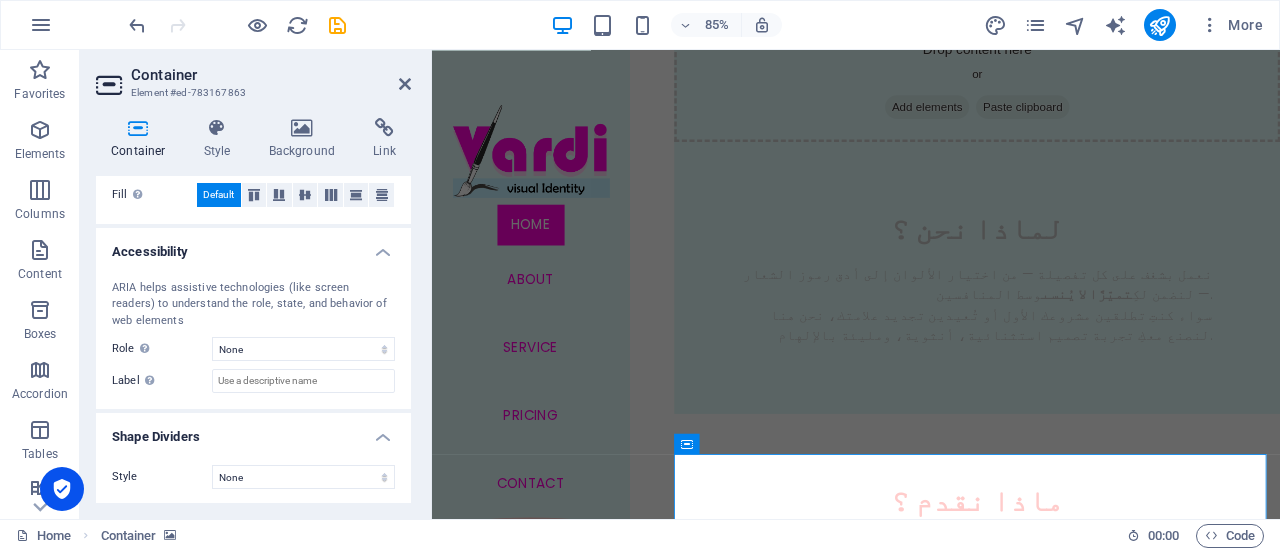 scroll, scrollTop: 0, scrollLeft: 0, axis: both 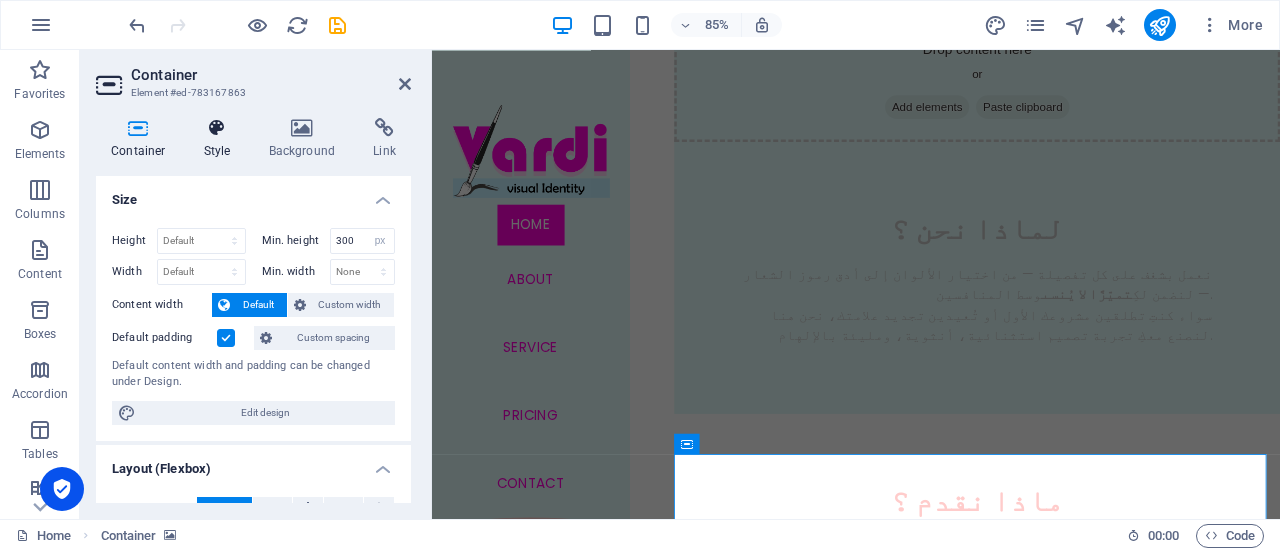 click at bounding box center (217, 128) 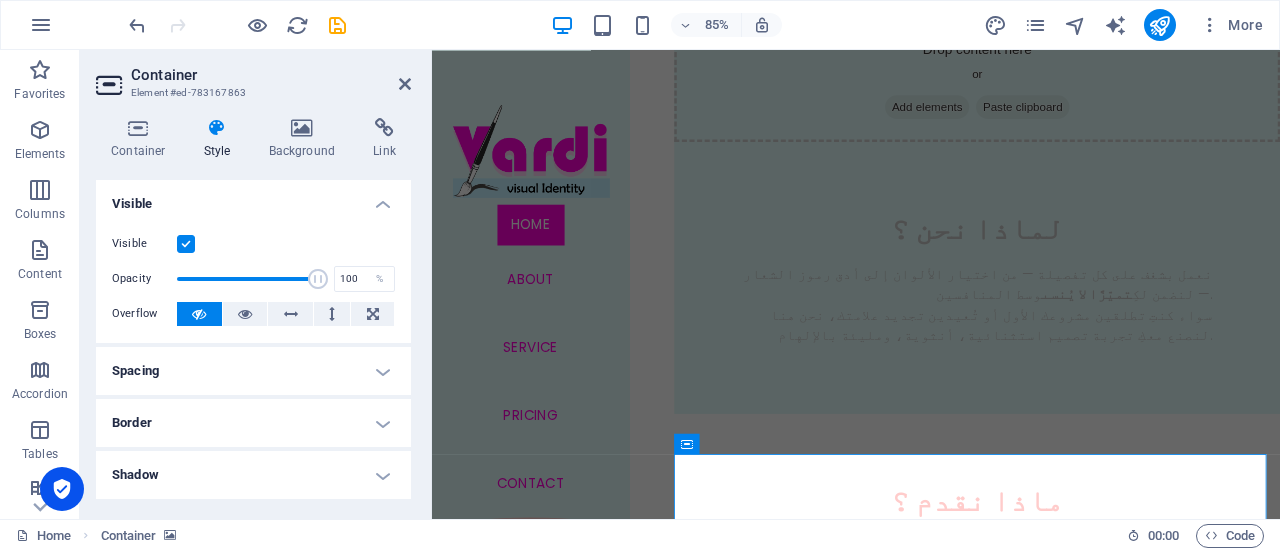 scroll, scrollTop: 307, scrollLeft: 0, axis: vertical 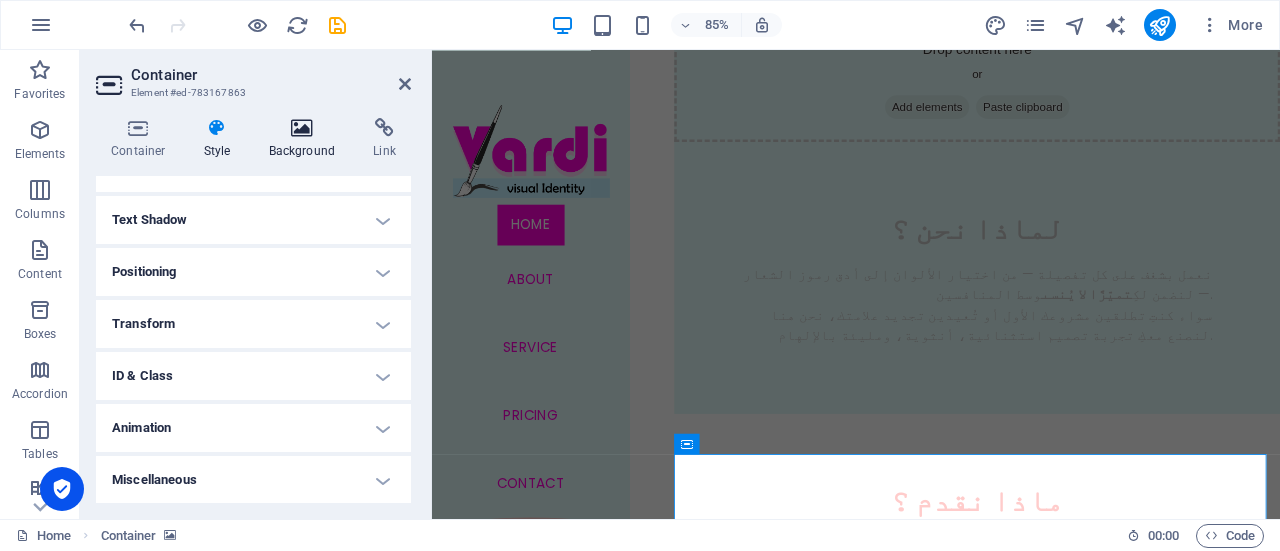 click at bounding box center [302, 128] 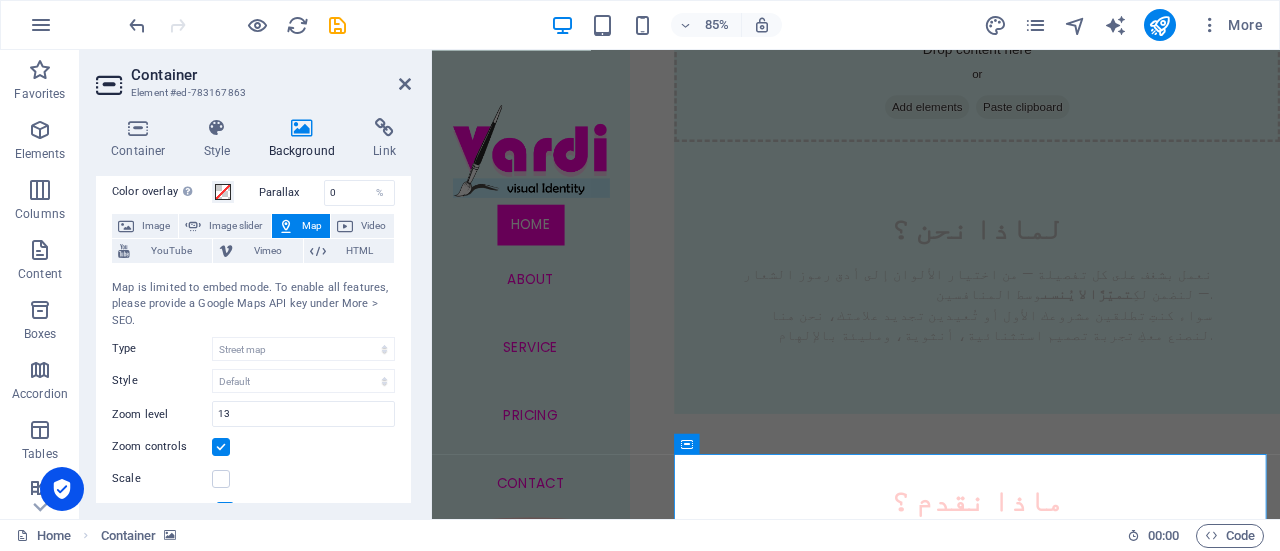 scroll, scrollTop: 47, scrollLeft: 0, axis: vertical 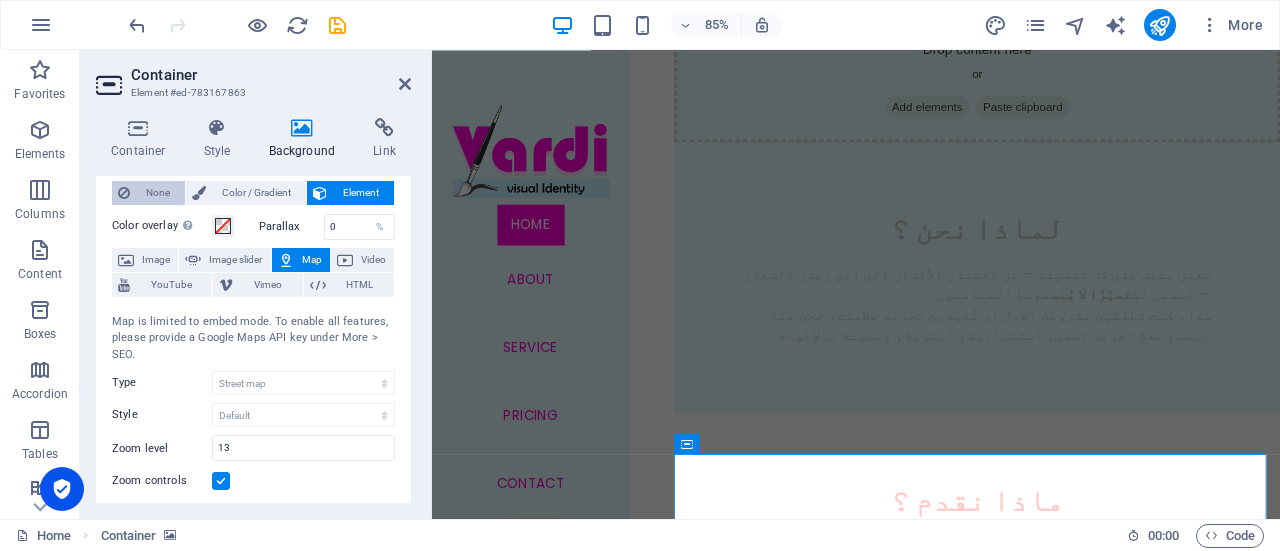 click on "None" at bounding box center [157, 193] 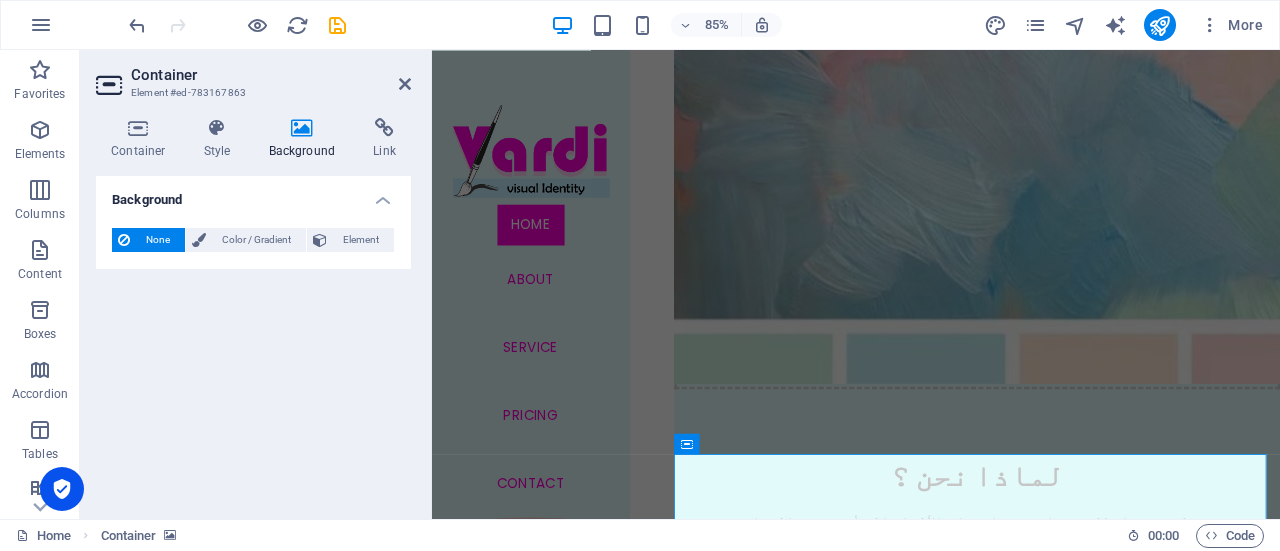 scroll, scrollTop: 0, scrollLeft: 0, axis: both 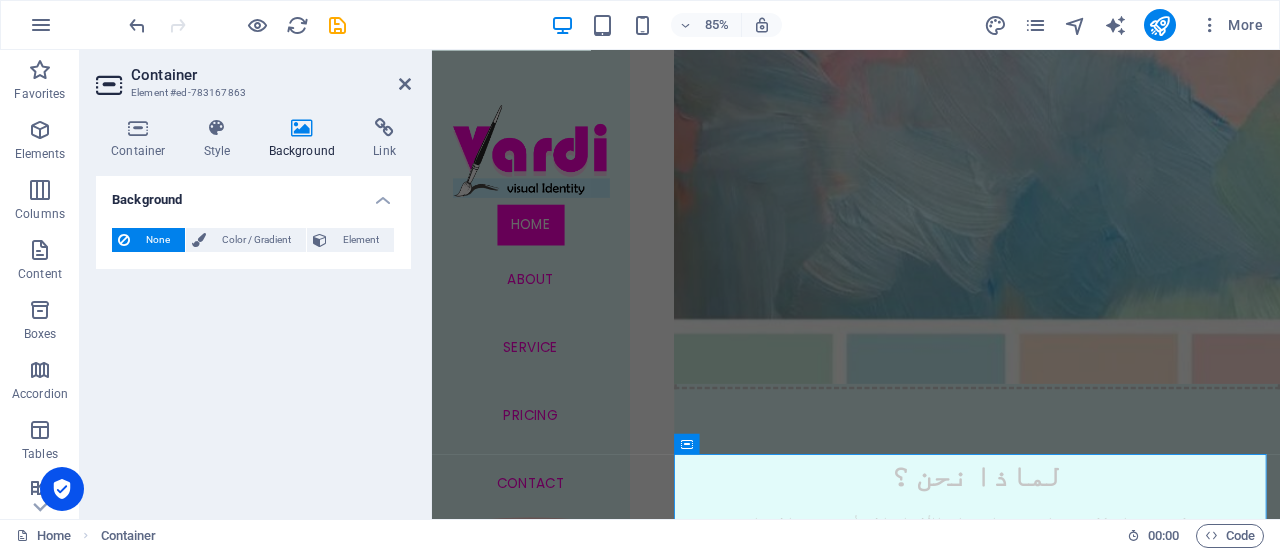 click on "Container" at bounding box center (271, 75) 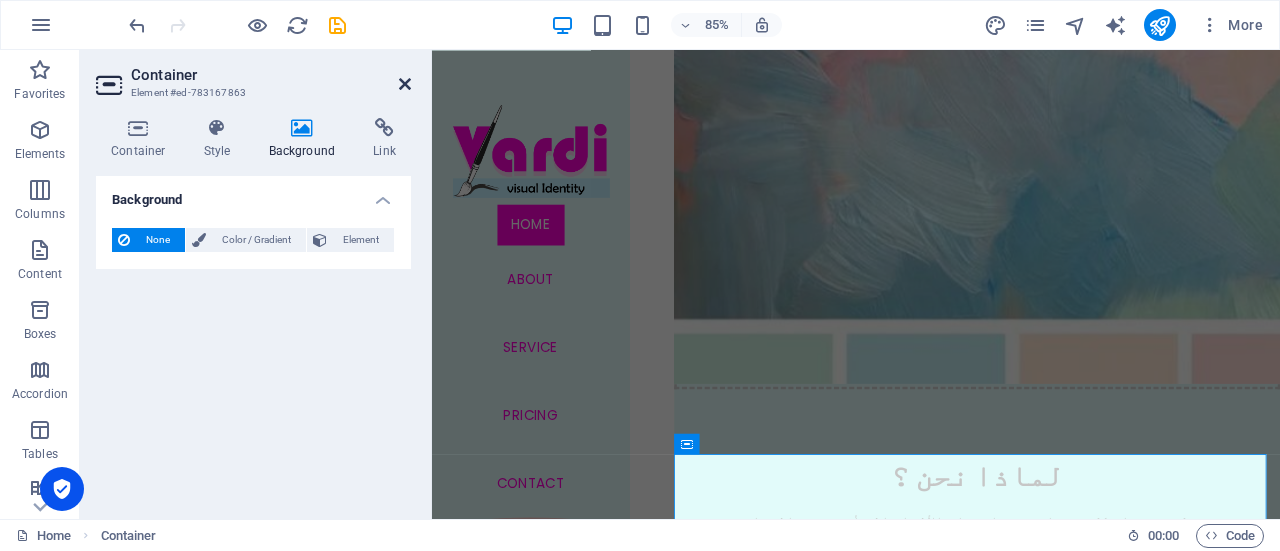 click at bounding box center (405, 84) 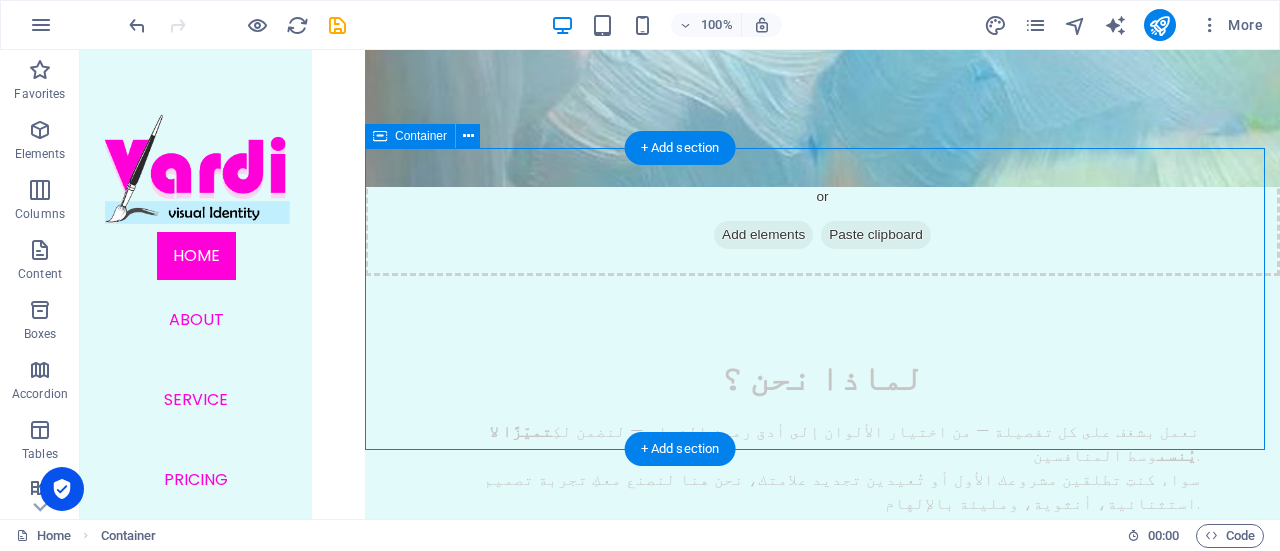 click on "Drop content here or  Add elements  Paste clipboard" at bounding box center (822, 3552) 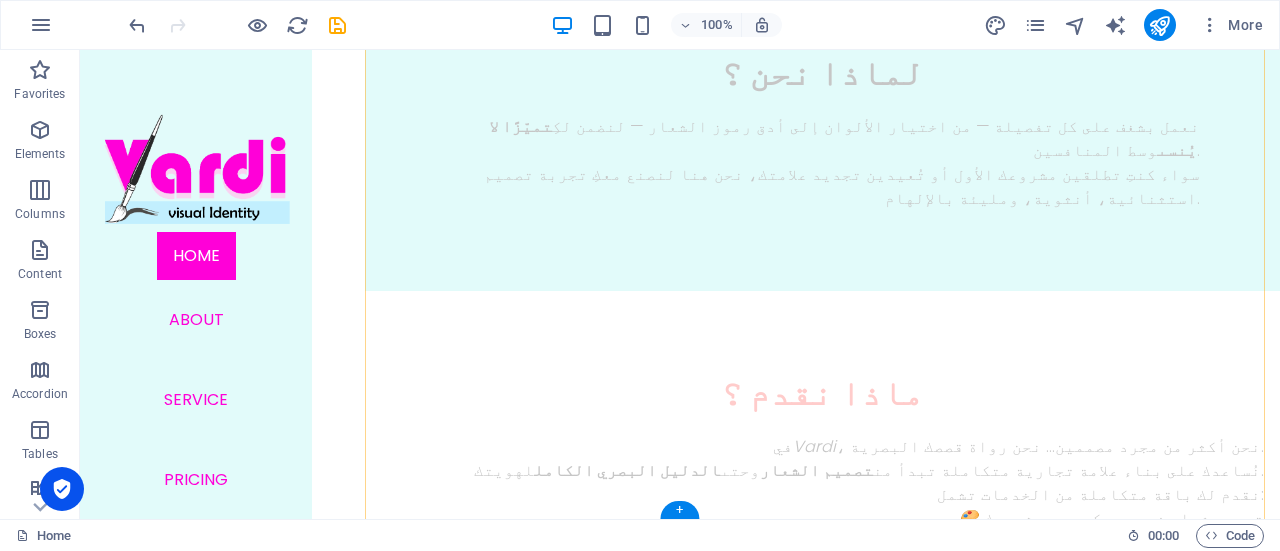 scroll, scrollTop: 2806, scrollLeft: 0, axis: vertical 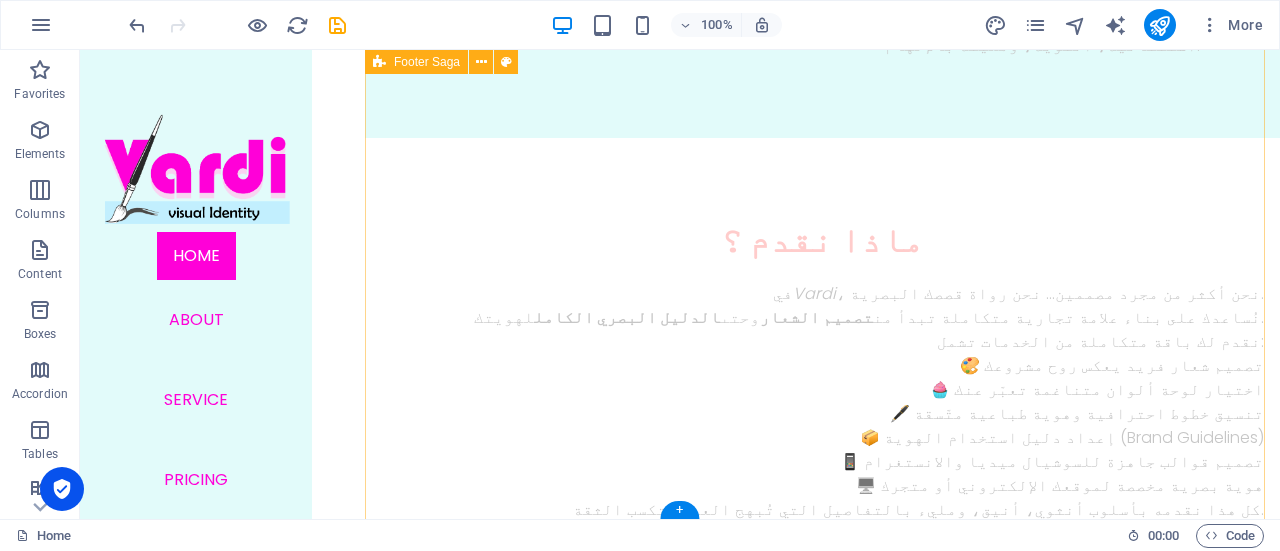 click on "Lorem ipsum dolor sit amet, consetetur sadipscing elitr, sed diam nonumy.  Legal Notice  |  Privacy Contact Phone:  [PHONE_NUMBER] Mobil:  [PHONE_NUMBER] Email:  [EMAIL_ADDRESS][DOMAIN_NAME] Address [GEOGRAPHIC_DATA] Navigation Home About Service Pricing Contact" at bounding box center [822, 3498] 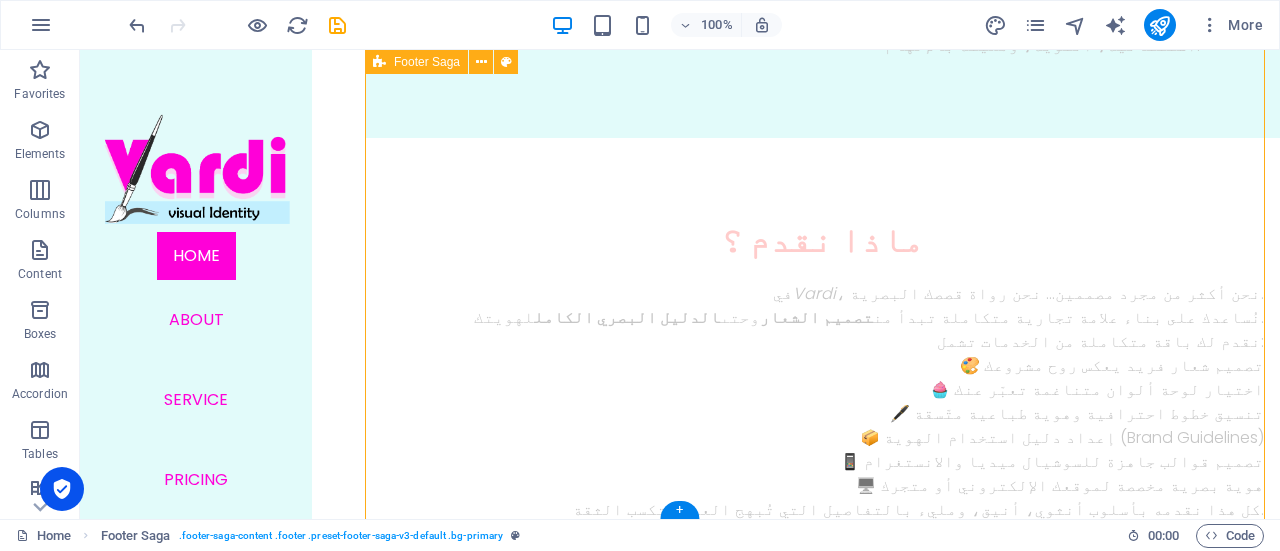 click on "Lorem ipsum dolor sit amet, consetetur sadipscing elitr, sed diam nonumy.  Legal Notice  |  Privacy Contact Phone:  [PHONE_NUMBER] Mobil:  [PHONE_NUMBER] Email:  [EMAIL_ADDRESS][DOMAIN_NAME] Address [GEOGRAPHIC_DATA] Navigation Home About Service Pricing Contact" at bounding box center (822, 3498) 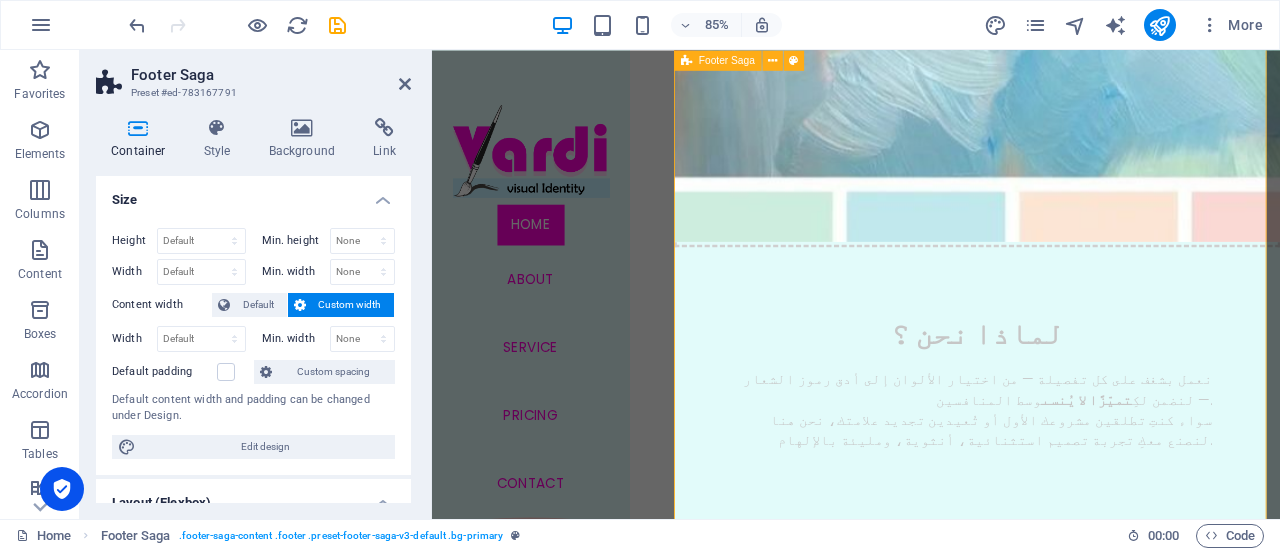 scroll, scrollTop: 3182, scrollLeft: 0, axis: vertical 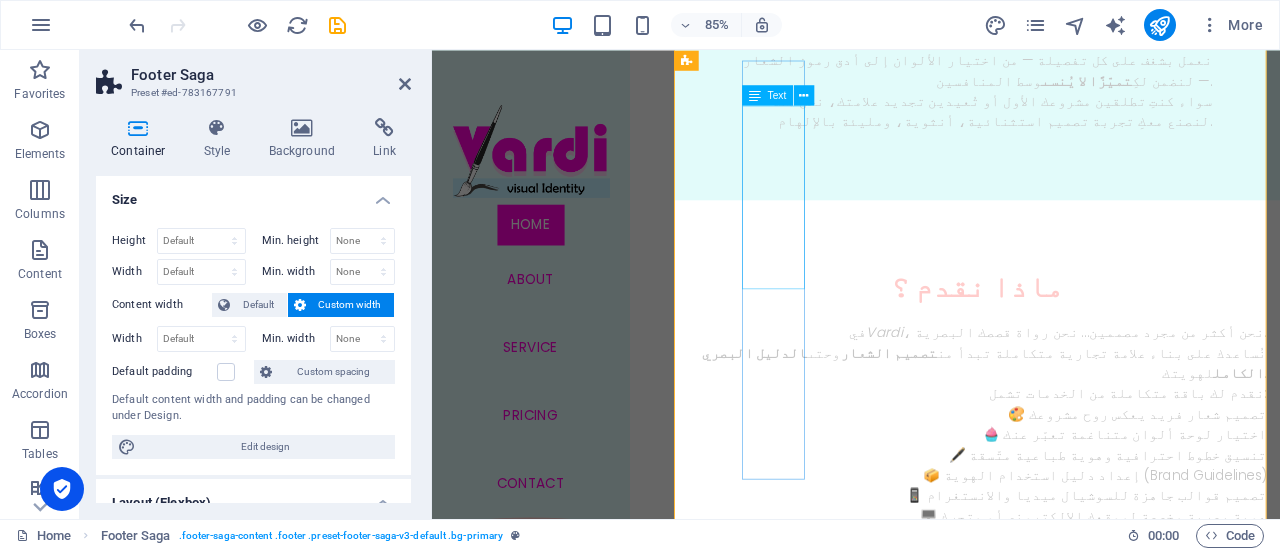 click on "Lorem ipsum dolor sit amet, consetetur sadipscing elitr, sed diam nonumy." at bounding box center (836, 3269) 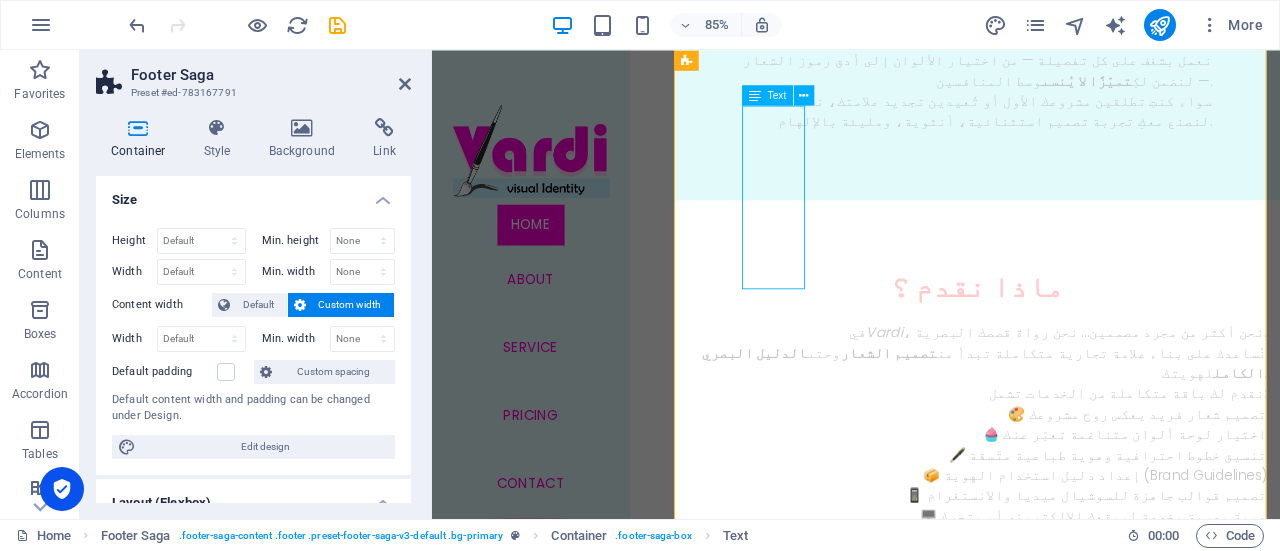 scroll, scrollTop: 3000, scrollLeft: 0, axis: vertical 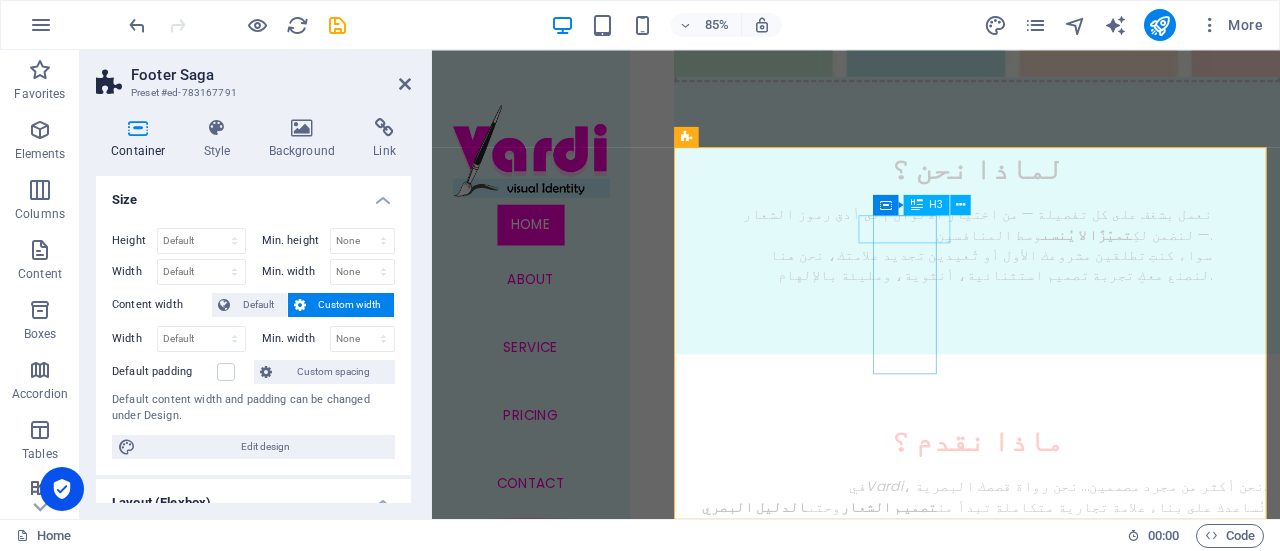 click on "Contact" at bounding box center (836, 3585) 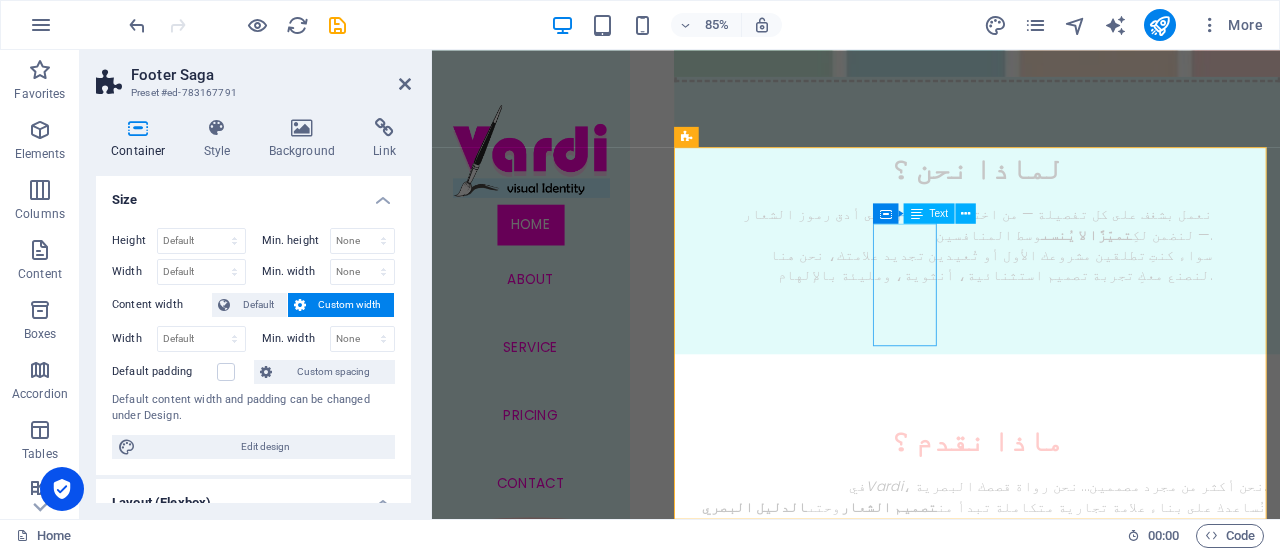 click on "Phone:  +971025830577 Mobil:  +9715098880163 Email:  info@vardi.ae" at bounding box center (836, 3663) 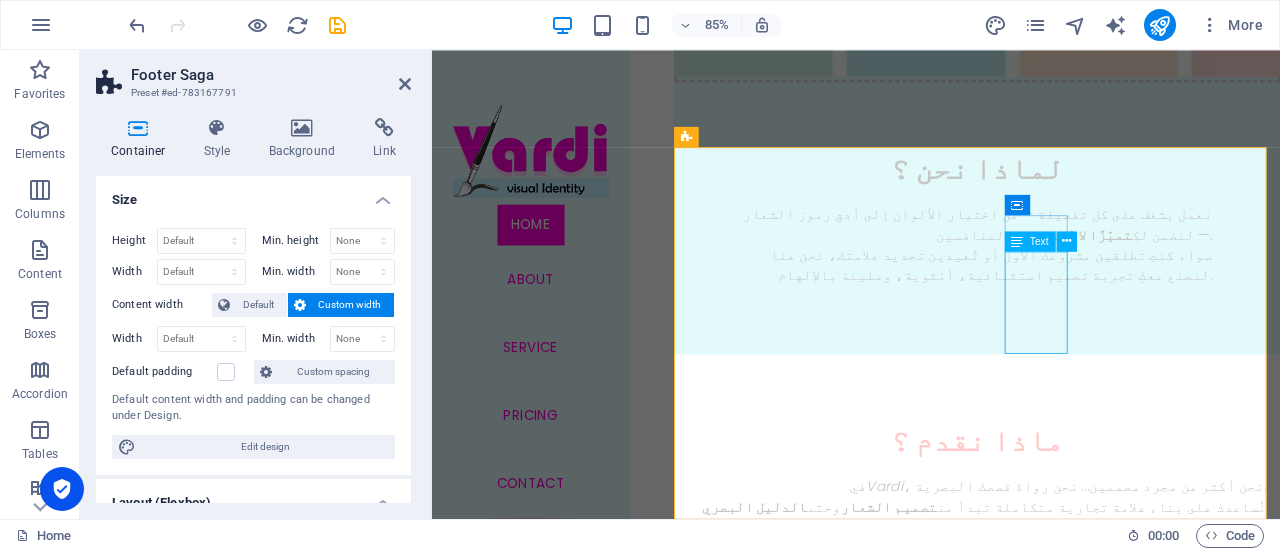 click on "Brooklyn Bridge Abu Dhabi ,  10038" at bounding box center (836, 3686) 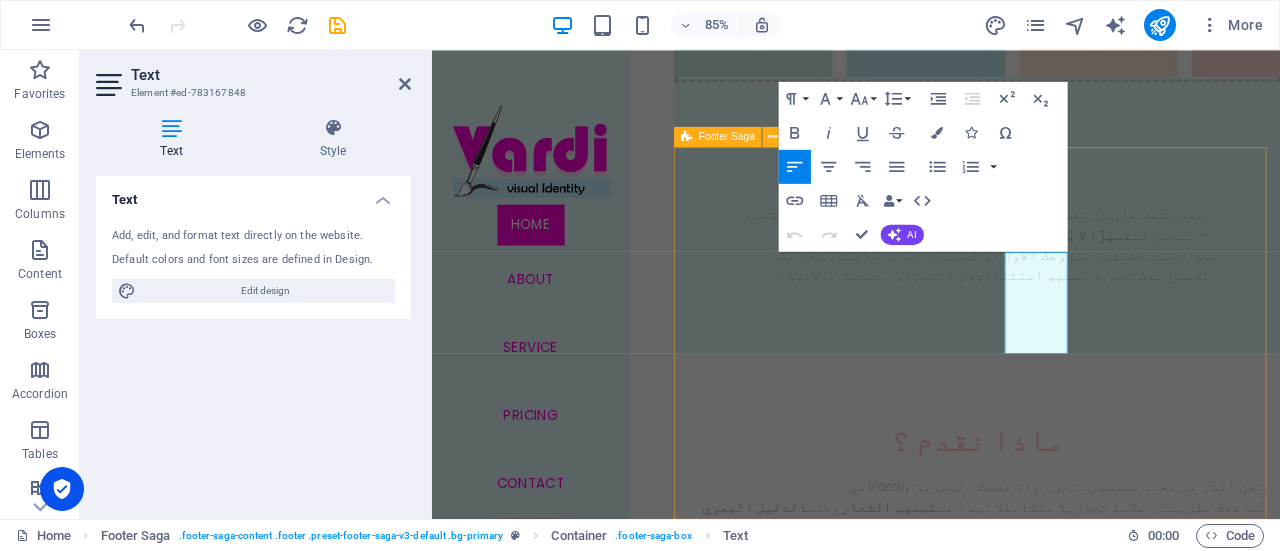 click on "Legal Notice  |  Privacy Address Brooklyn Bridge Abu Dhabi ,  10038 Navigation Home About Service Pricing Contact" at bounding box center (1073, 3621) 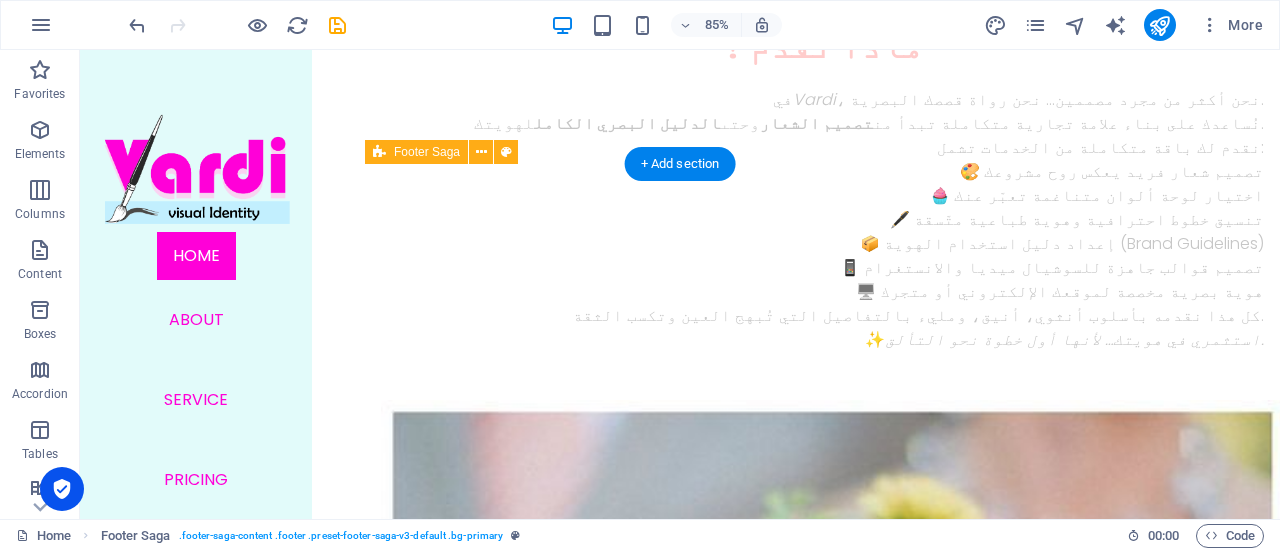 scroll, scrollTop: 2623, scrollLeft: 0, axis: vertical 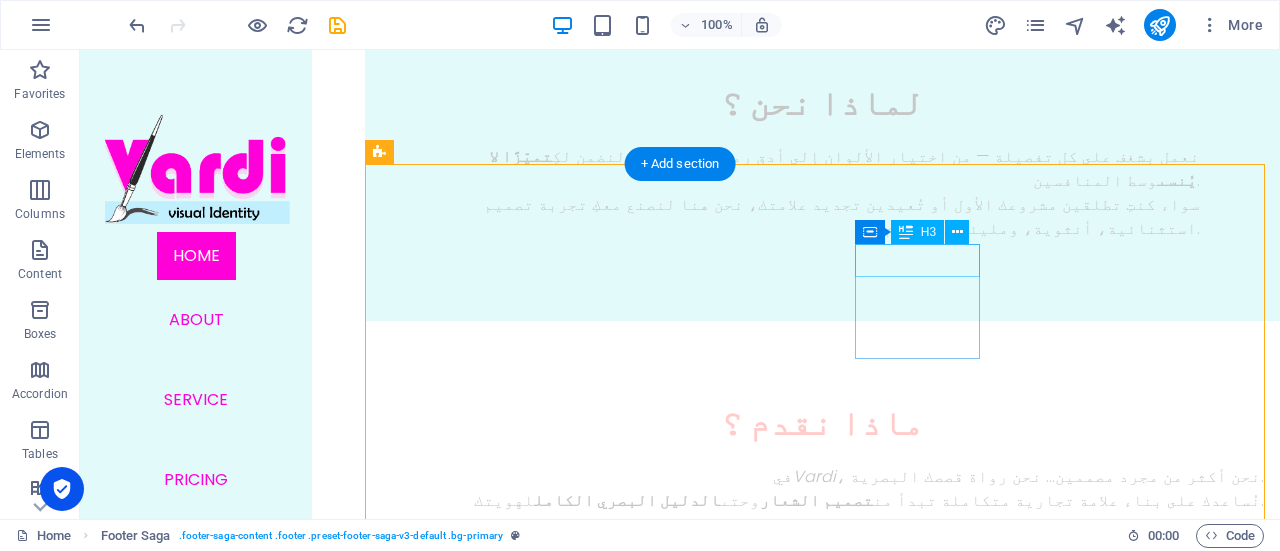 click on "Address" at bounding box center [509, 3583] 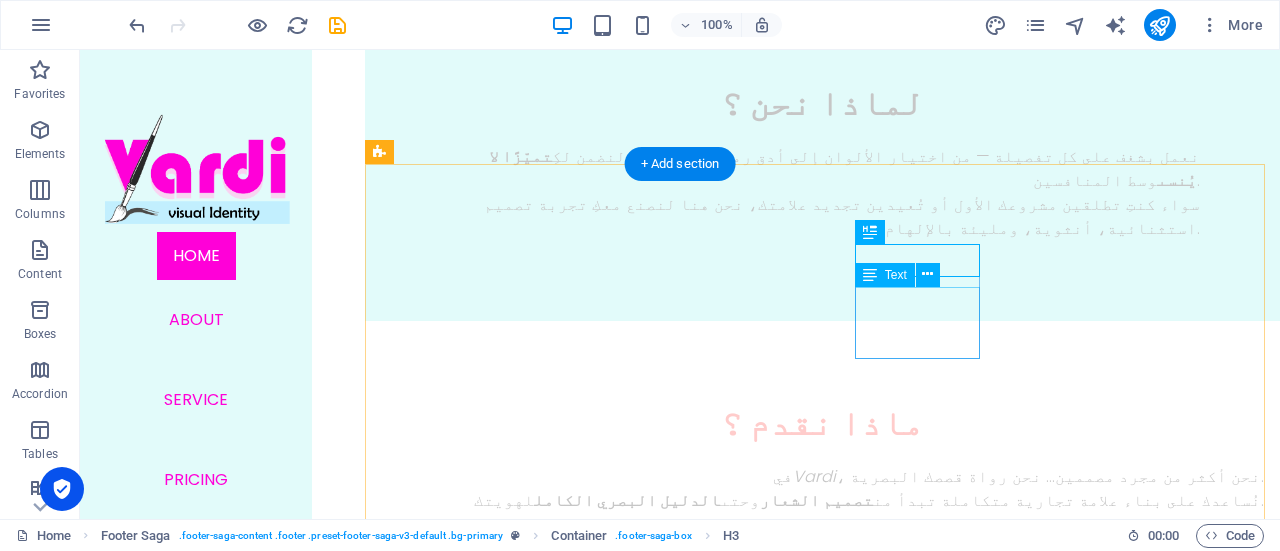 click on "Brooklyn Bridge Abu Dhabi ,  10038" at bounding box center (509, 3633) 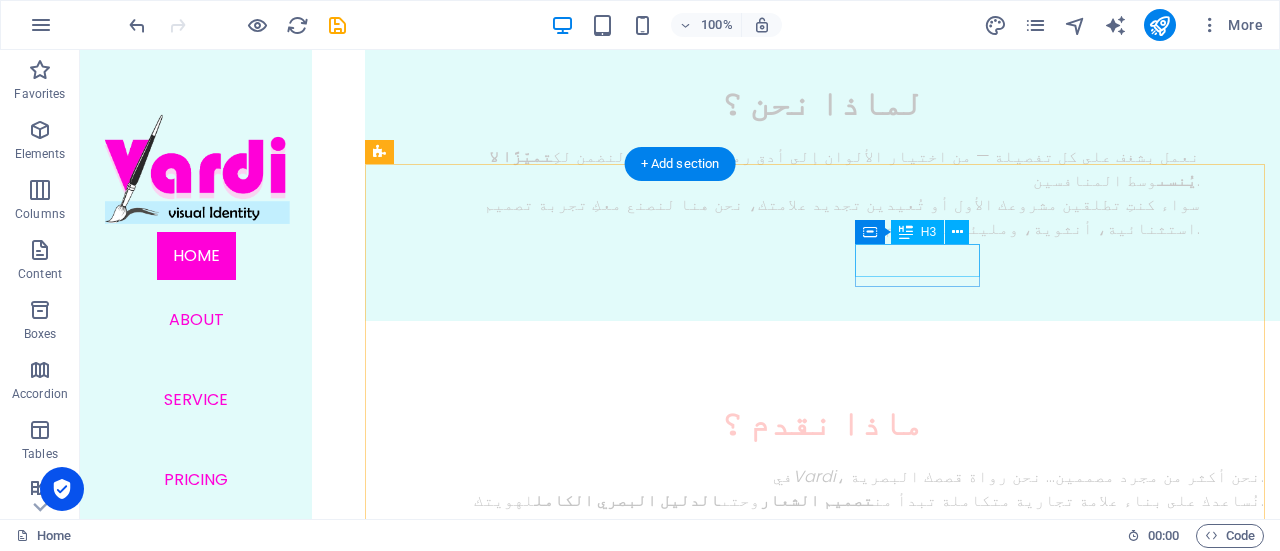 click on "Address" at bounding box center (509, 3583) 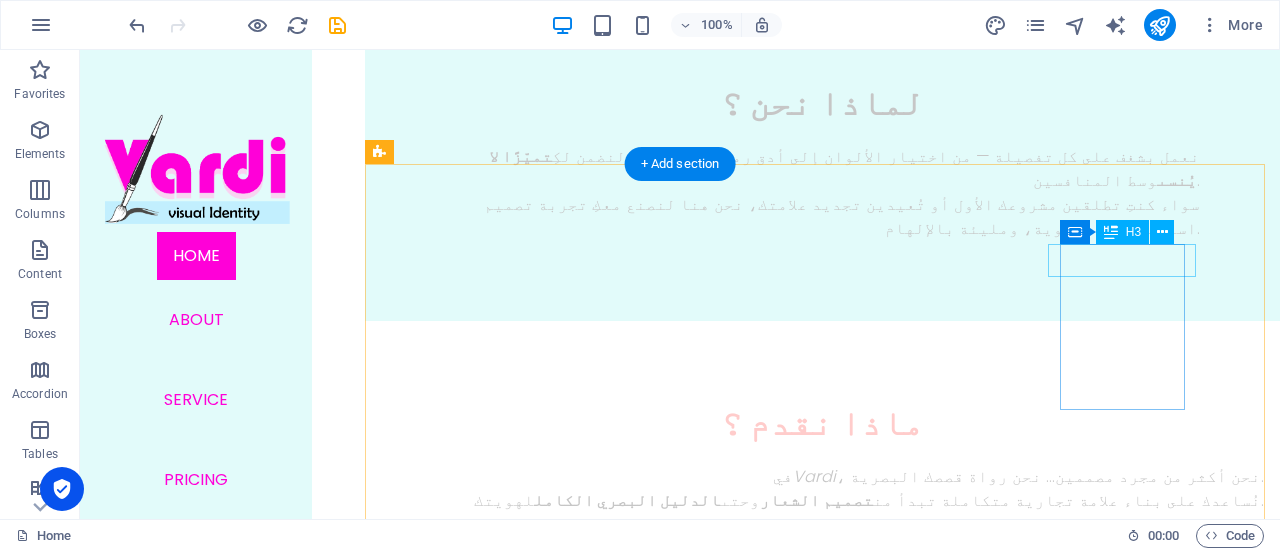 click on "Navigation" at bounding box center (509, 3633) 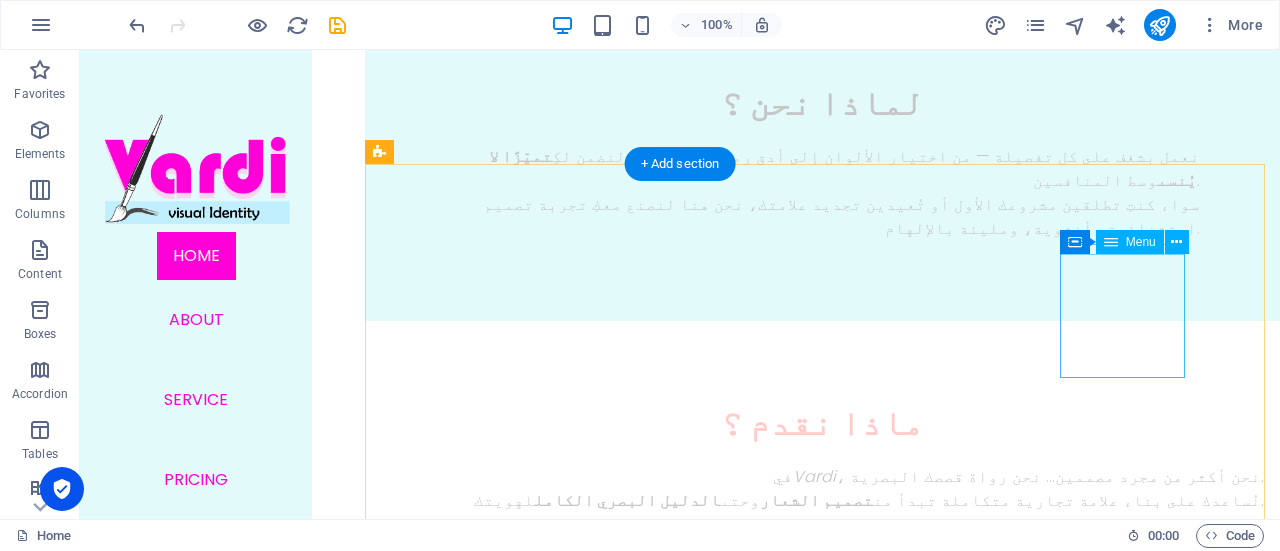 click on "Home About Service Pricing Contact" at bounding box center [509, 3687] 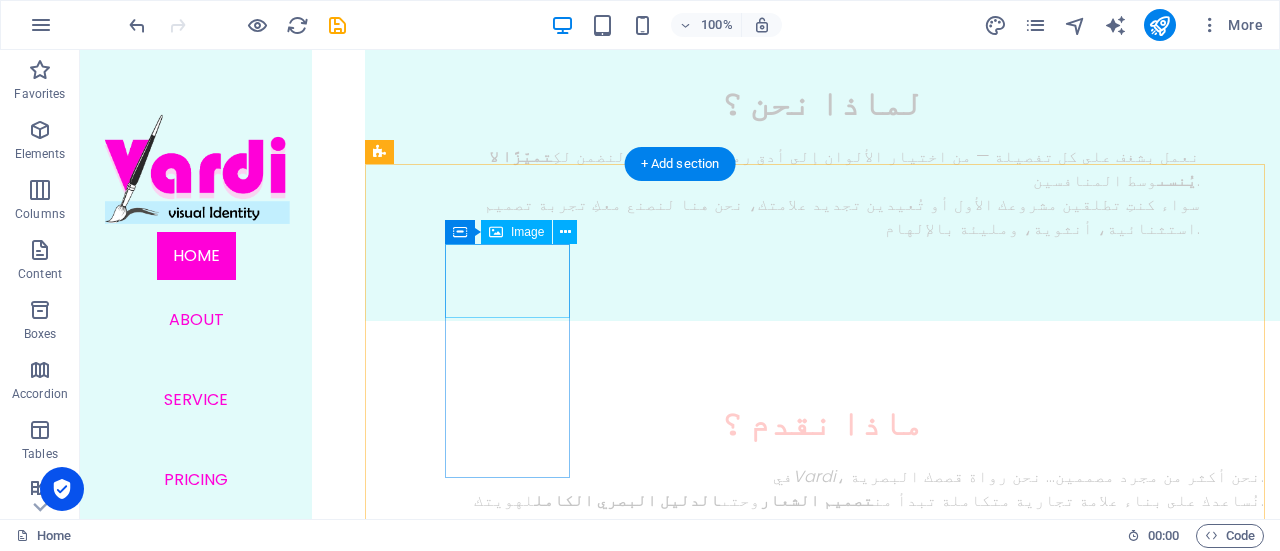 click at bounding box center (509, 3219) 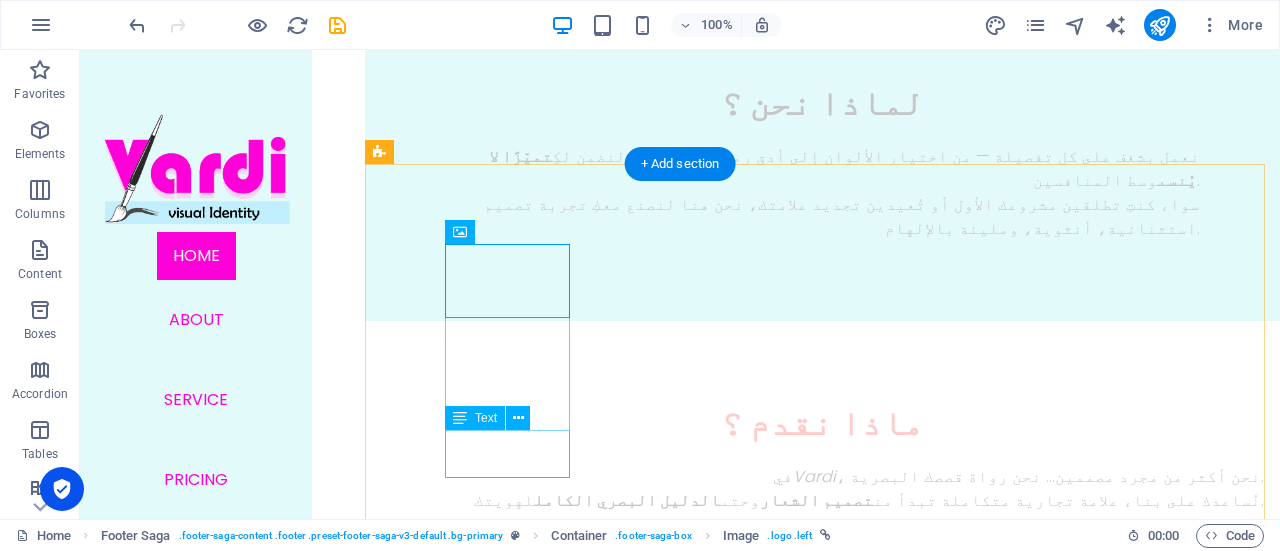 click on "Legal Notice  |  Privacy" at bounding box center [509, 3453] 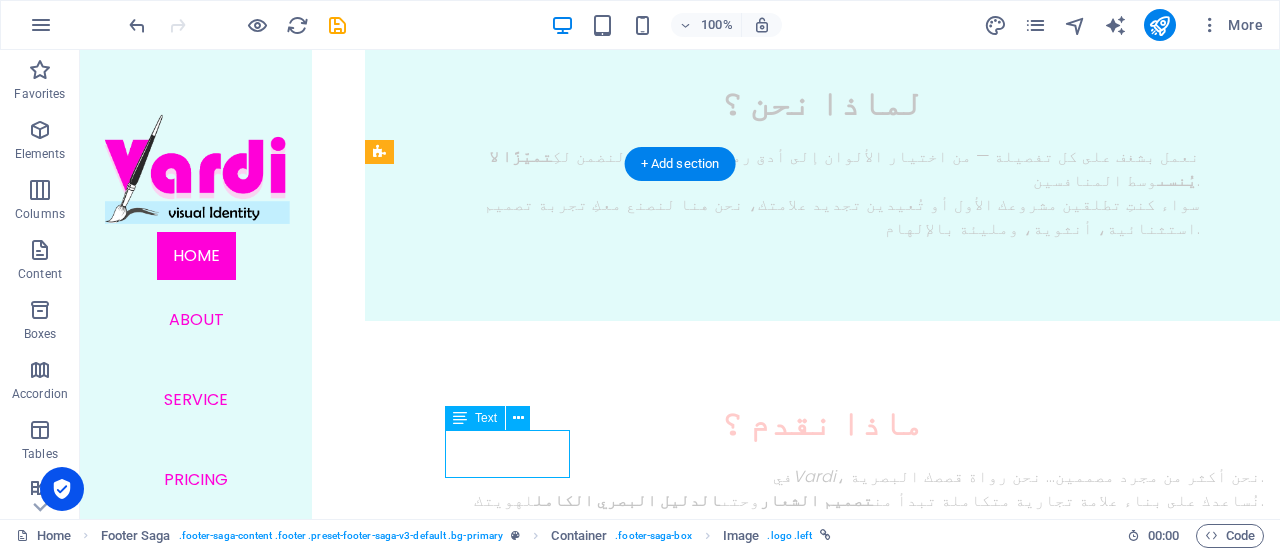 click on "Legal Notice  |  Privacy" at bounding box center (509, 3453) 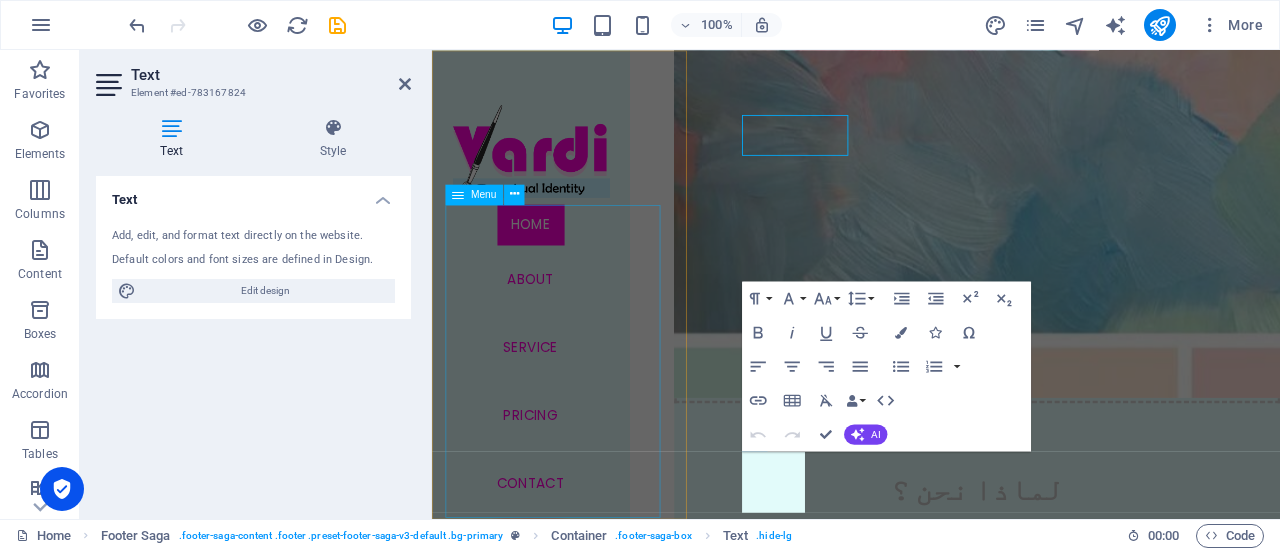 scroll, scrollTop: 2928, scrollLeft: 0, axis: vertical 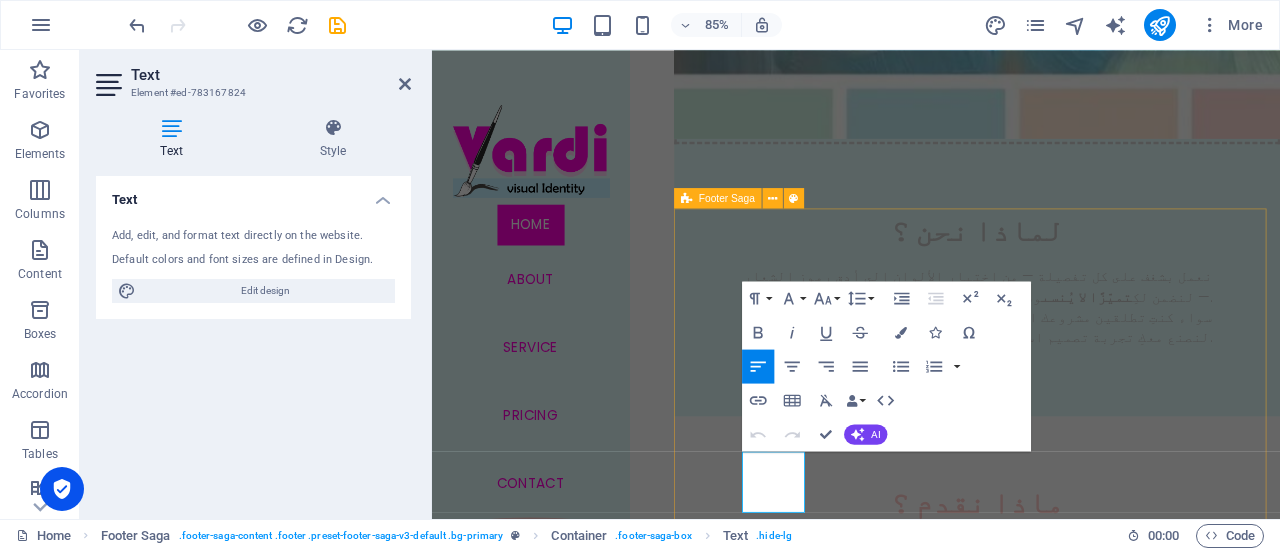 click on "Legal Notice  |  Privacy" at bounding box center (1073, 3528) 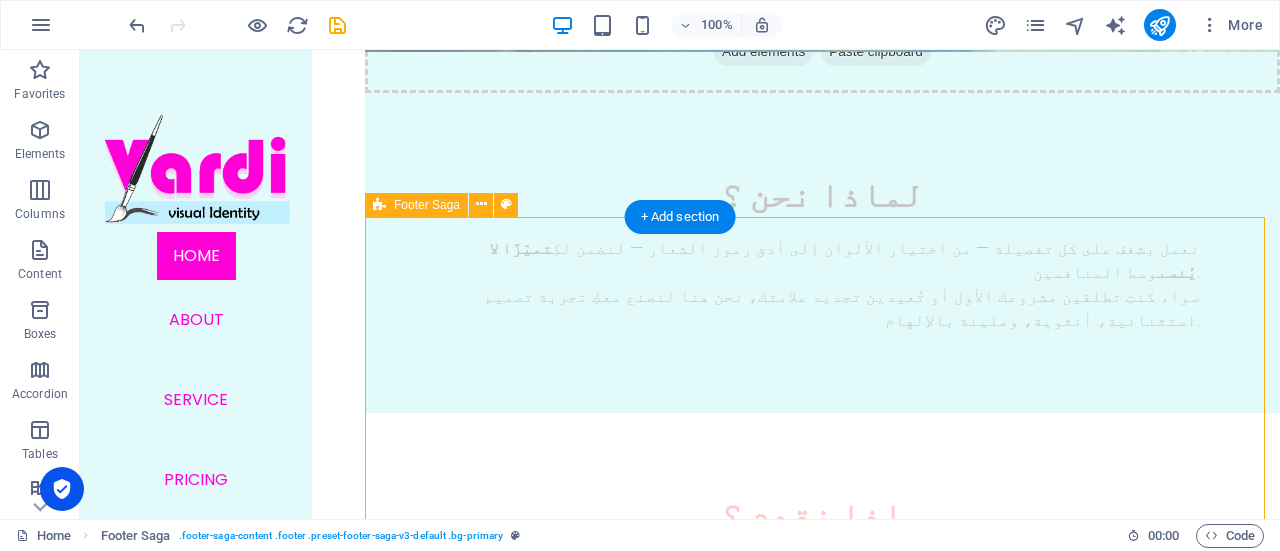scroll, scrollTop: 2662, scrollLeft: 0, axis: vertical 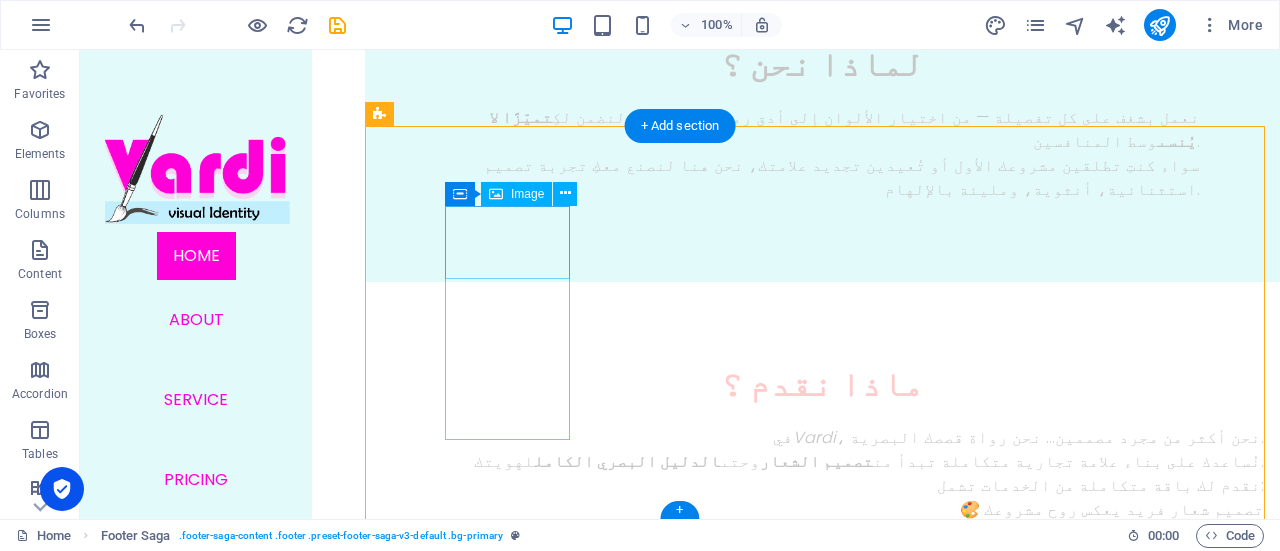 click at bounding box center [509, 3180] 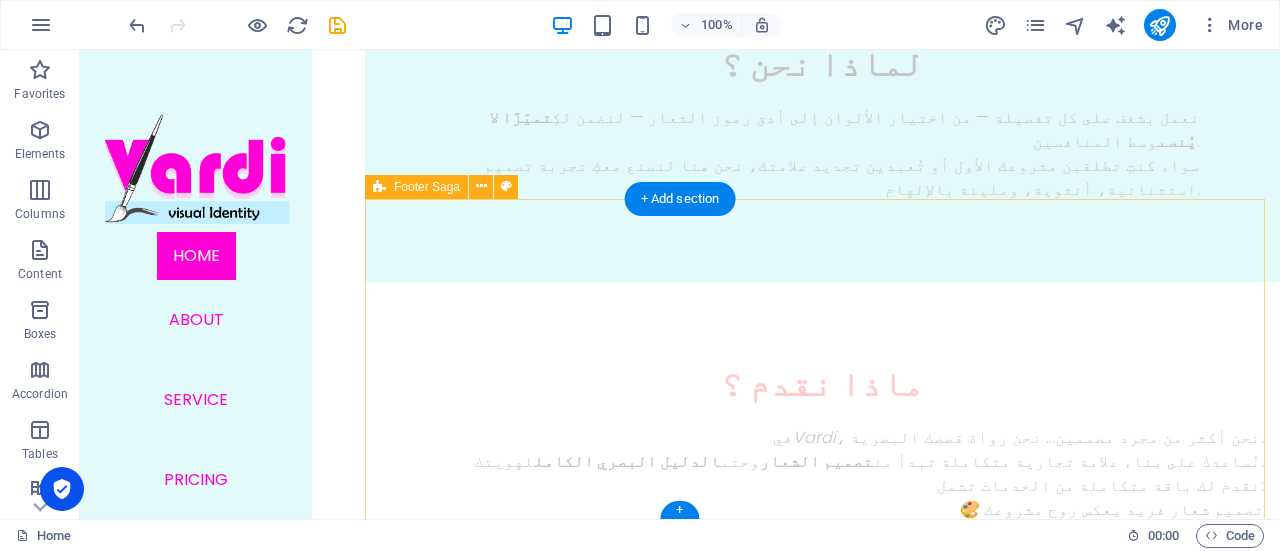 scroll, scrollTop: 2588, scrollLeft: 0, axis: vertical 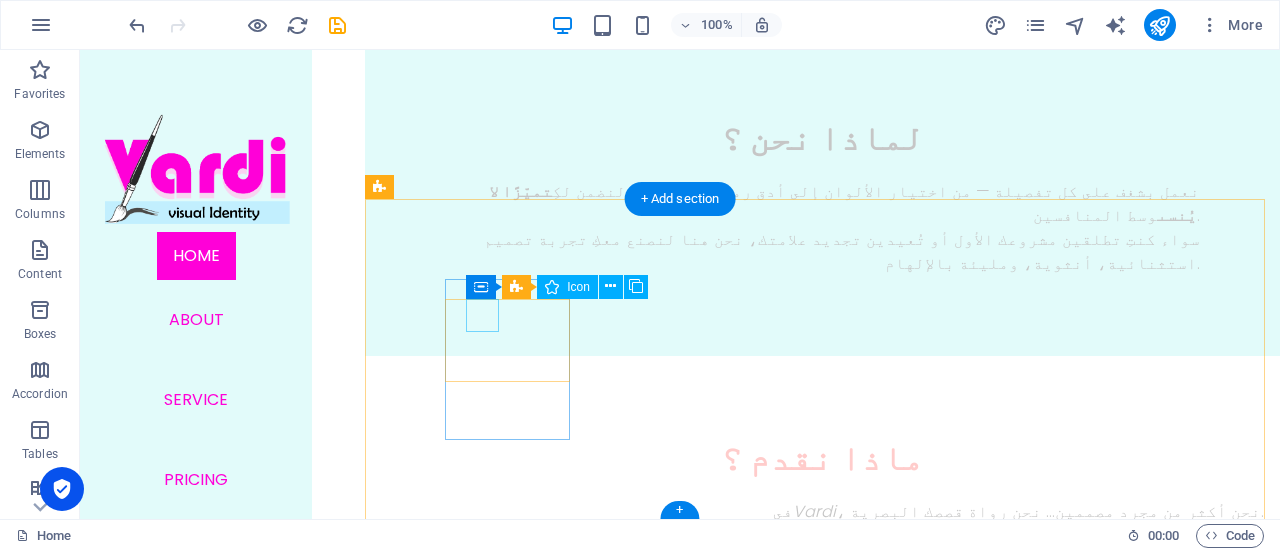 click at bounding box center (509, 3230) 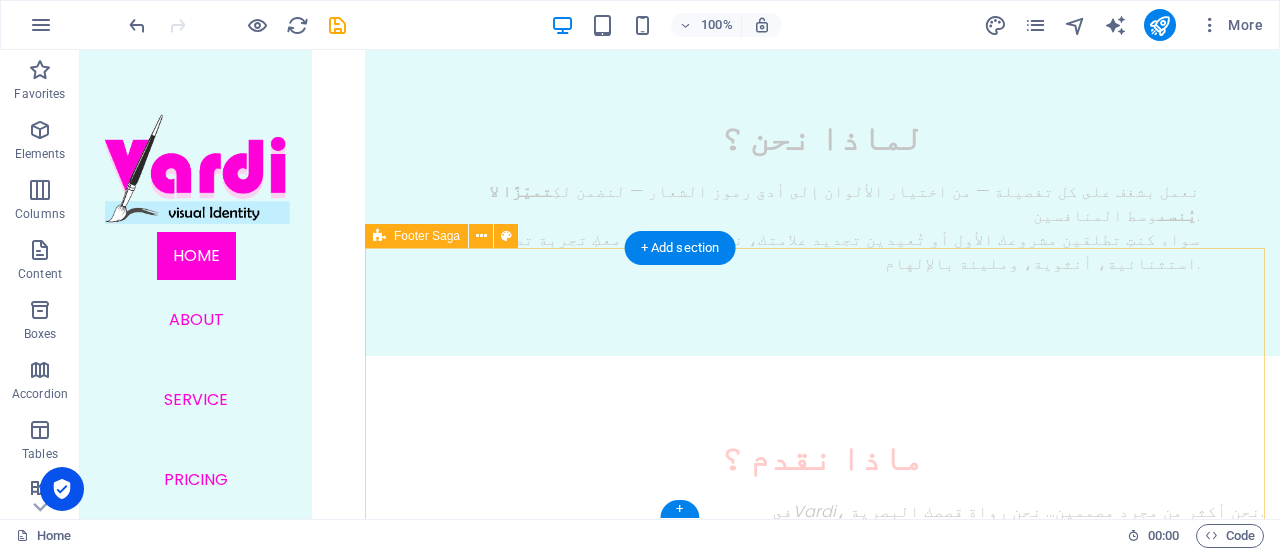 scroll, scrollTop: 2539, scrollLeft: 0, axis: vertical 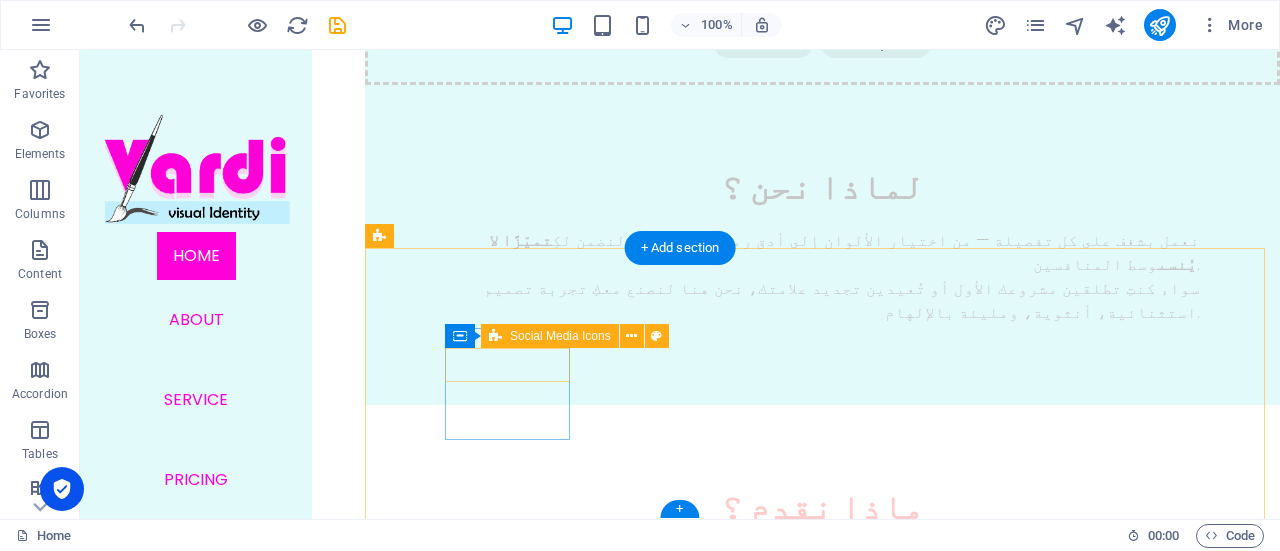 click at bounding box center [509, 3300] 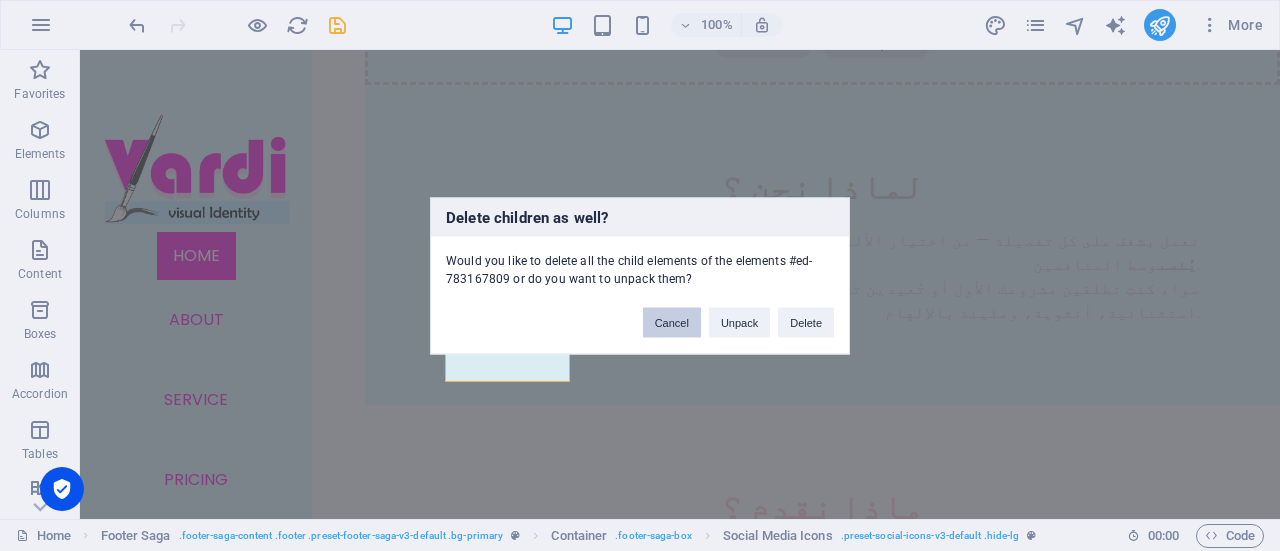 drag, startPoint x: 682, startPoint y: 311, endPoint x: 477, endPoint y: 317, distance: 205.08778 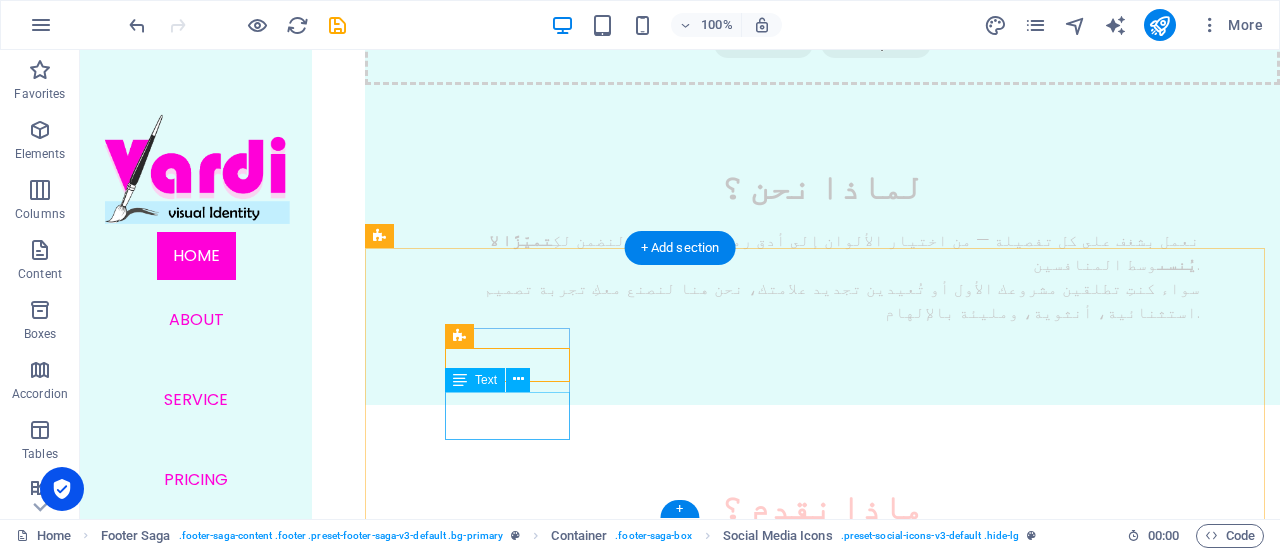 click on "Legal Notice  |  Privacy" at bounding box center (509, 3372) 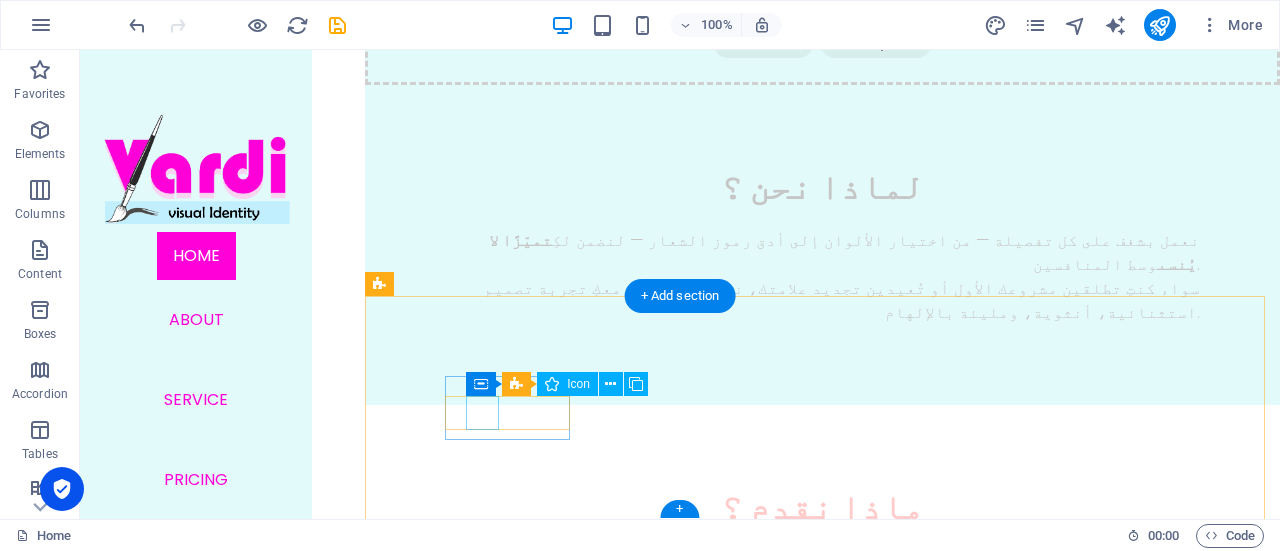 scroll, scrollTop: 2491, scrollLeft: 0, axis: vertical 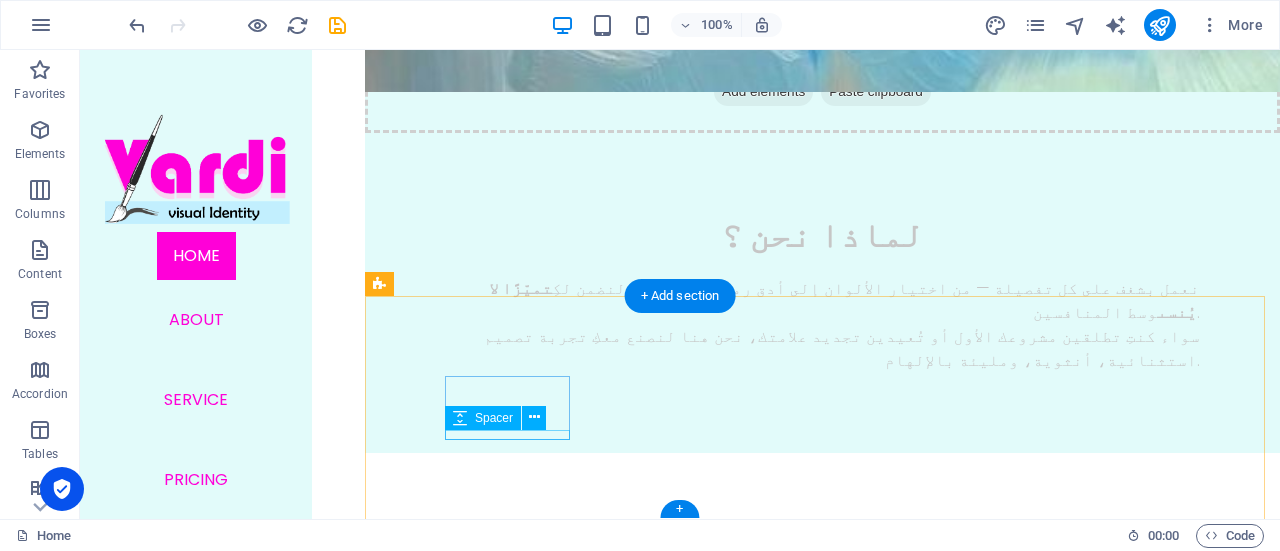 click at bounding box center (509, 3391) 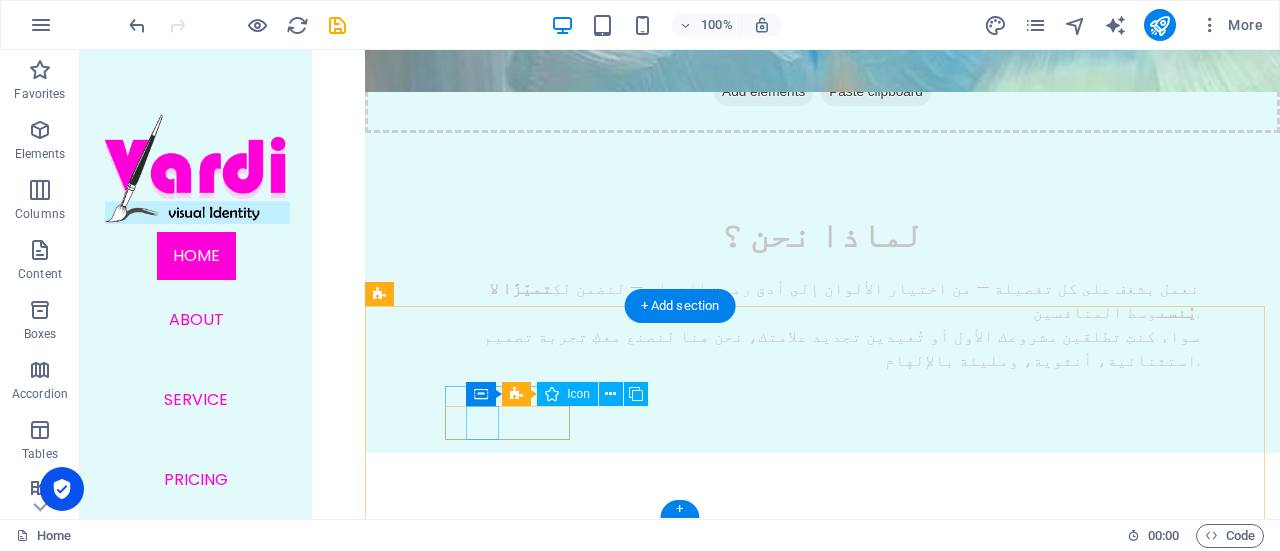 scroll, scrollTop: 2481, scrollLeft: 0, axis: vertical 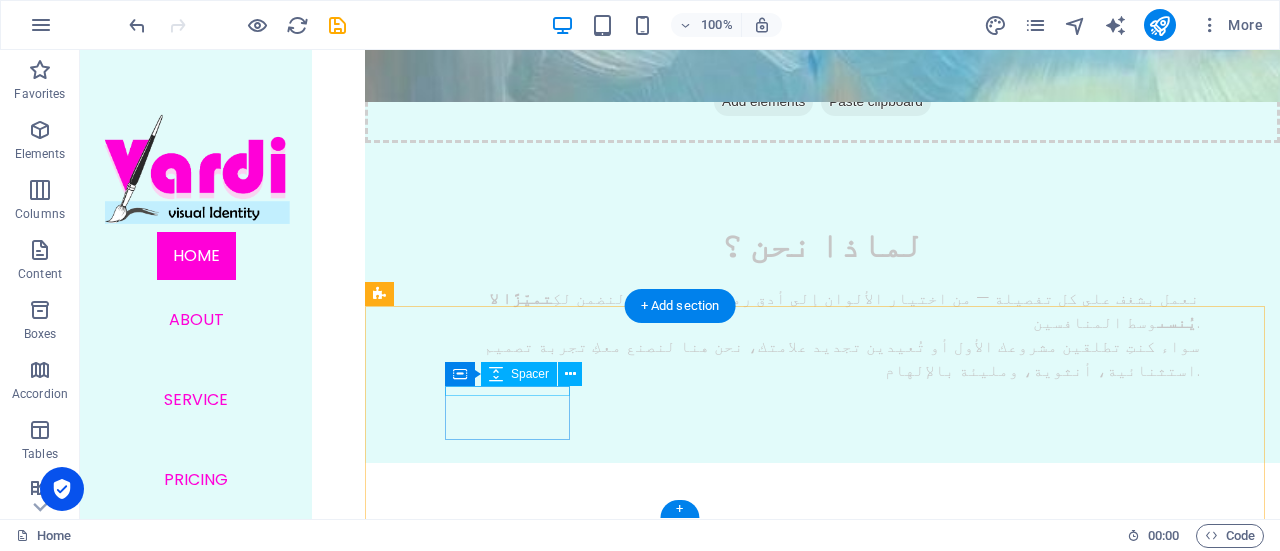 click at bounding box center (509, 3305) 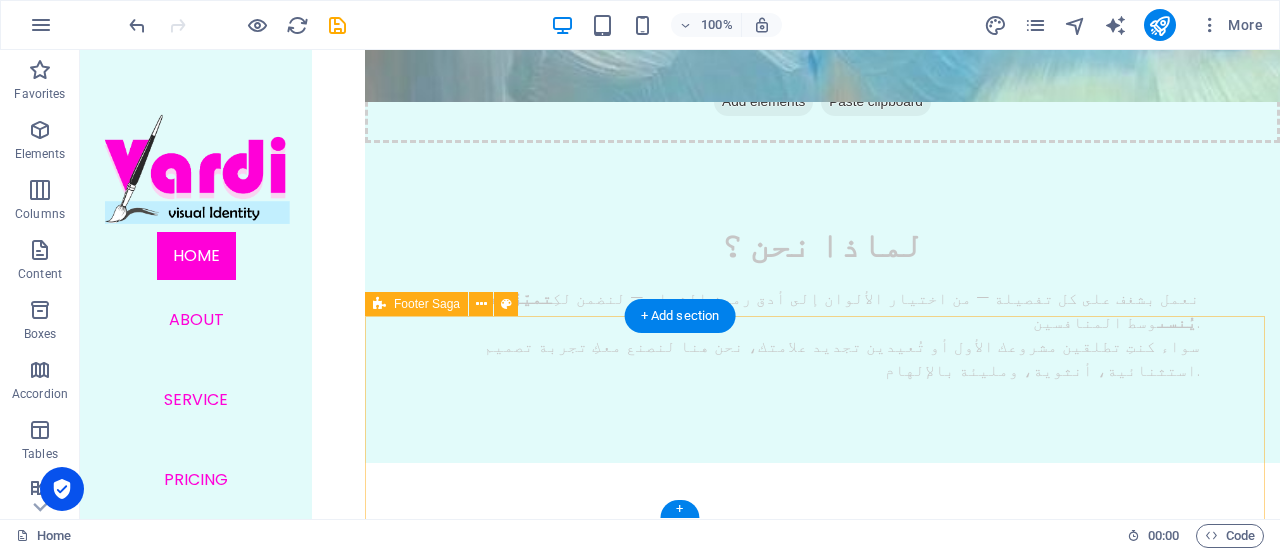 scroll, scrollTop: 2471, scrollLeft: 0, axis: vertical 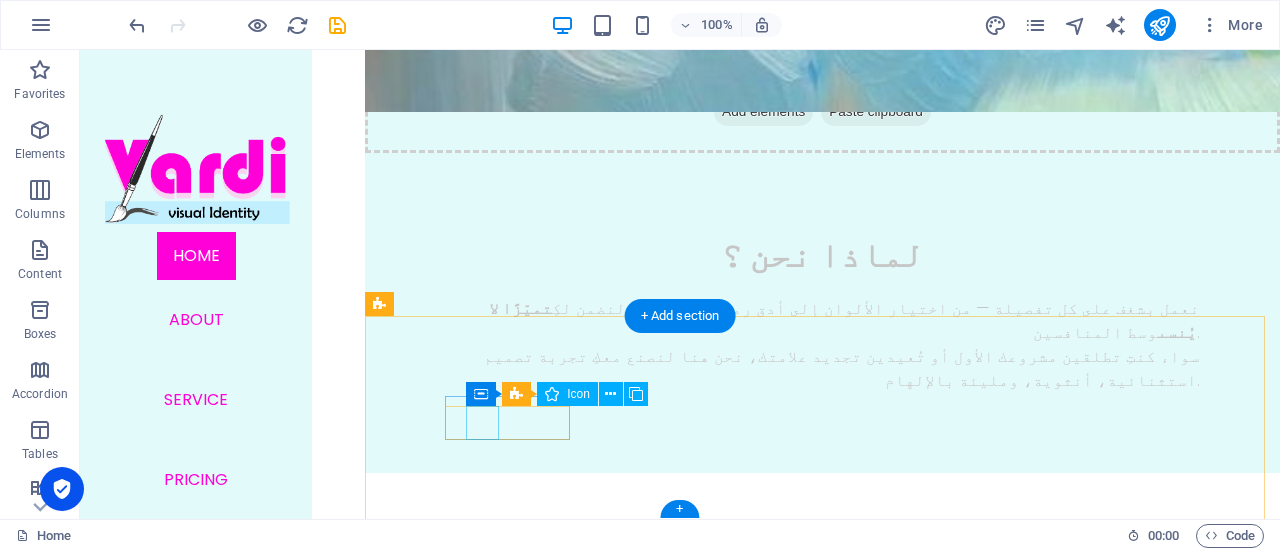 click at bounding box center (509, 3337) 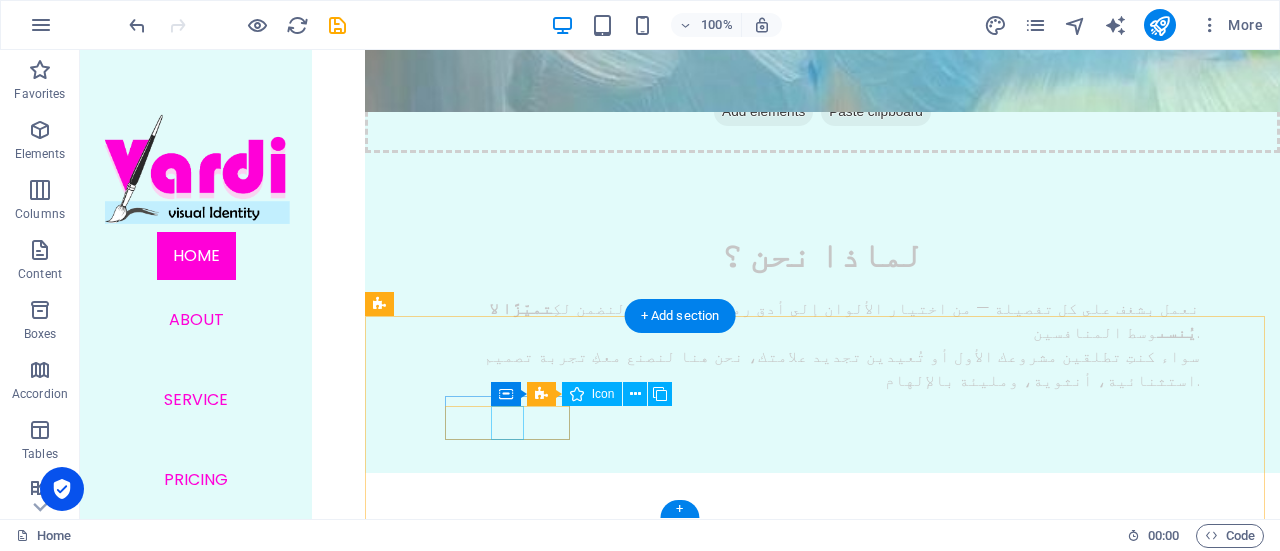click at bounding box center (509, 3337) 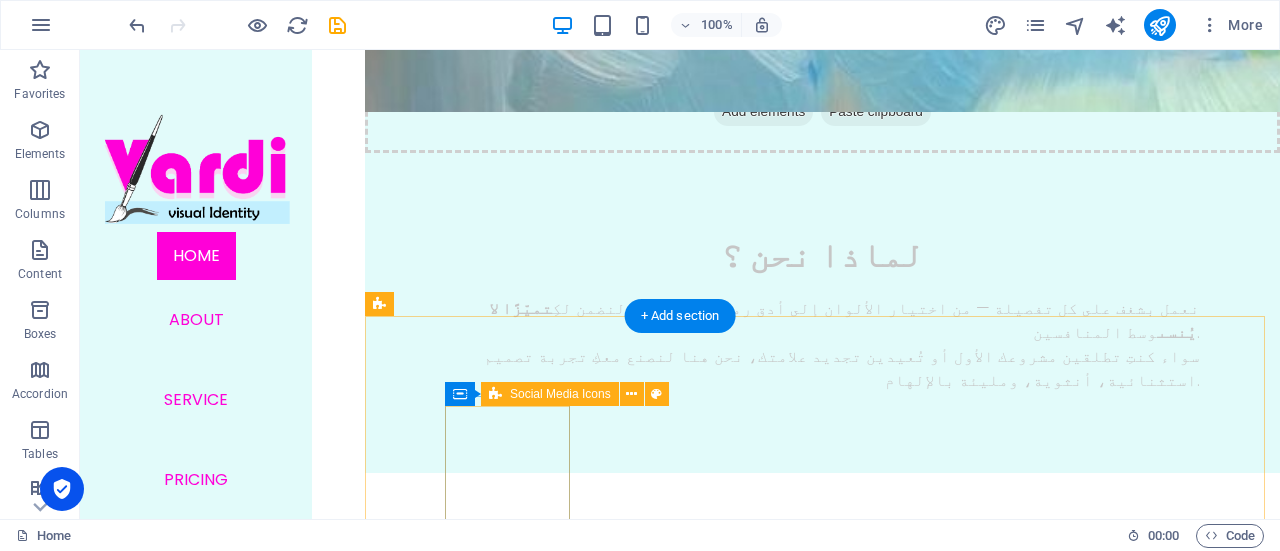 click on "Drop content here or  Add elements  Paste clipboard" at bounding box center (509, 3421) 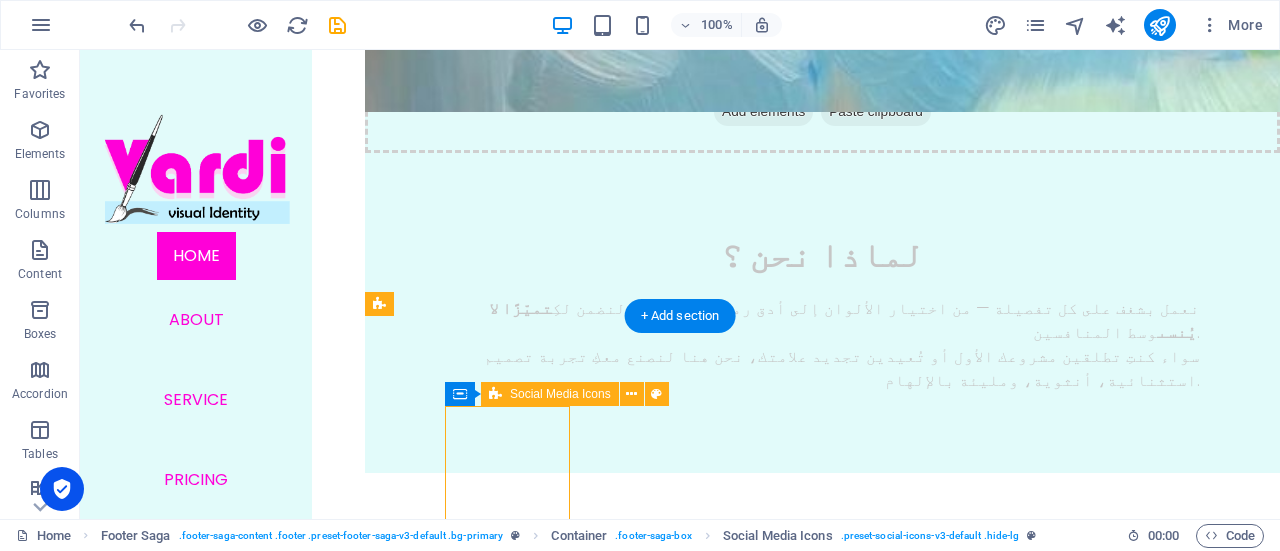 scroll, scrollTop: 2438, scrollLeft: 0, axis: vertical 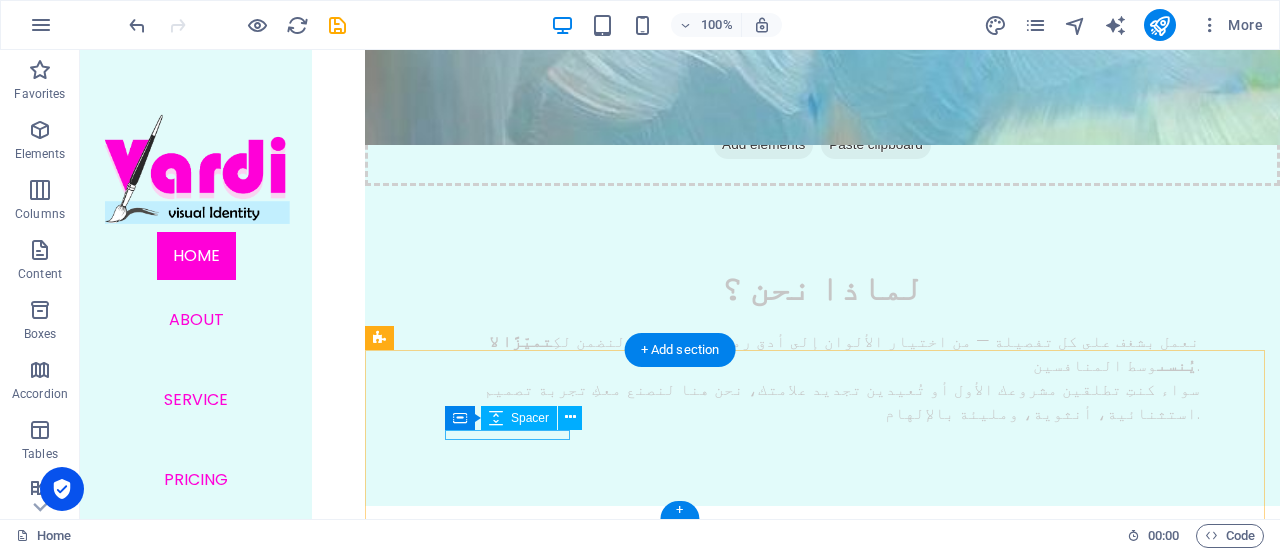 click at bounding box center [509, 3348] 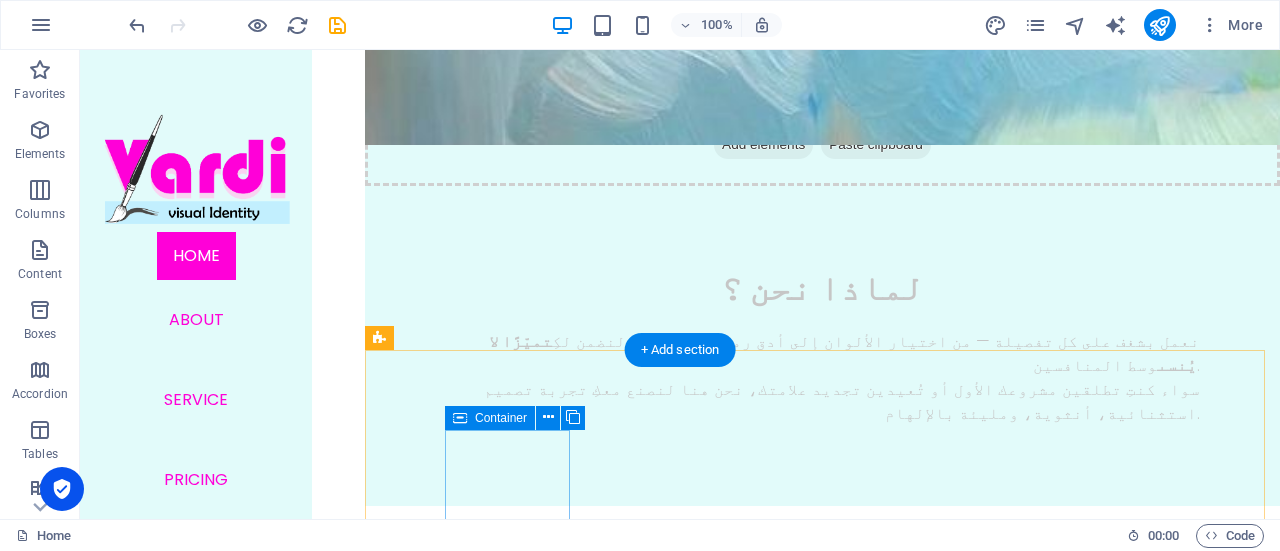 click on "Drop content here or  Add elements  Paste clipboard" at bounding box center [509, 3462] 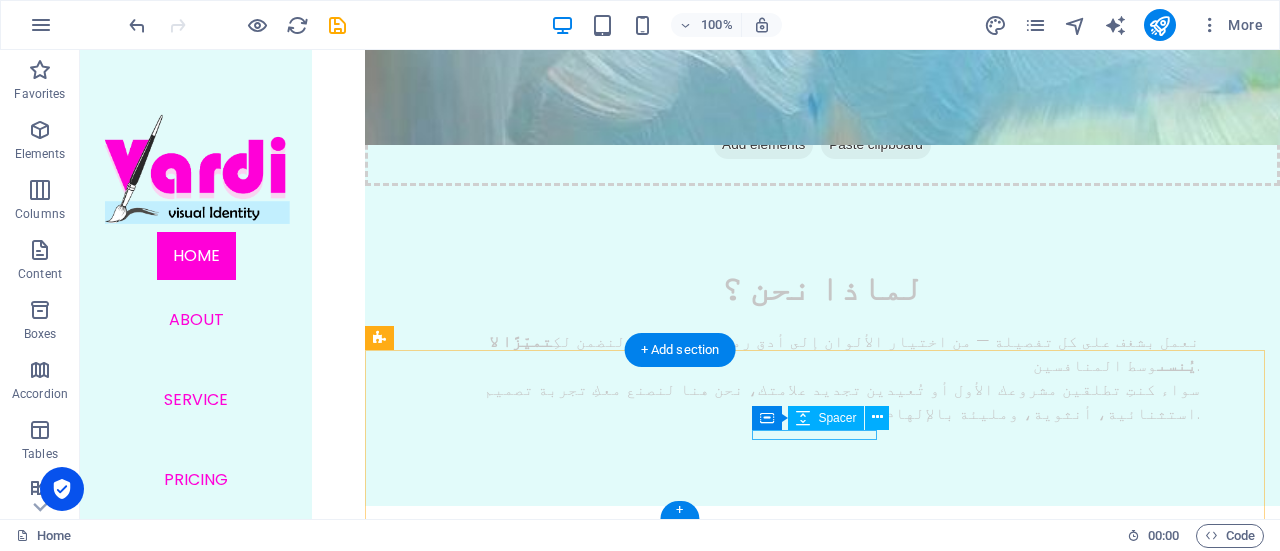 click at bounding box center (509, 3398) 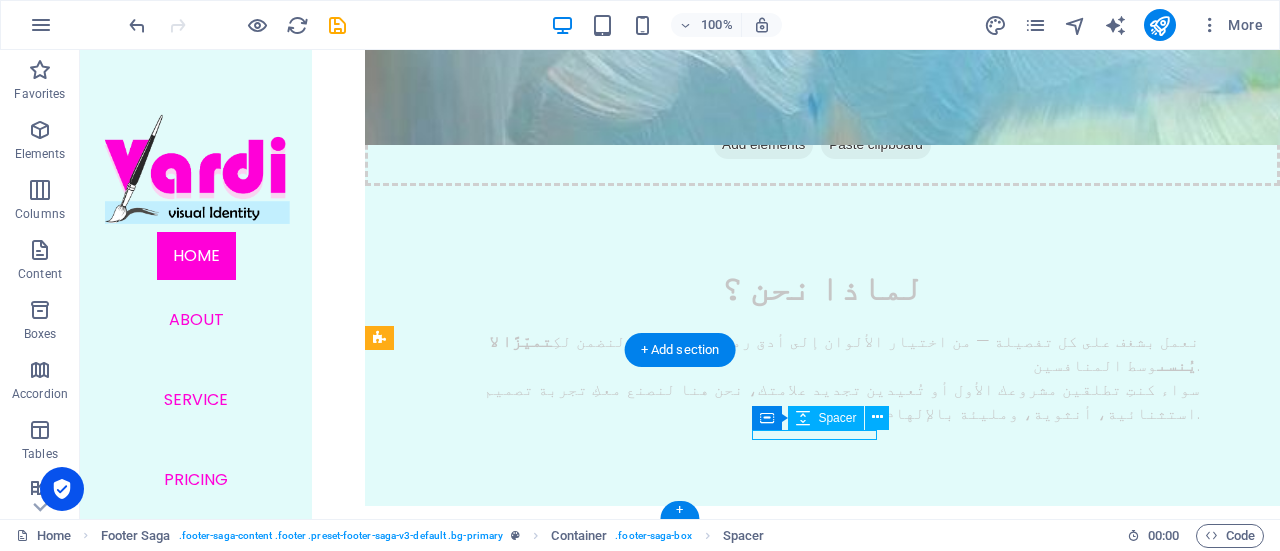 click at bounding box center (509, 3398) 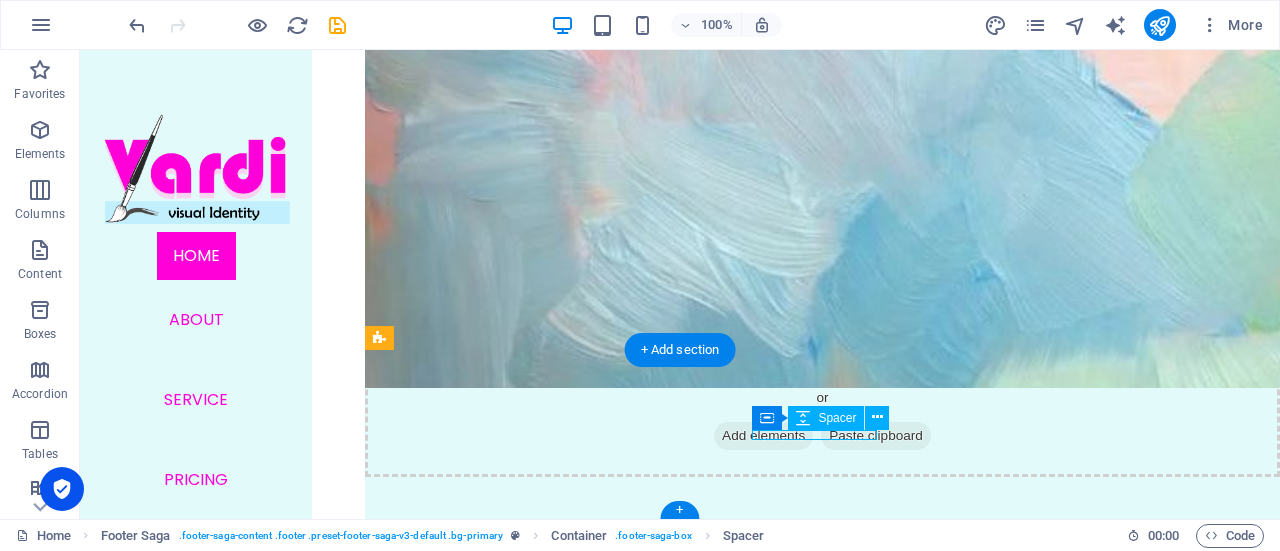 select on "px" 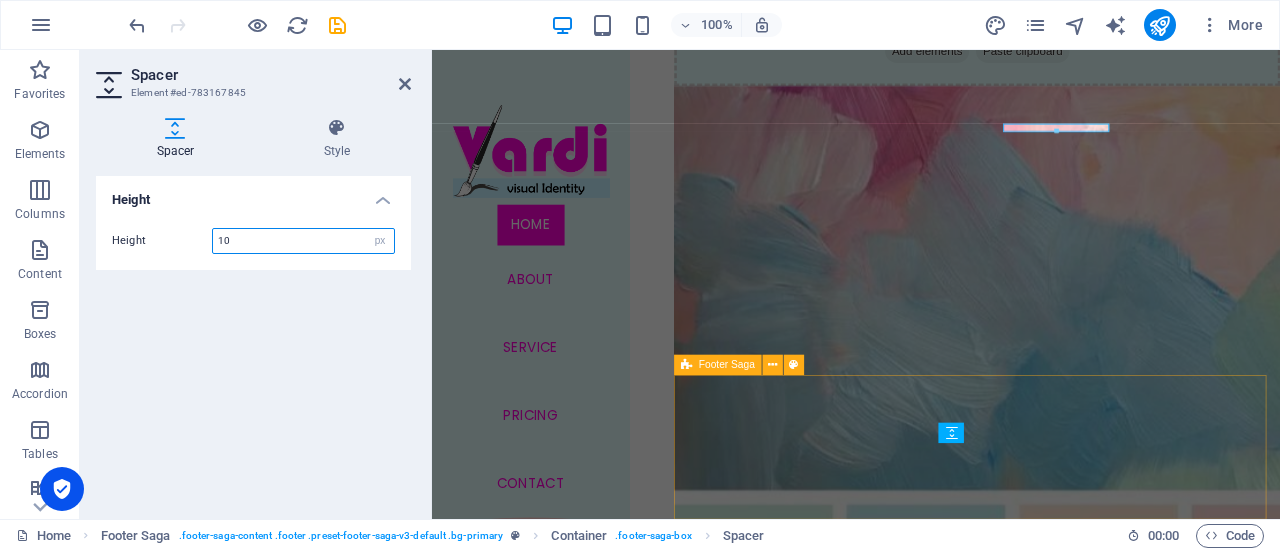 scroll, scrollTop: 2732, scrollLeft: 0, axis: vertical 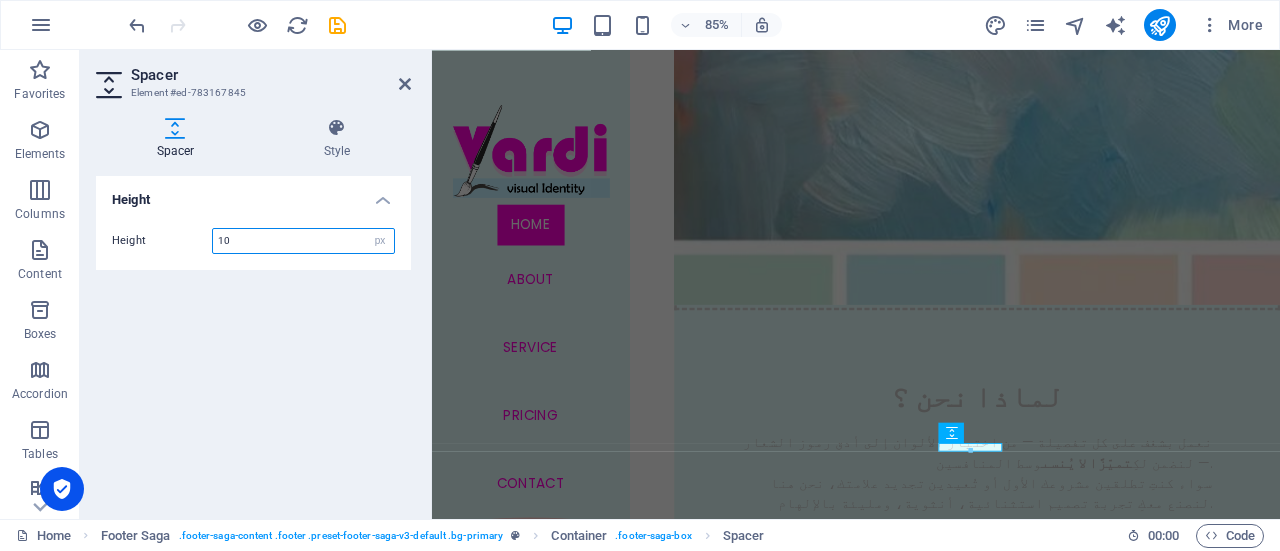 click at bounding box center (970, 451) 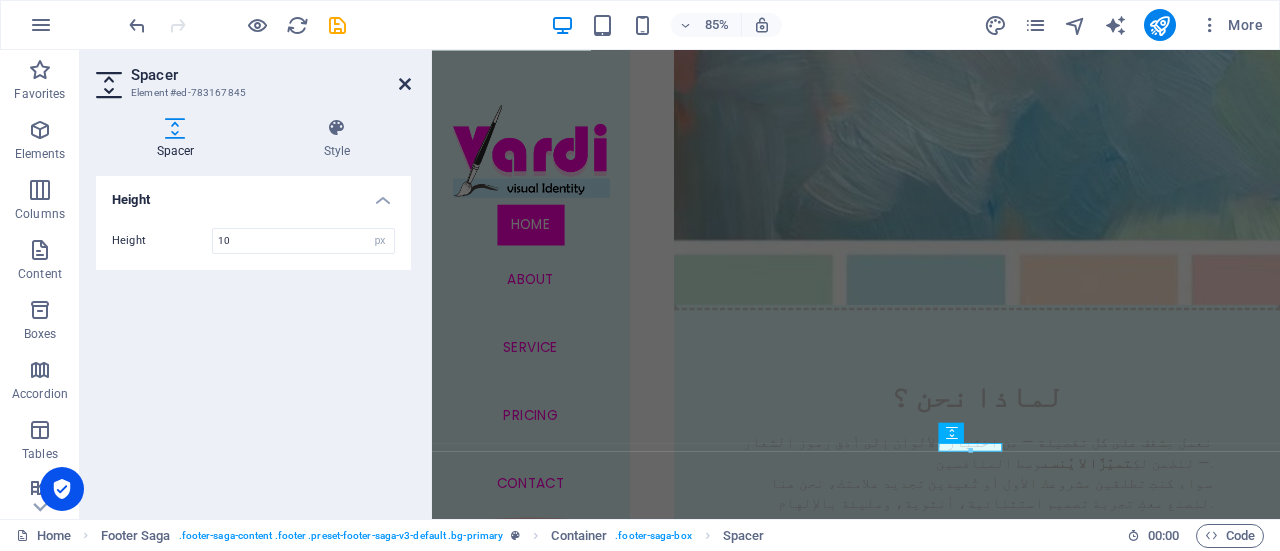 click at bounding box center [405, 84] 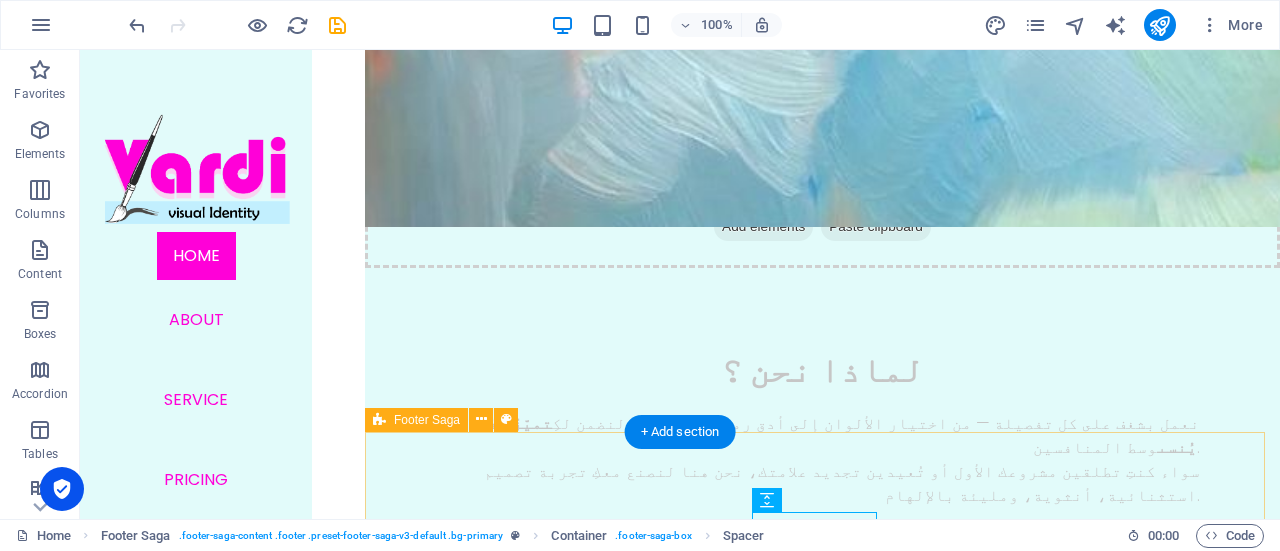 scroll, scrollTop: 2438, scrollLeft: 0, axis: vertical 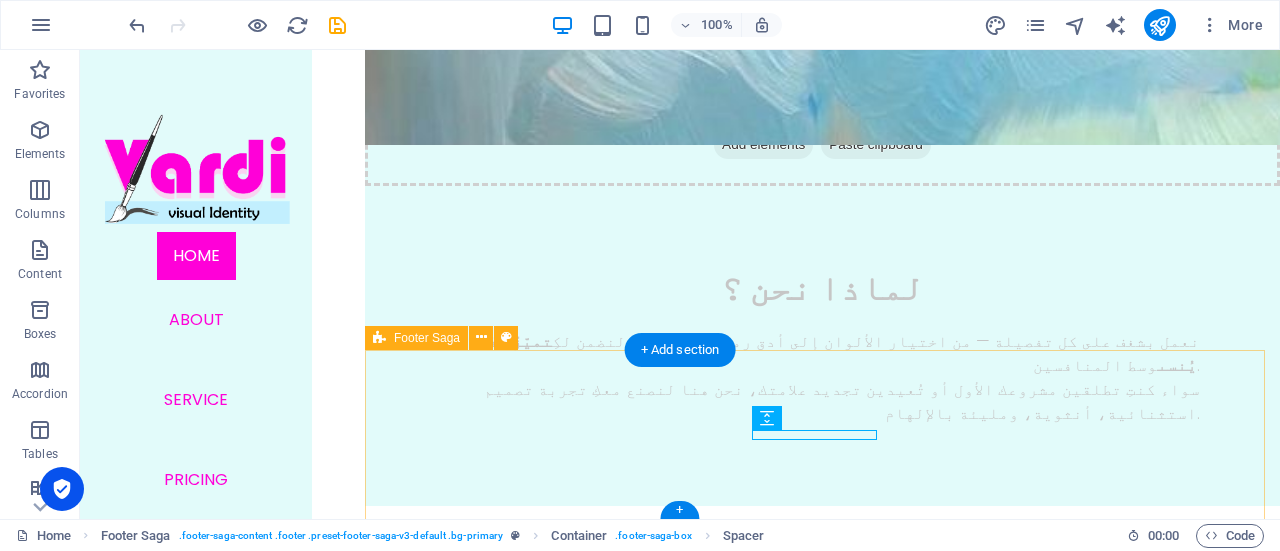click at bounding box center (822, 3398) 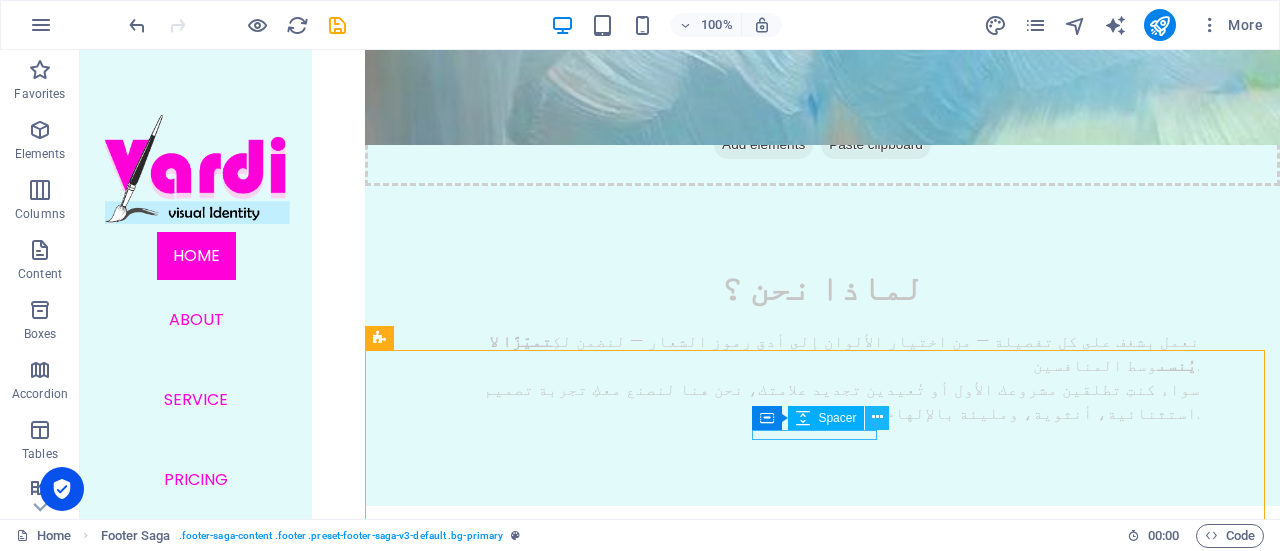 click at bounding box center [877, 417] 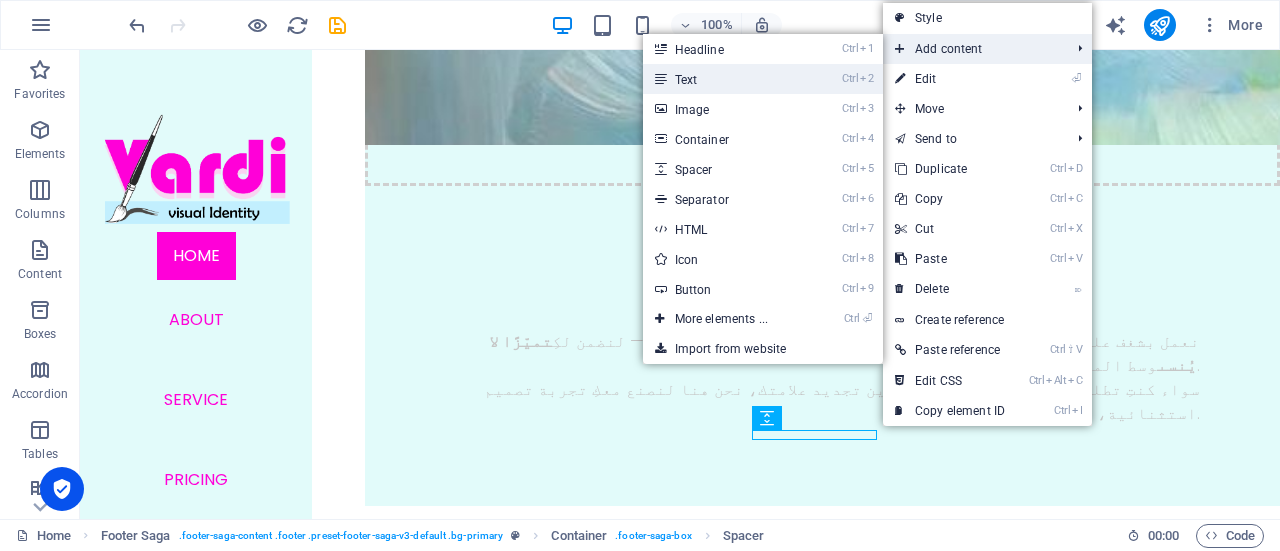 click on "Ctrl 2  Text" at bounding box center (725, 79) 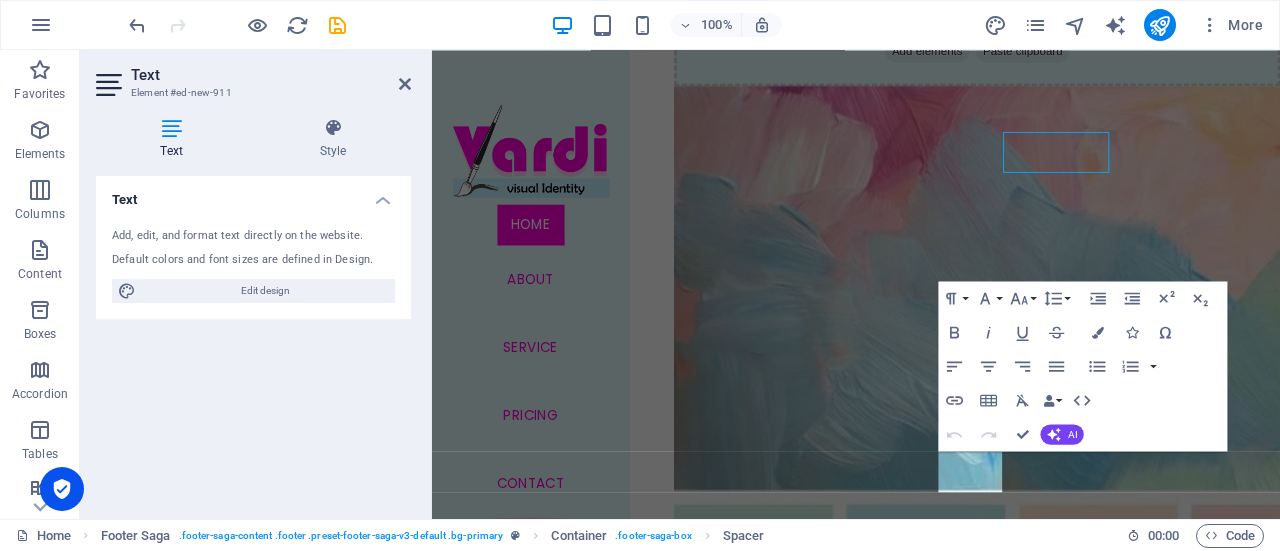 scroll, scrollTop: 2732, scrollLeft: 0, axis: vertical 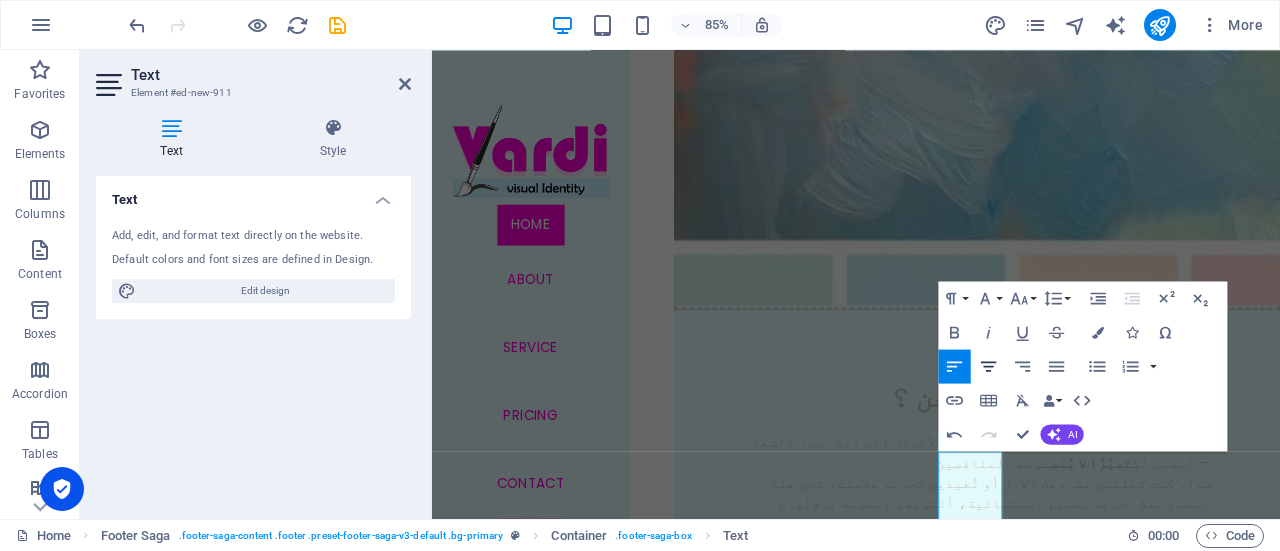 click 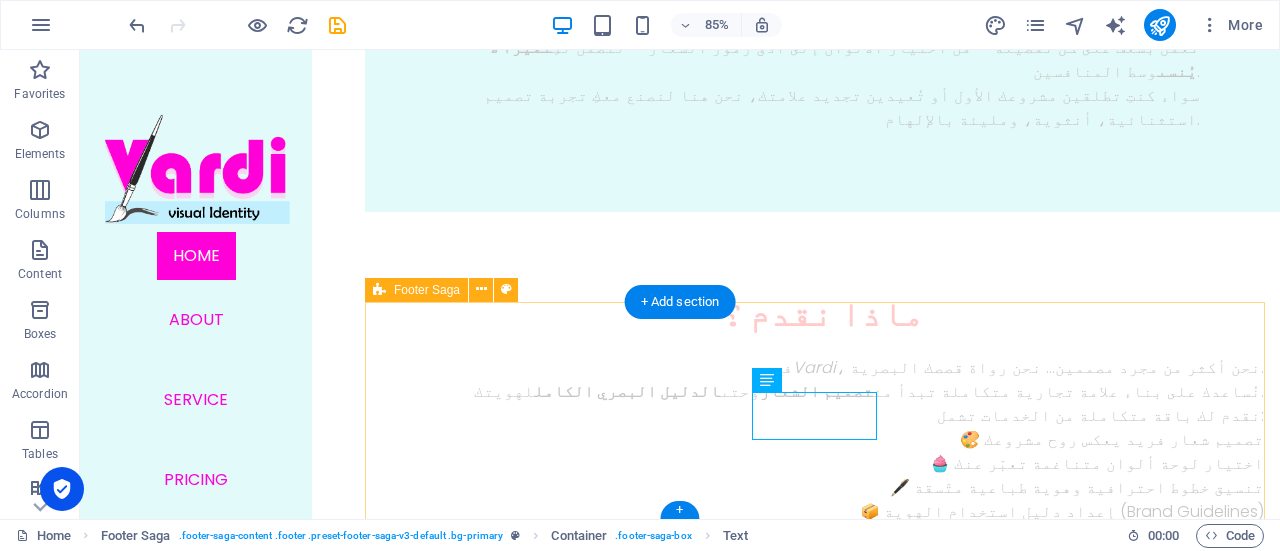 scroll, scrollTop: 2486, scrollLeft: 0, axis: vertical 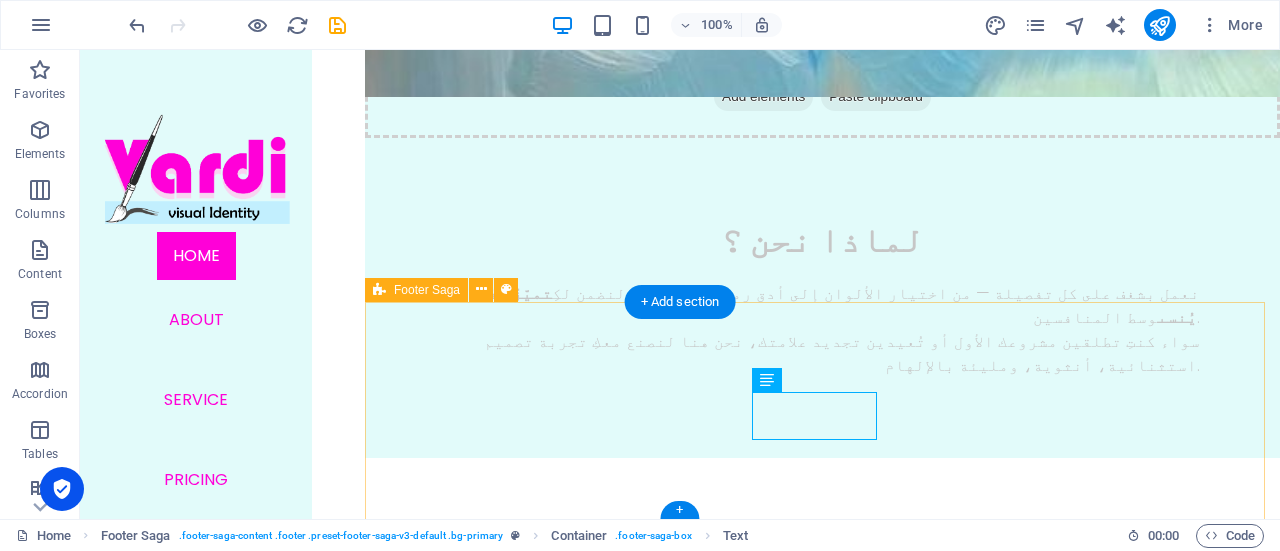 click on "© 2025 Vardi. جميع الحقوق محفوظة." at bounding box center [822, 3386] 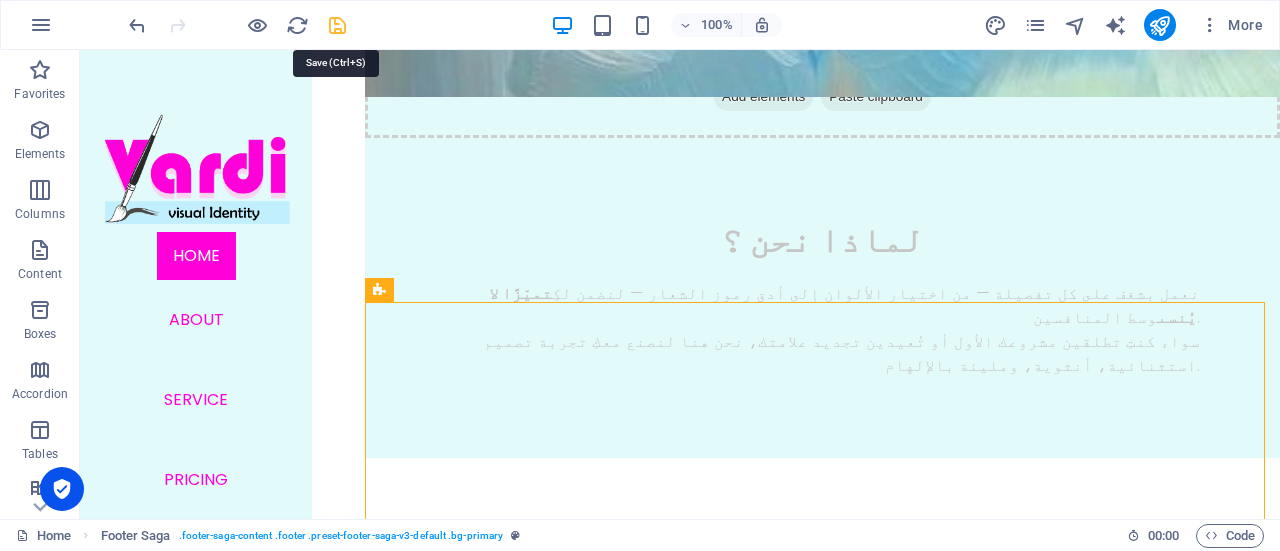 click at bounding box center (337, 25) 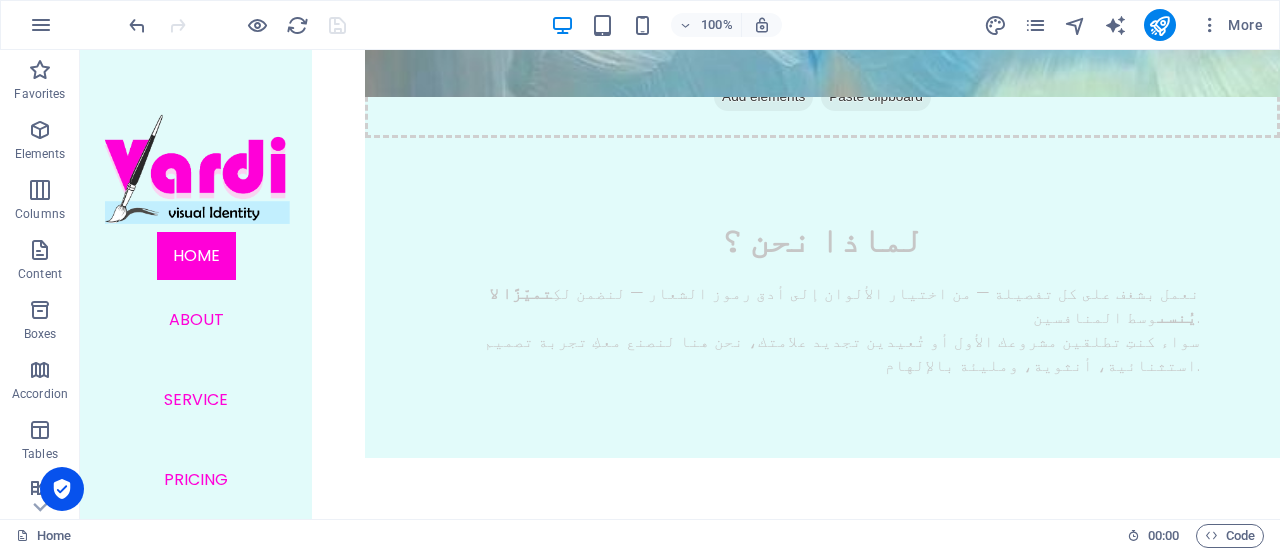 click on "100% More" at bounding box center [698, 25] 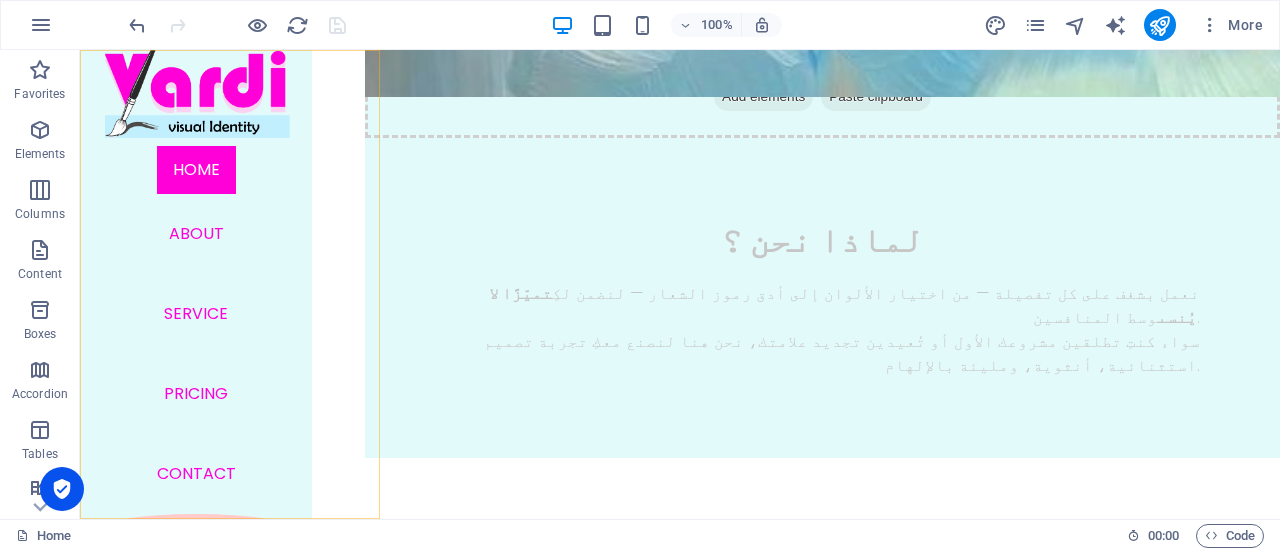scroll, scrollTop: 0, scrollLeft: 0, axis: both 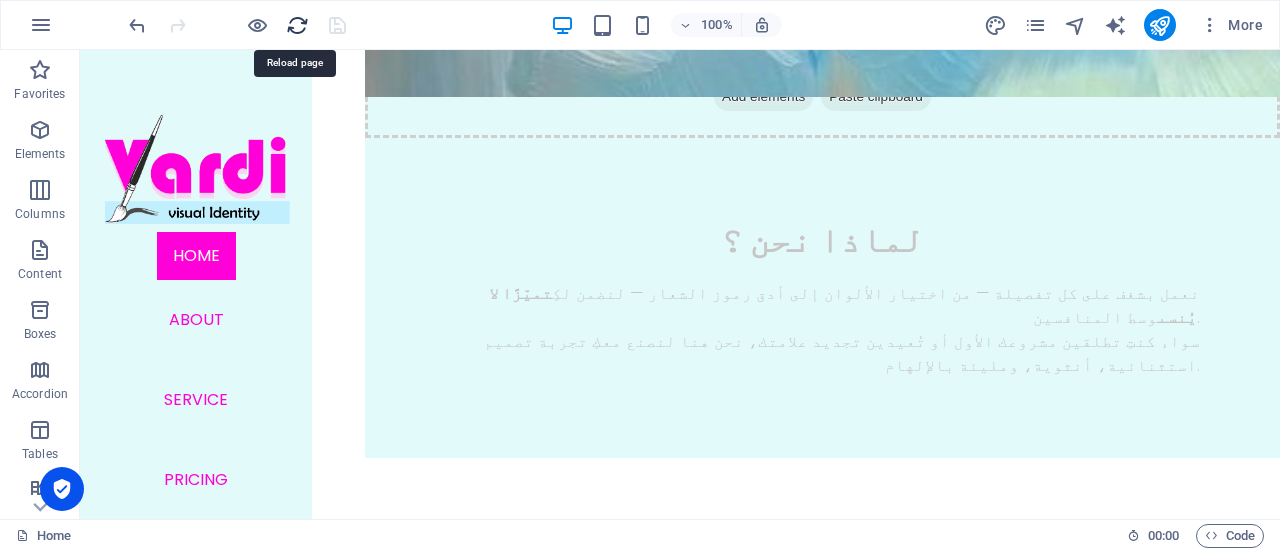 click at bounding box center (297, 25) 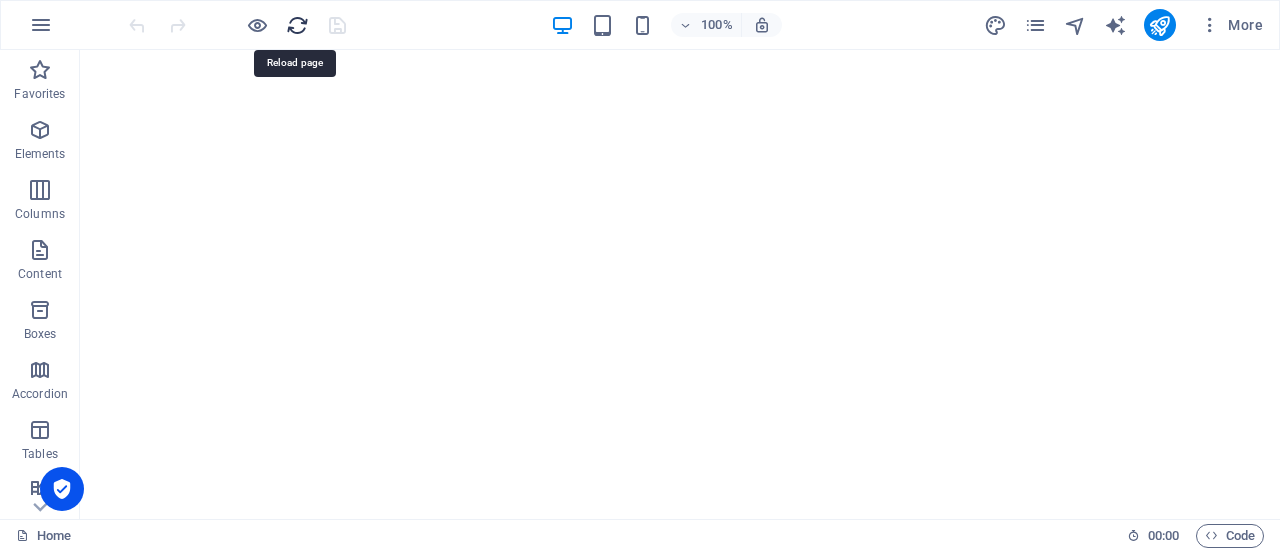 click at bounding box center (297, 25) 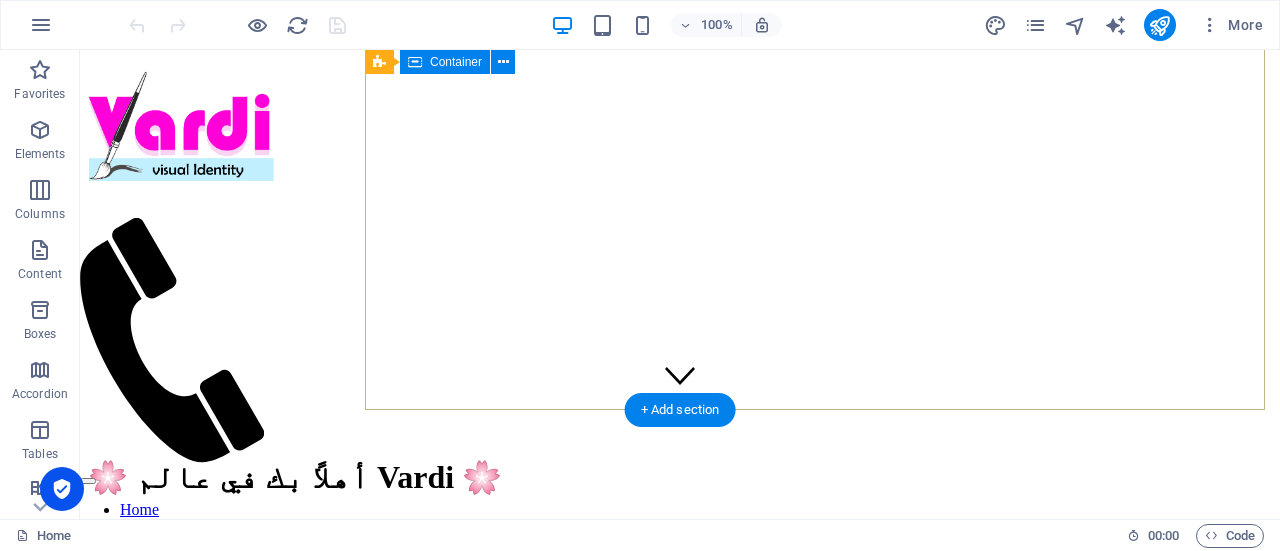 scroll, scrollTop: 0, scrollLeft: 0, axis: both 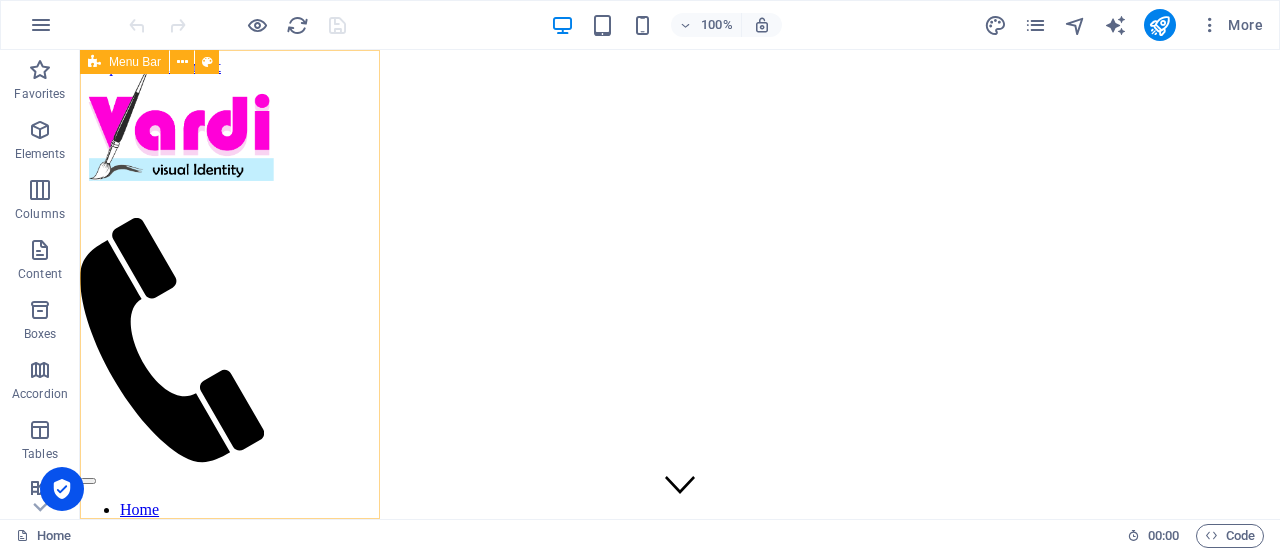 click on "Home About Service Pricing Contact" at bounding box center [180, 284] 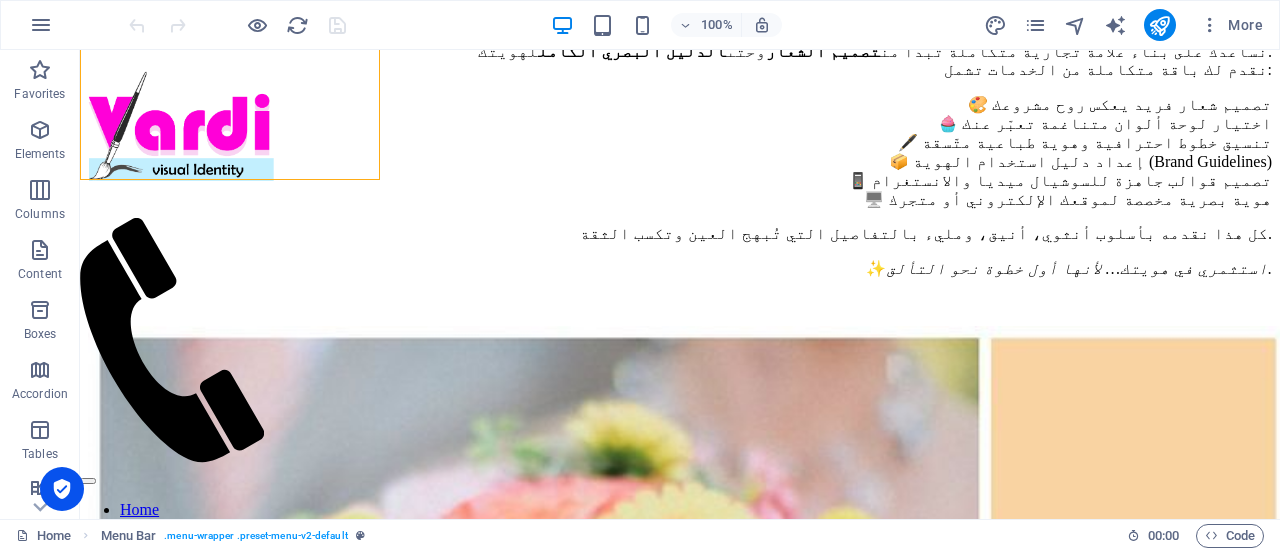 scroll, scrollTop: 339, scrollLeft: 0, axis: vertical 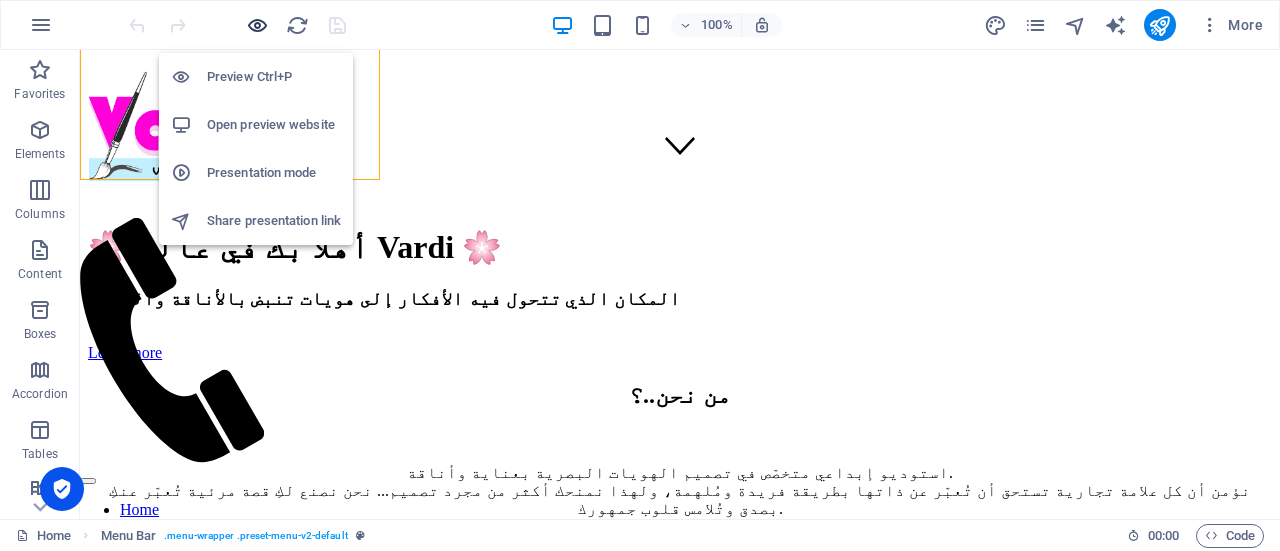 click at bounding box center [257, 25] 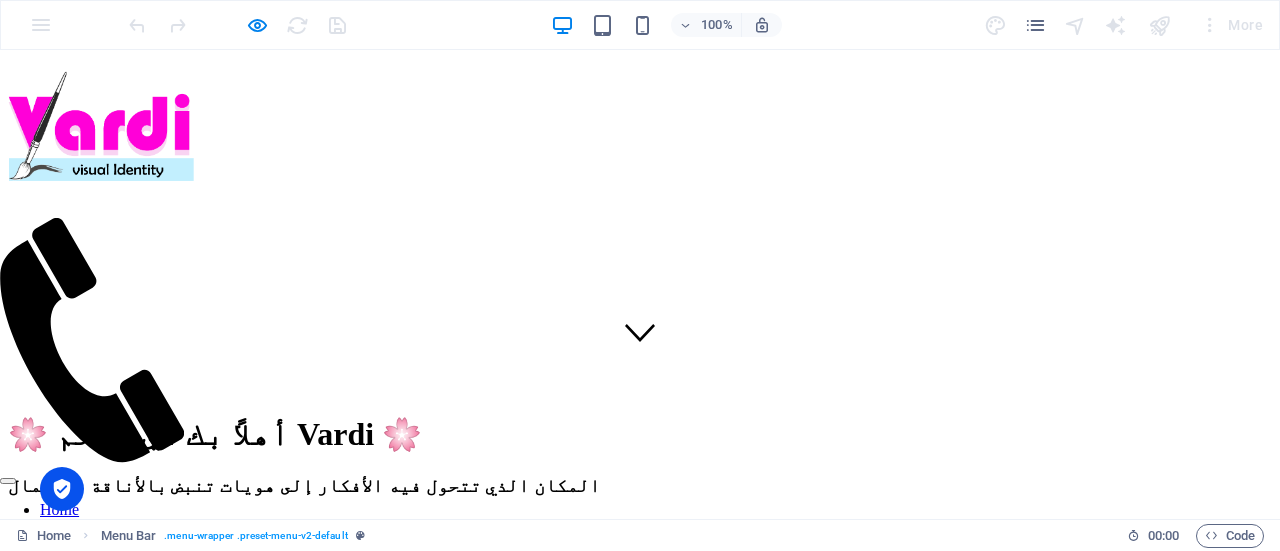 scroll, scrollTop: 0, scrollLeft: 0, axis: both 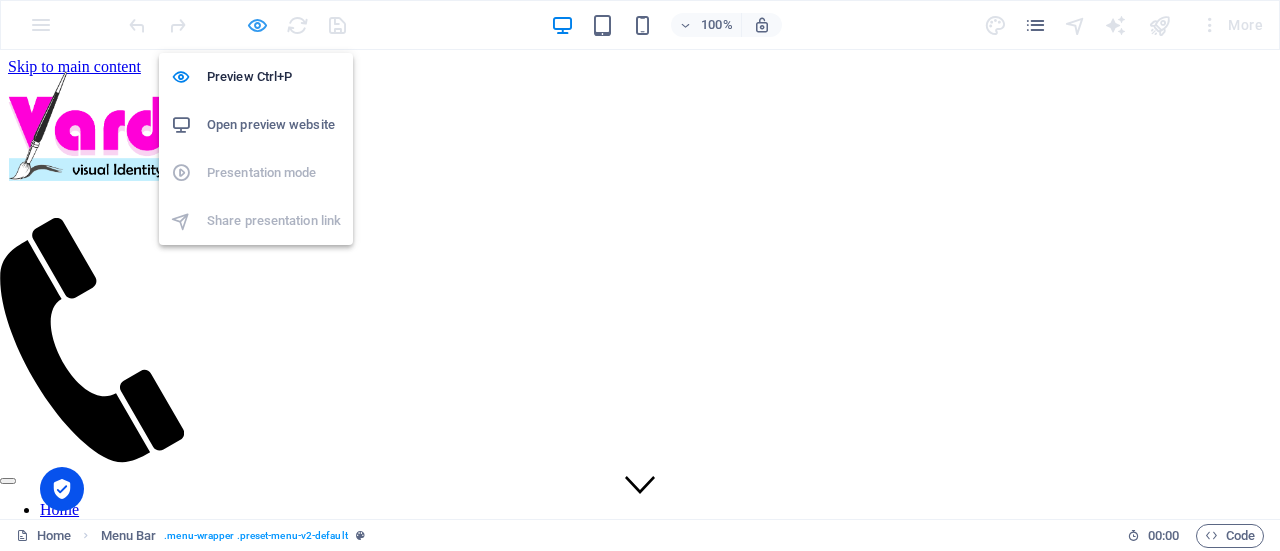 click at bounding box center (257, 25) 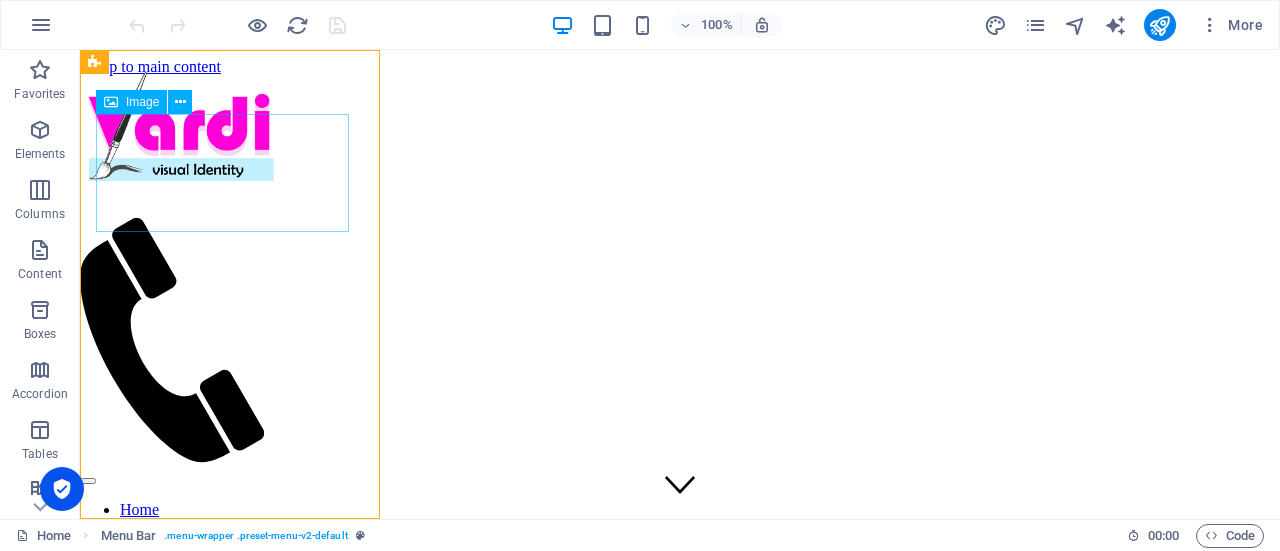 click at bounding box center [180, 134] 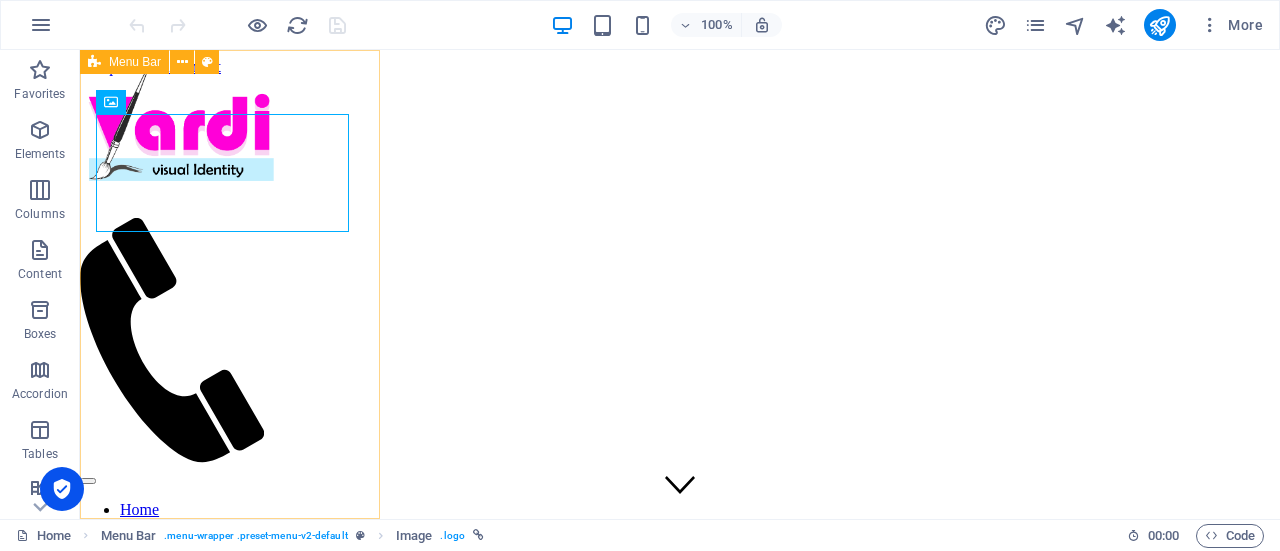 click on "Home About Service Pricing Contact" at bounding box center [180, 284] 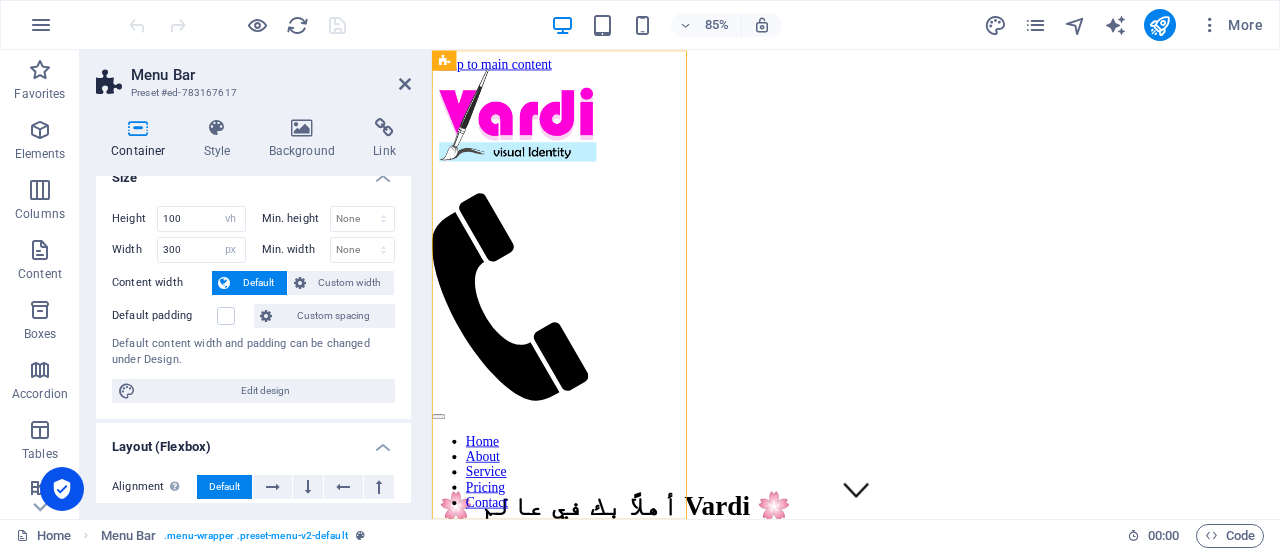 scroll, scrollTop: 0, scrollLeft: 0, axis: both 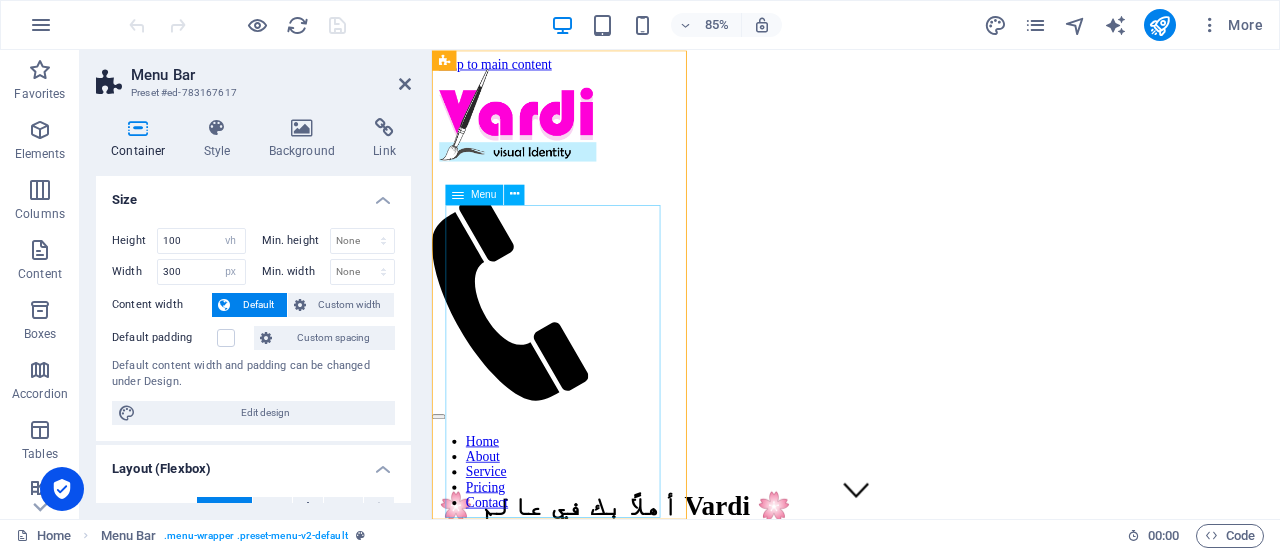 click on "Home About Service Pricing Contact" at bounding box center (532, 546) 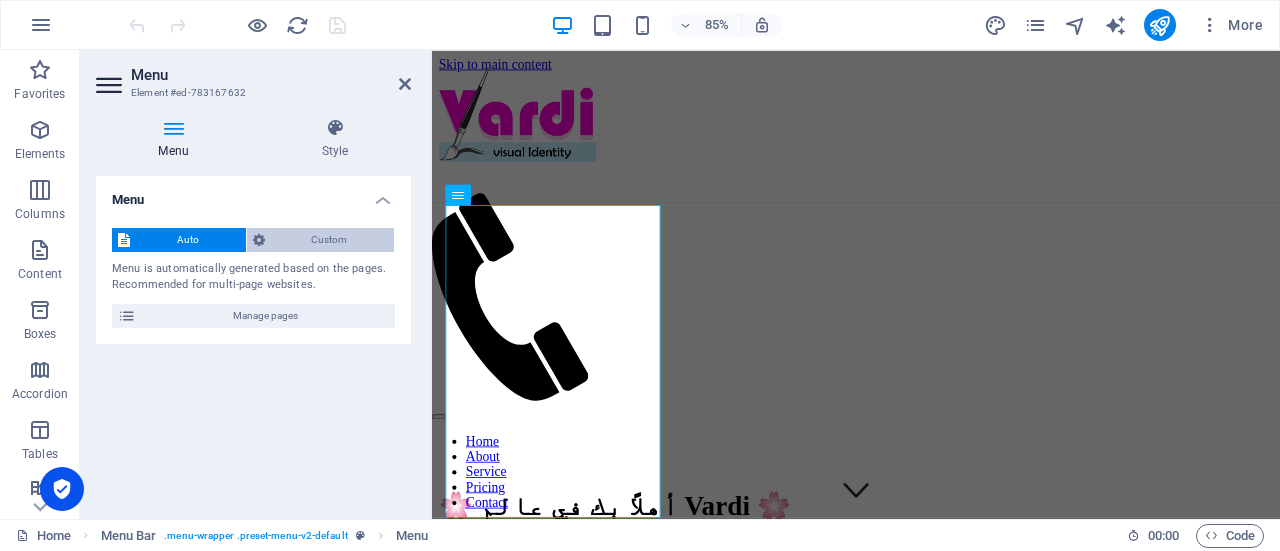 click on "Custom" at bounding box center [330, 240] 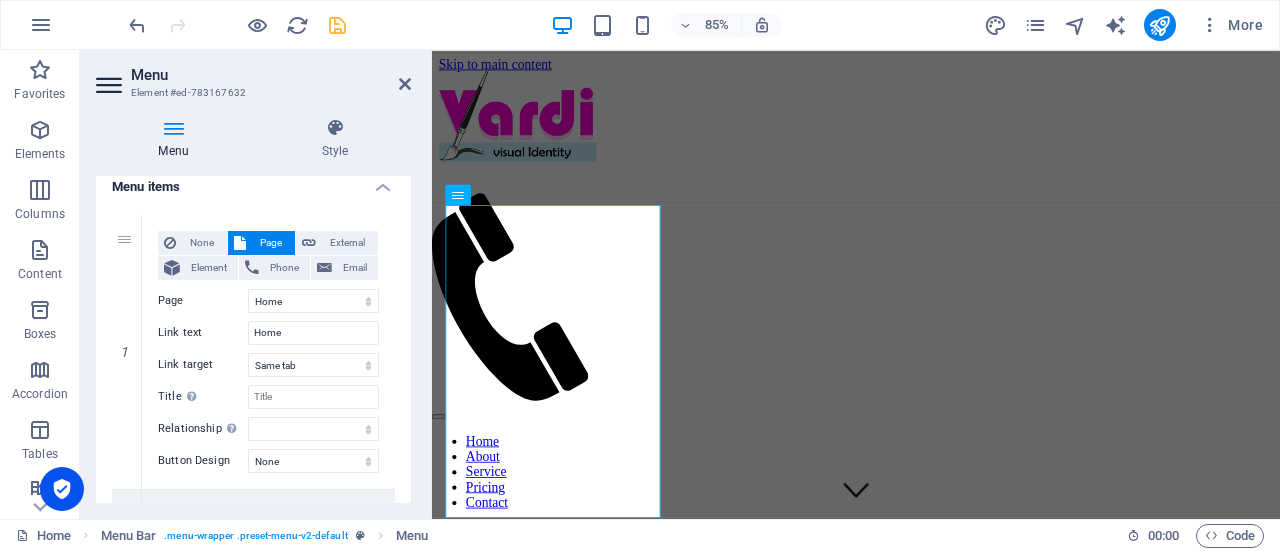 scroll, scrollTop: 158, scrollLeft: 0, axis: vertical 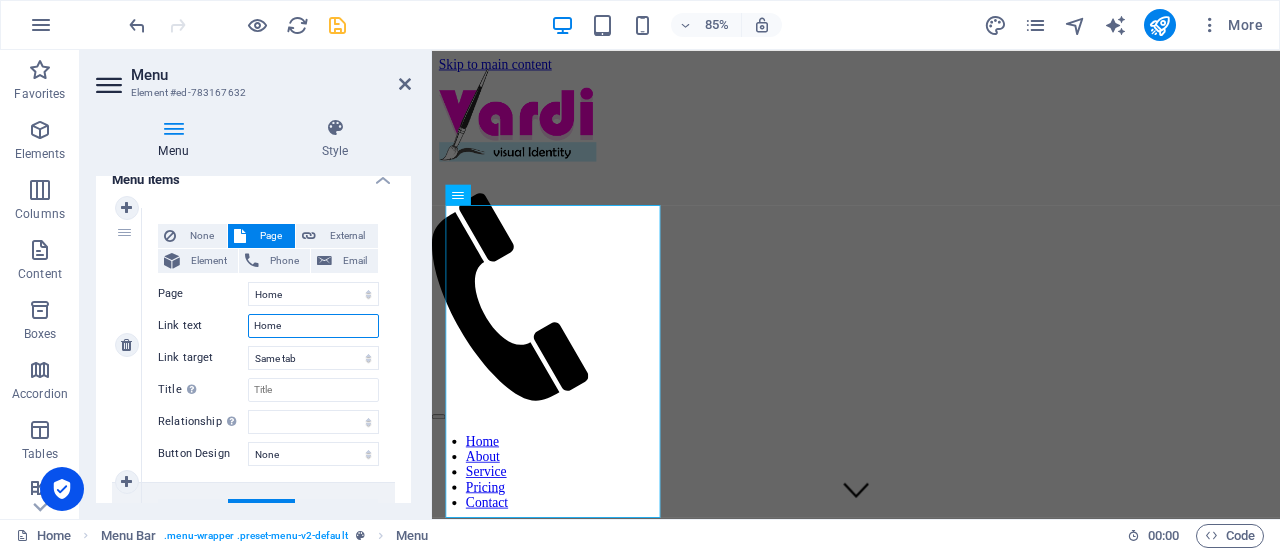 drag, startPoint x: 292, startPoint y: 325, endPoint x: 224, endPoint y: 317, distance: 68.46897 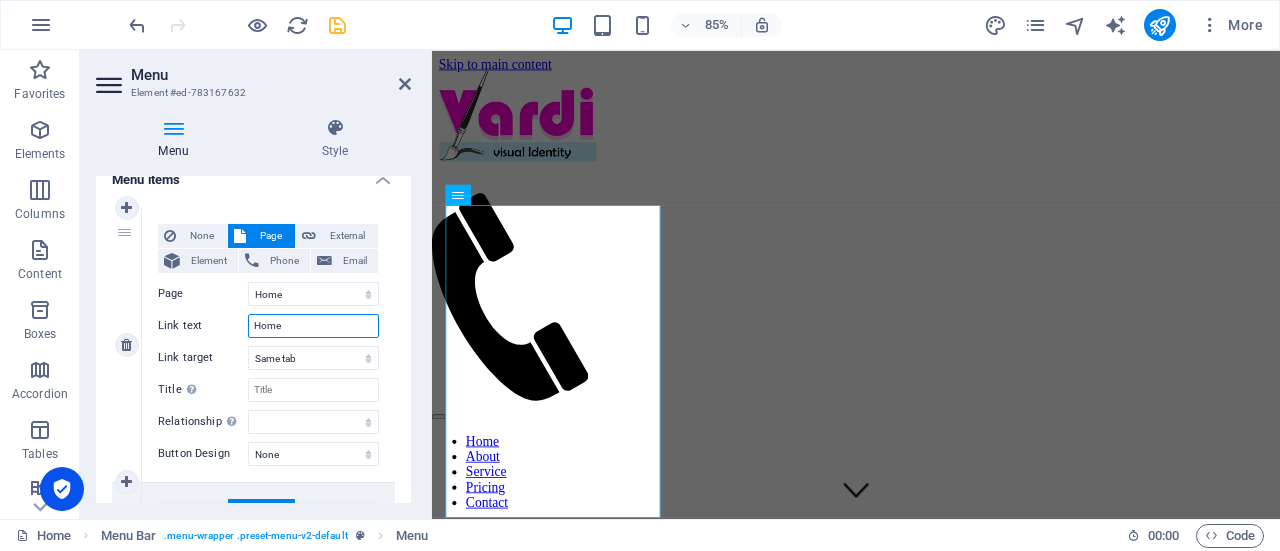 click on "Link text Home" at bounding box center (268, 326) 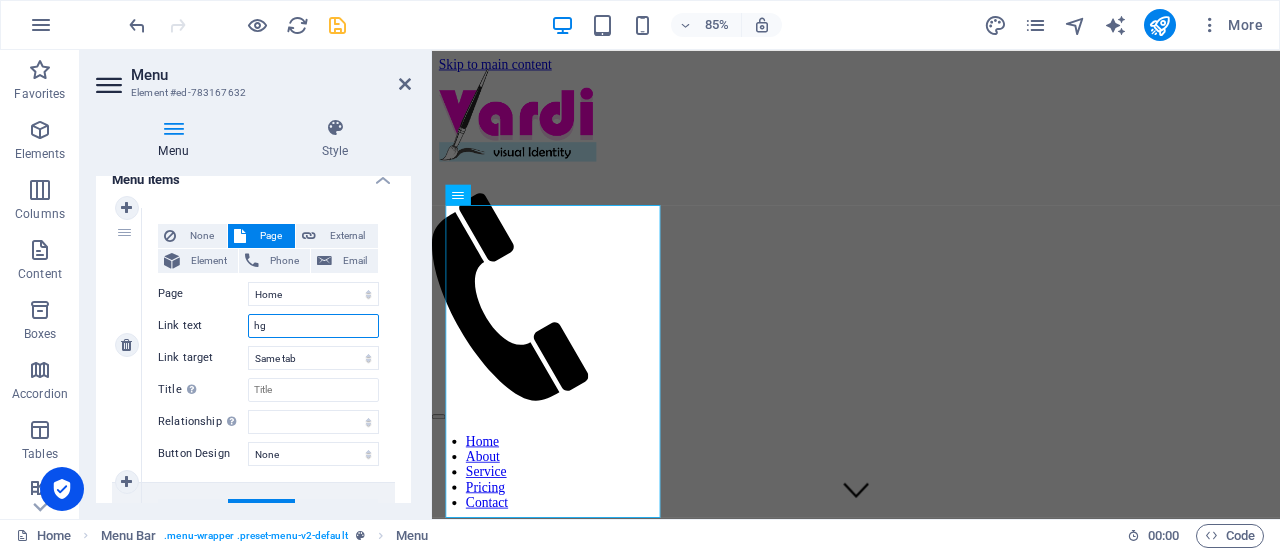 type on "h" 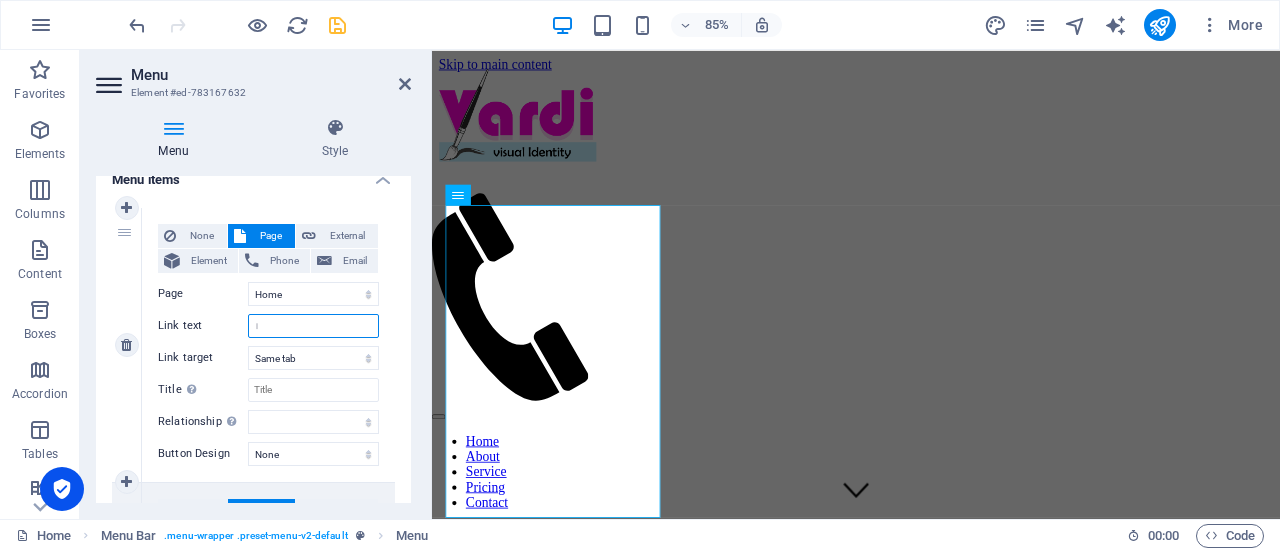 type on "ال" 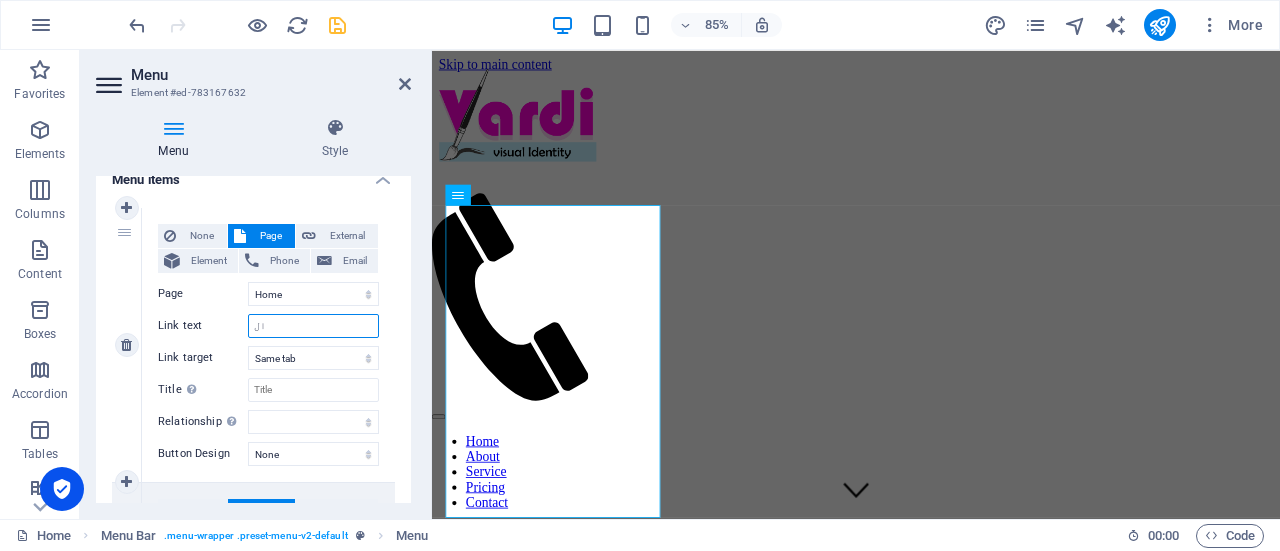 select 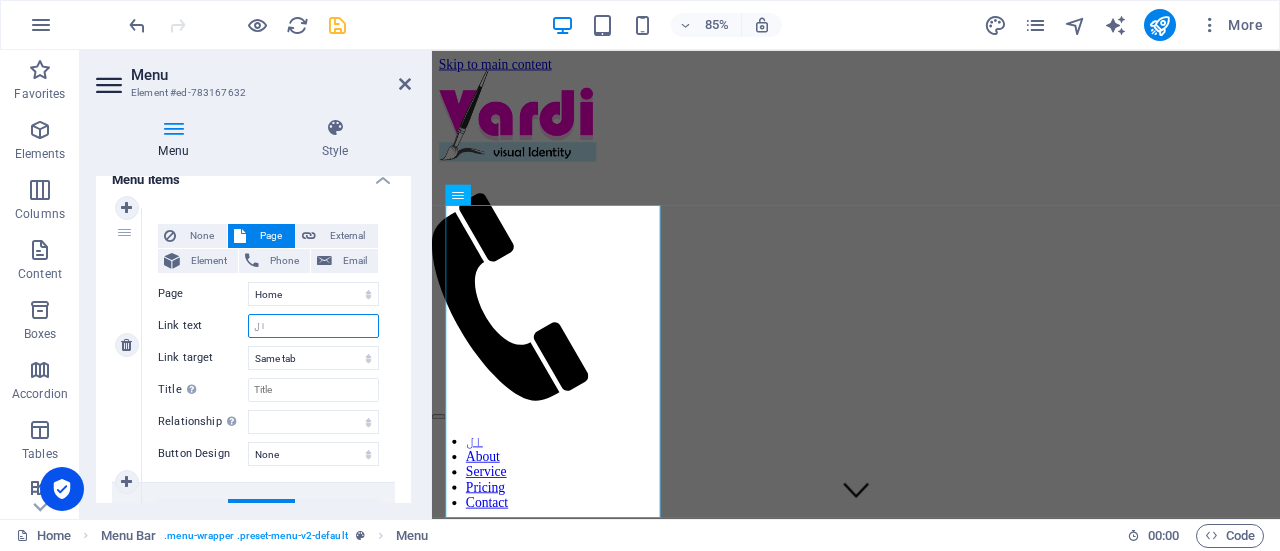 type on "الر" 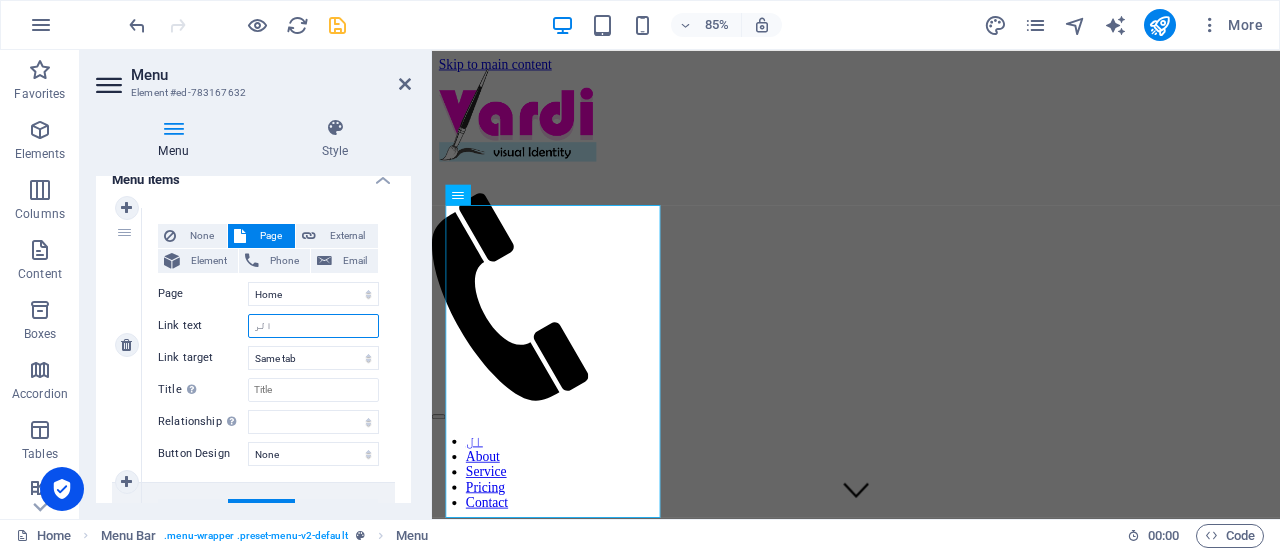 select 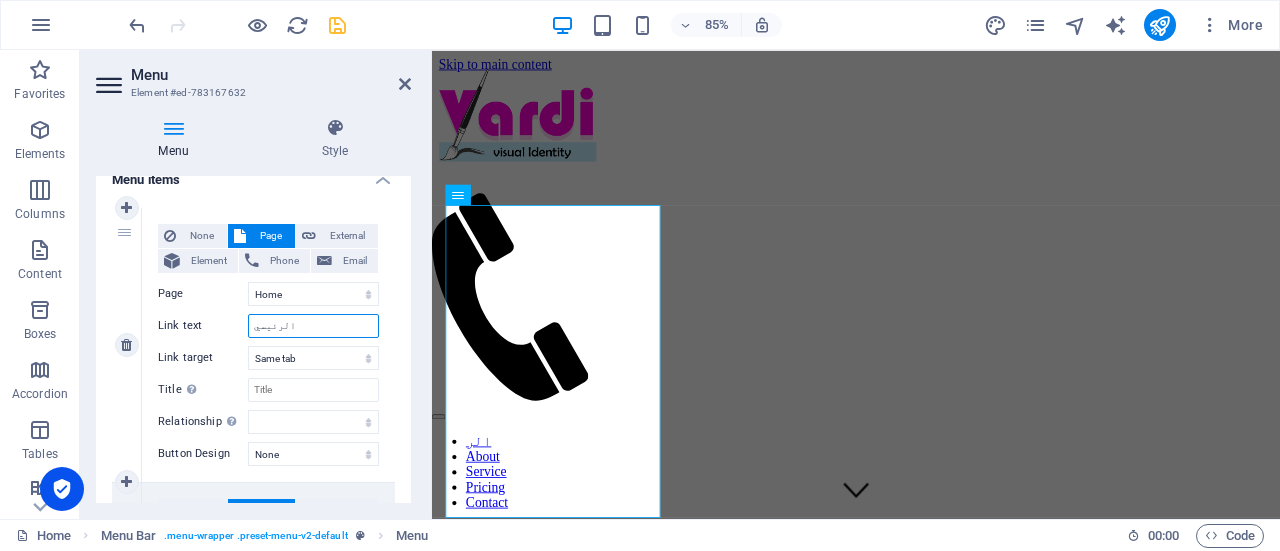type on "الرئيسية" 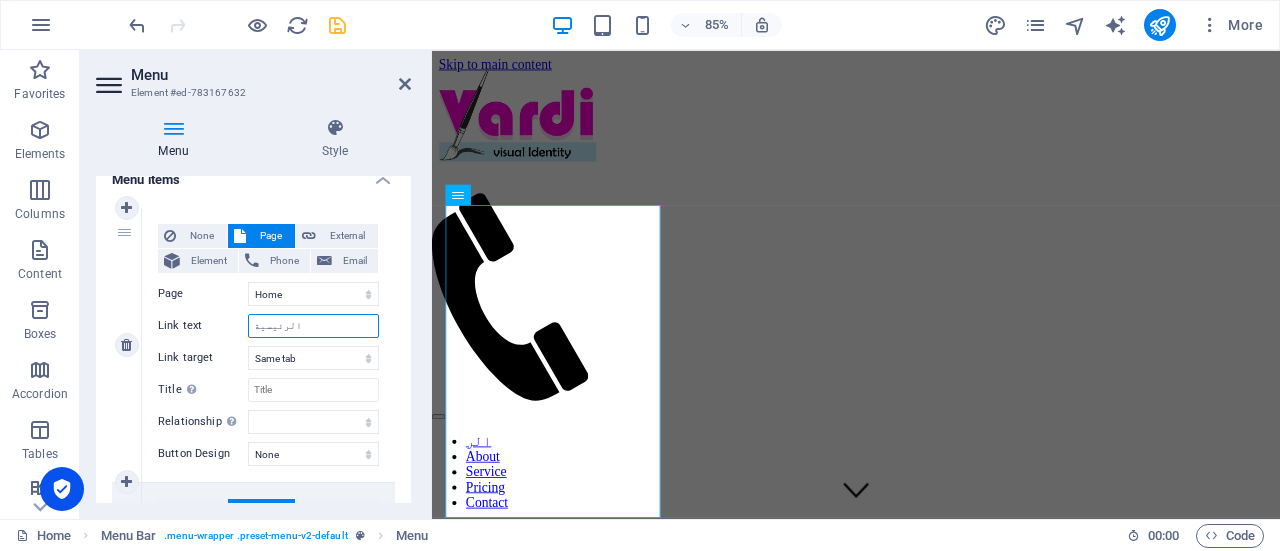 select 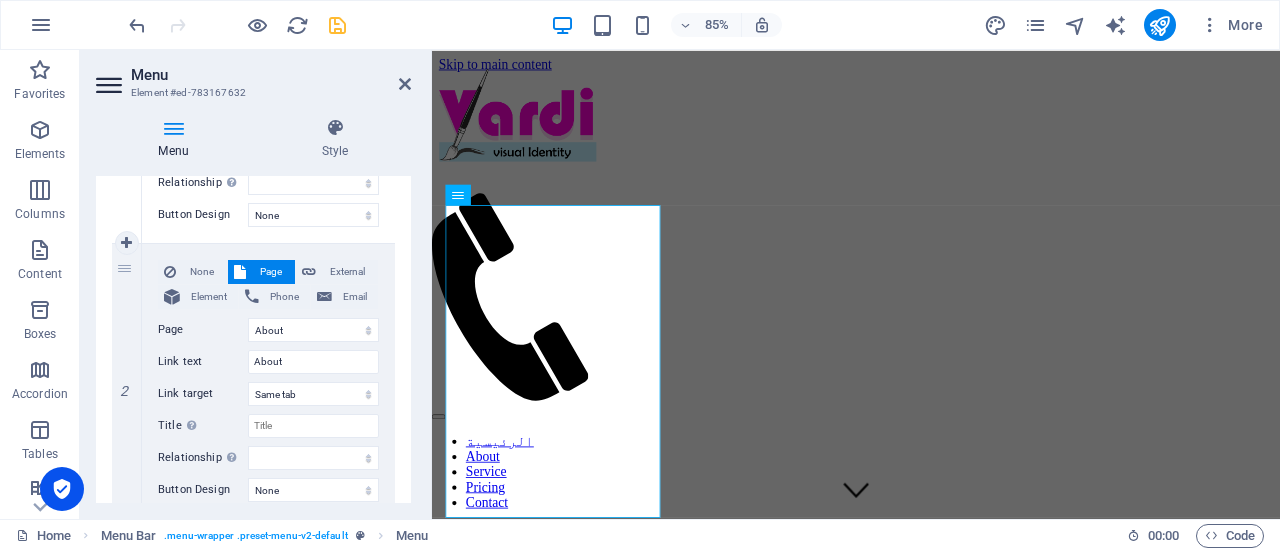 scroll, scrollTop: 398, scrollLeft: 0, axis: vertical 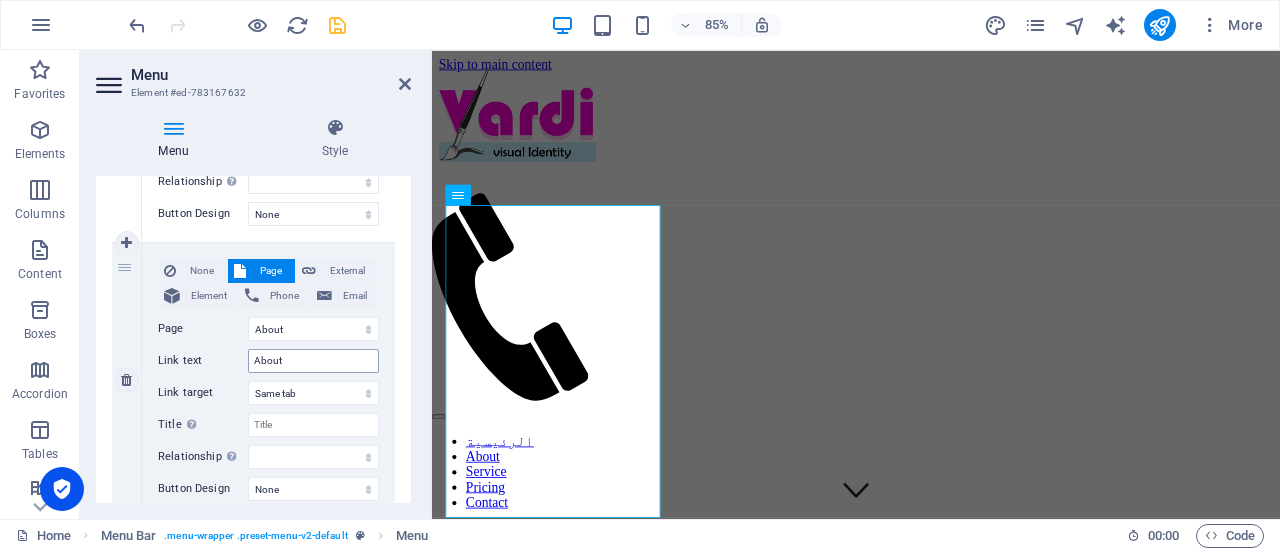 type on "الرئيسية" 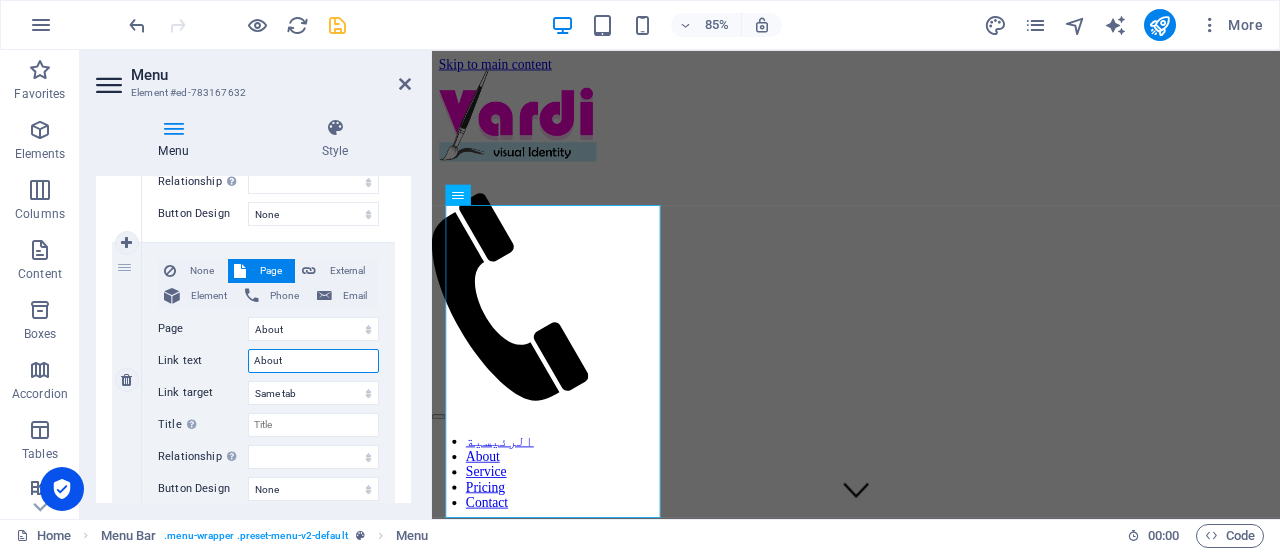 drag, startPoint x: 302, startPoint y: 358, endPoint x: 235, endPoint y: 352, distance: 67.26812 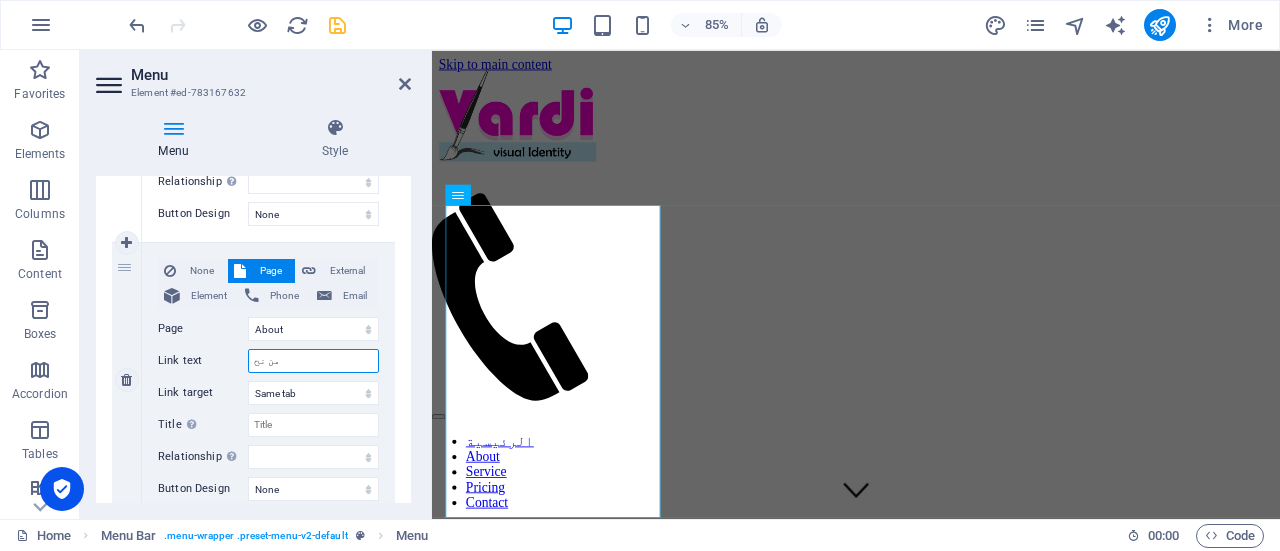 type on "من نحن" 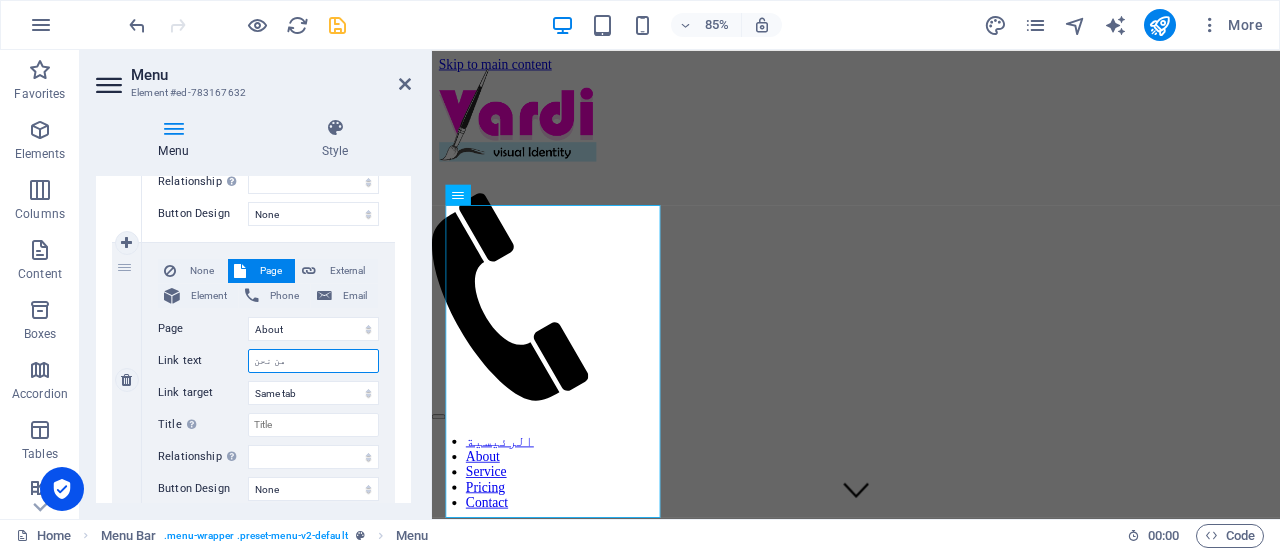 select 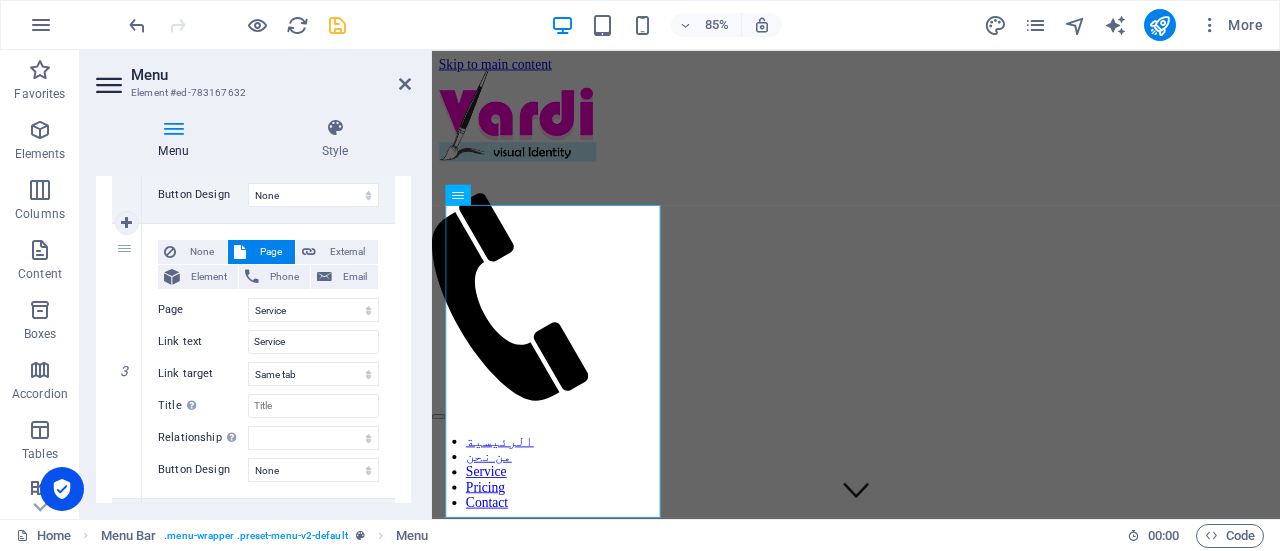scroll, scrollTop: 695, scrollLeft: 0, axis: vertical 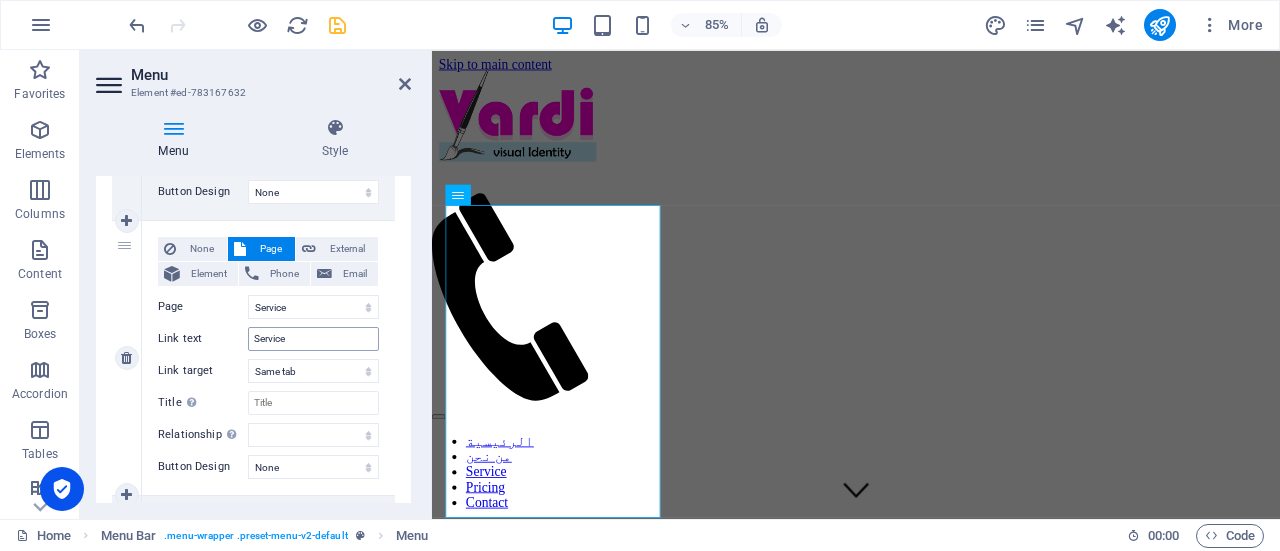 type on "من نحن" 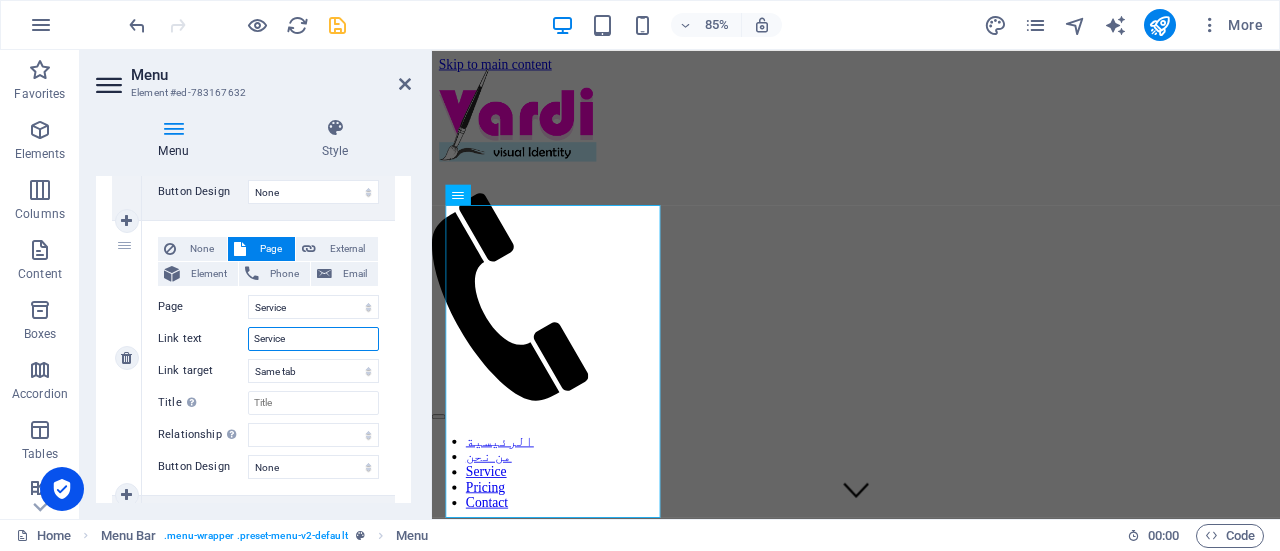 drag, startPoint x: 298, startPoint y: 341, endPoint x: 214, endPoint y: 332, distance: 84.48077 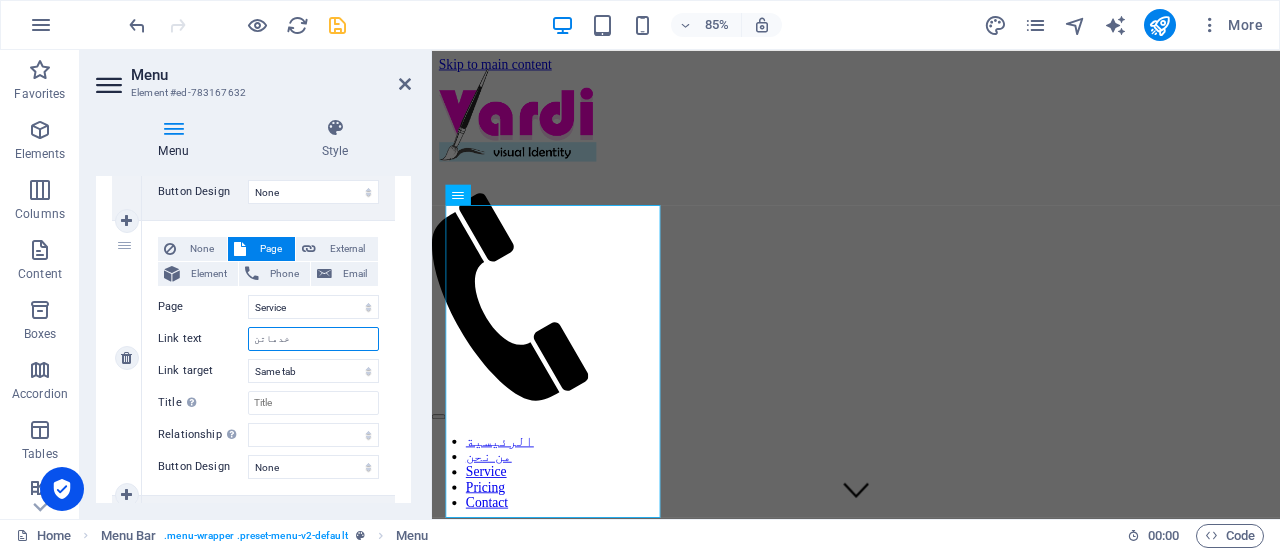 type on "خدماتنا" 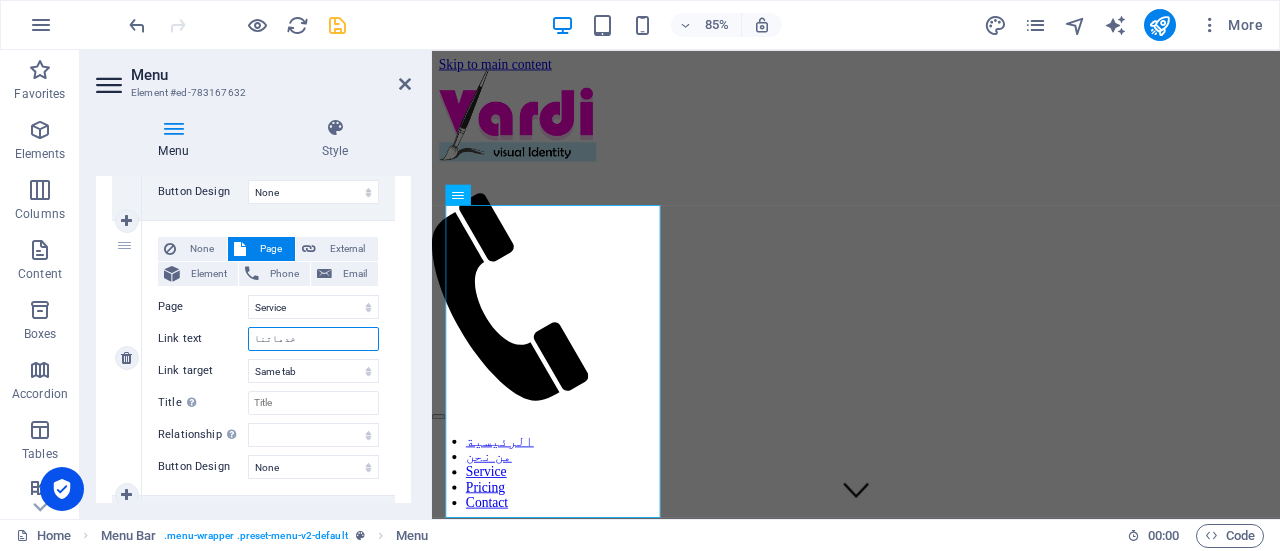 select 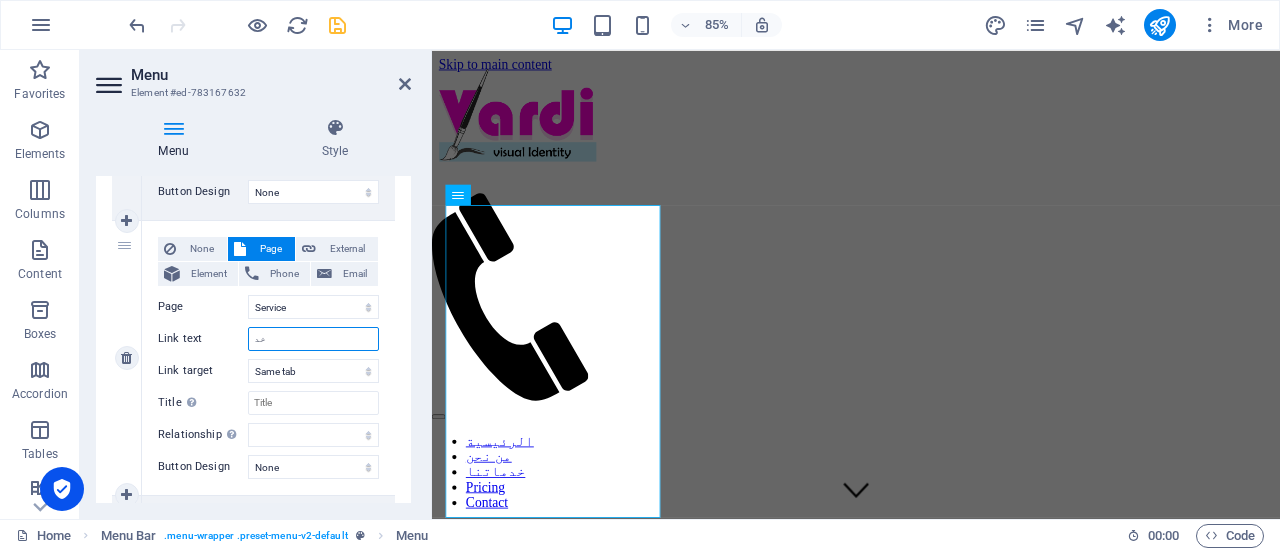 type on "خ" 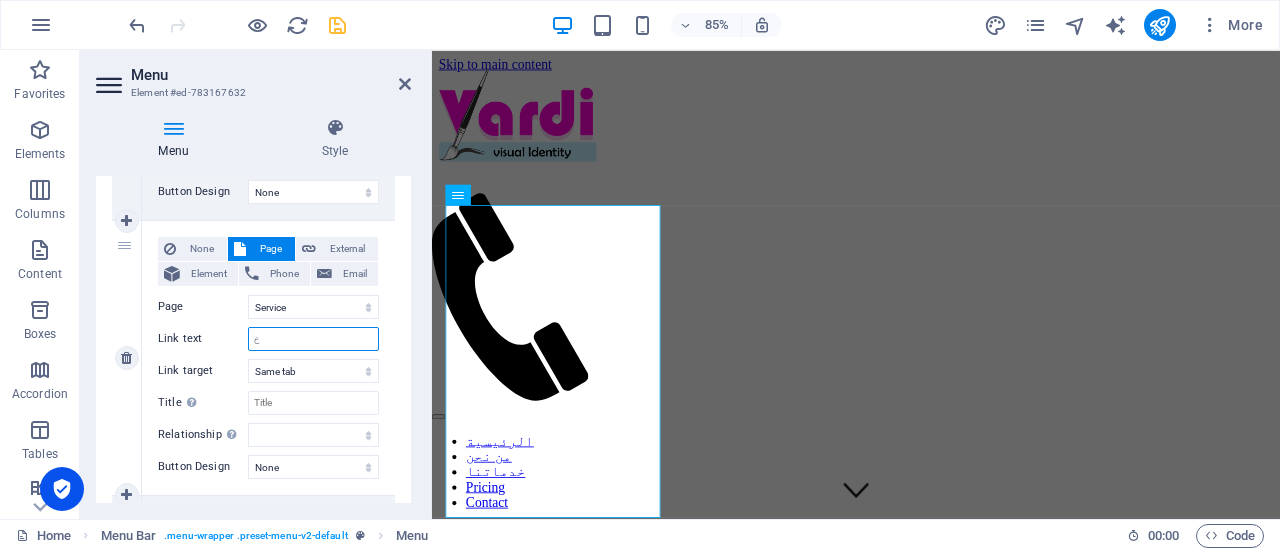 type 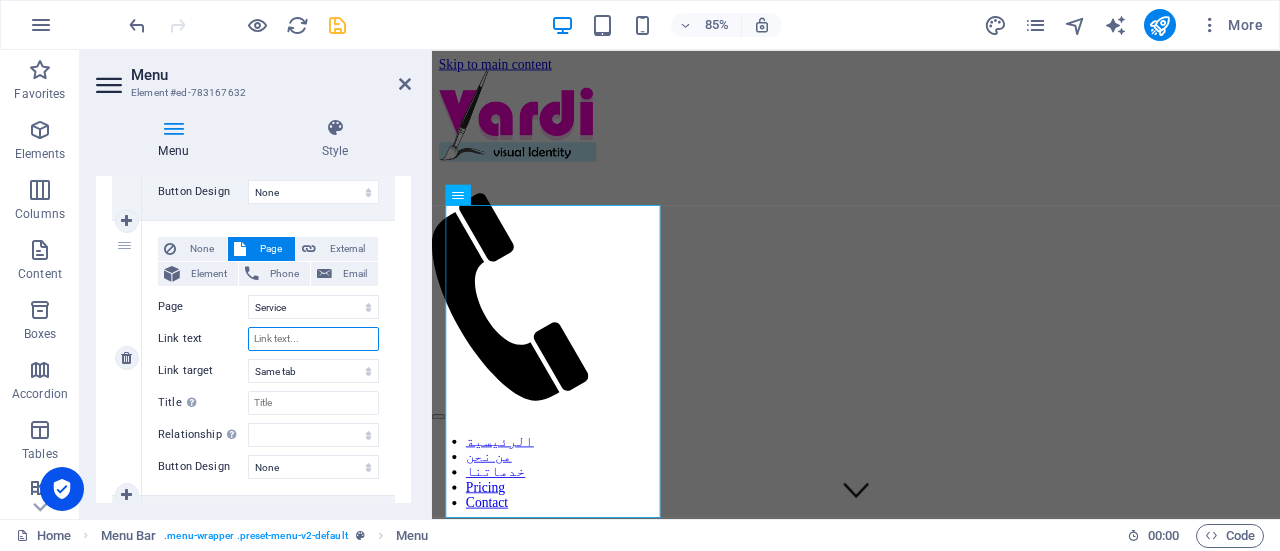 select 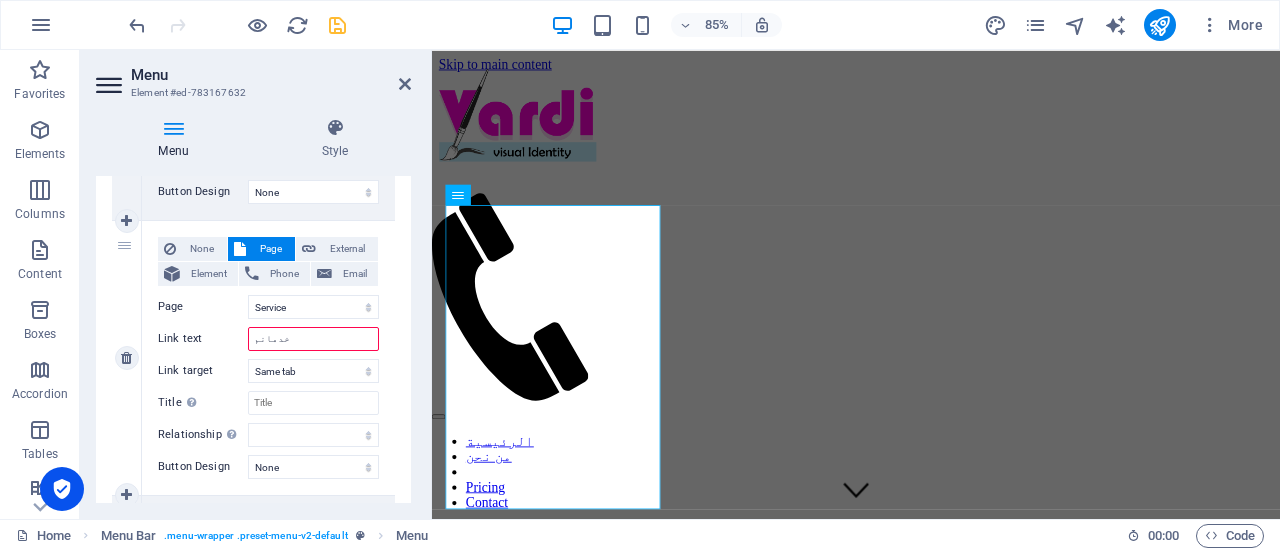 type on "خدمانما" 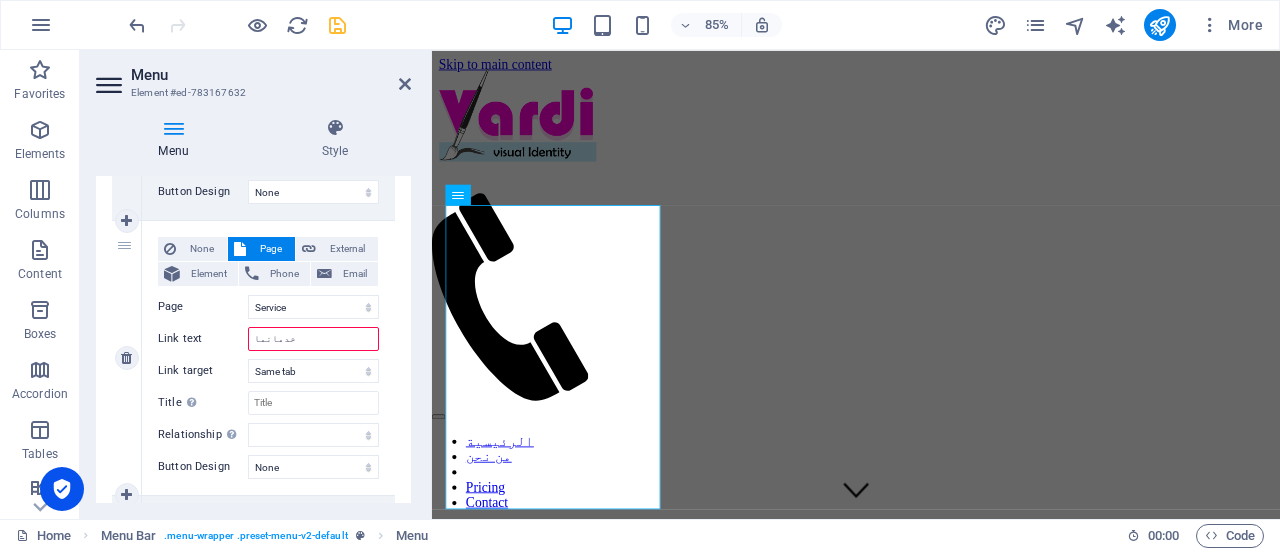 select 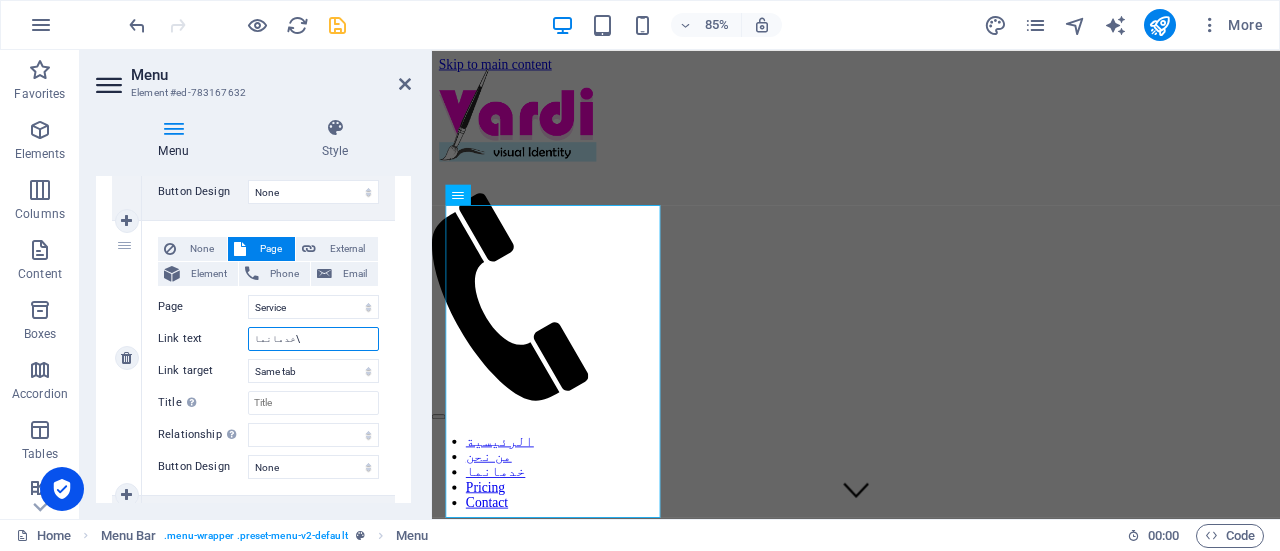 type on "خدمانما\\" 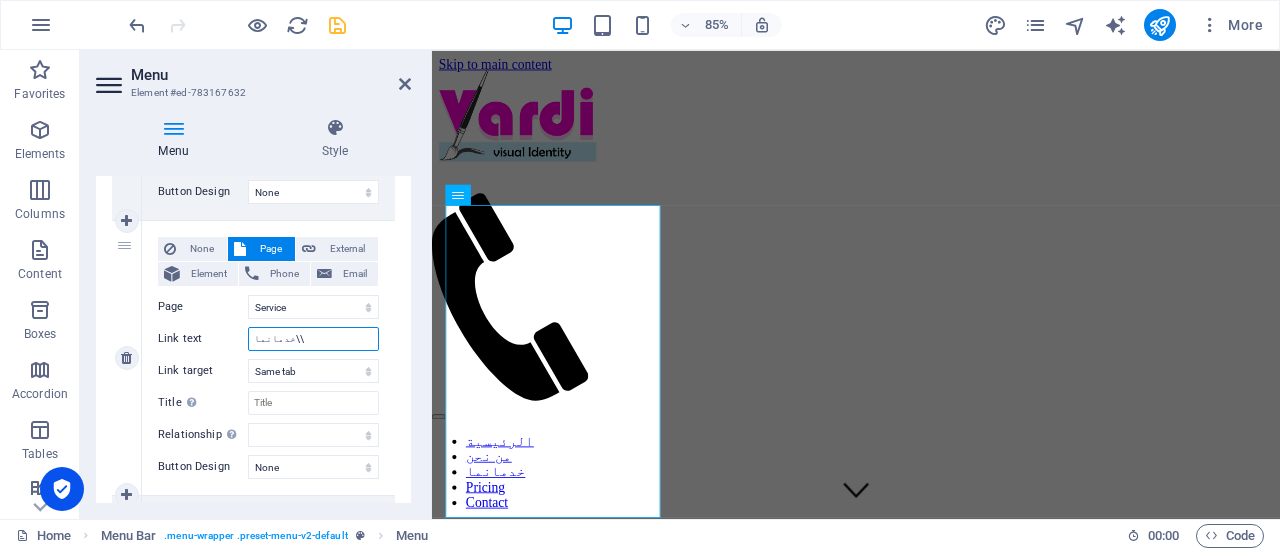 select 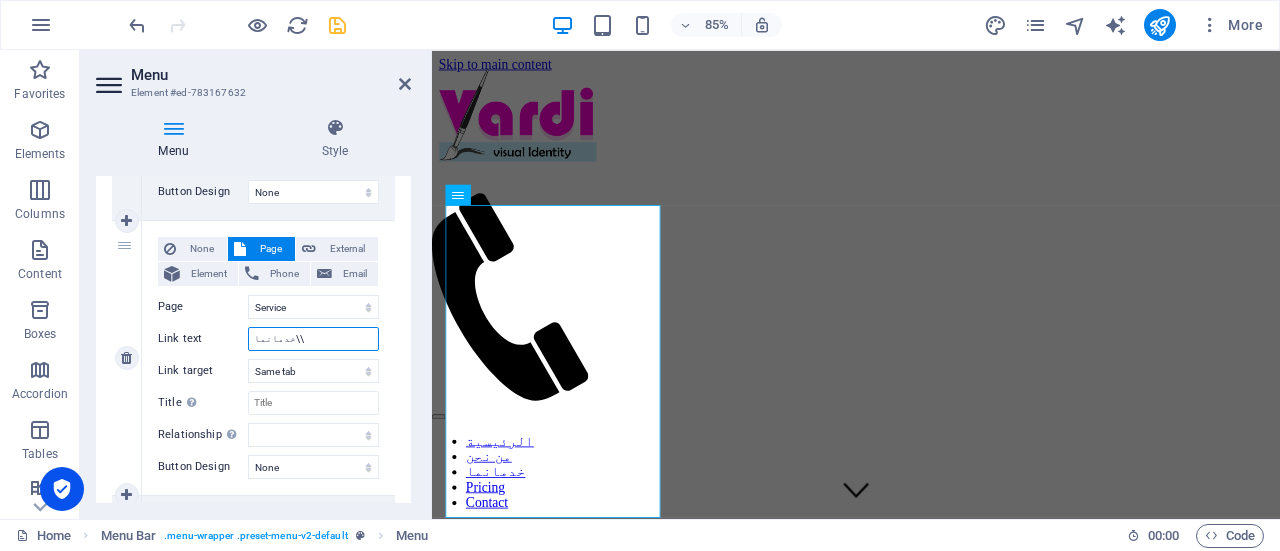 select 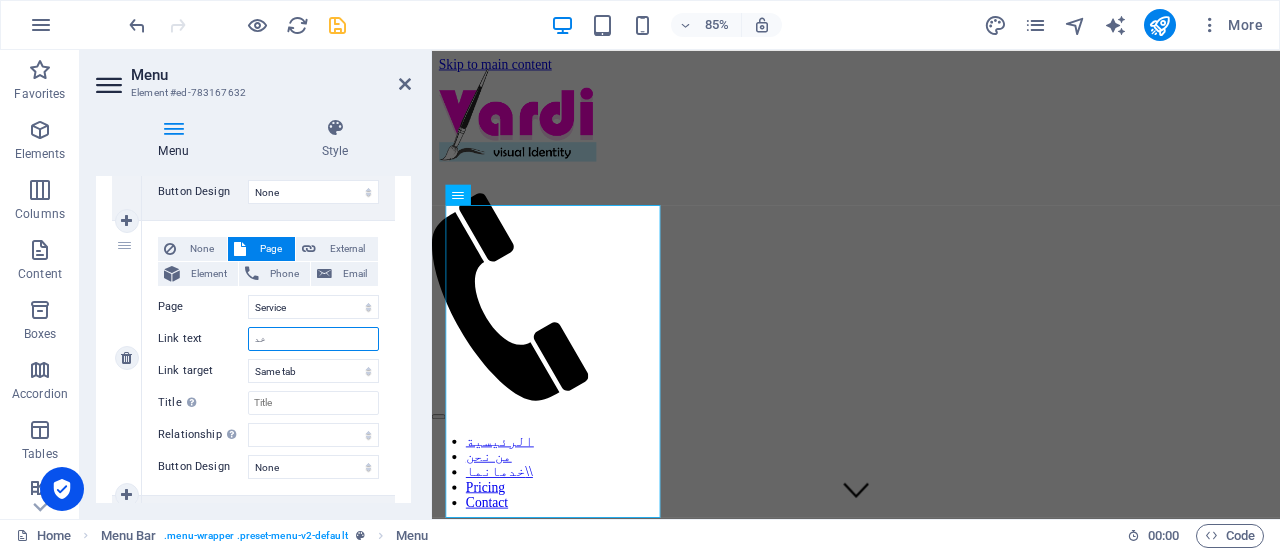type on "خ" 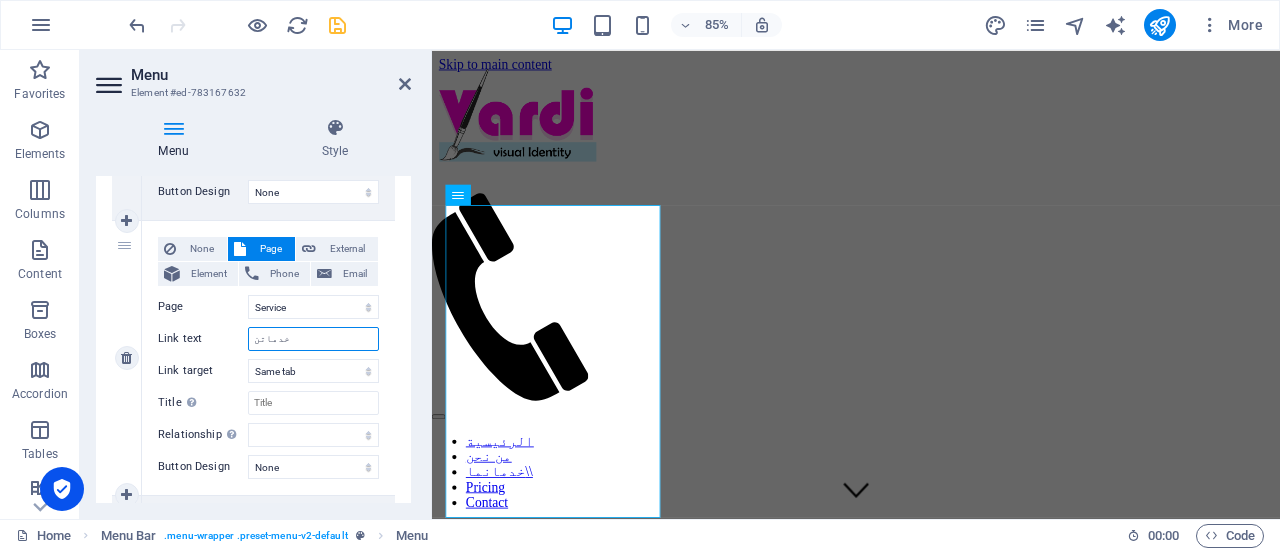 type on "خدماتنا" 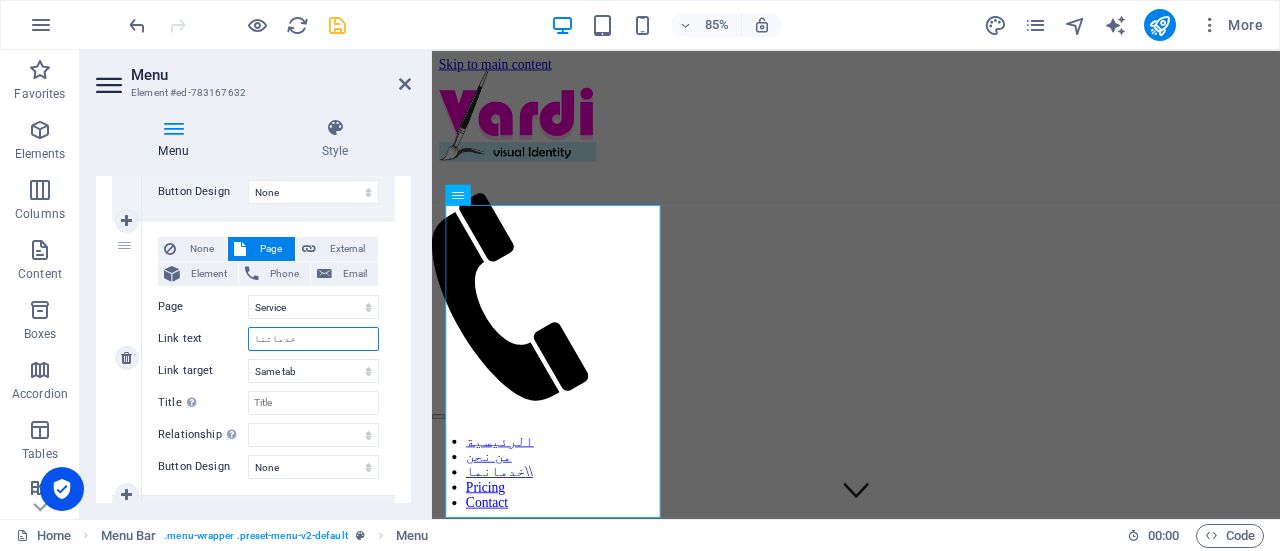 select 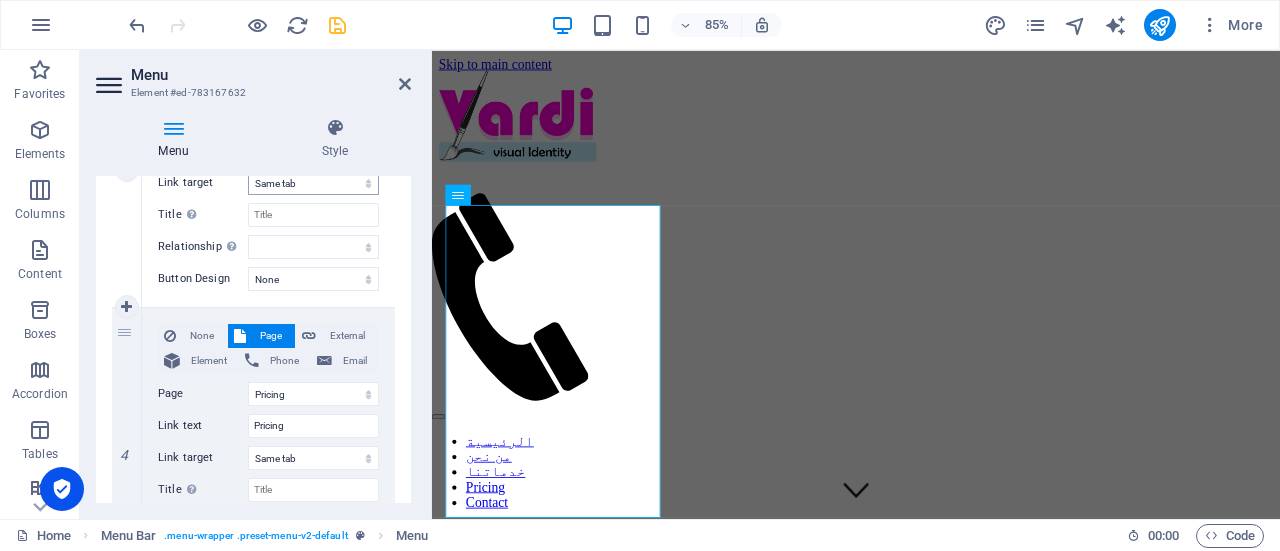 scroll, scrollTop: 1002, scrollLeft: 0, axis: vertical 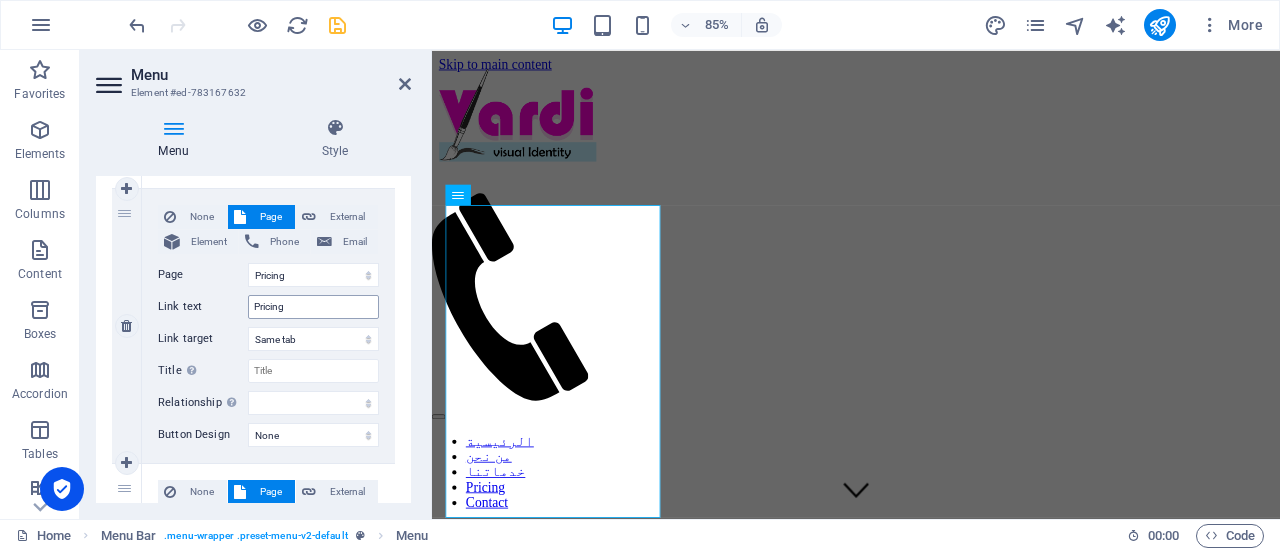 type on "خدماتنا" 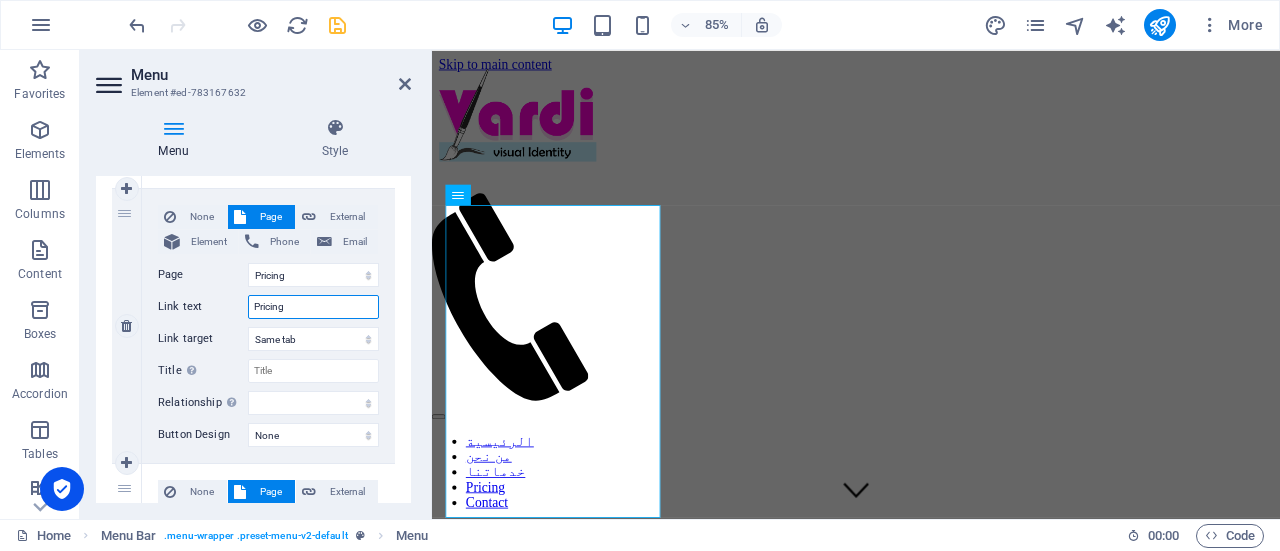 drag, startPoint x: 301, startPoint y: 303, endPoint x: 211, endPoint y: 303, distance: 90 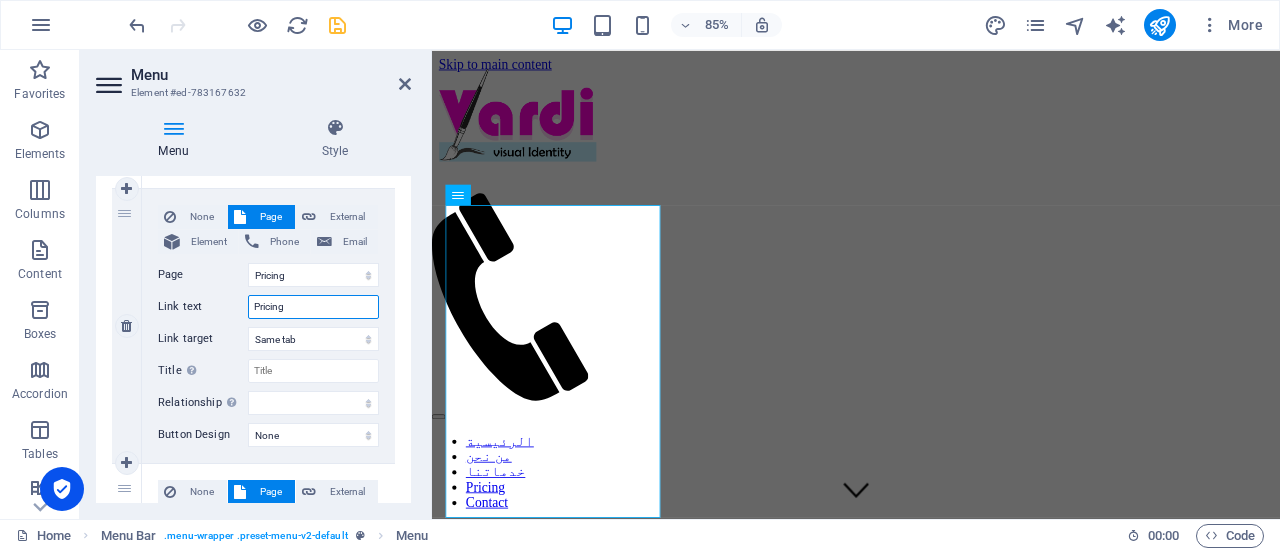 click on "Link text Pricing" at bounding box center (268, 307) 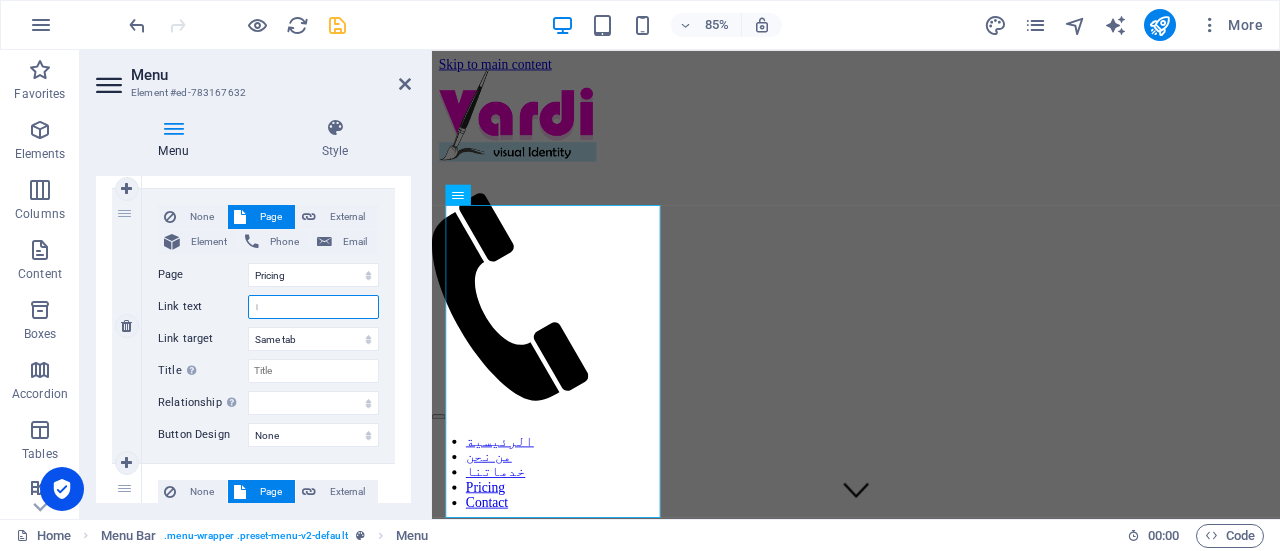 type on "ال" 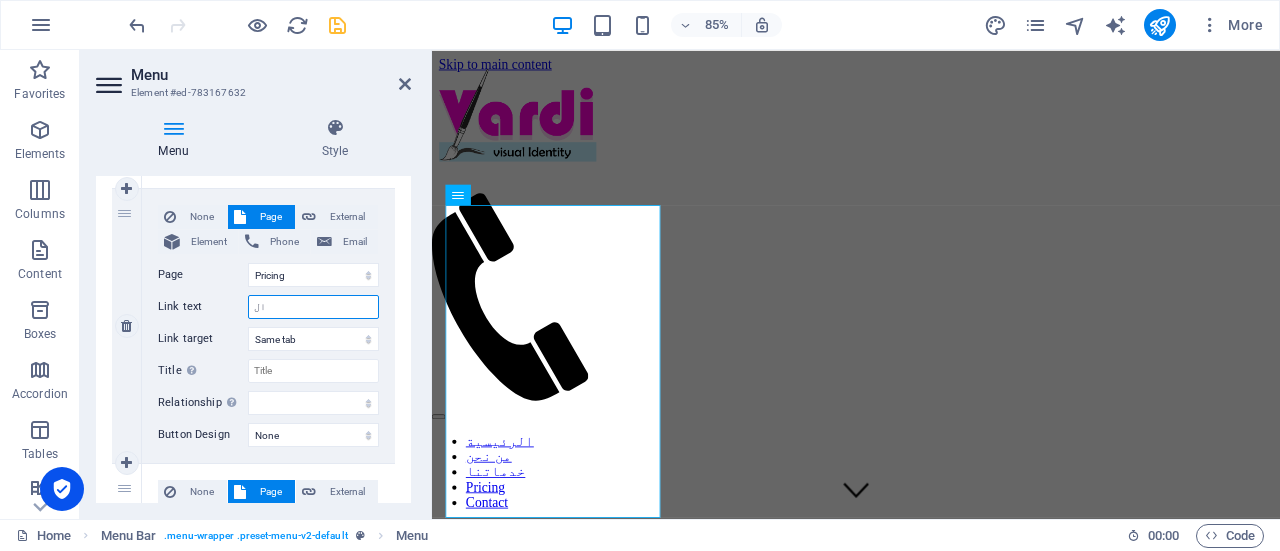 select 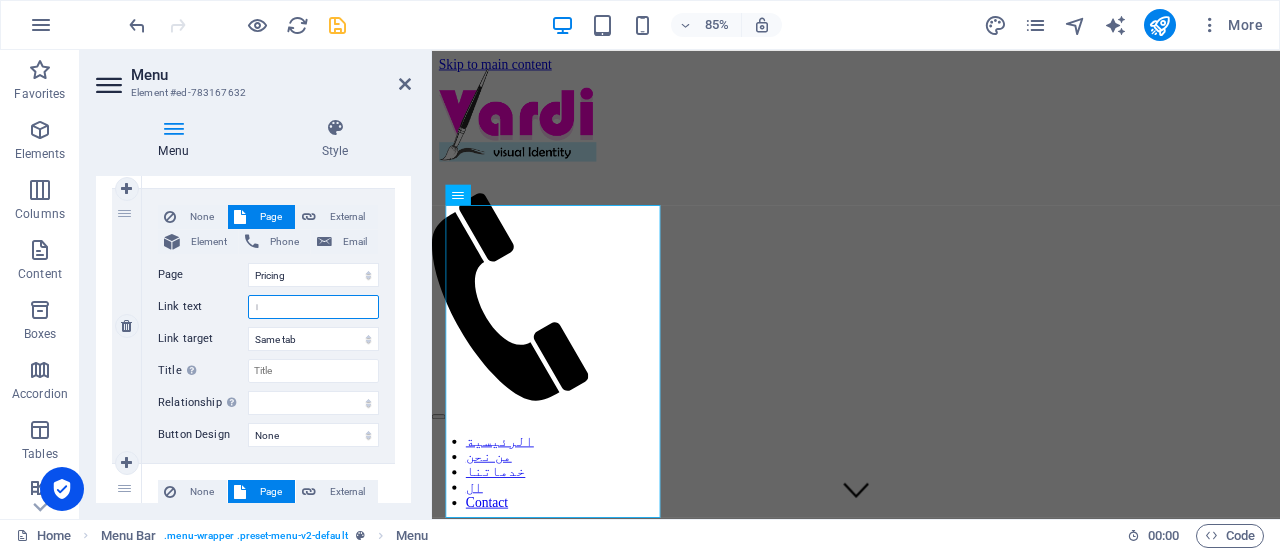 type on "اي" 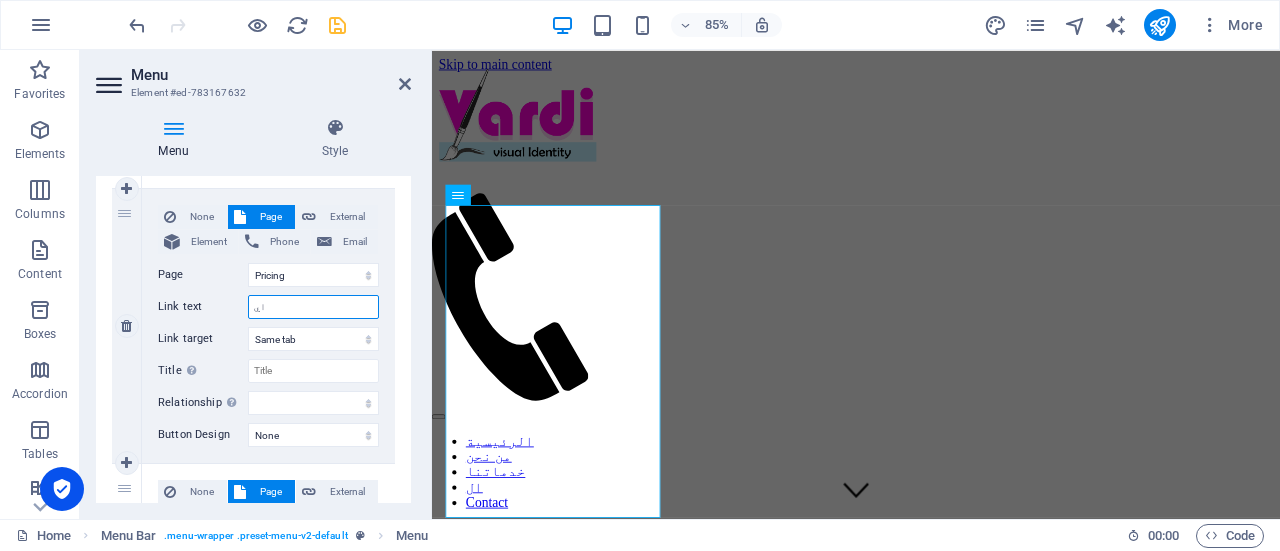 select 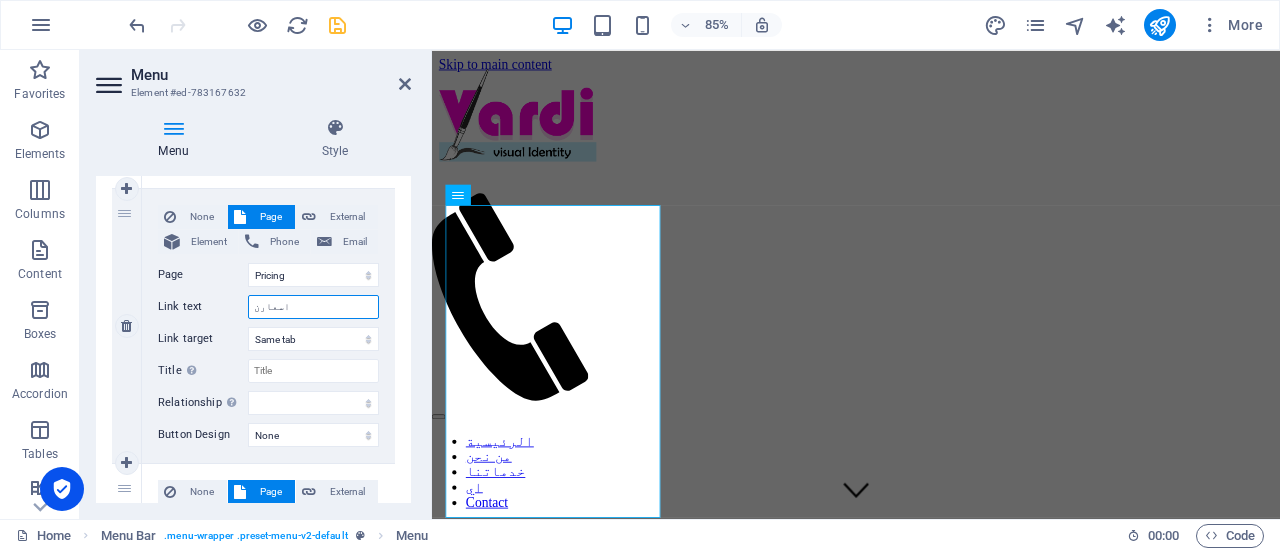 type on "اسعارنا" 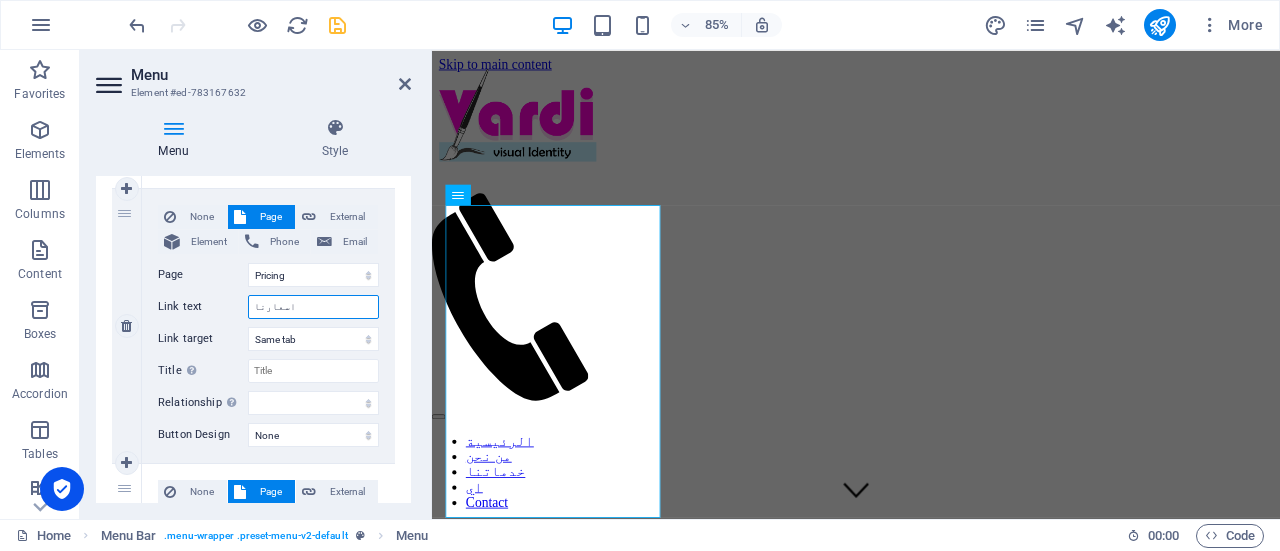 select 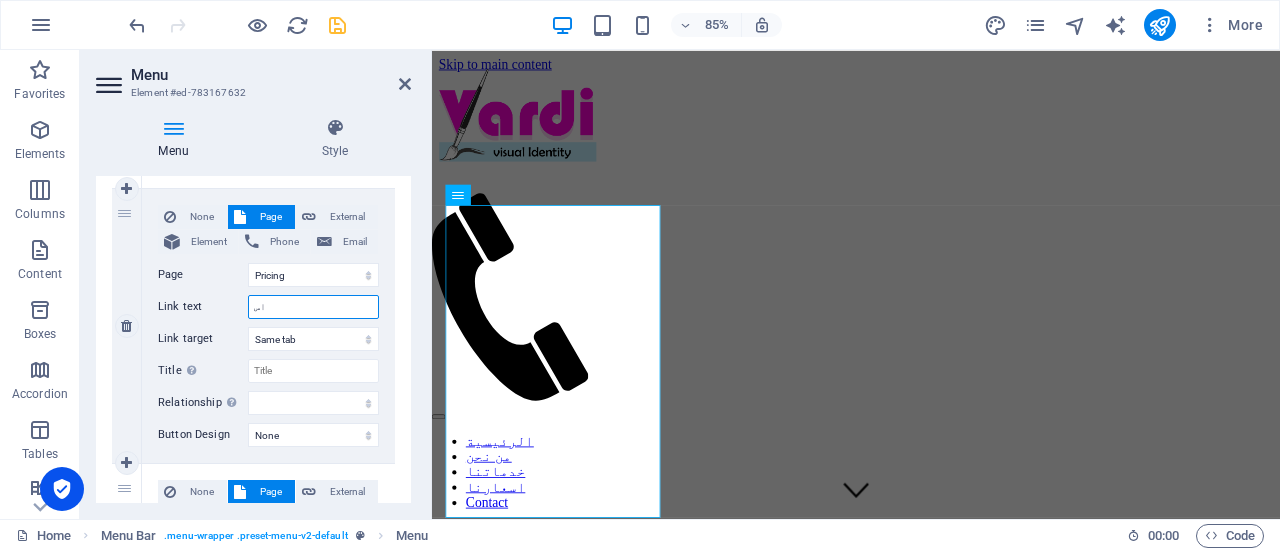 type on "ا" 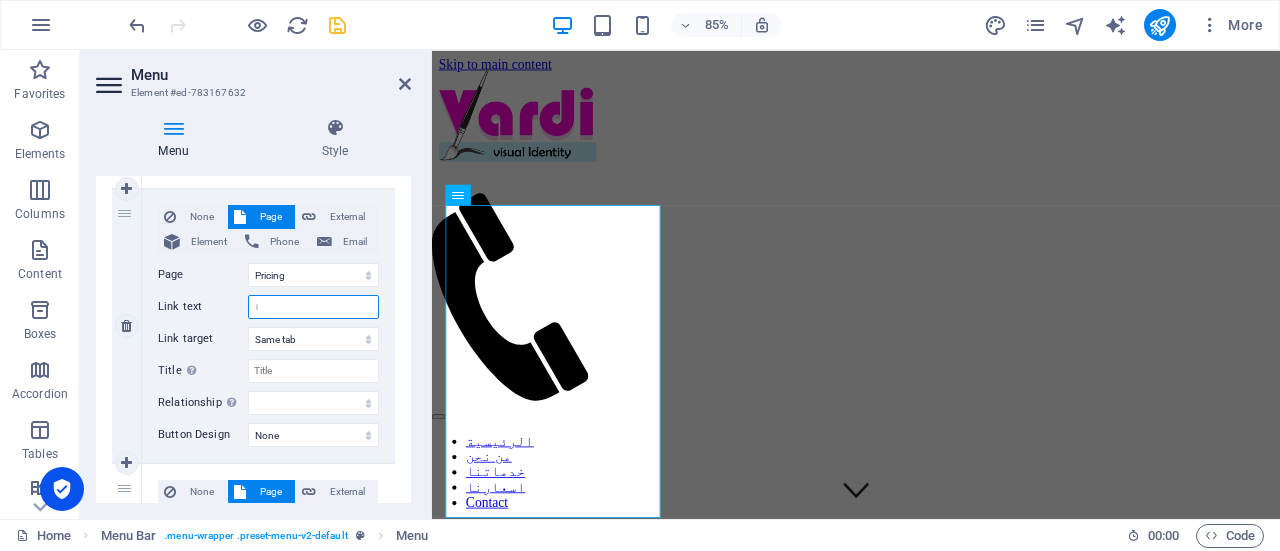 type 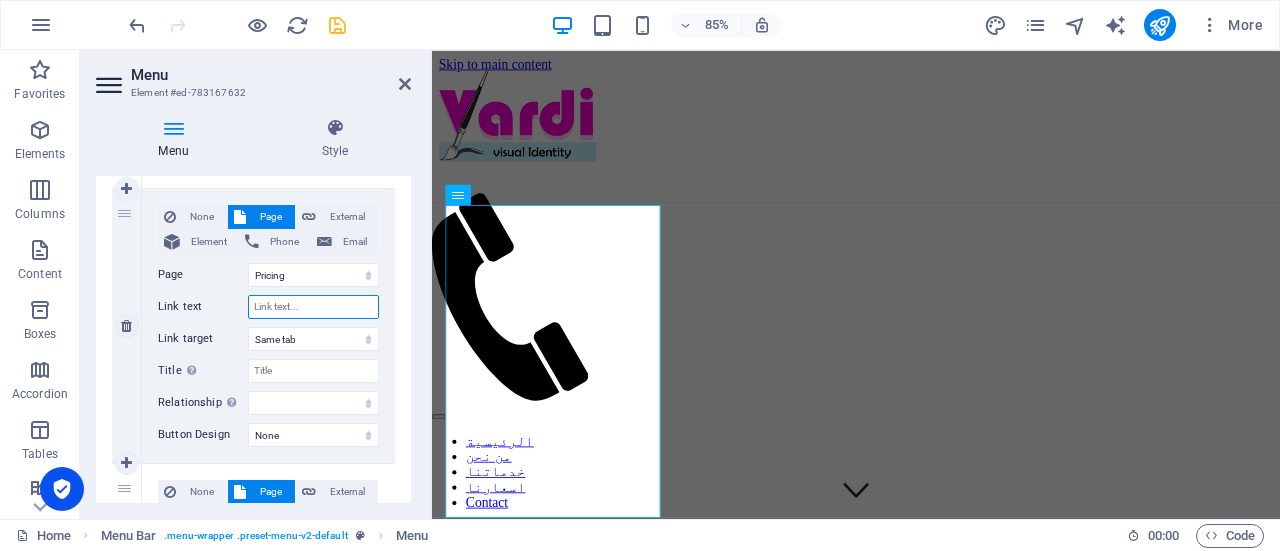 select 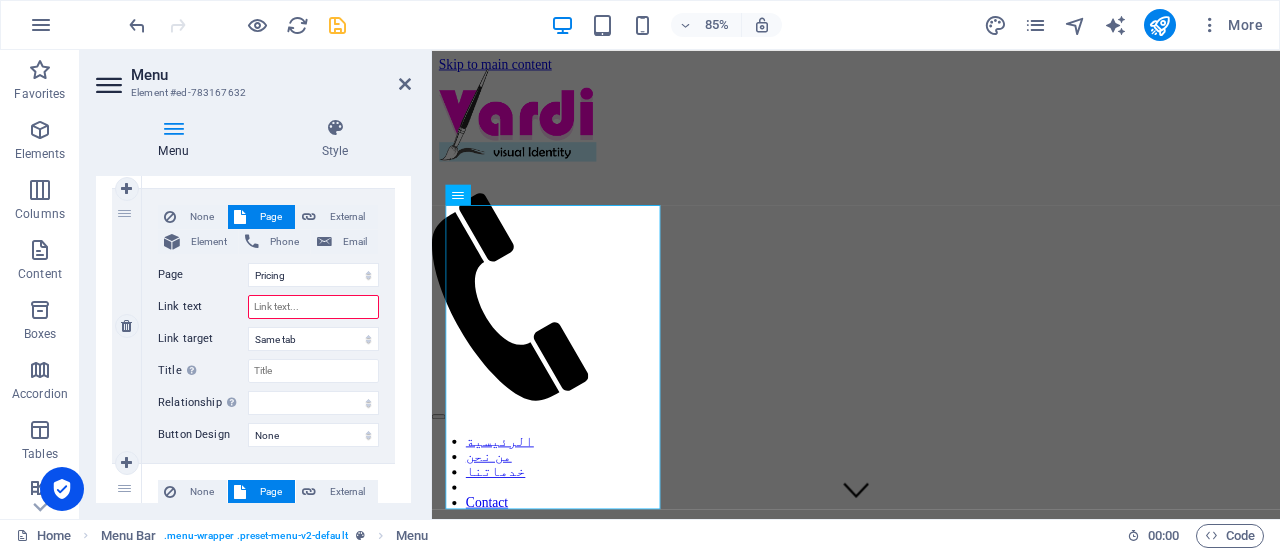 type on "ا" 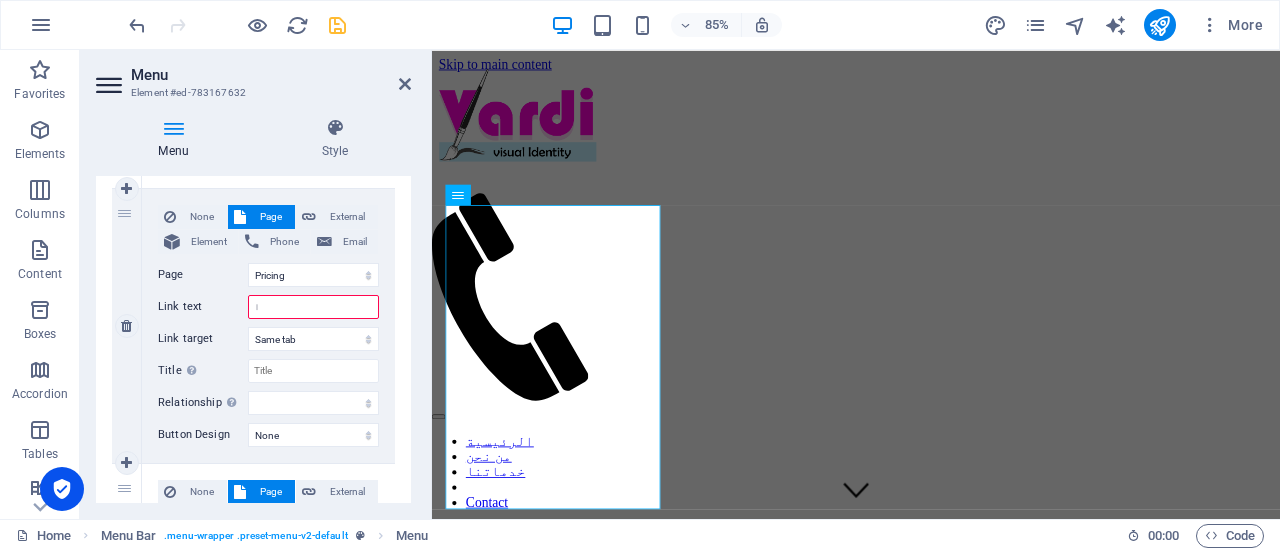 select 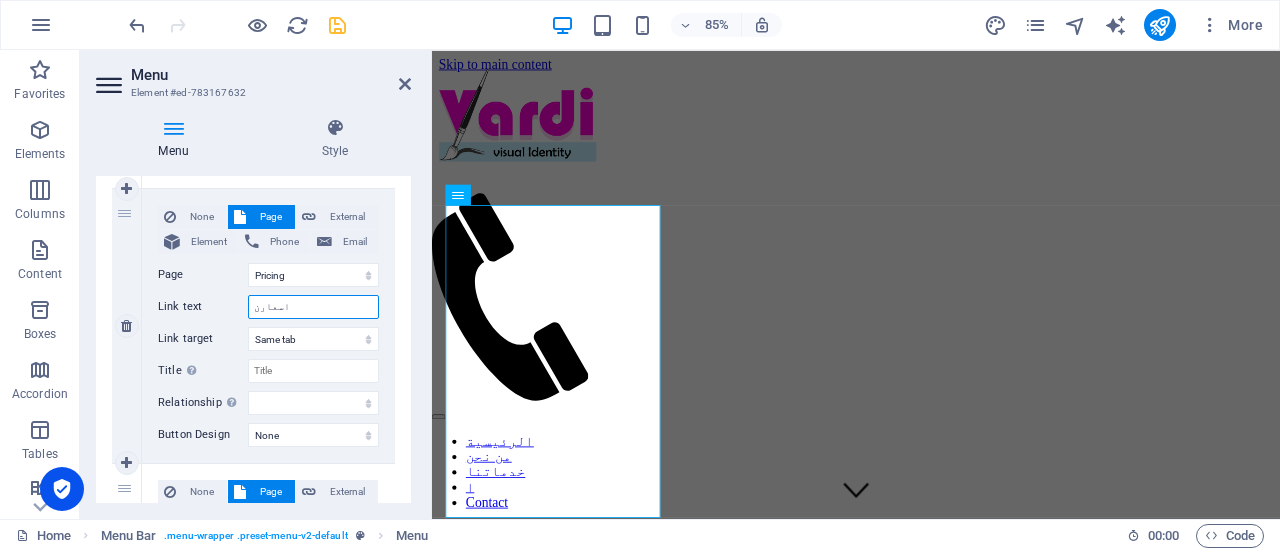 type on "اسعارنا" 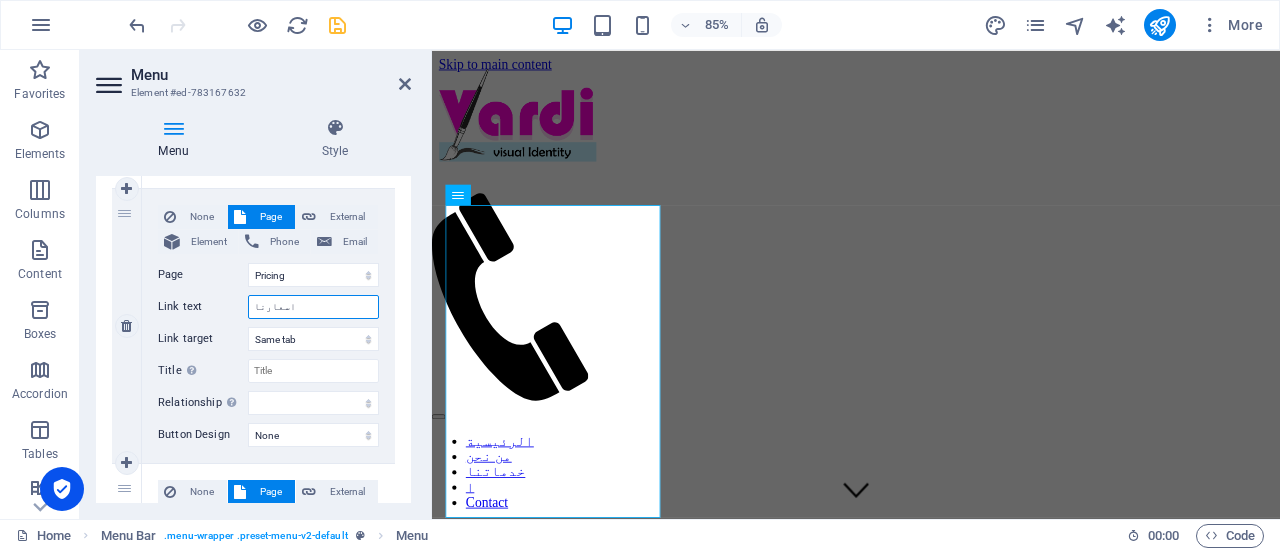 select 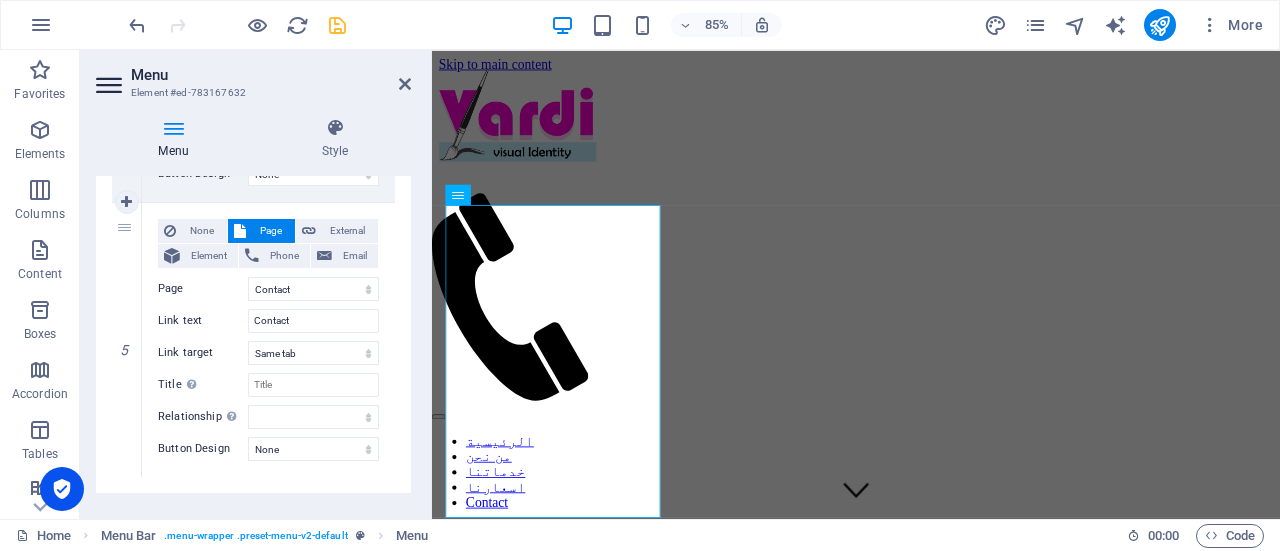 scroll, scrollTop: 1270, scrollLeft: 0, axis: vertical 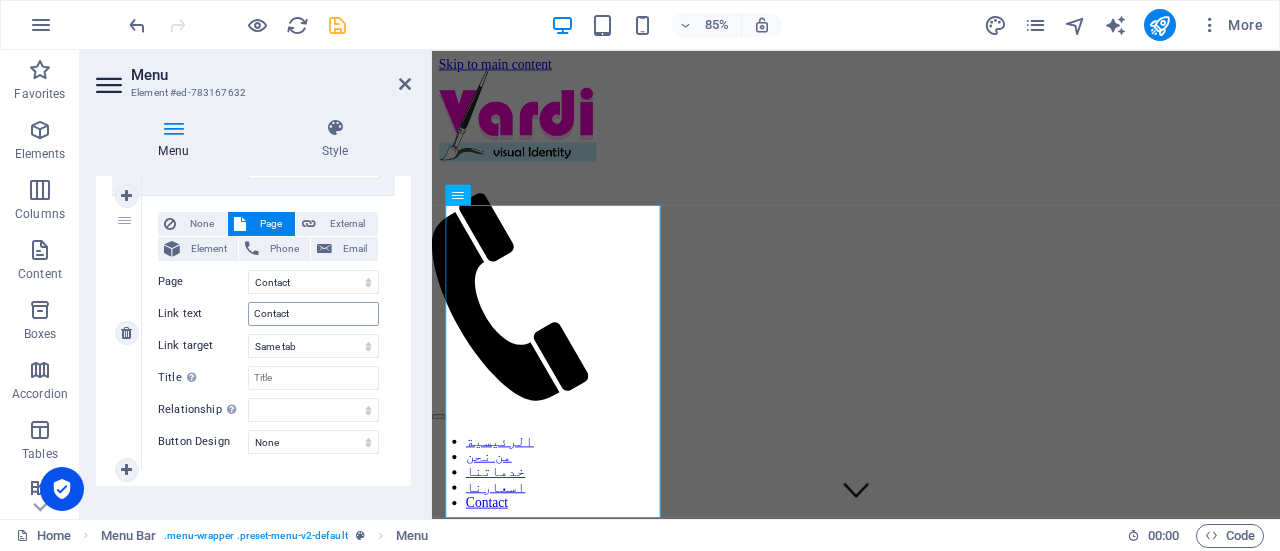 type on "اسعارنا" 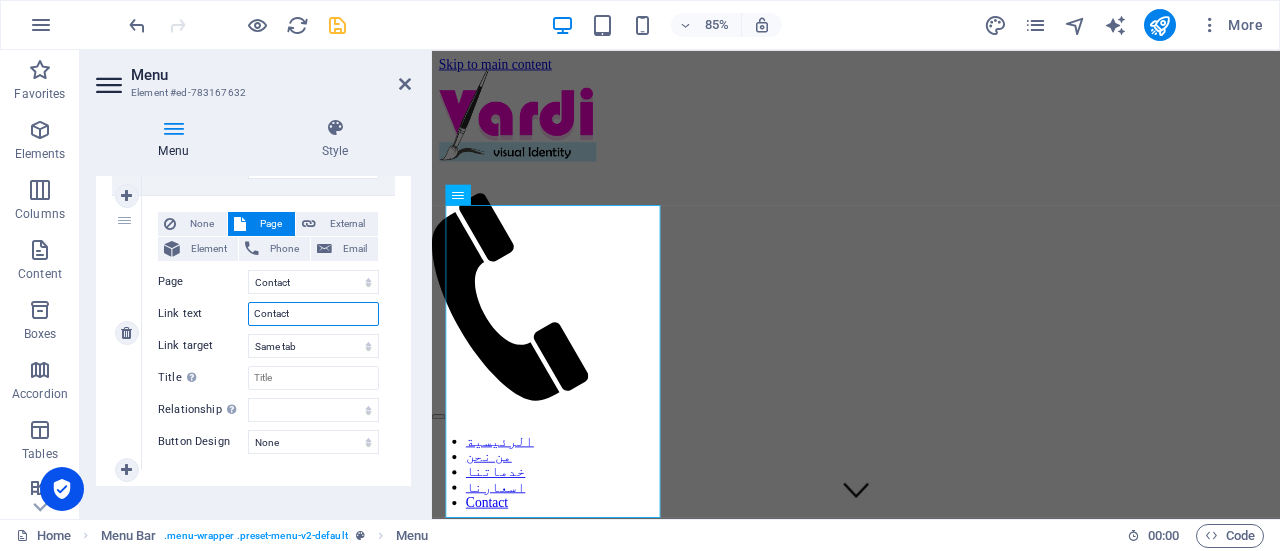 drag, startPoint x: 296, startPoint y: 315, endPoint x: 201, endPoint y: 305, distance: 95.524864 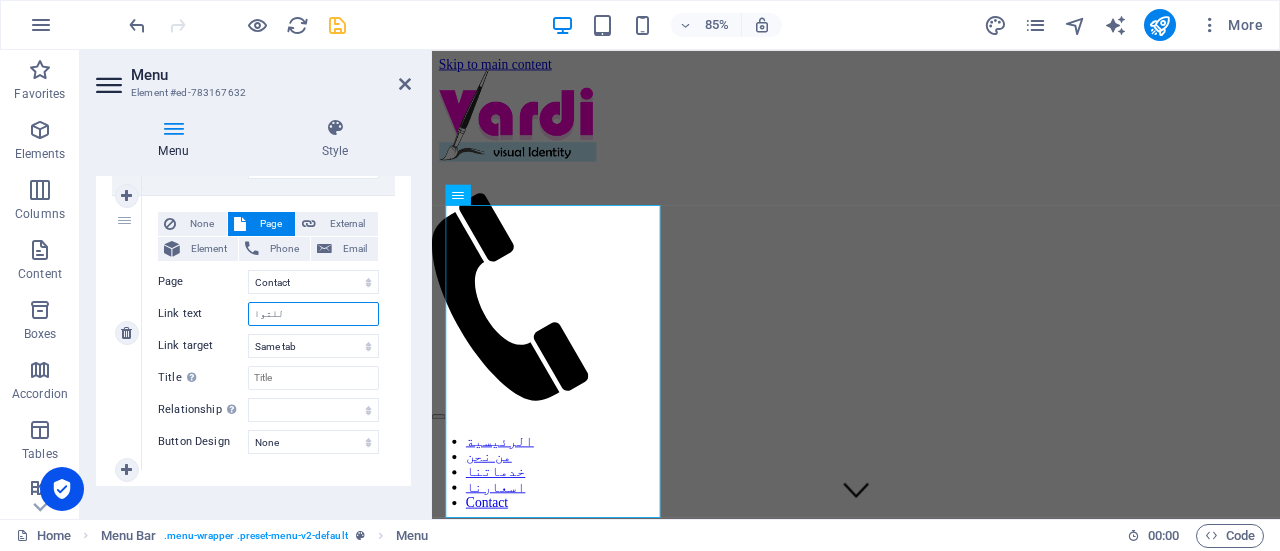 type on "للتواص" 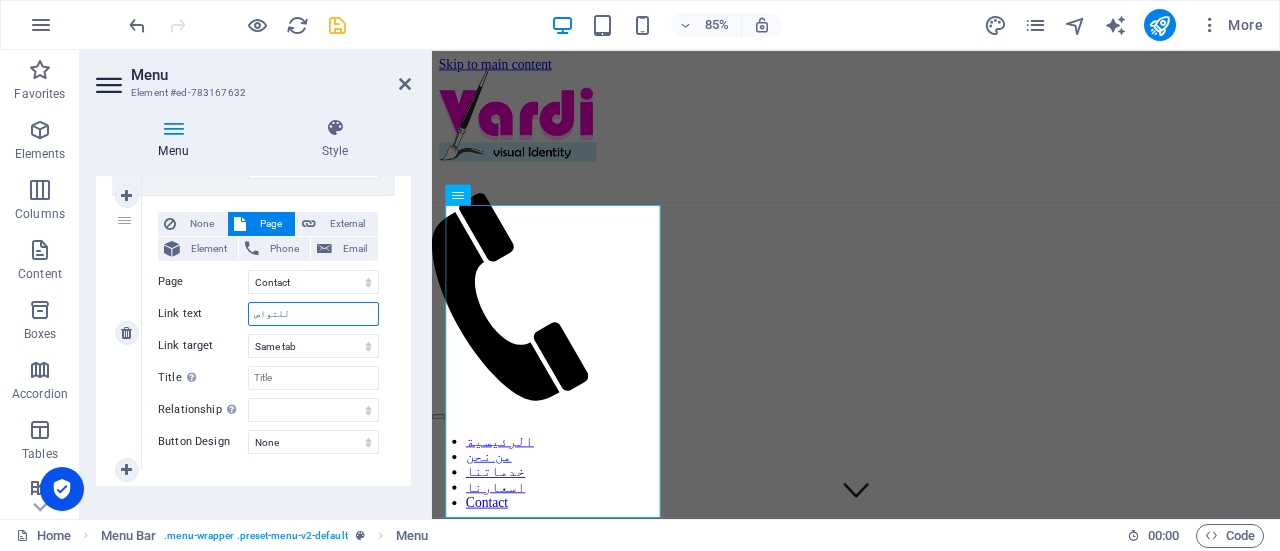select 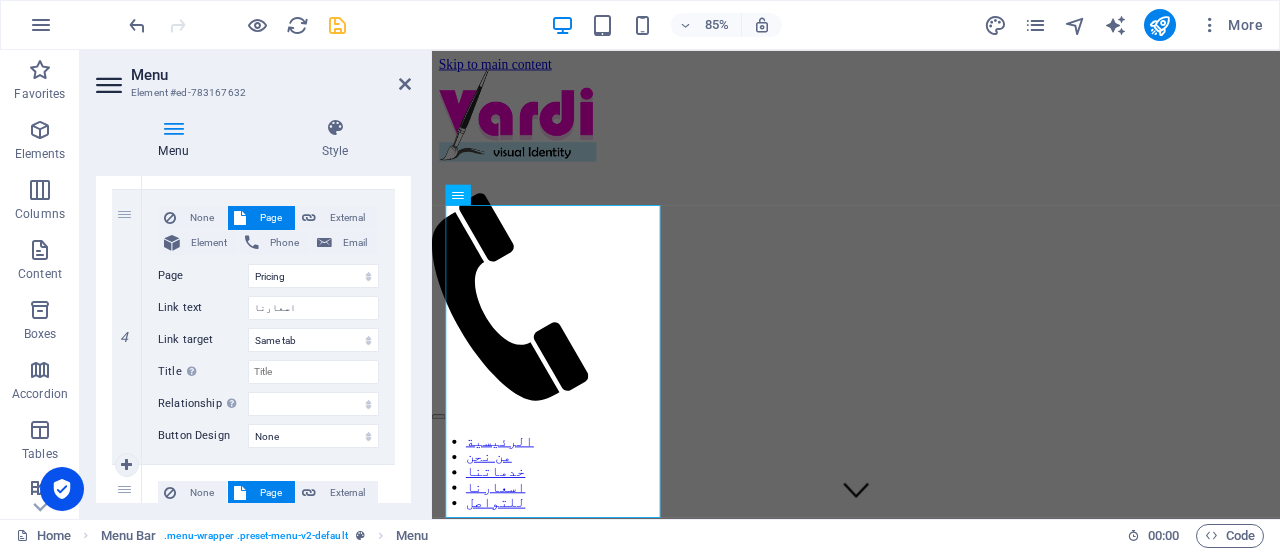 scroll, scrollTop: 1000, scrollLeft: 0, axis: vertical 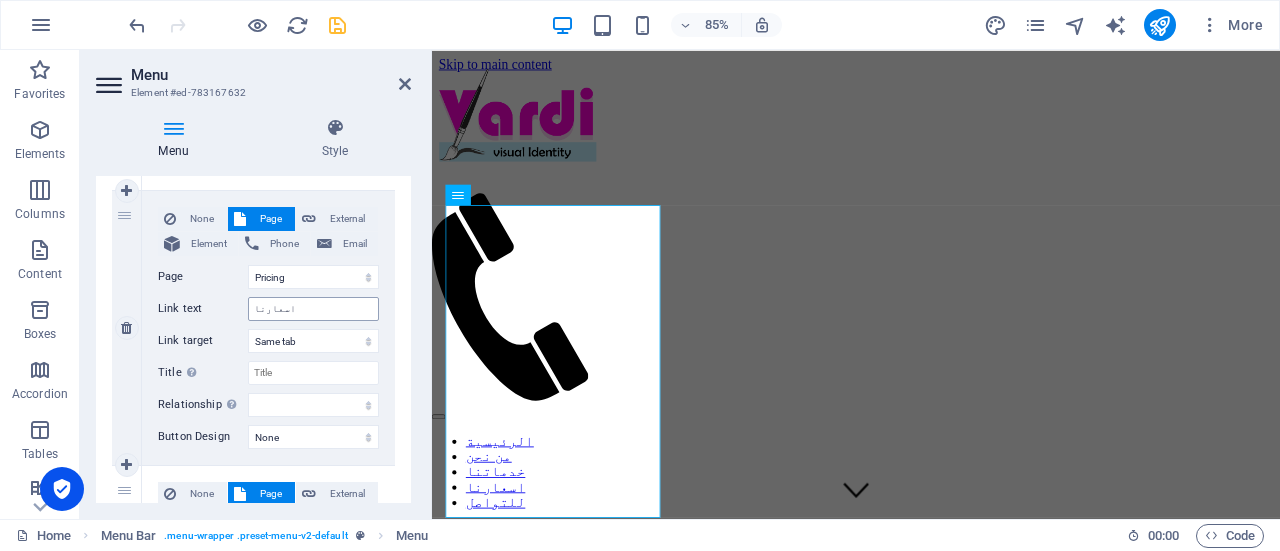 type on "للتواصل" 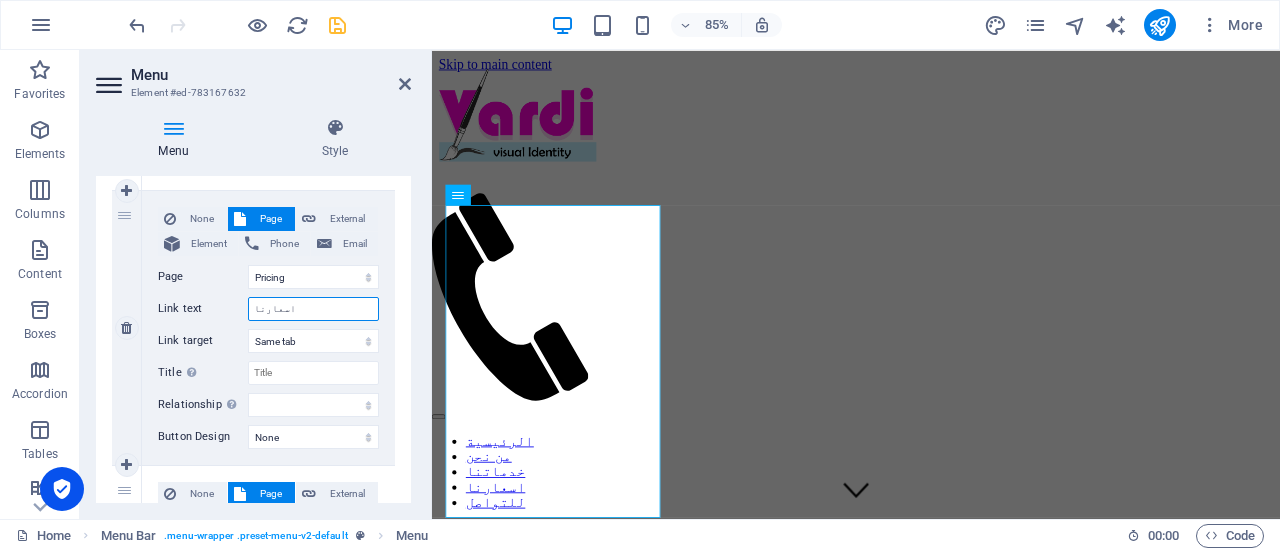 drag, startPoint x: 292, startPoint y: 309, endPoint x: 145, endPoint y: 289, distance: 148.35431 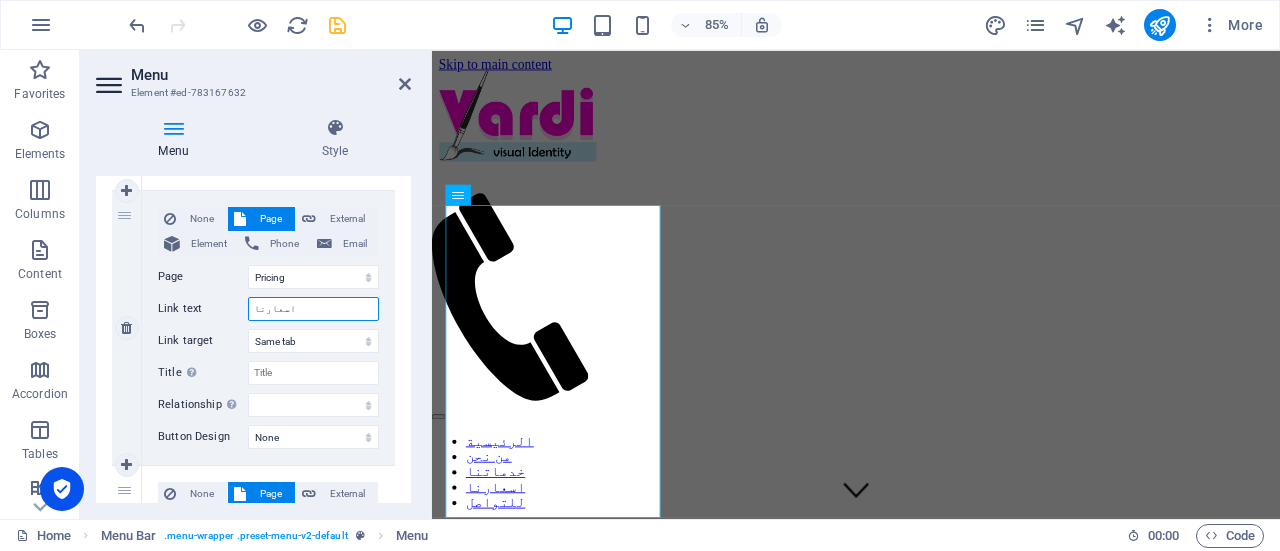 click on "None Page External Element Phone Email Page Home About Service Pricing Contact Legal Notice Privacy Element
URL /pricing Phone Email Link text اسعارنا Link target New tab Same tab Overlay Title Additional link description, should not be the same as the link text. The title is most often shown as a tooltip text when the mouse moves over the element. Leave empty if uncertain. Relationship Sets the  relationship of this link to the link target . For example, the value "nofollow" instructs search engines not to follow the link. Can be left empty. alternate author bookmark external help license next nofollow noreferrer noopener prev search tag Button Design None Default Primary Secondary" at bounding box center [268, 328] 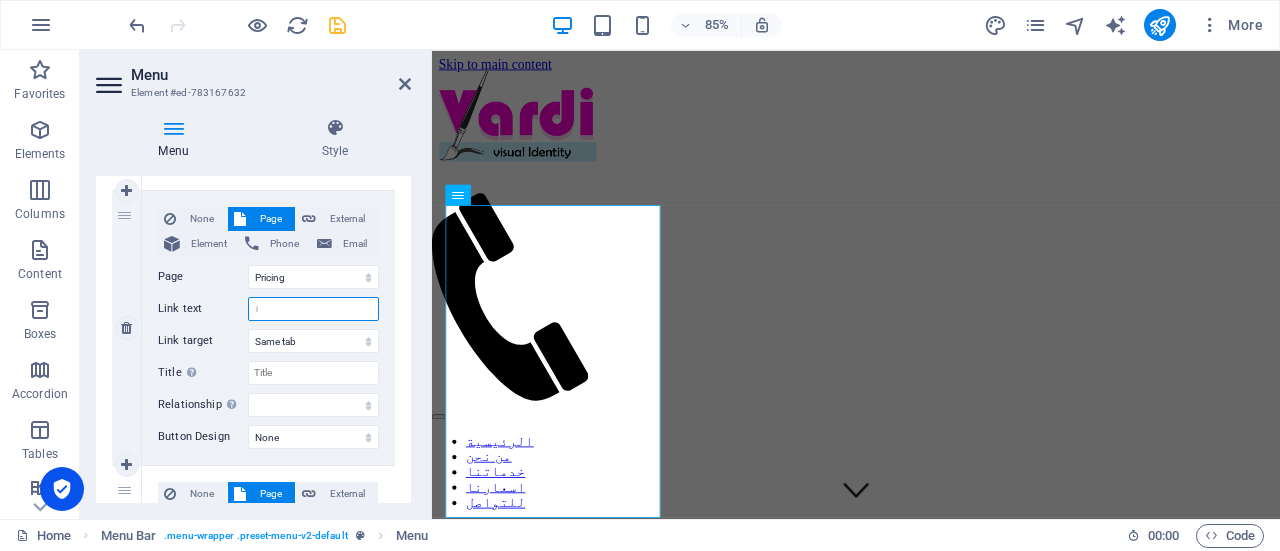 type on "ال" 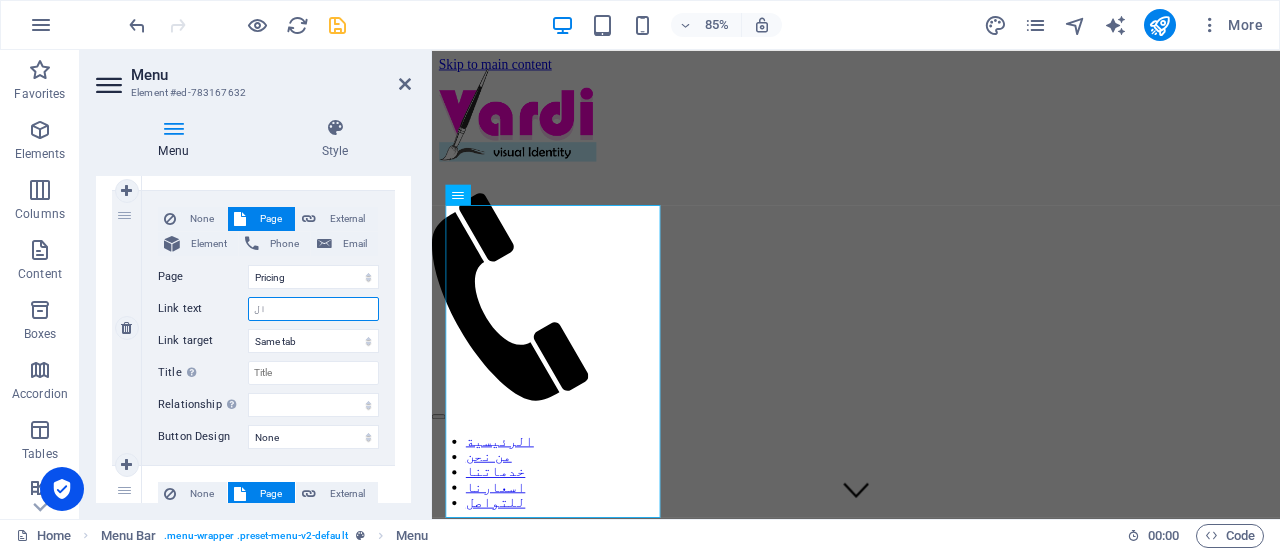 select 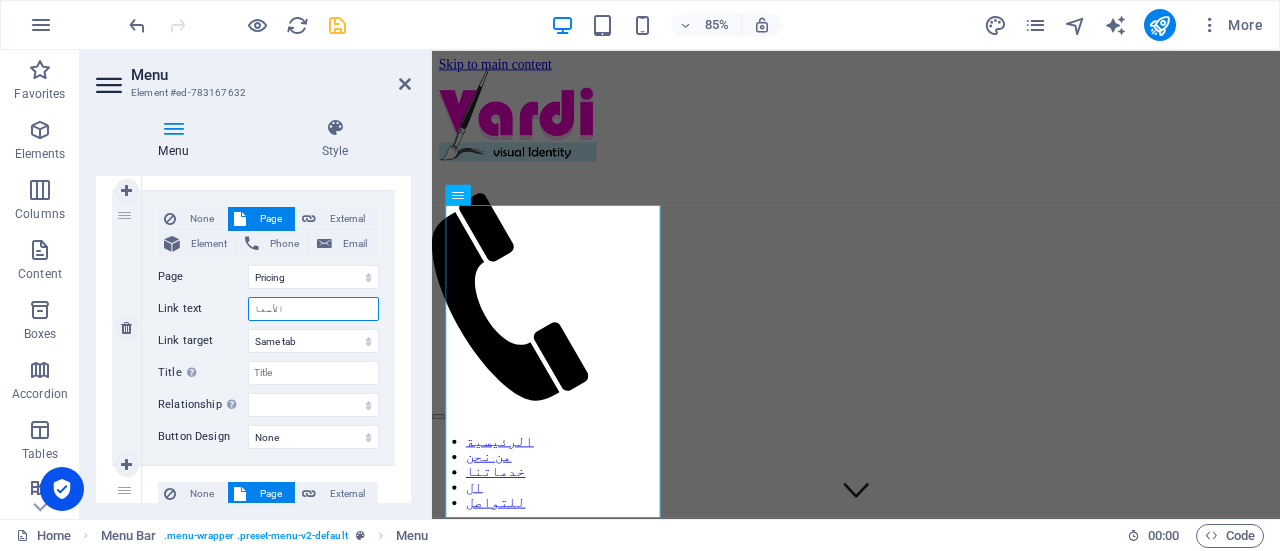 type on "الأسعار" 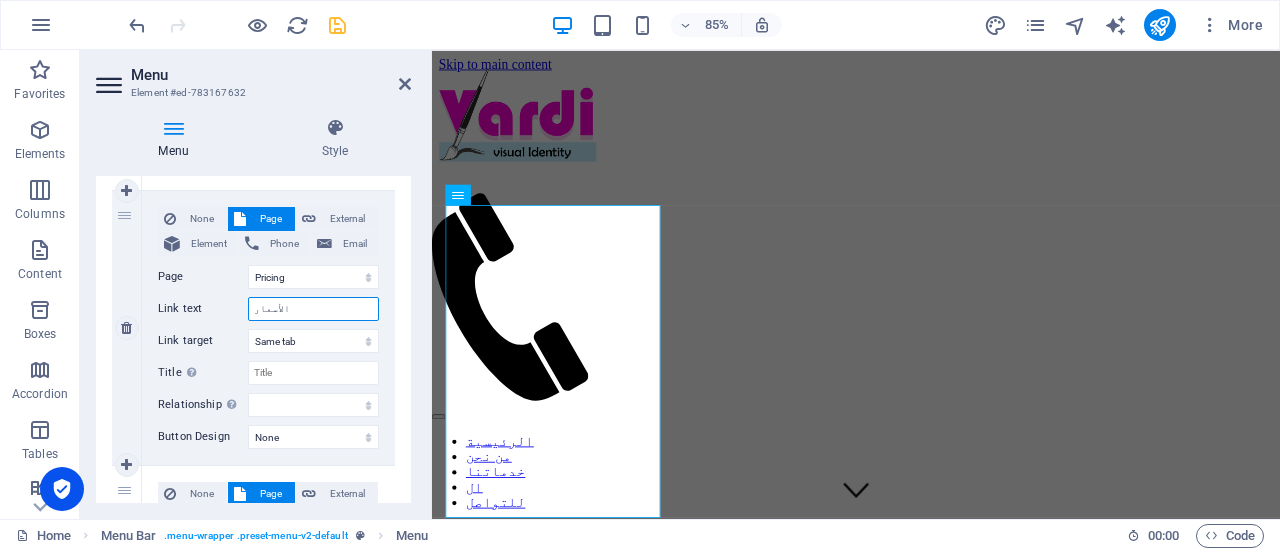 select 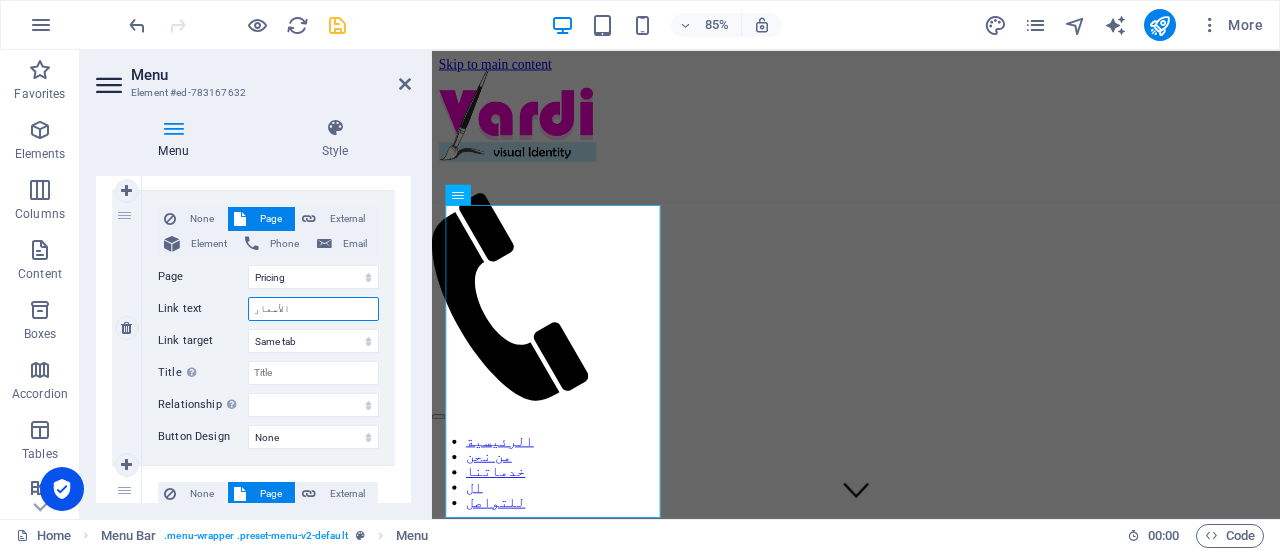 select 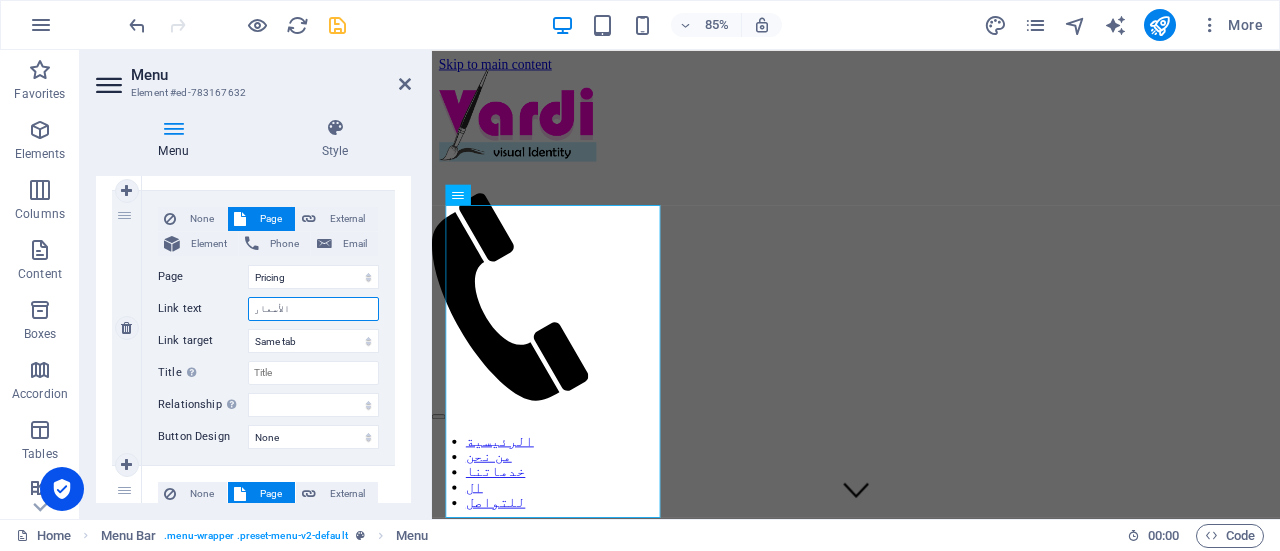 select 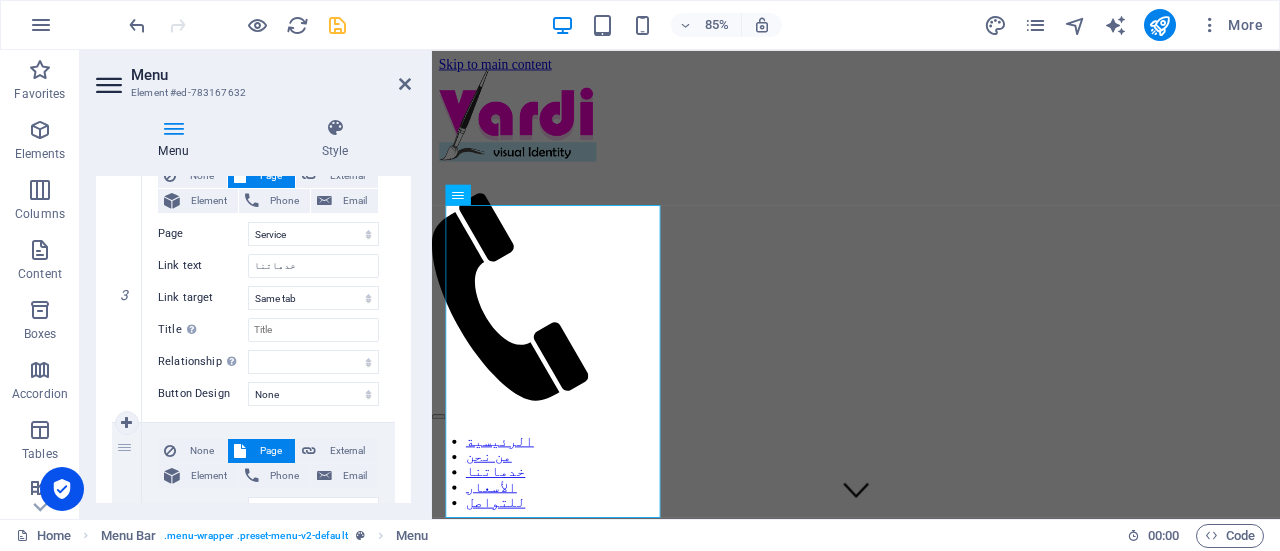 scroll, scrollTop: 746, scrollLeft: 0, axis: vertical 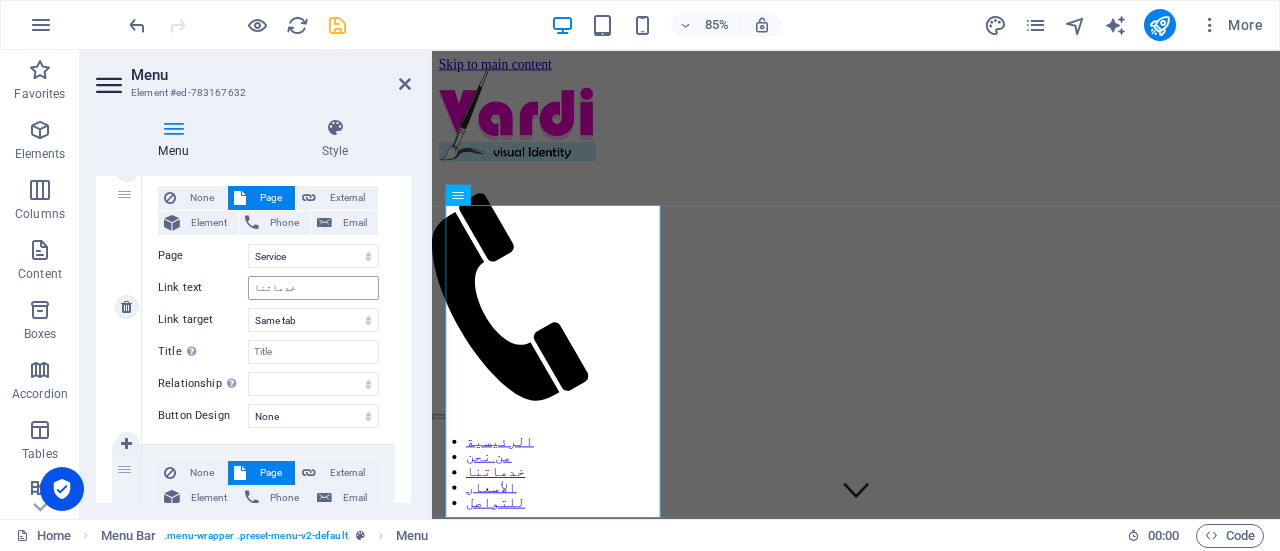 type on "الأسعار" 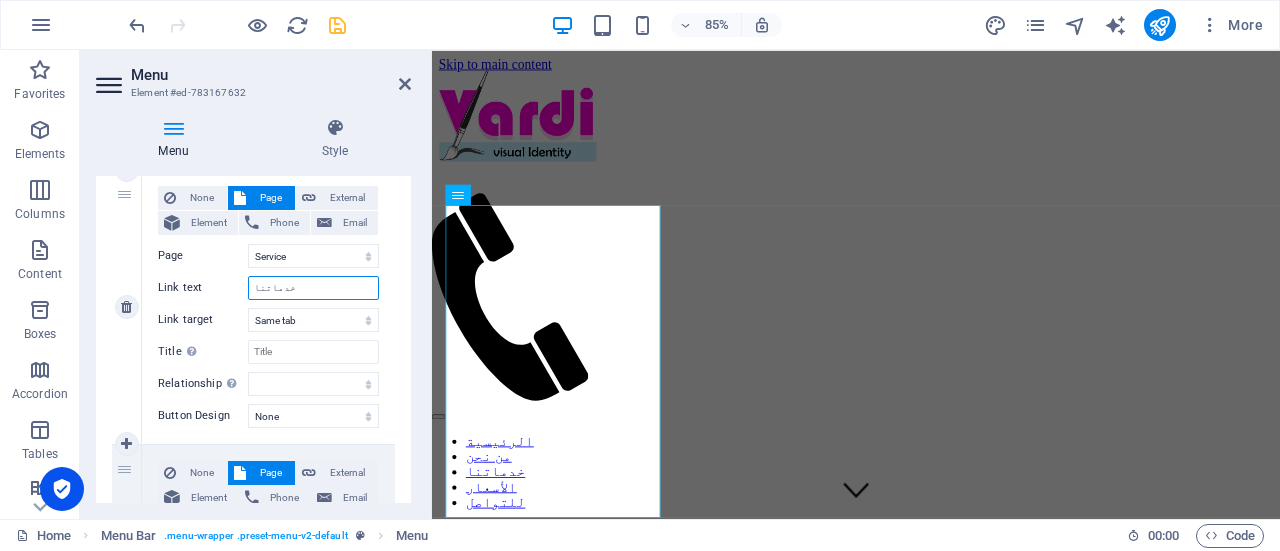 drag, startPoint x: 296, startPoint y: 284, endPoint x: 137, endPoint y: 293, distance: 159.25452 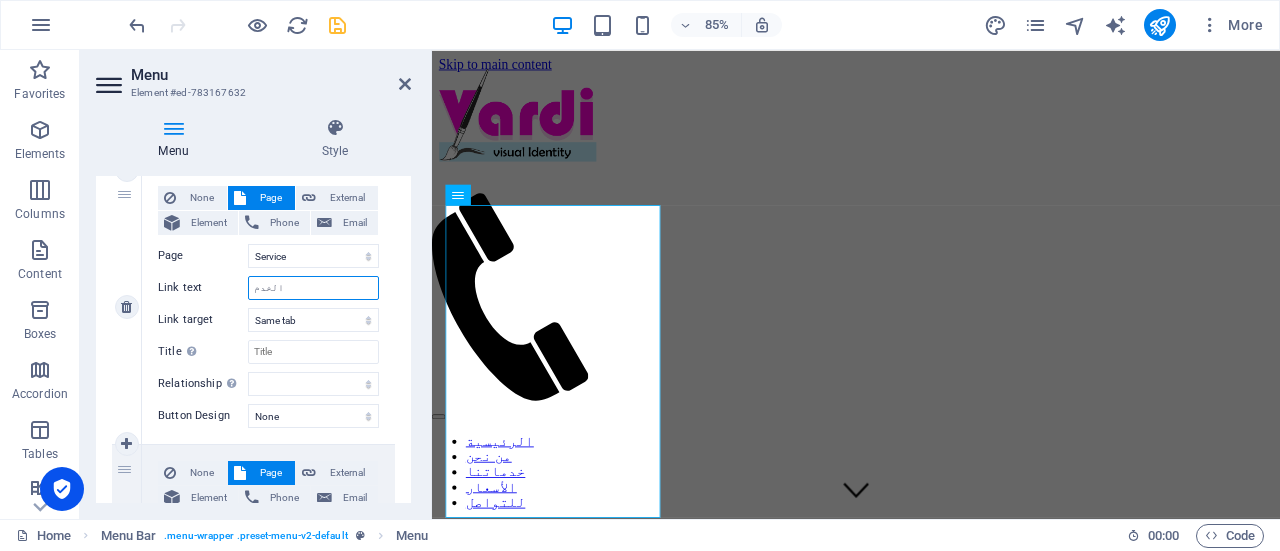 type on "الخدما" 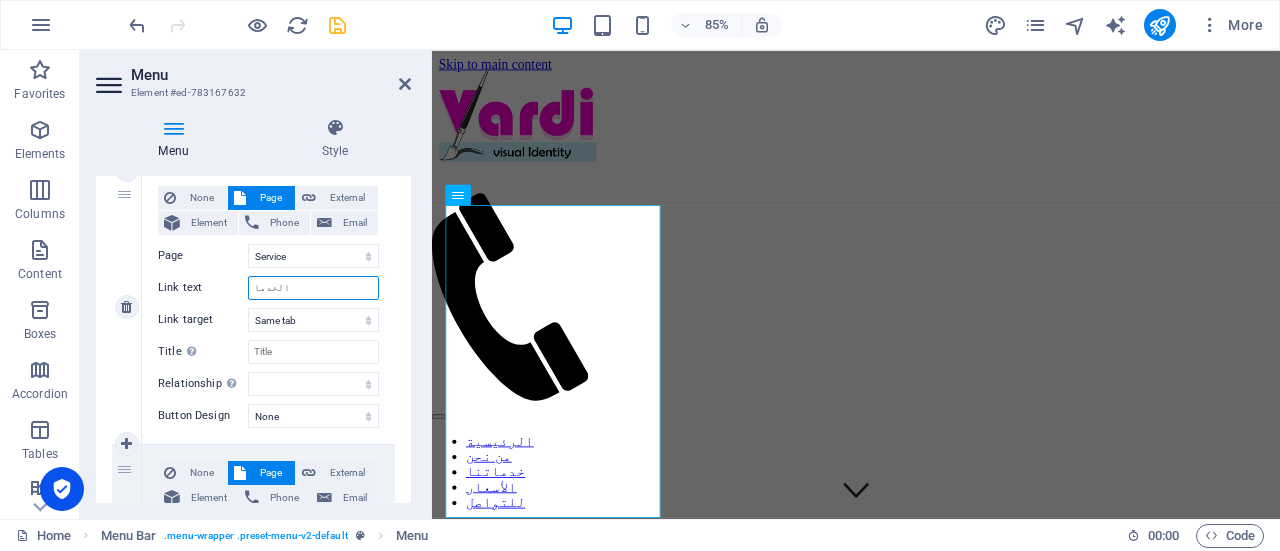 select 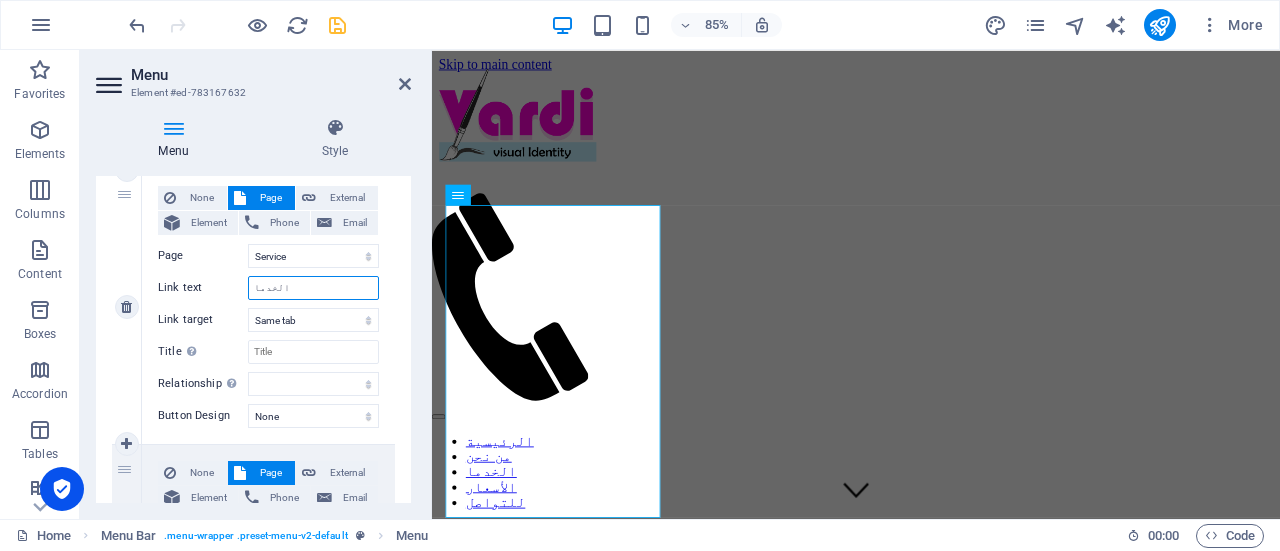 type on "الخدمات" 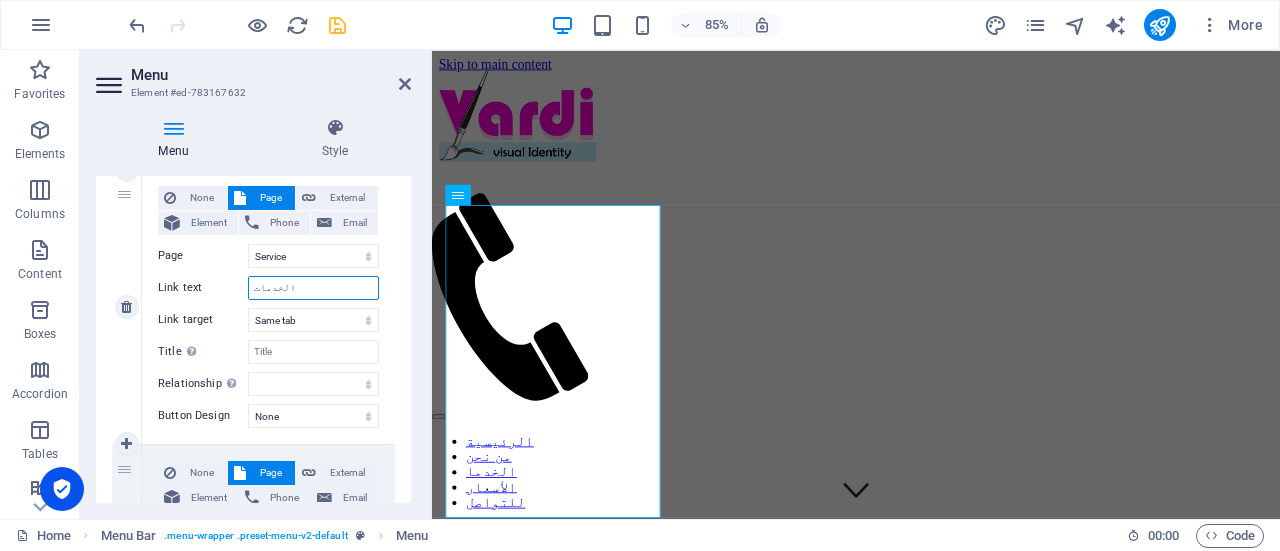 select 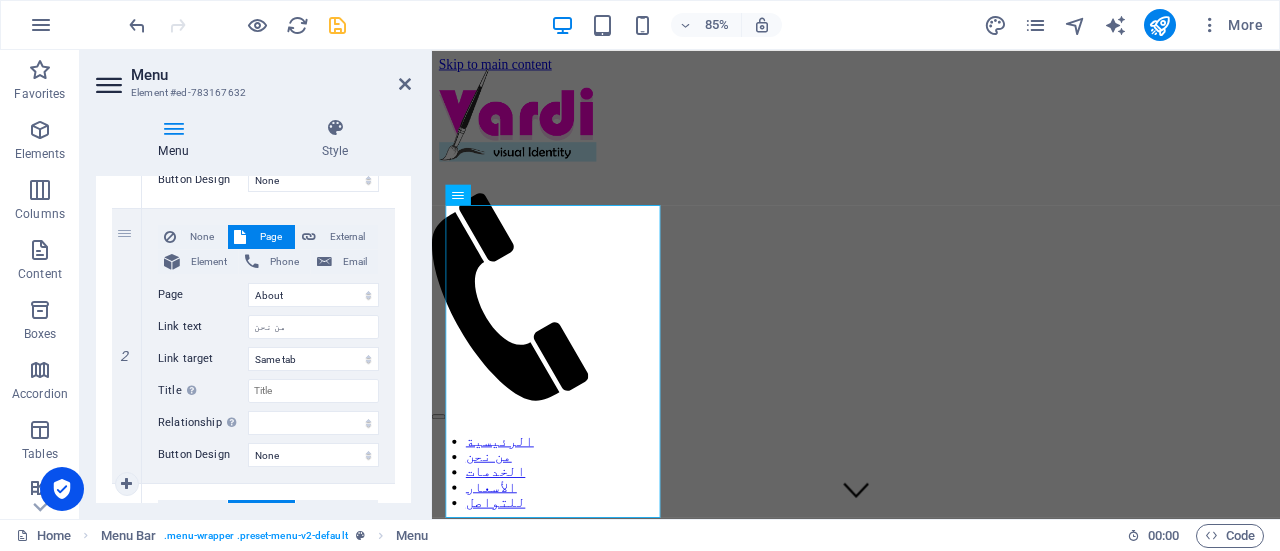 scroll, scrollTop: 430, scrollLeft: 0, axis: vertical 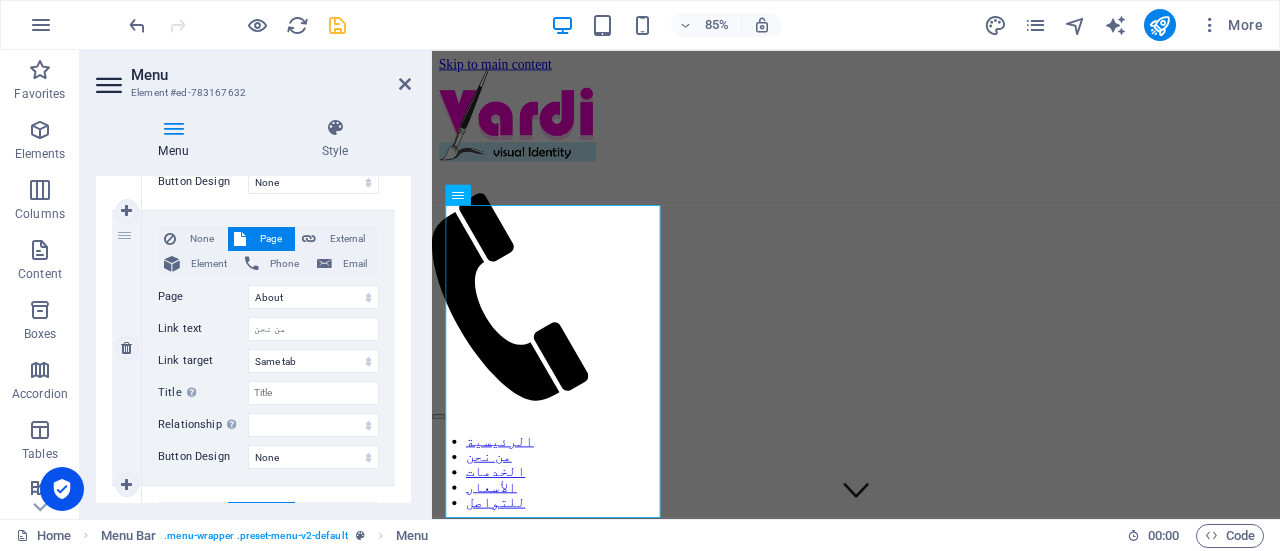 type on "الخدمات" 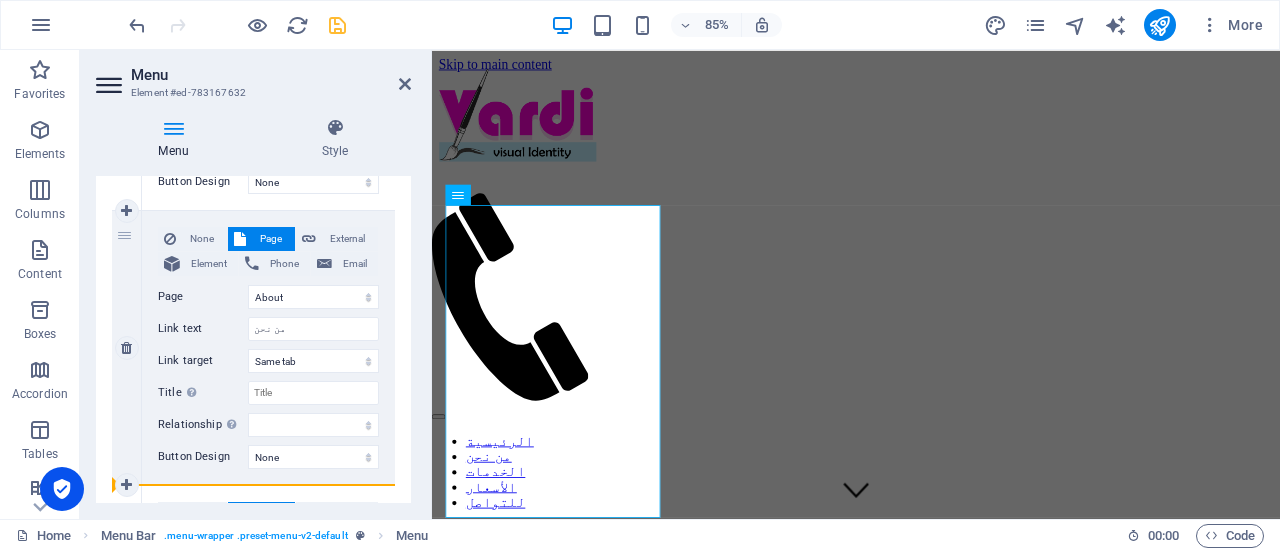 drag, startPoint x: 123, startPoint y: 238, endPoint x: 168, endPoint y: 483, distance: 249.09837 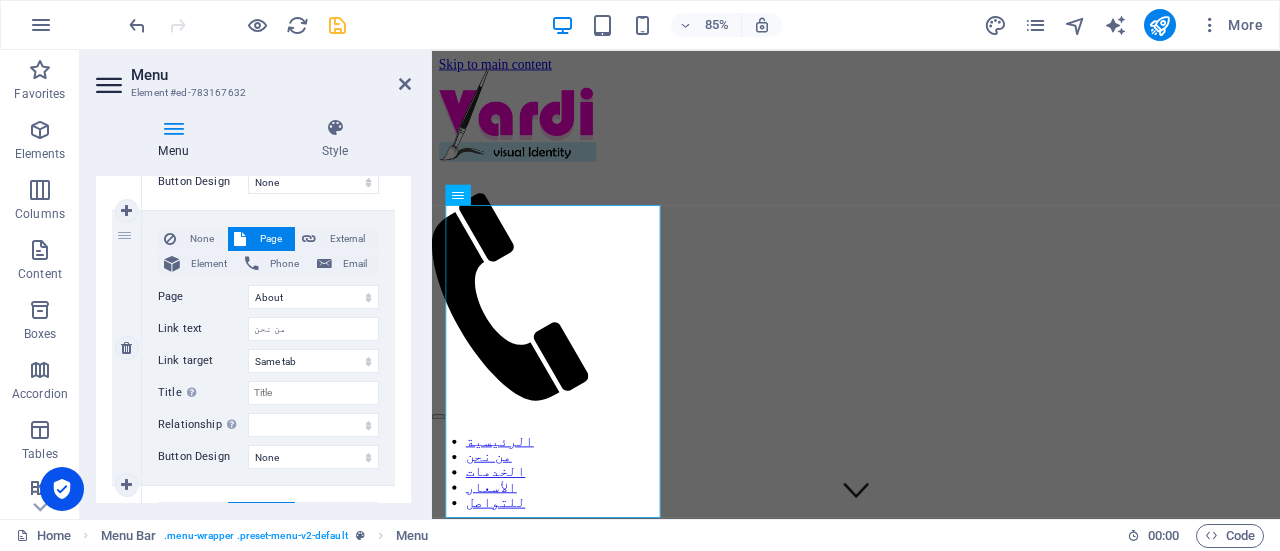 click on "2" at bounding box center (127, 348) 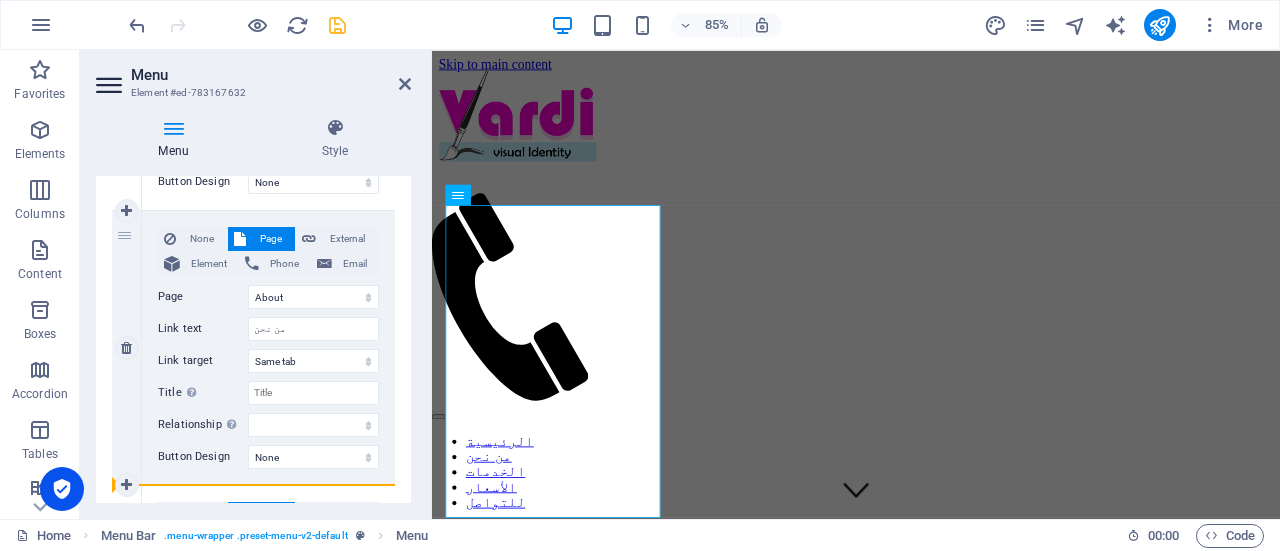 drag, startPoint x: 117, startPoint y: 233, endPoint x: 377, endPoint y: 387, distance: 302.18536 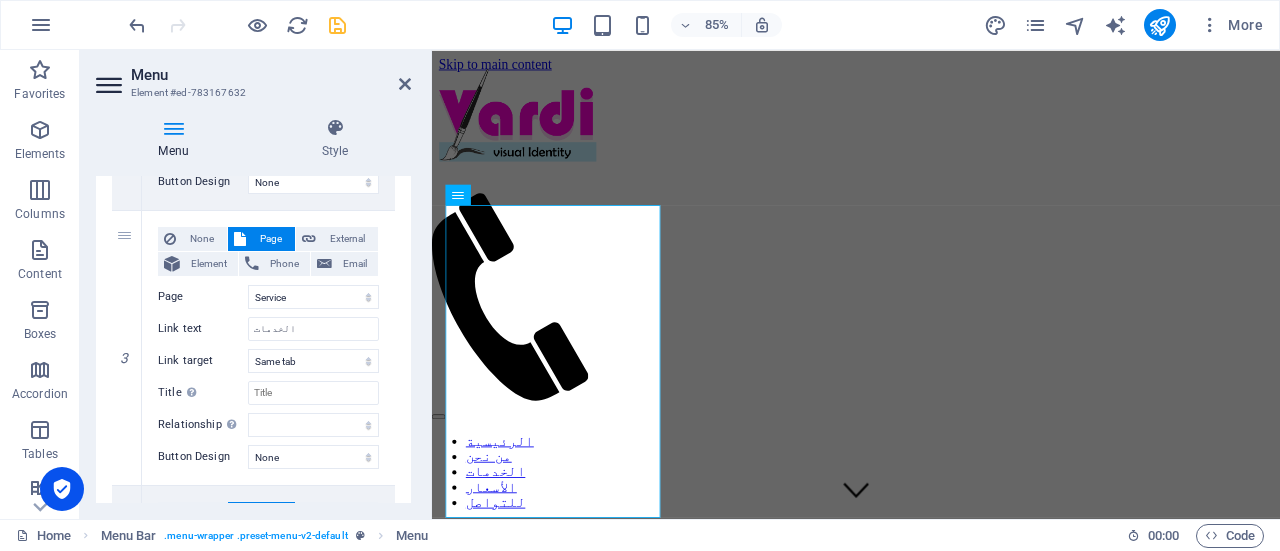 scroll, scrollTop: 701, scrollLeft: 0, axis: vertical 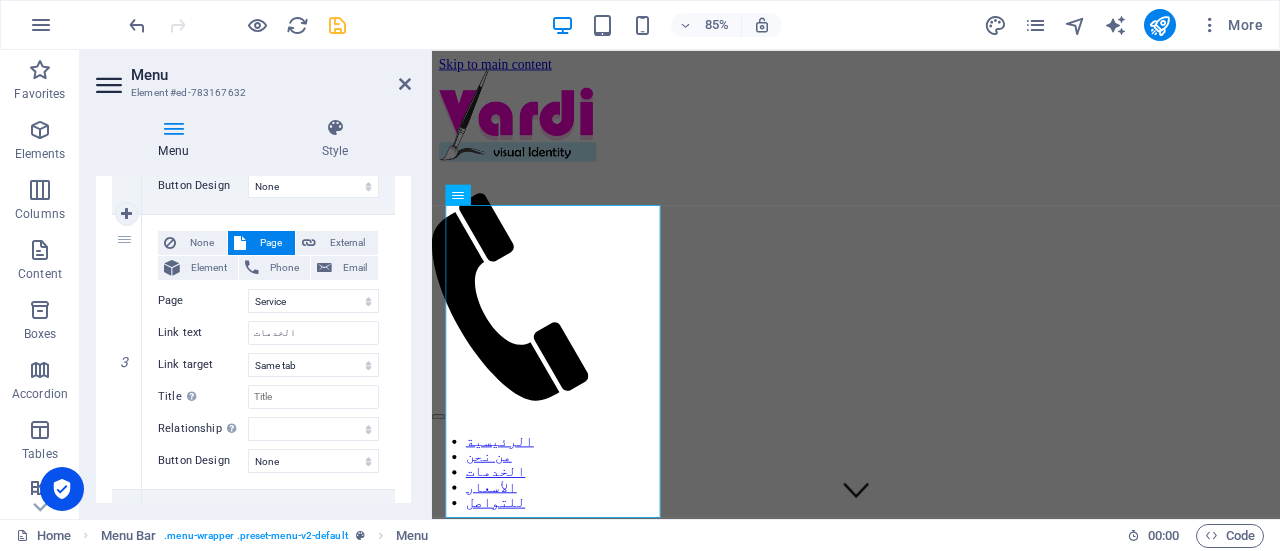 click on "2" at bounding box center (127, 77) 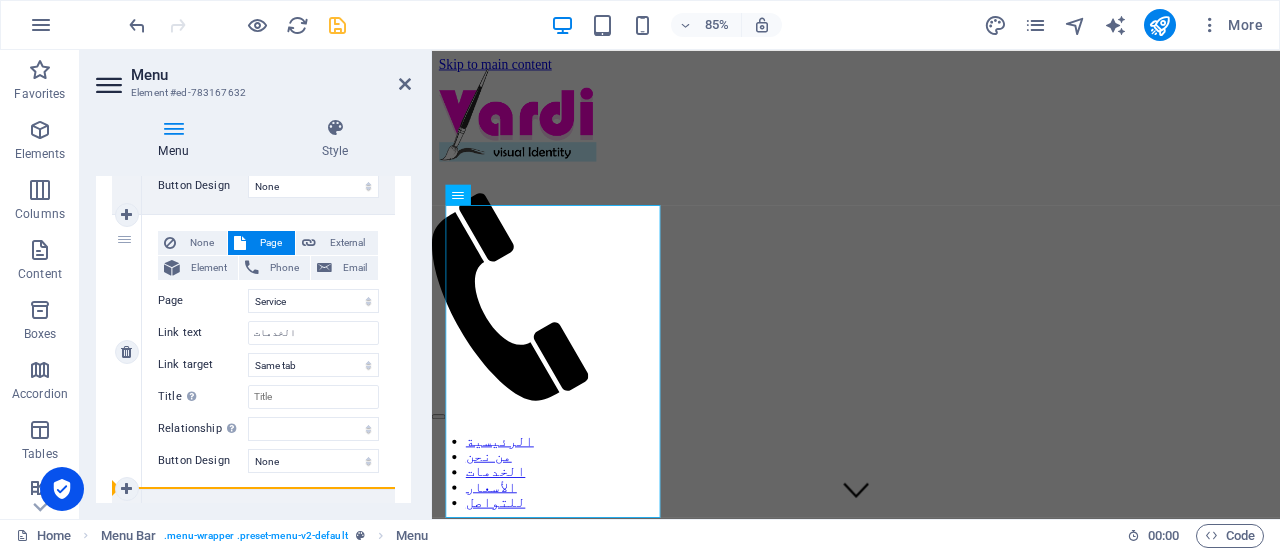 drag, startPoint x: 126, startPoint y: 190, endPoint x: 166, endPoint y: 445, distance: 258.1182 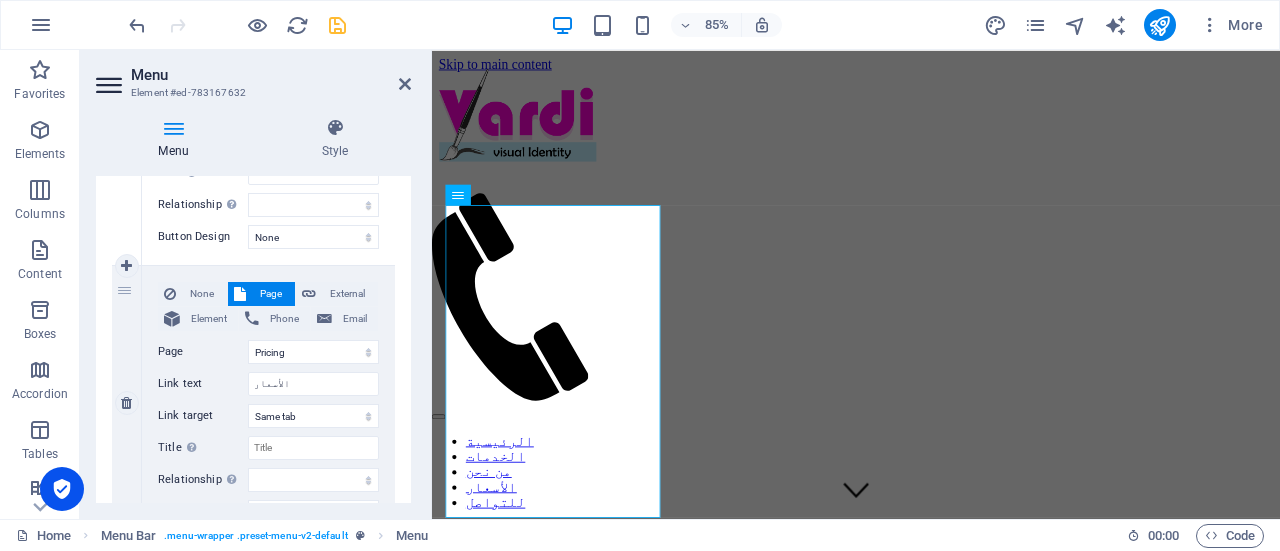 scroll, scrollTop: 923, scrollLeft: 0, axis: vertical 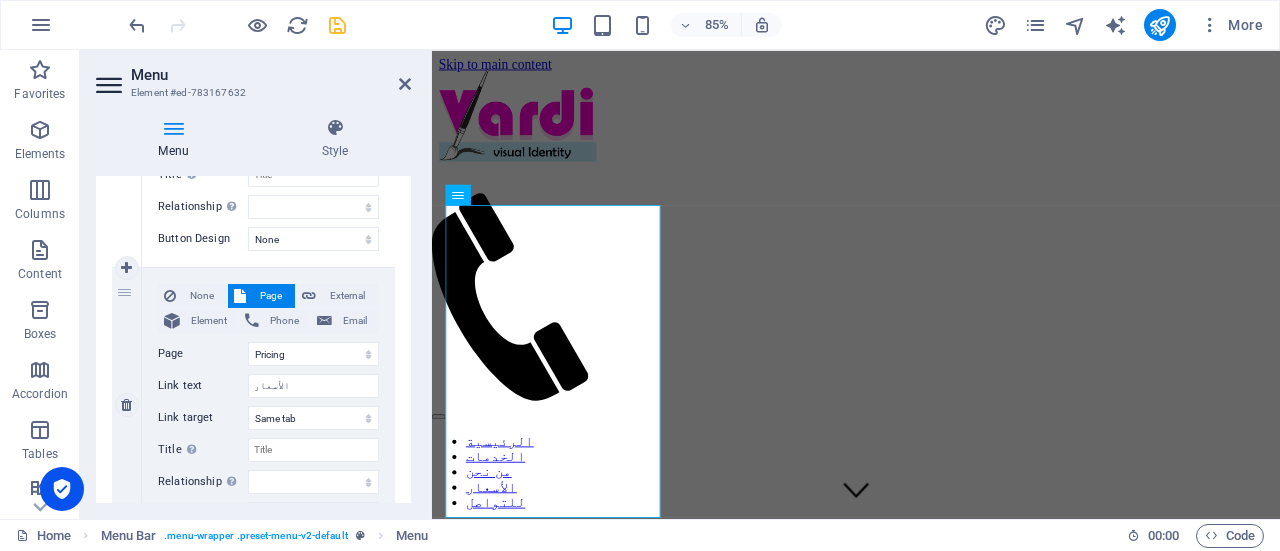 drag, startPoint x: 127, startPoint y: 220, endPoint x: 188, endPoint y: 502, distance: 288.5221 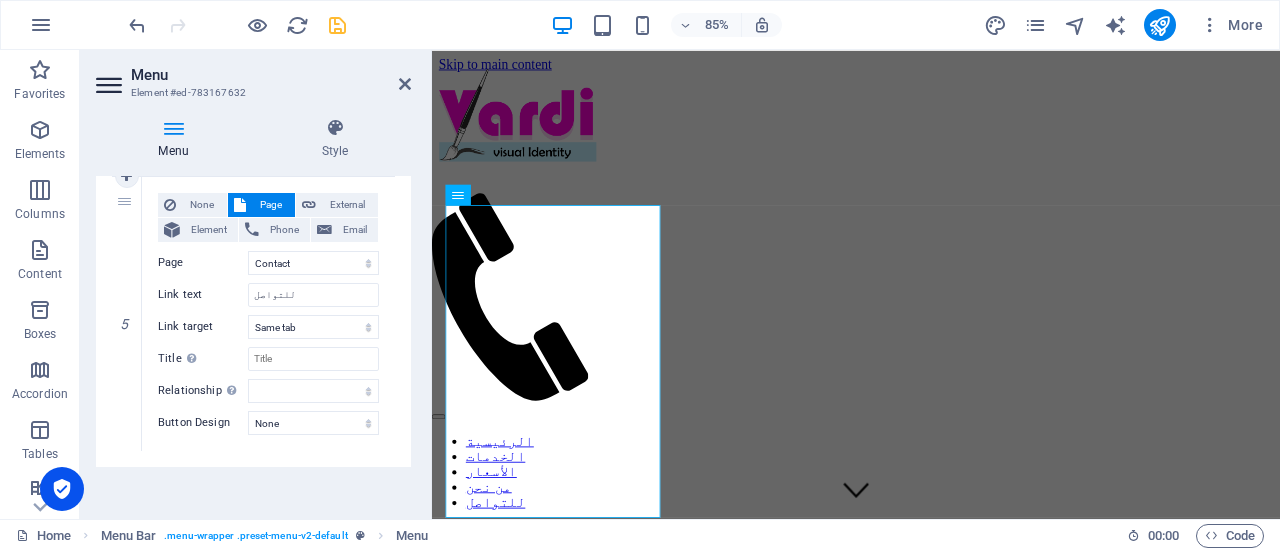 scroll, scrollTop: 1291, scrollLeft: 0, axis: vertical 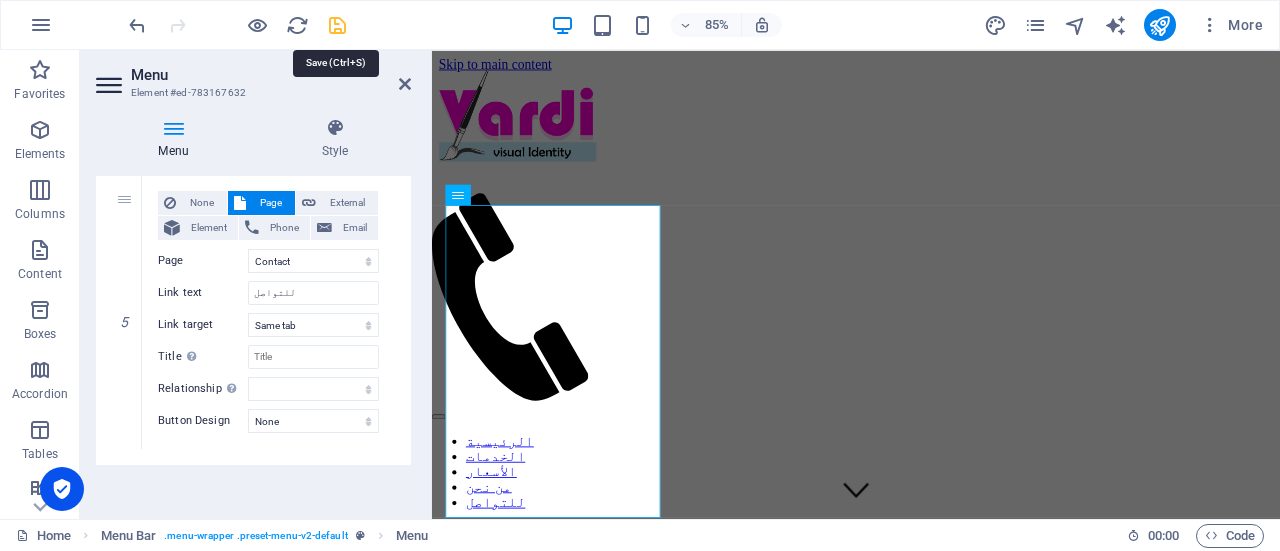click at bounding box center (337, 25) 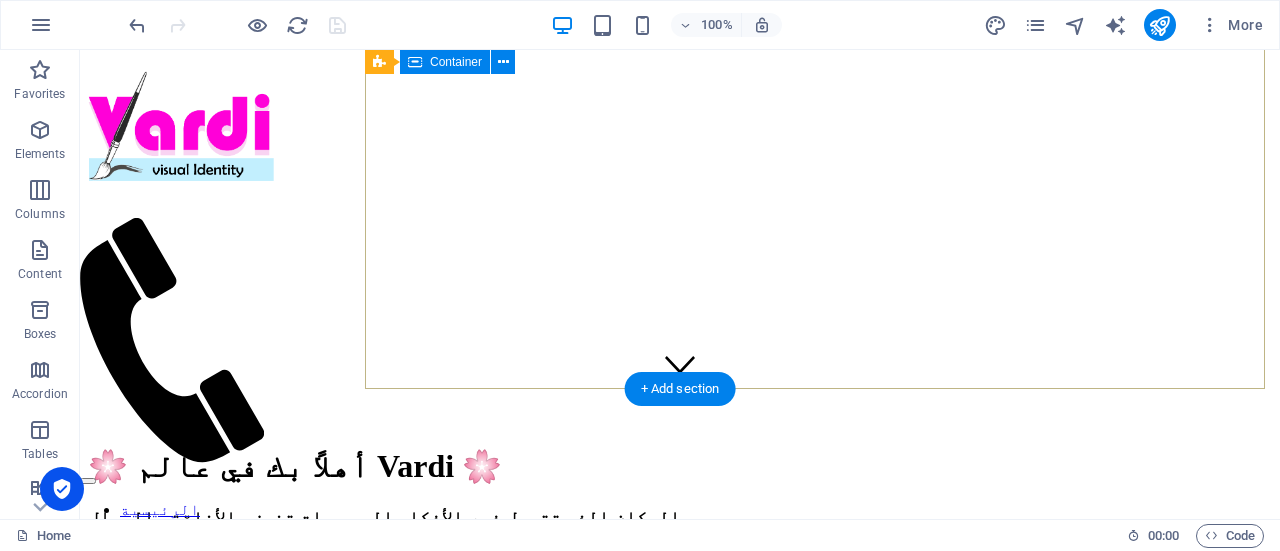 scroll, scrollTop: 0, scrollLeft: 0, axis: both 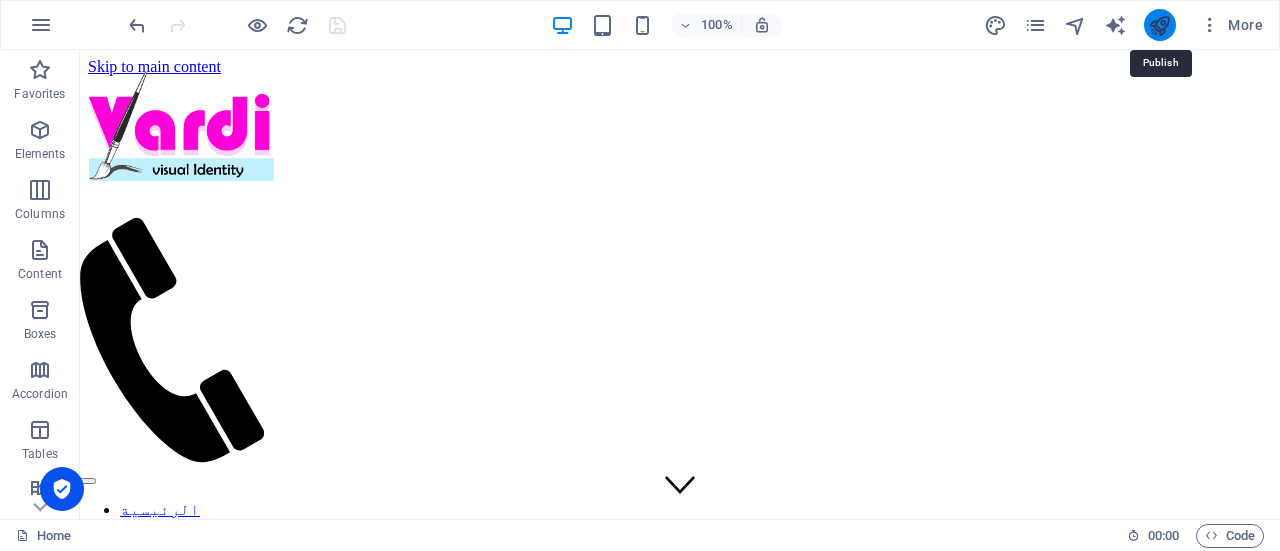 click at bounding box center [1159, 25] 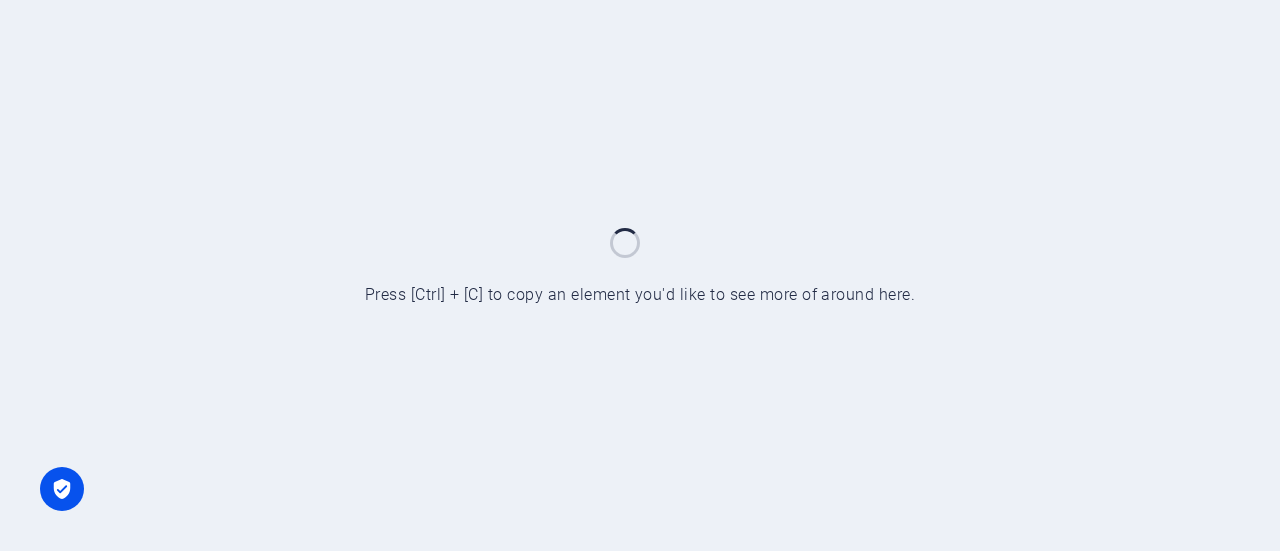 scroll, scrollTop: 0, scrollLeft: 0, axis: both 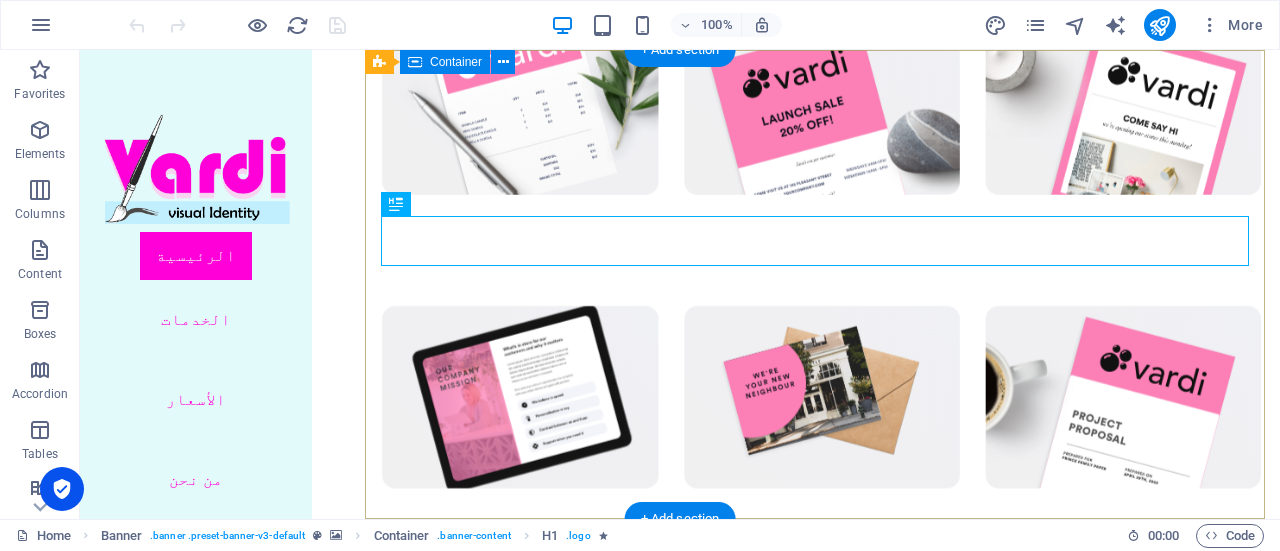 click on "🌸 أهلاً بك في عالم Vardi 🌸 المكان الذي تتحول فيه الأفكار إلى هويات تنبض بالأناقة والجمال Learn more" at bounding box center (822, 667) 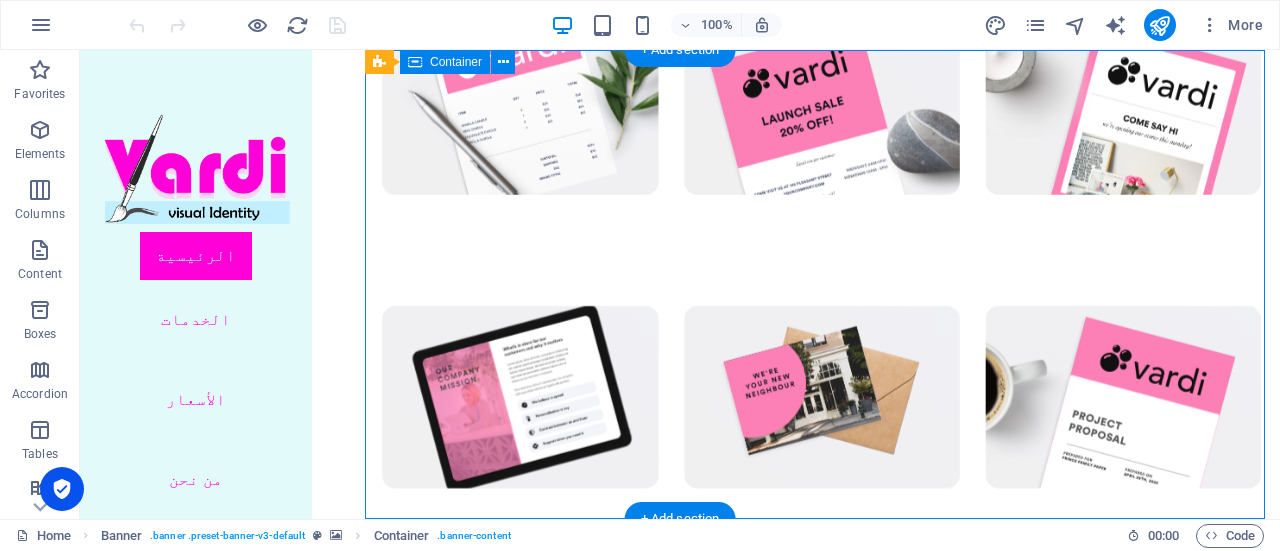 click on "🌸 أهلاً بك في عالم Vardi 🌸 المكان الذي تتحول فيه الأفكار إلى هويات تنبض بالأناقة والجمال Learn more" at bounding box center [822, 667] 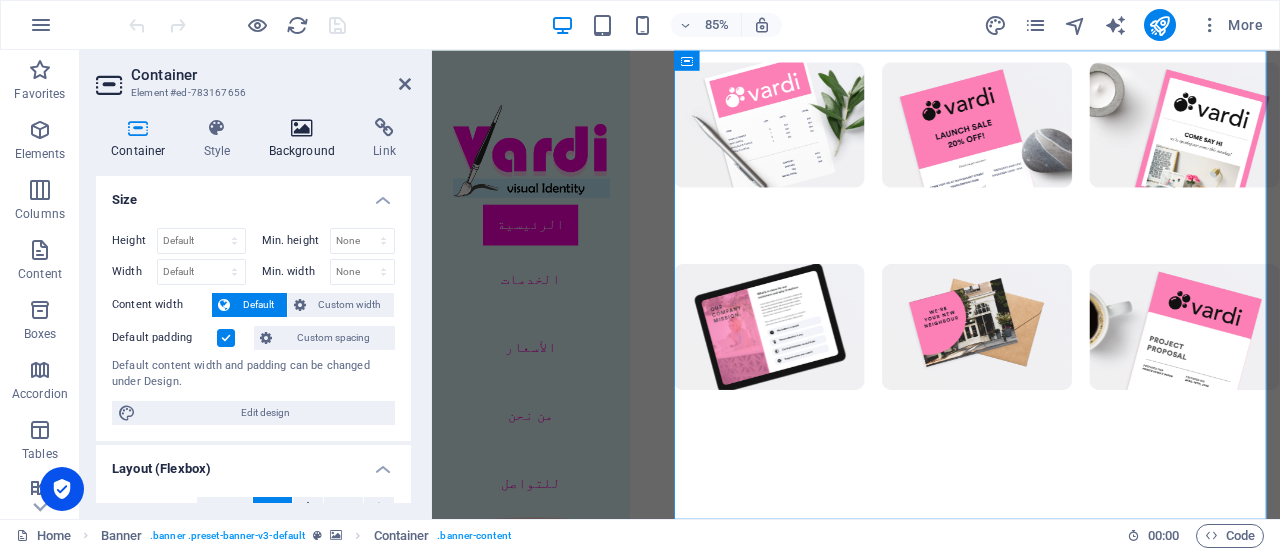click on "Background" at bounding box center [306, 139] 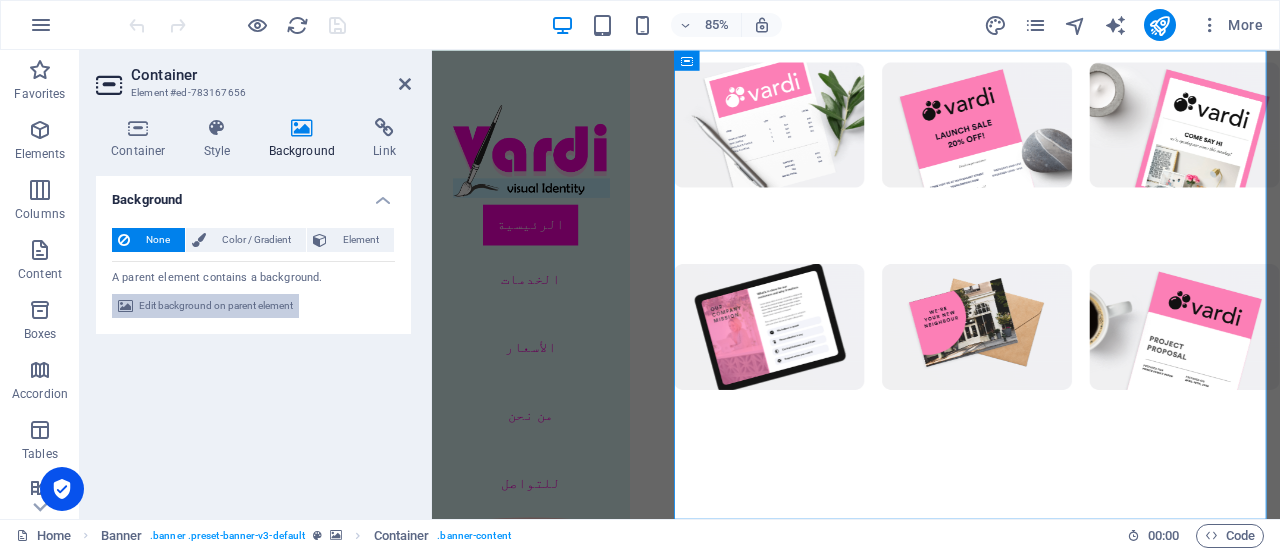click on "Edit background on parent element" at bounding box center [216, 306] 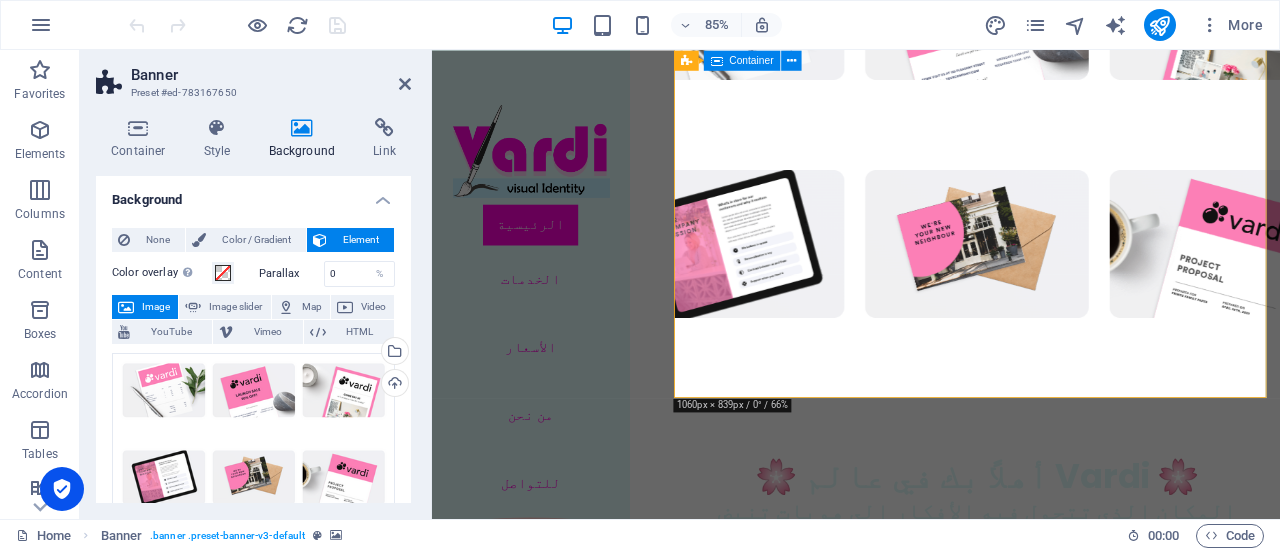scroll, scrollTop: 139, scrollLeft: 0, axis: vertical 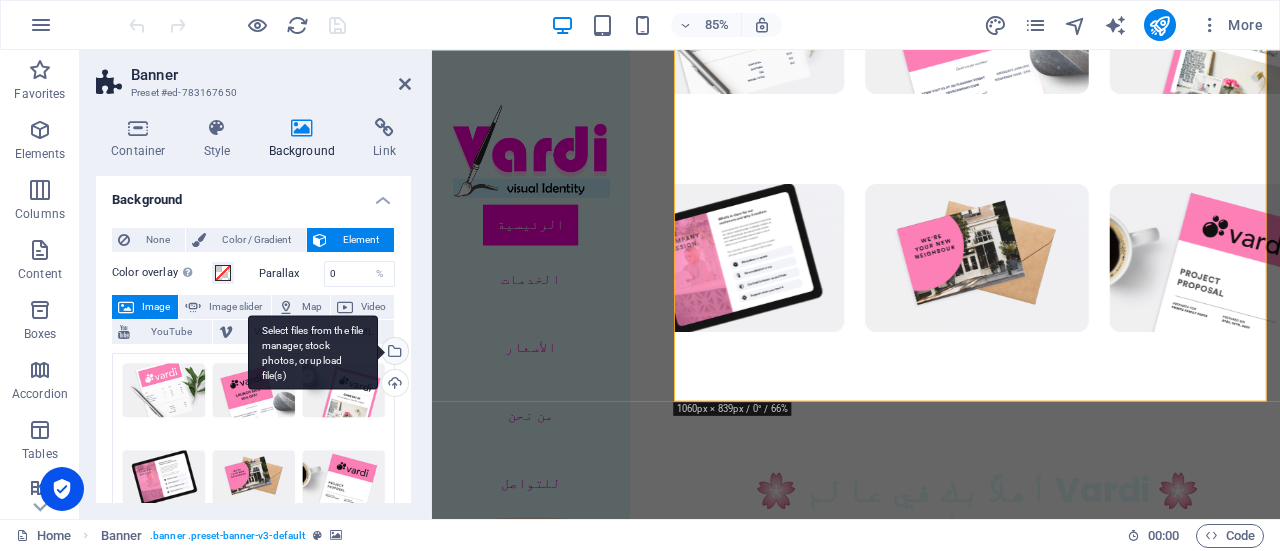click on "Select files from the file manager, stock photos, or upload file(s)" at bounding box center (393, 353) 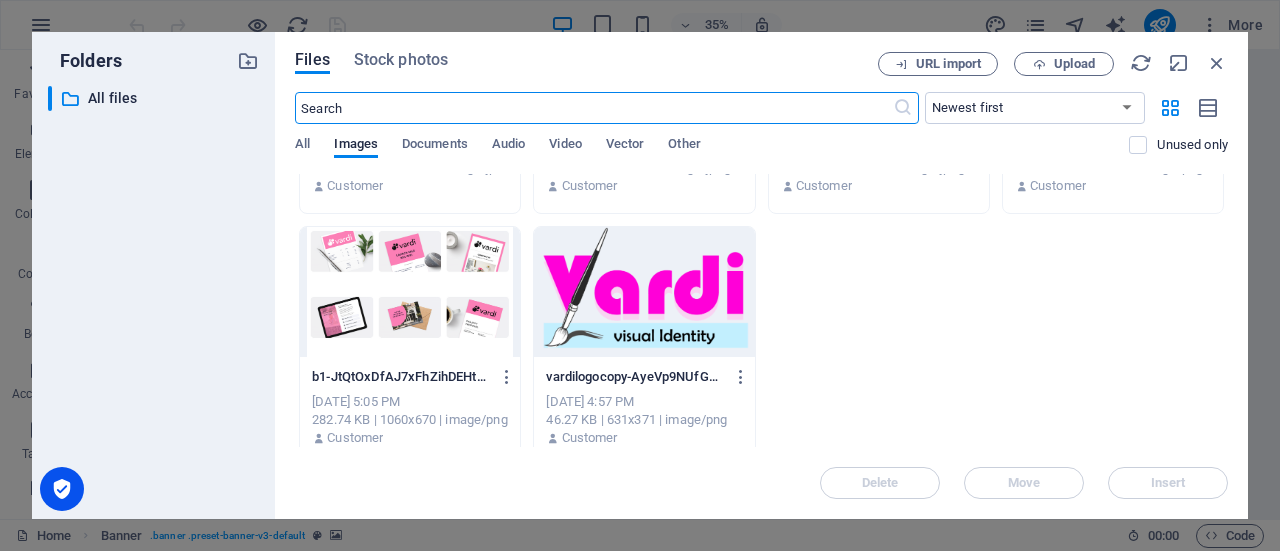 scroll, scrollTop: 202, scrollLeft: 0, axis: vertical 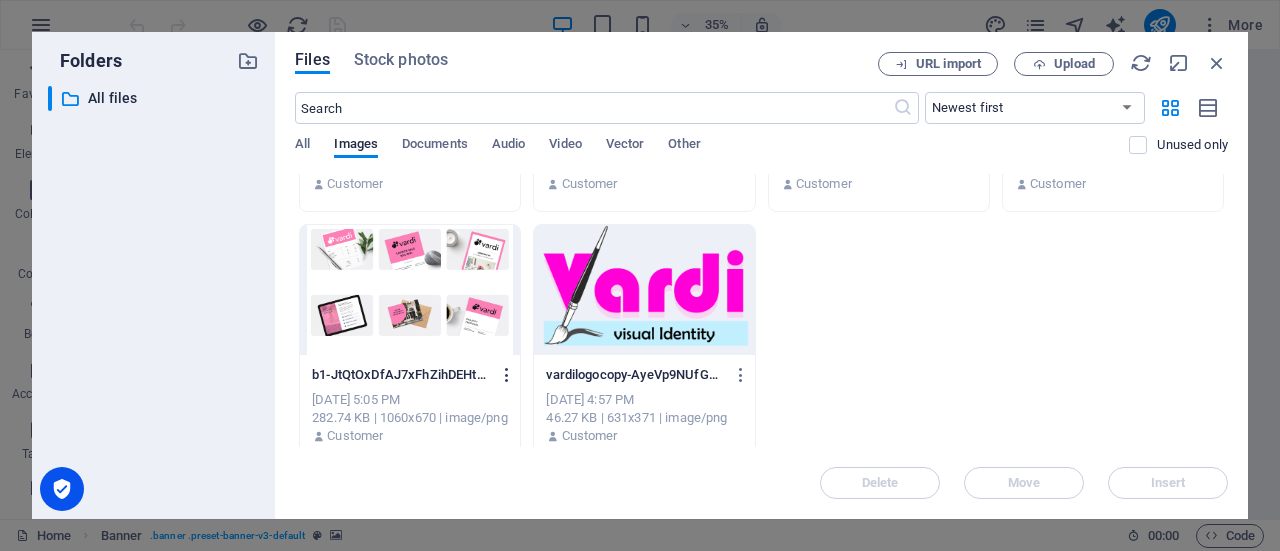 click at bounding box center (507, 375) 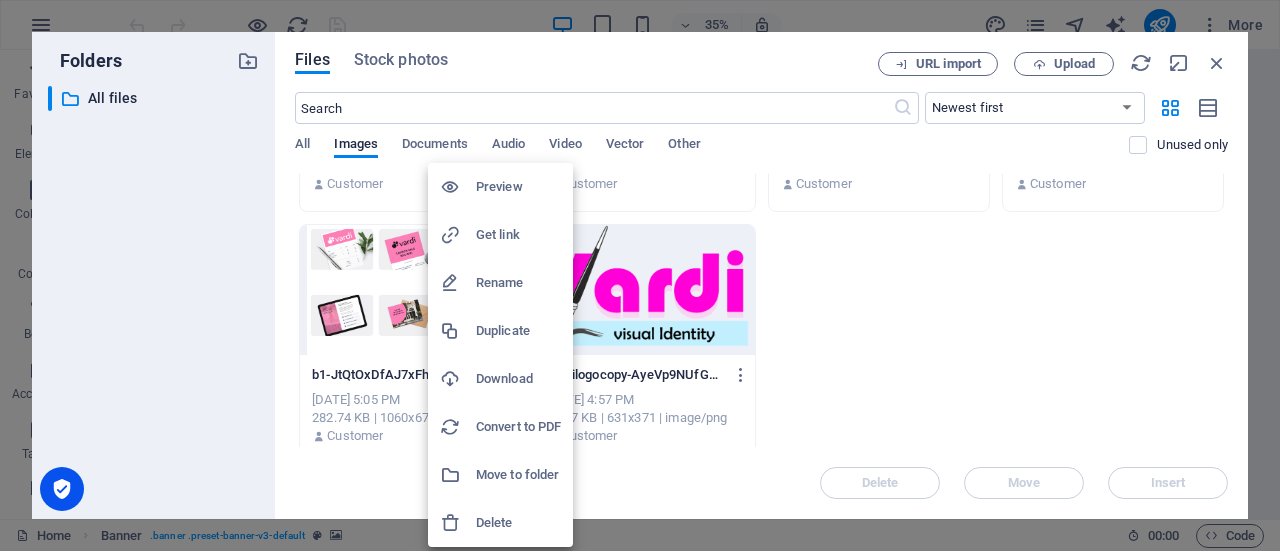 click at bounding box center [458, 523] 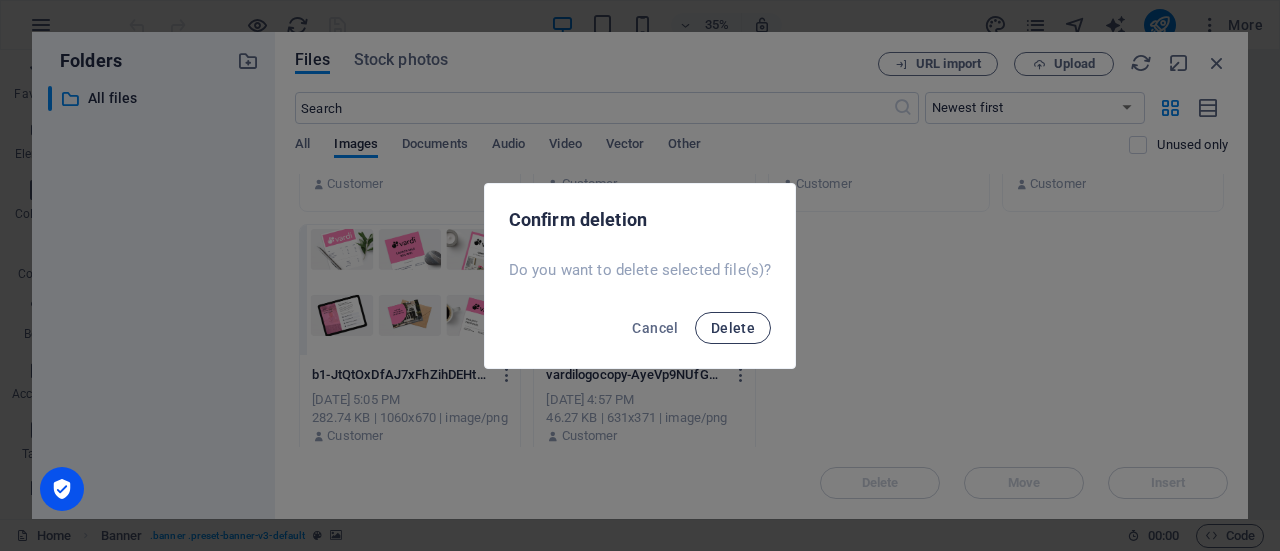 click on "Delete" at bounding box center [733, 328] 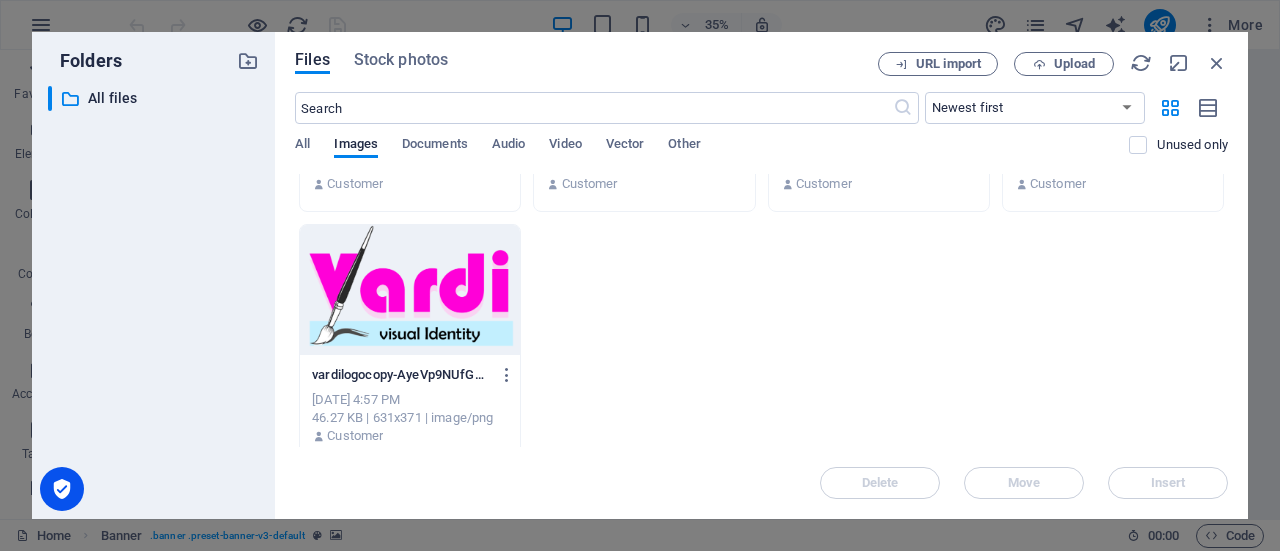 scroll, scrollTop: 0, scrollLeft: 0, axis: both 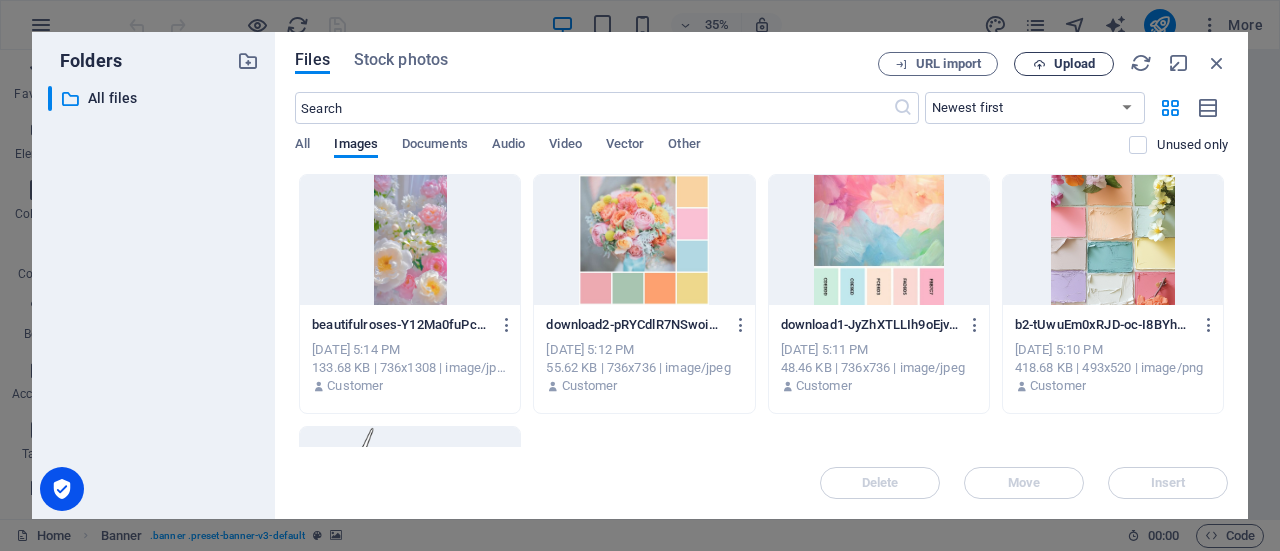 click at bounding box center [1039, 64] 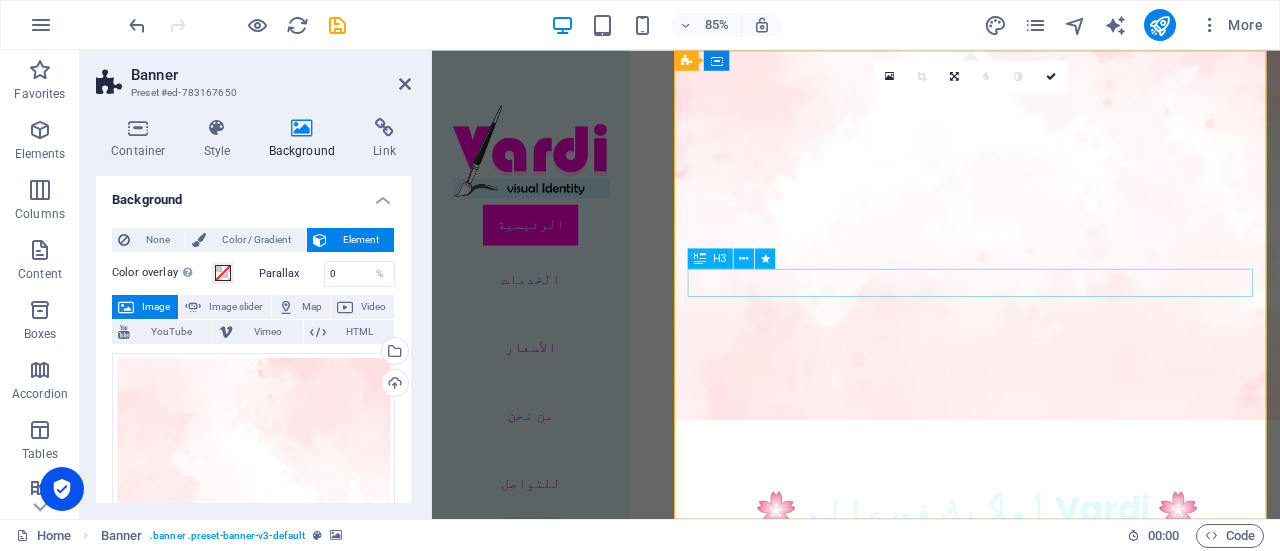 scroll, scrollTop: 0, scrollLeft: 0, axis: both 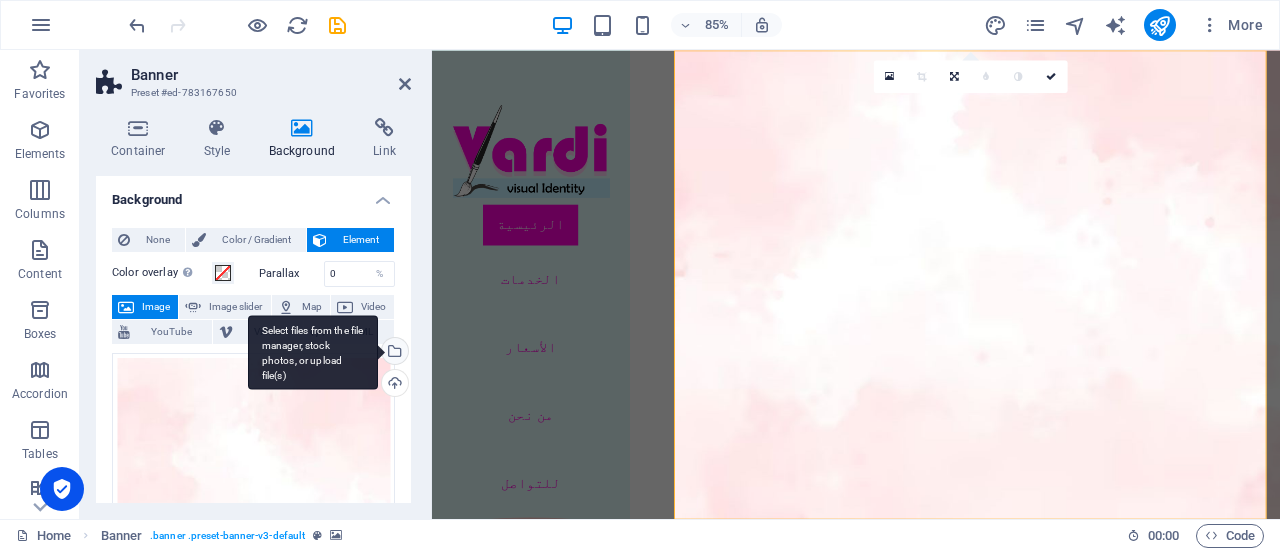 click on "Select files from the file manager, stock photos, or upload file(s)" at bounding box center (393, 353) 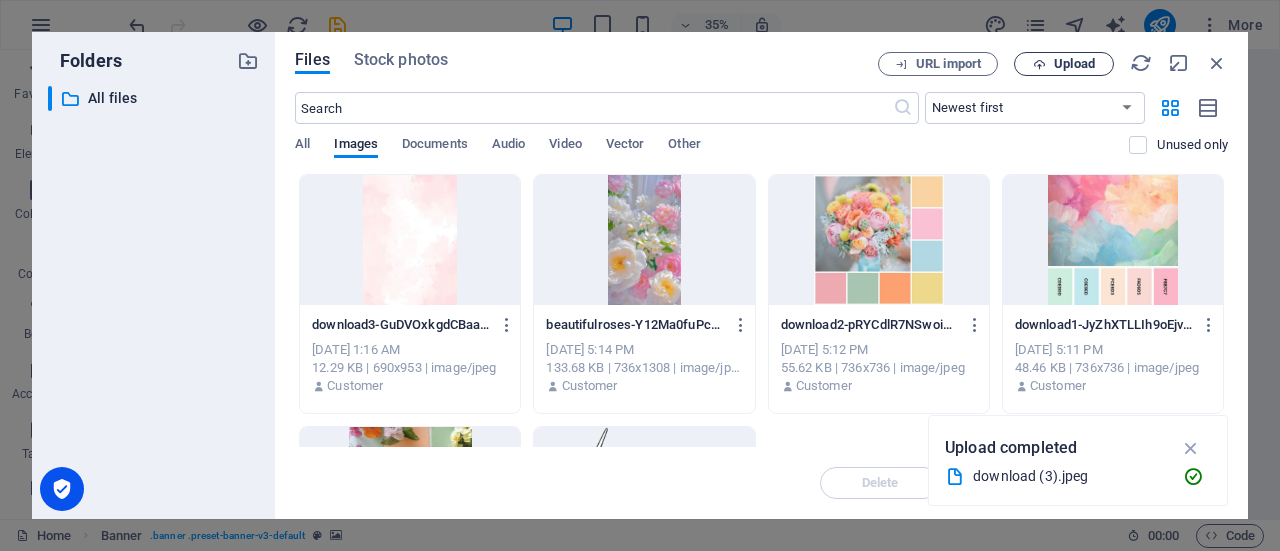 click on "Upload" at bounding box center [1064, 64] 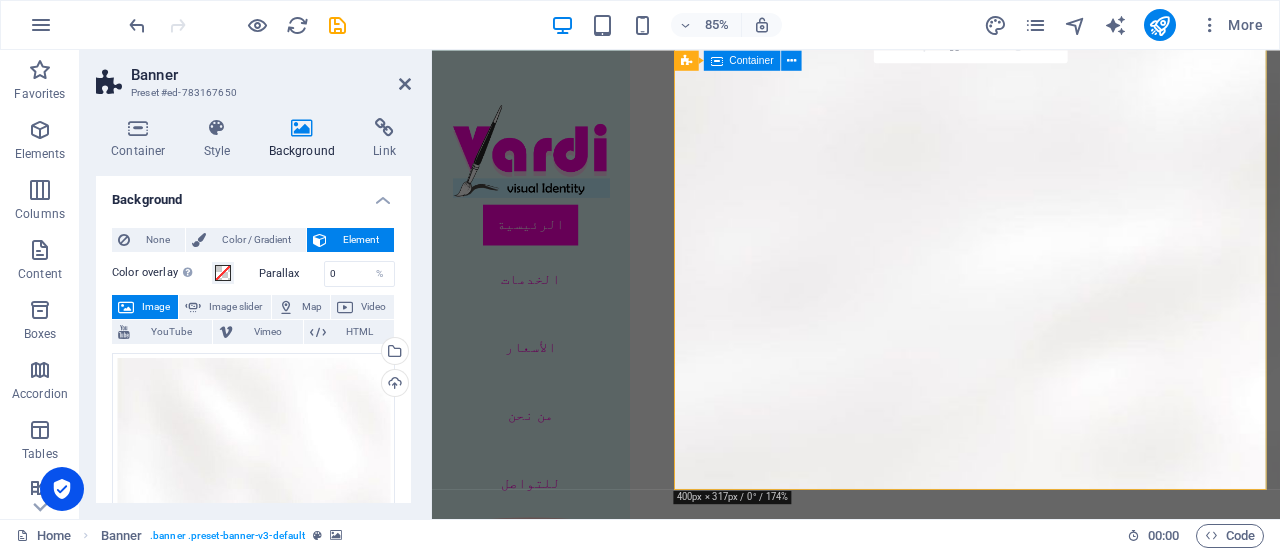 scroll, scrollTop: 24, scrollLeft: 0, axis: vertical 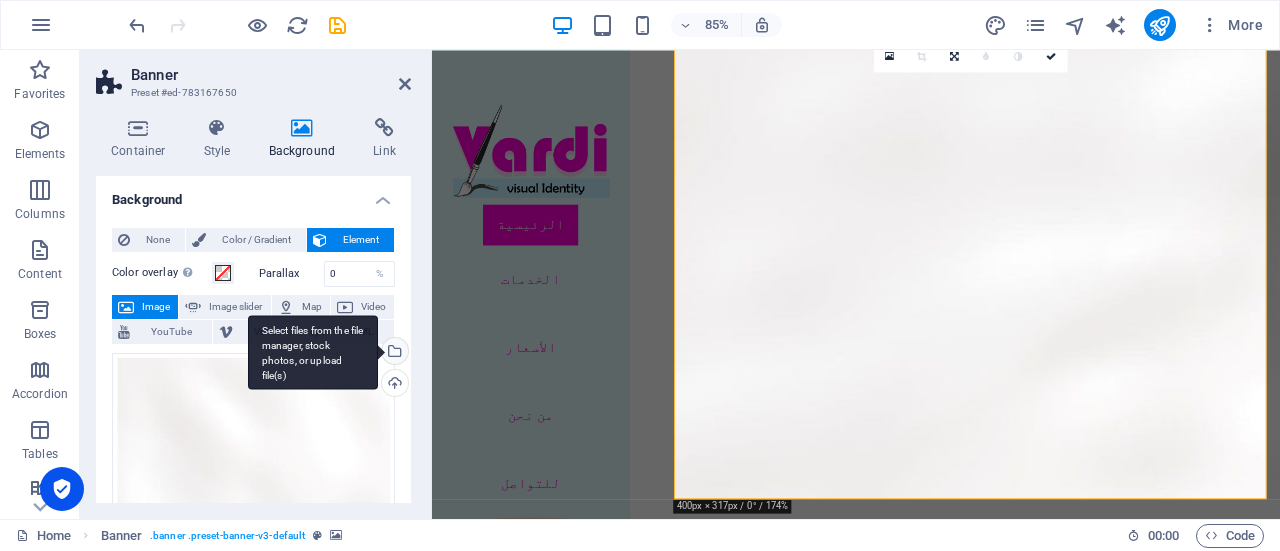 click on "Select files from the file manager, stock photos, or upload file(s)" at bounding box center (393, 353) 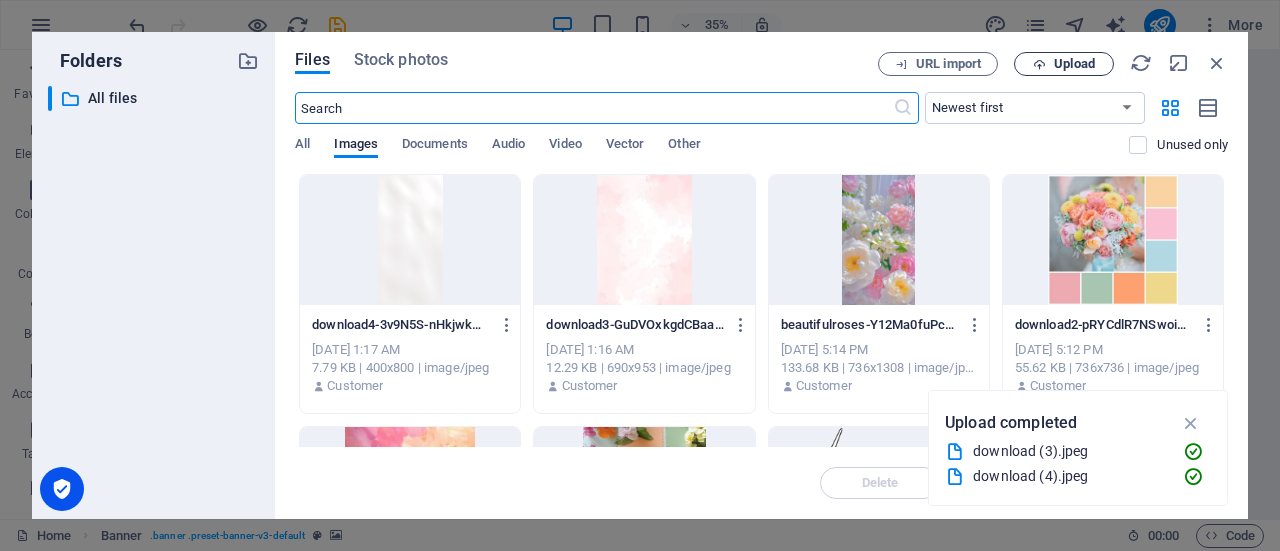 click on "Upload" at bounding box center (1074, 64) 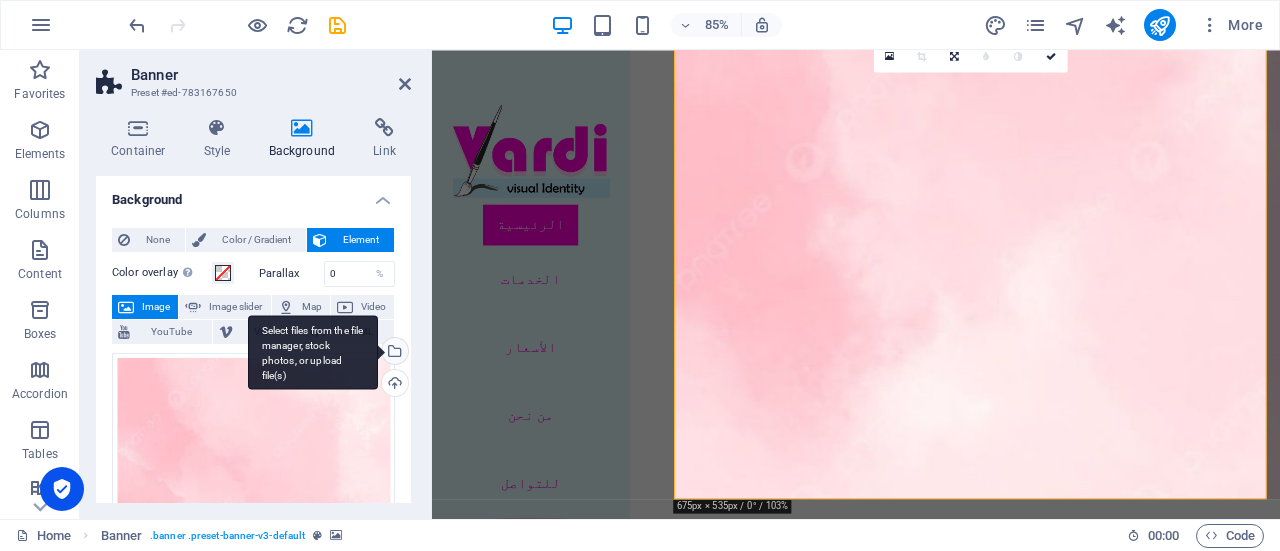 click on "Select files from the file manager, stock photos, or upload file(s)" at bounding box center (393, 353) 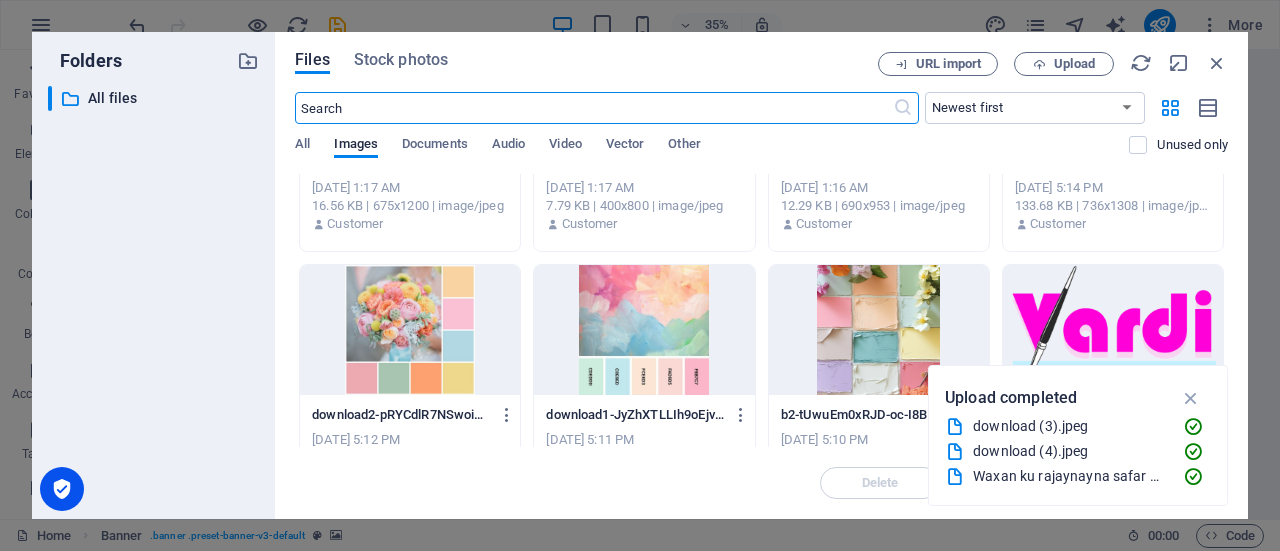scroll, scrollTop: 0, scrollLeft: 0, axis: both 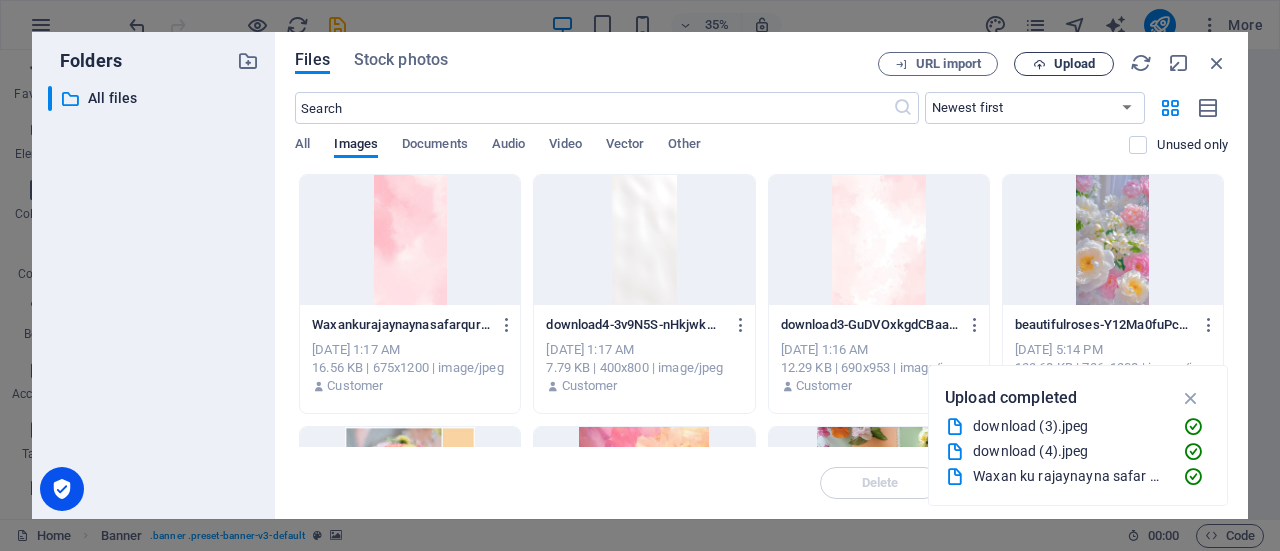 click on "Upload" at bounding box center (1074, 64) 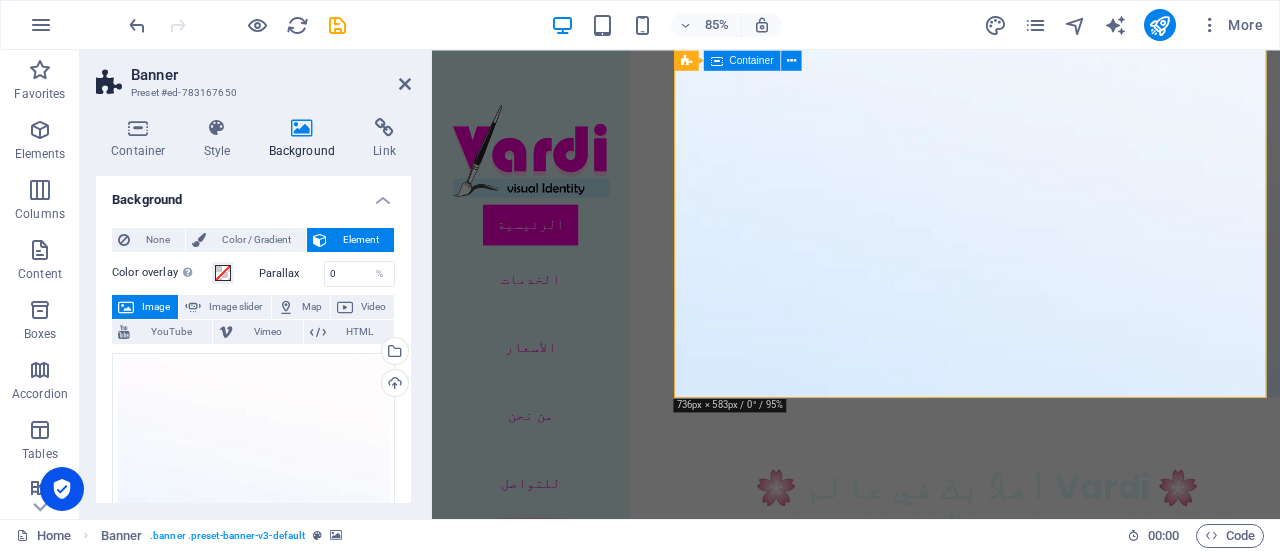 scroll, scrollTop: 0, scrollLeft: 0, axis: both 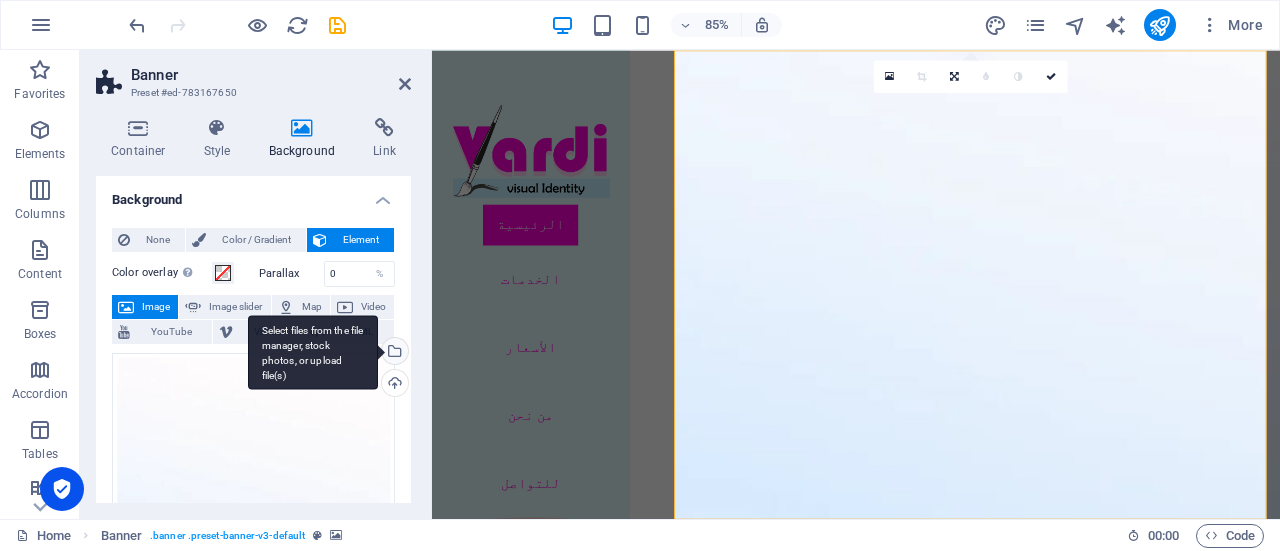 click on "Select files from the file manager, stock photos, or upload file(s)" at bounding box center [393, 353] 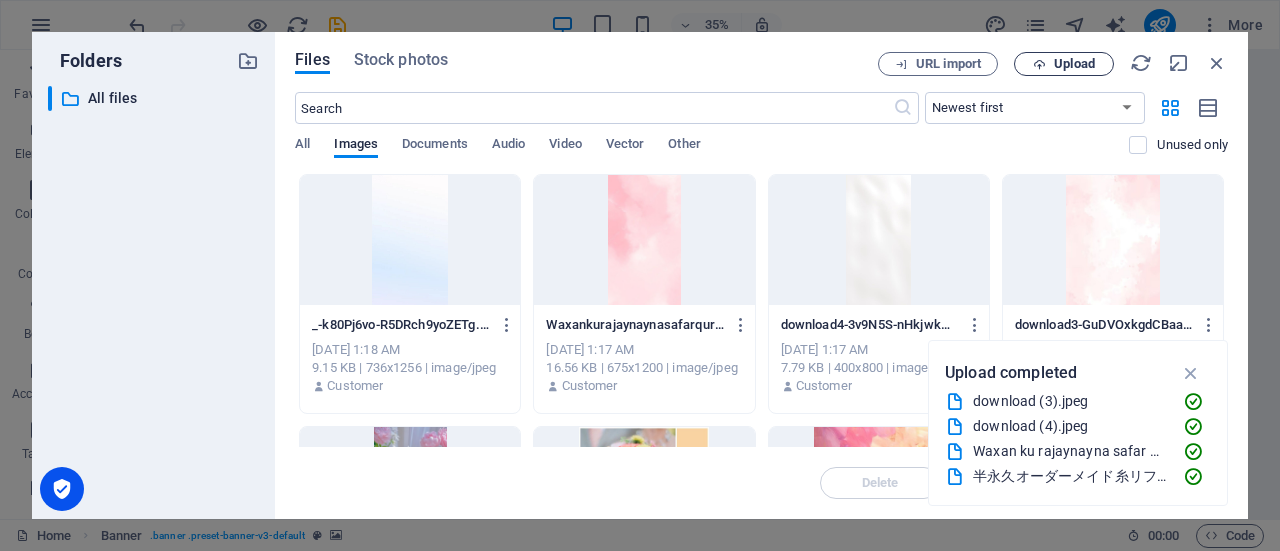 click at bounding box center (1039, 64) 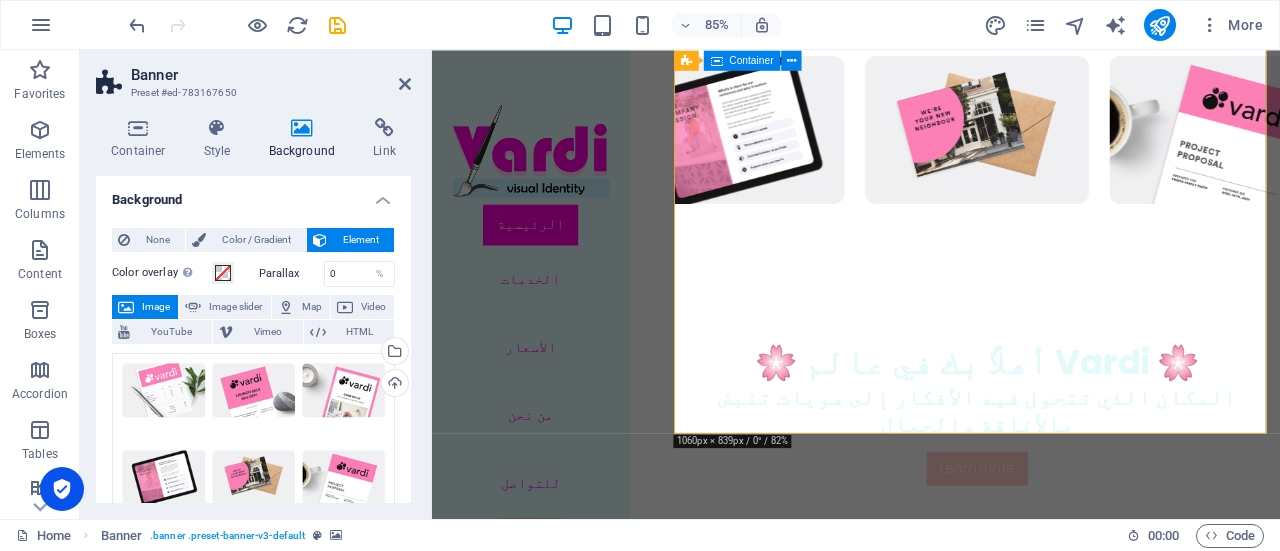 scroll, scrollTop: 0, scrollLeft: 0, axis: both 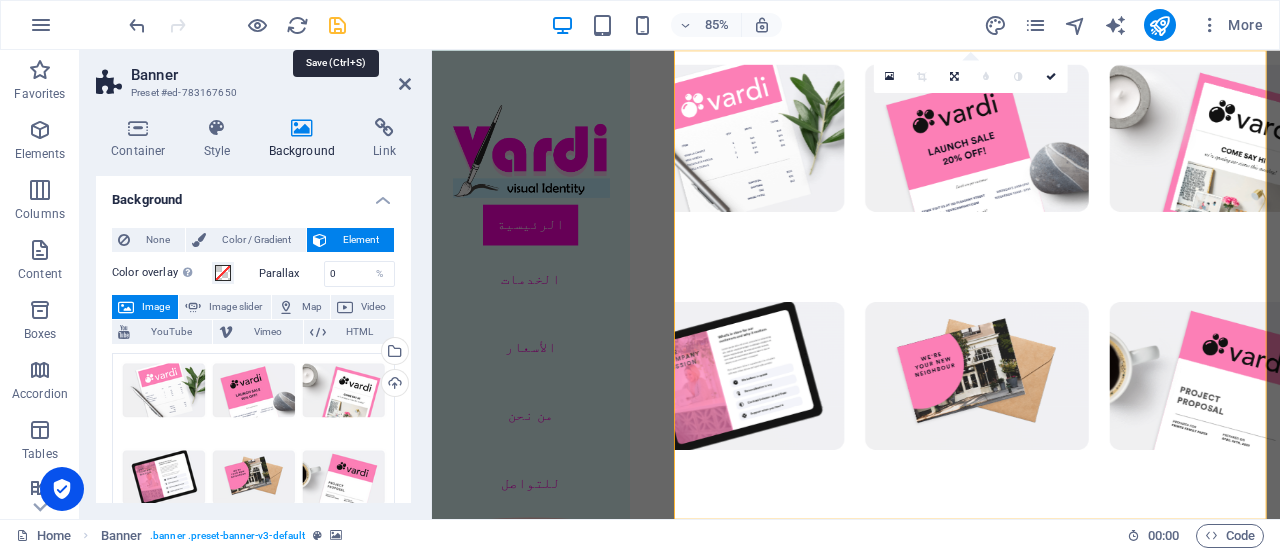 click at bounding box center [337, 25] 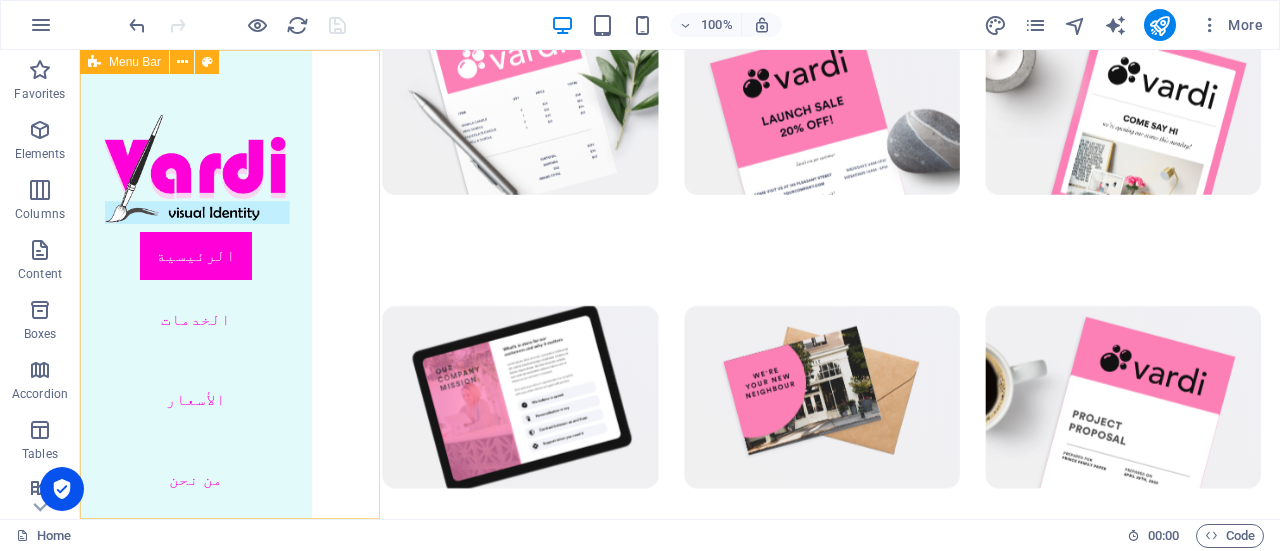 click on "الرئيسية الخدمات الأسعار من نحن للتواصل" at bounding box center [196, 284] 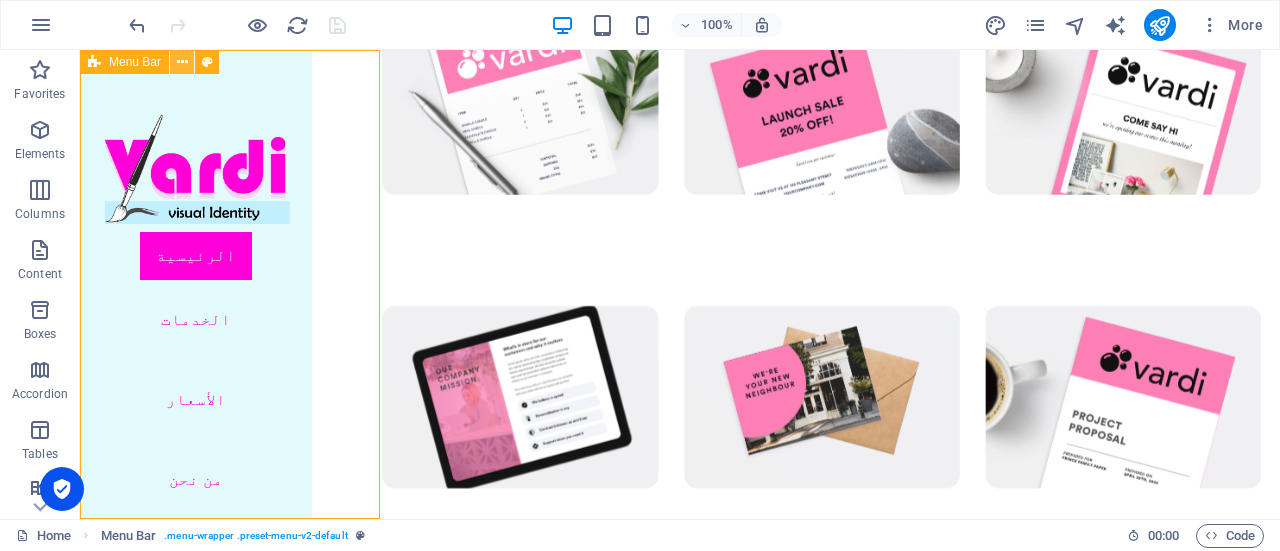 click at bounding box center (182, 62) 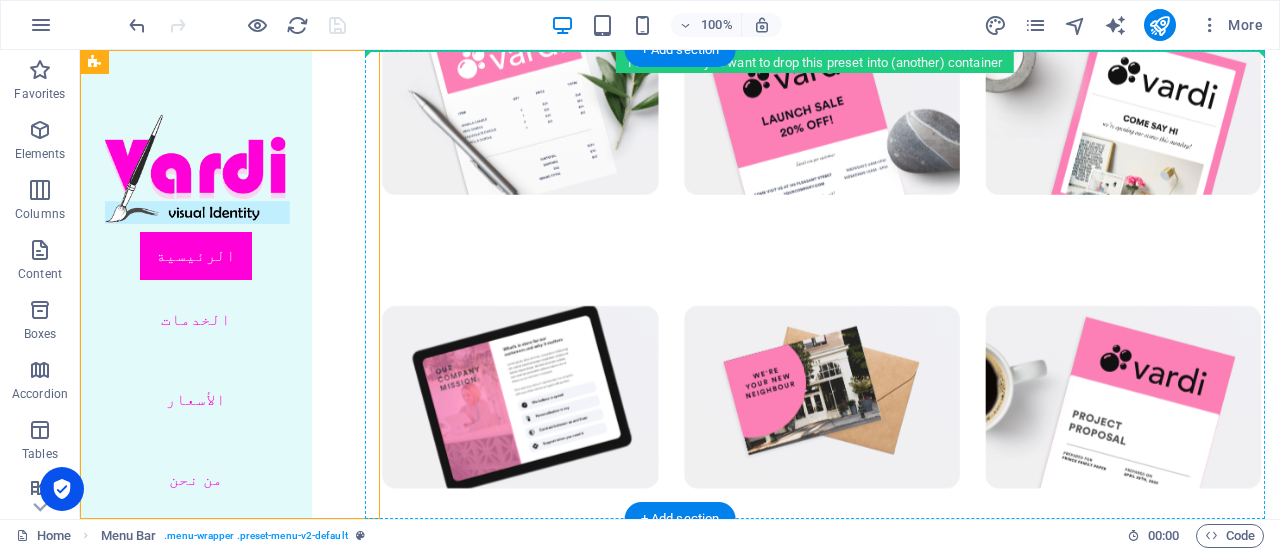 drag, startPoint x: 213, startPoint y: 115, endPoint x: 1227, endPoint y: 101, distance: 1014.0966 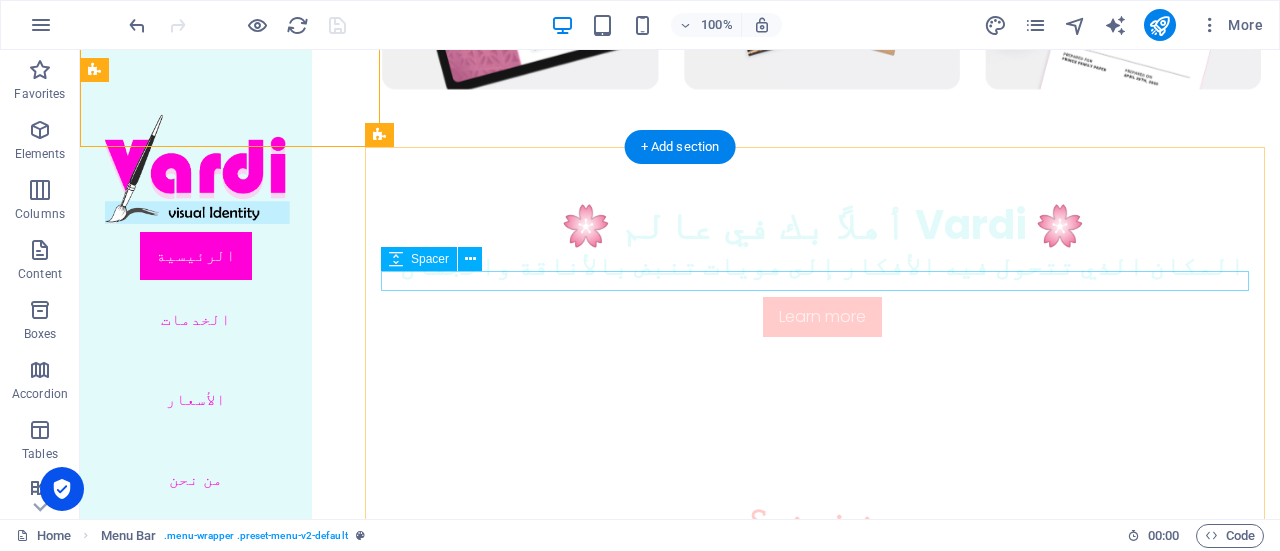 scroll, scrollTop: 0, scrollLeft: 0, axis: both 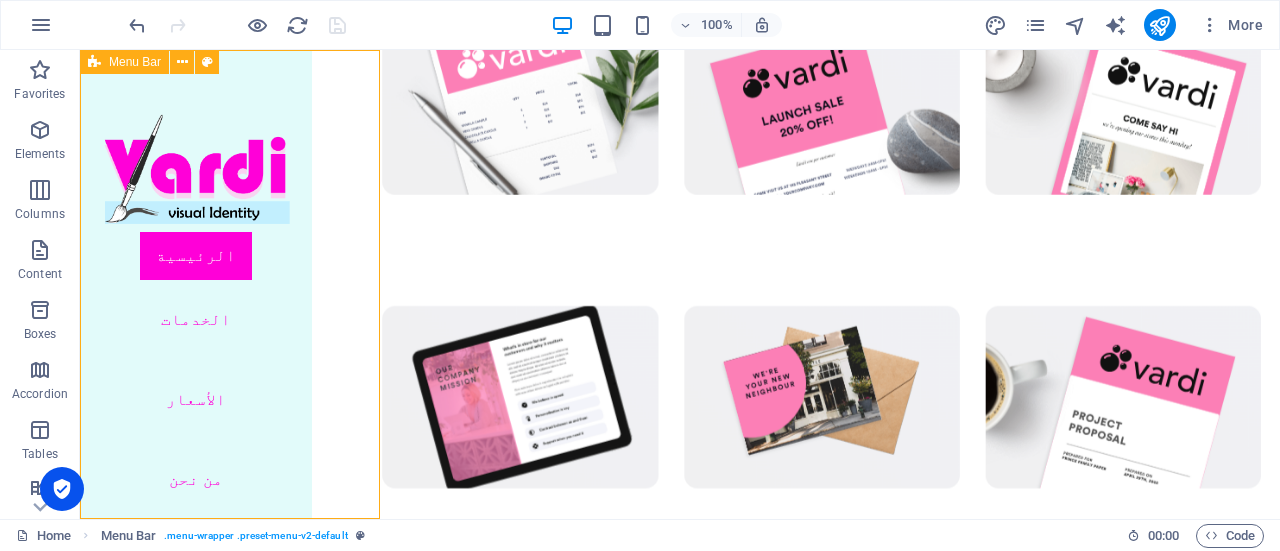 click on "الرئيسية الخدمات الأسعار من نحن للتواصل" at bounding box center (196, 284) 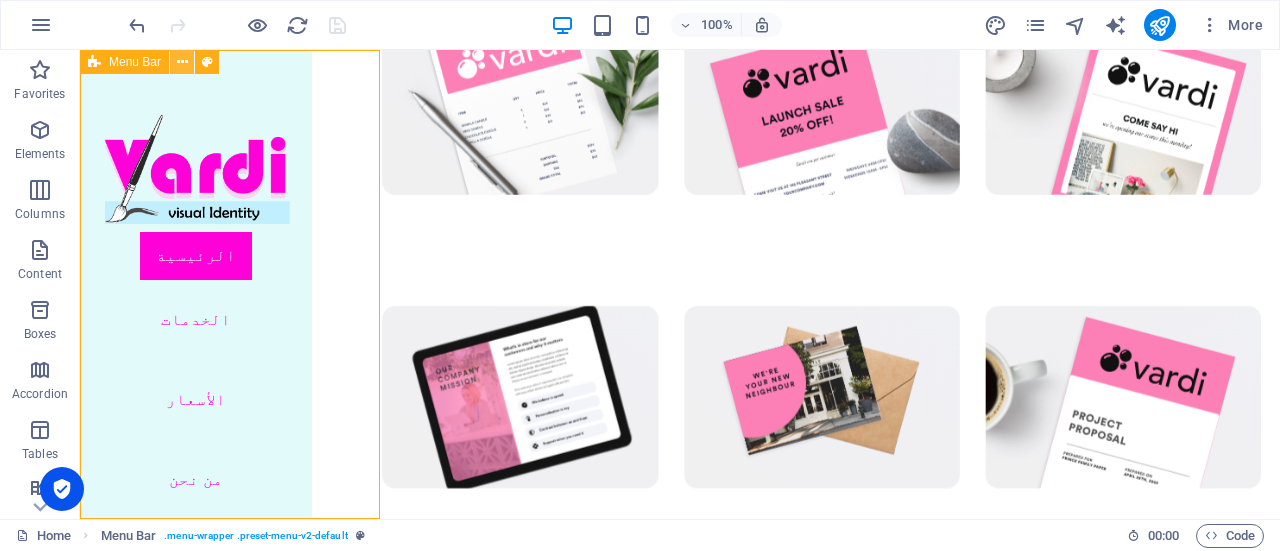 click at bounding box center (182, 62) 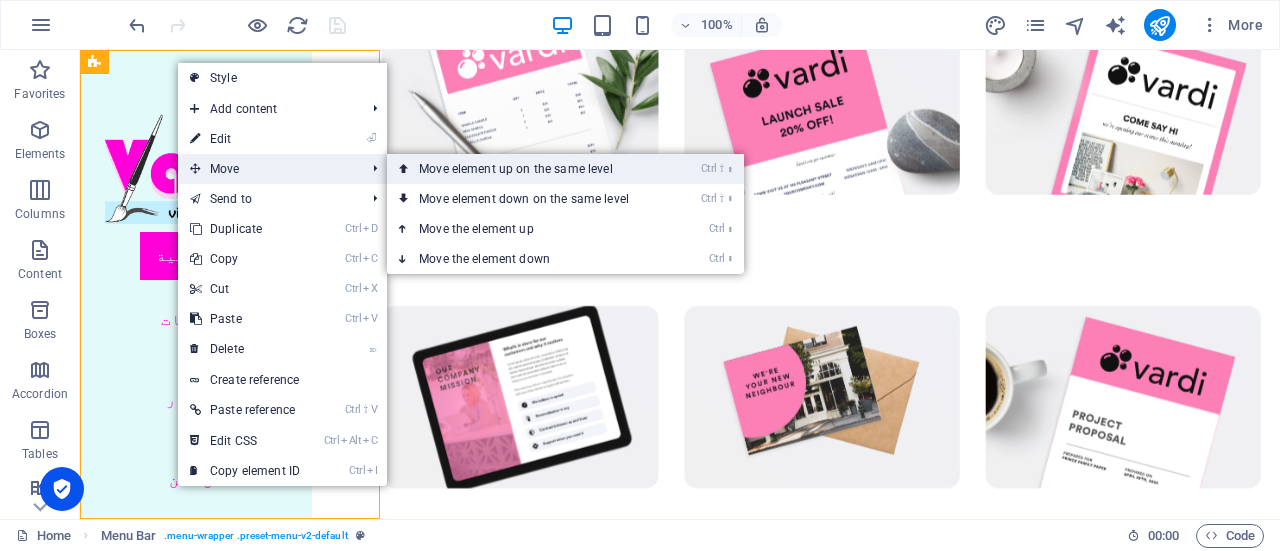 click on "Ctrl ⇧ ⬆  Move element up on the same level" at bounding box center (528, 169) 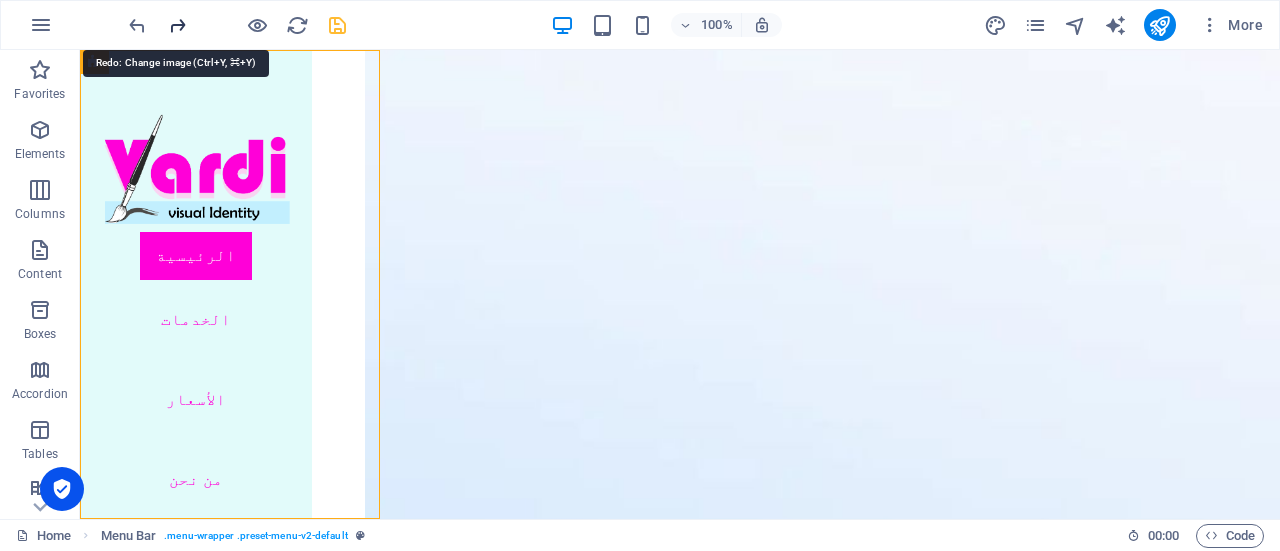 click at bounding box center [177, 25] 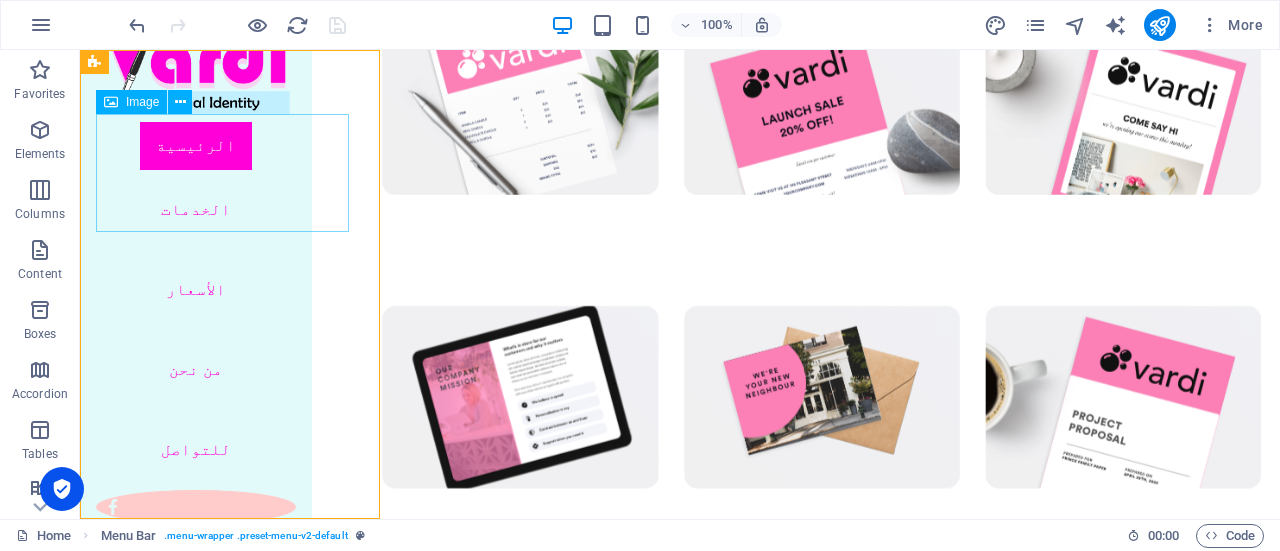 scroll, scrollTop: 177, scrollLeft: 0, axis: vertical 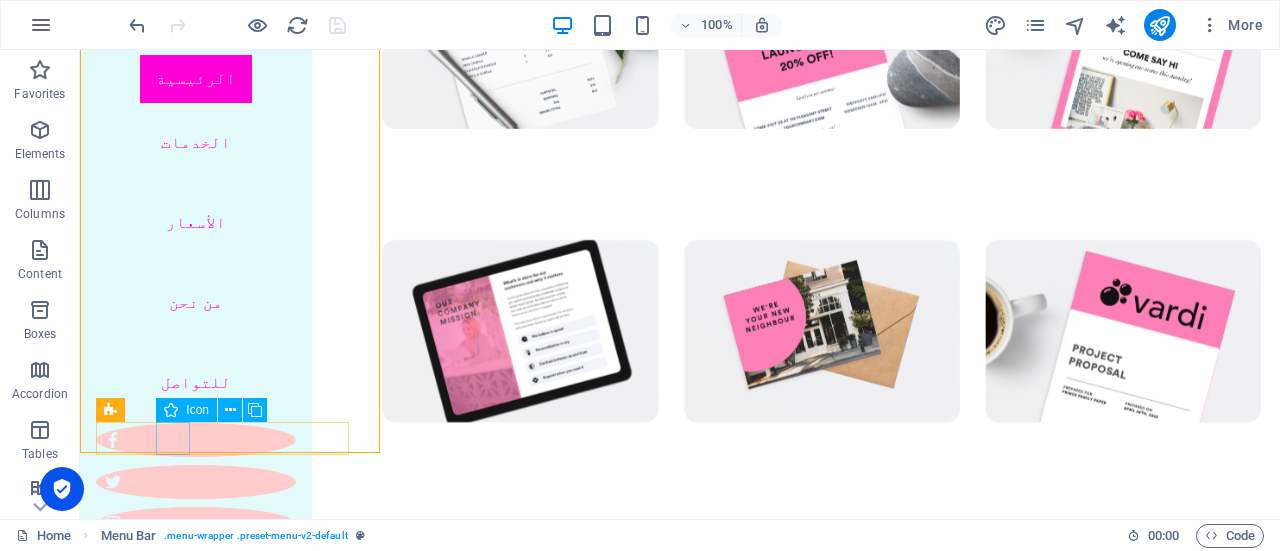 click at bounding box center (196, 440) 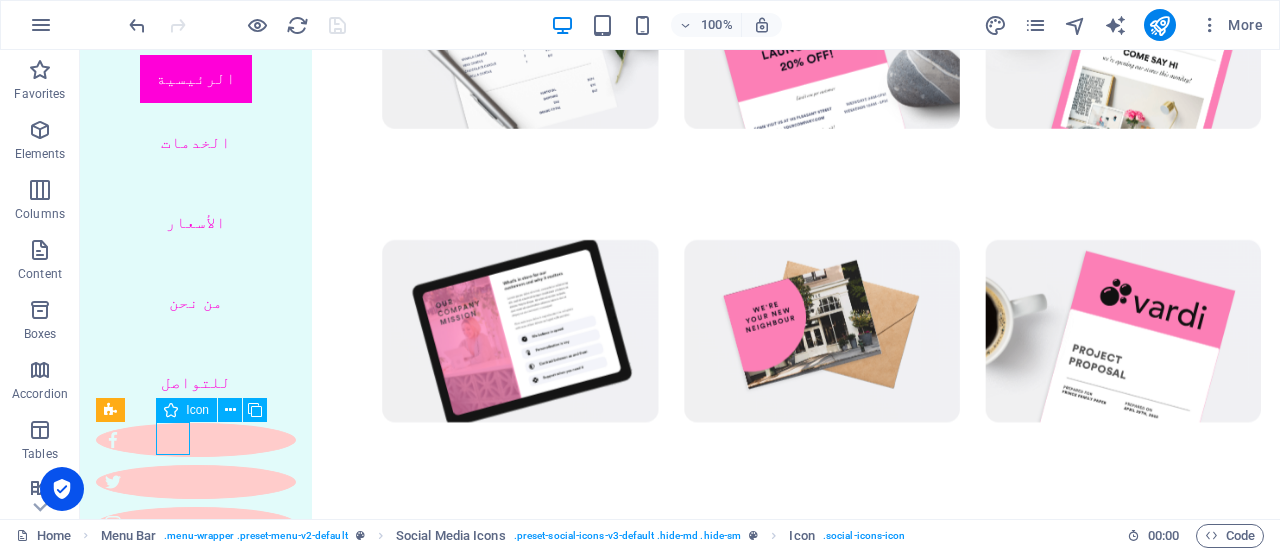 click at bounding box center [196, 440] 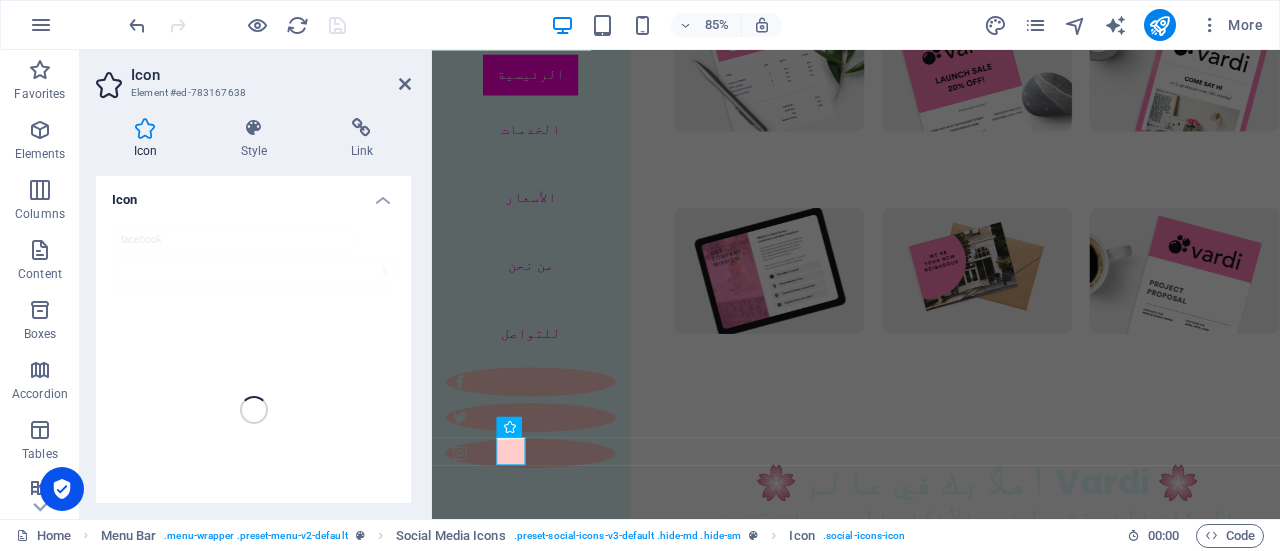 scroll, scrollTop: 94, scrollLeft: 0, axis: vertical 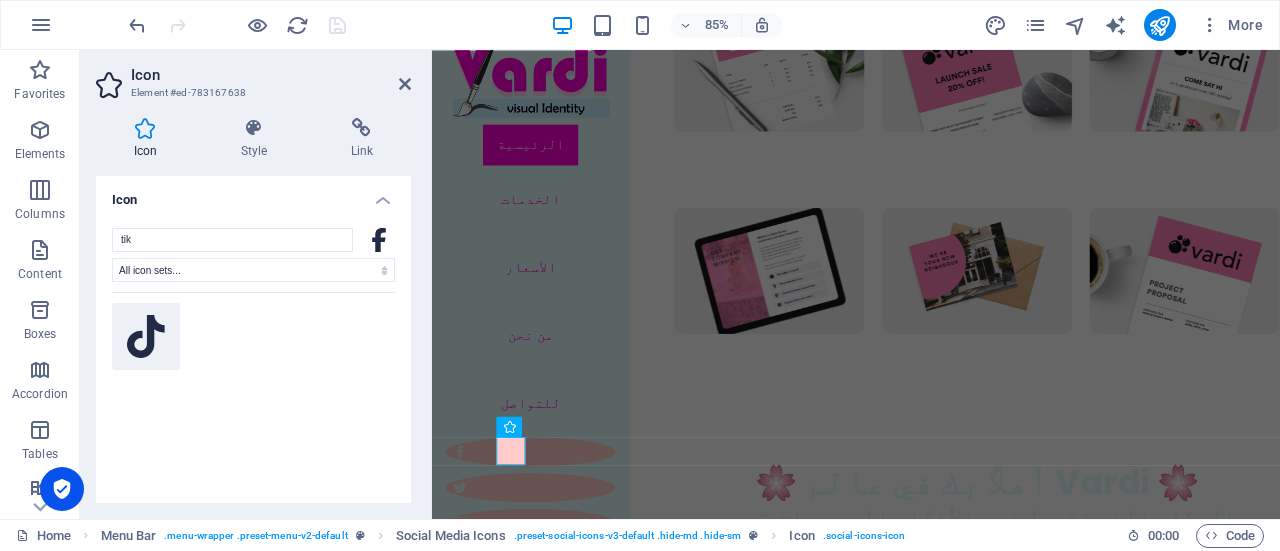 type on "tik" 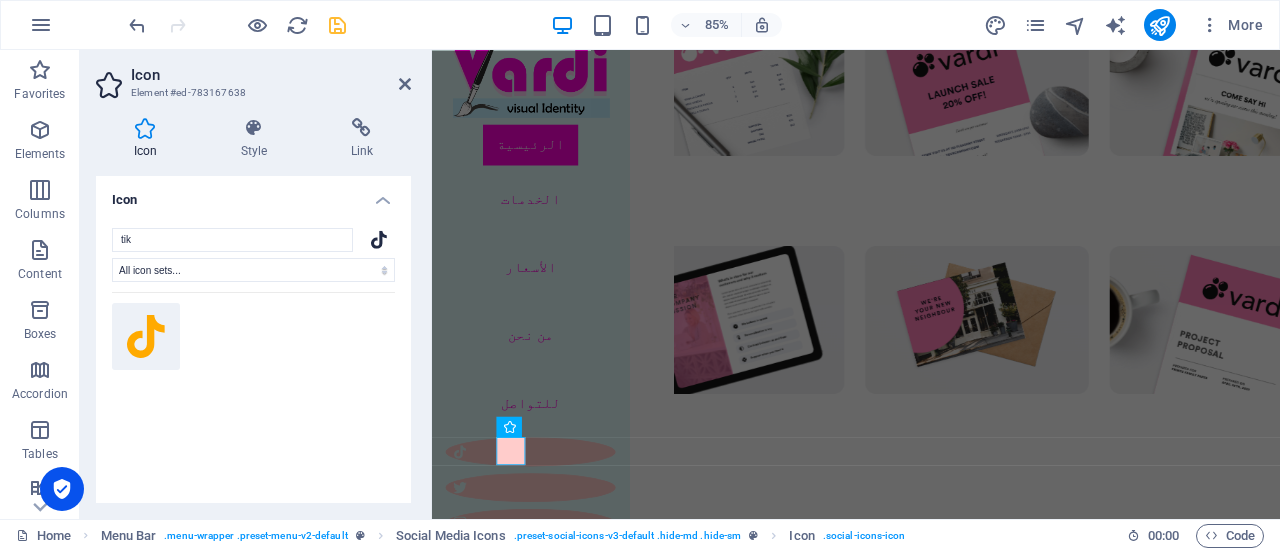 drag, startPoint x: 340, startPoint y: 9, endPoint x: 334, endPoint y: 32, distance: 23.769728 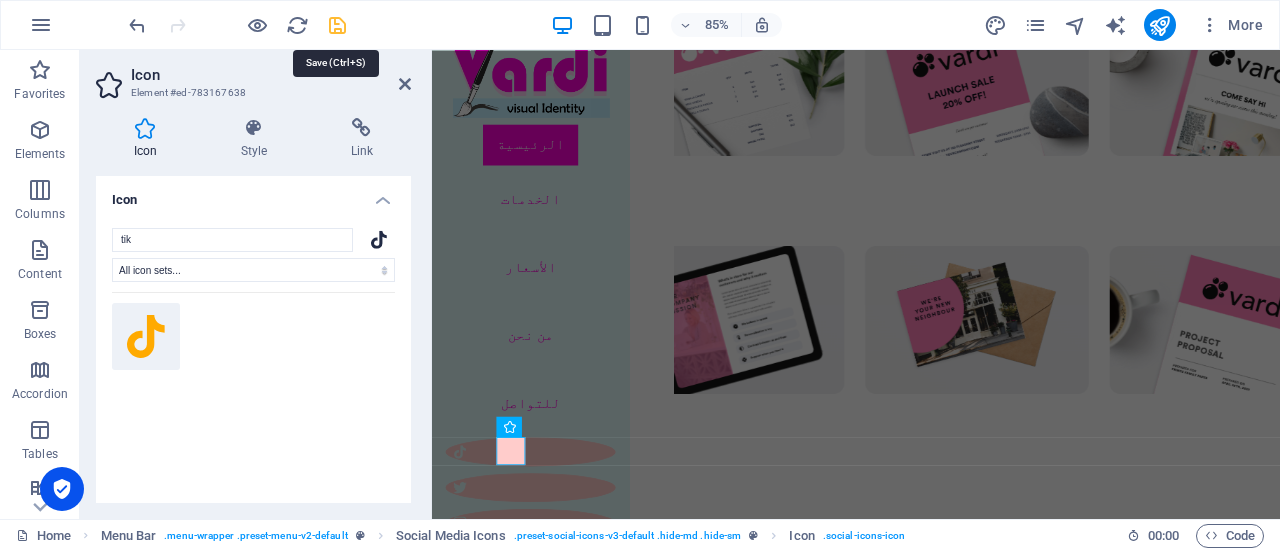click at bounding box center (337, 25) 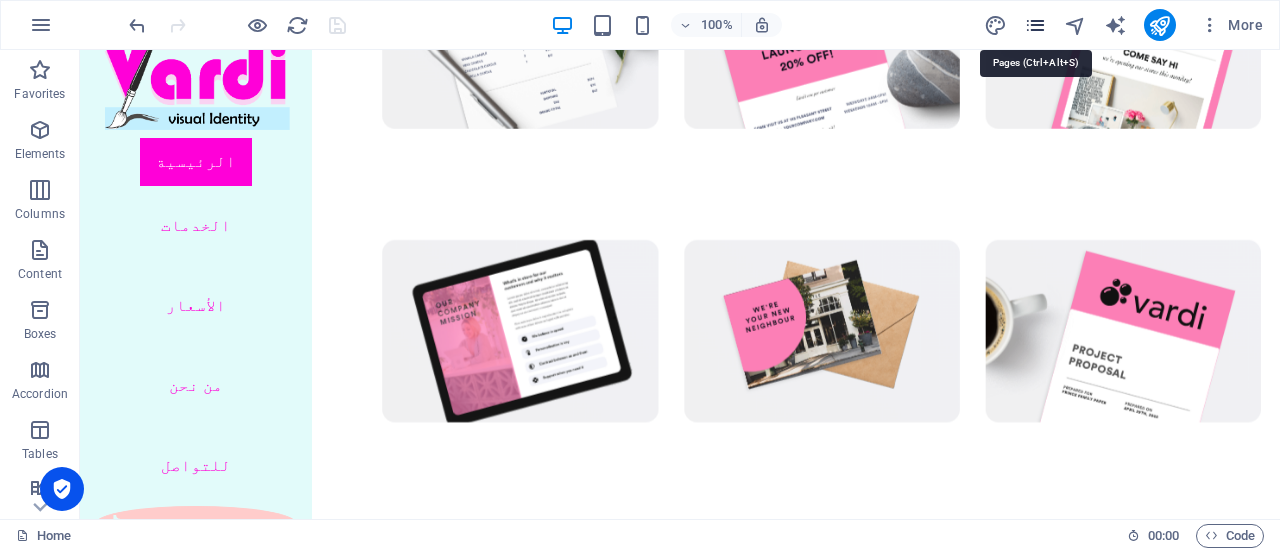 click at bounding box center [1035, 25] 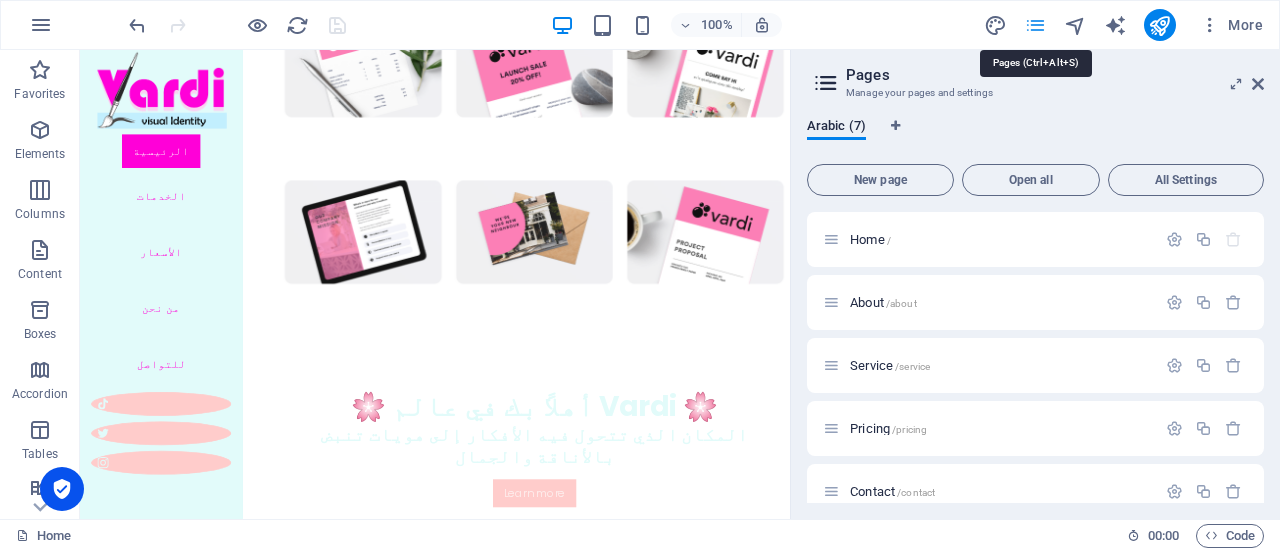 scroll, scrollTop: 0, scrollLeft: 0, axis: both 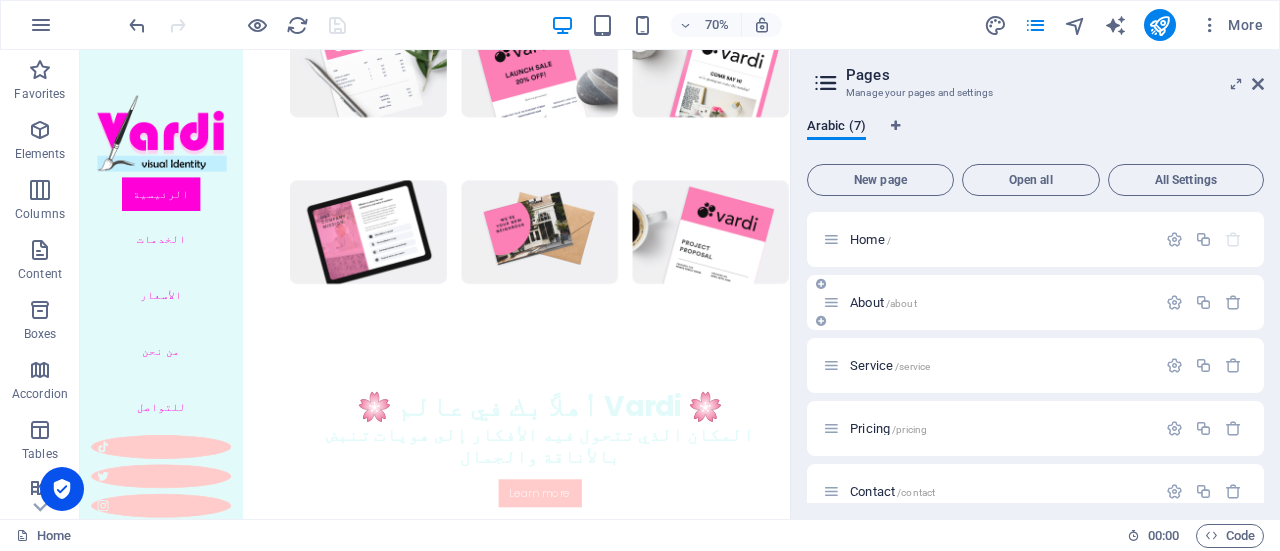 click on "About /about" at bounding box center [1000, 302] 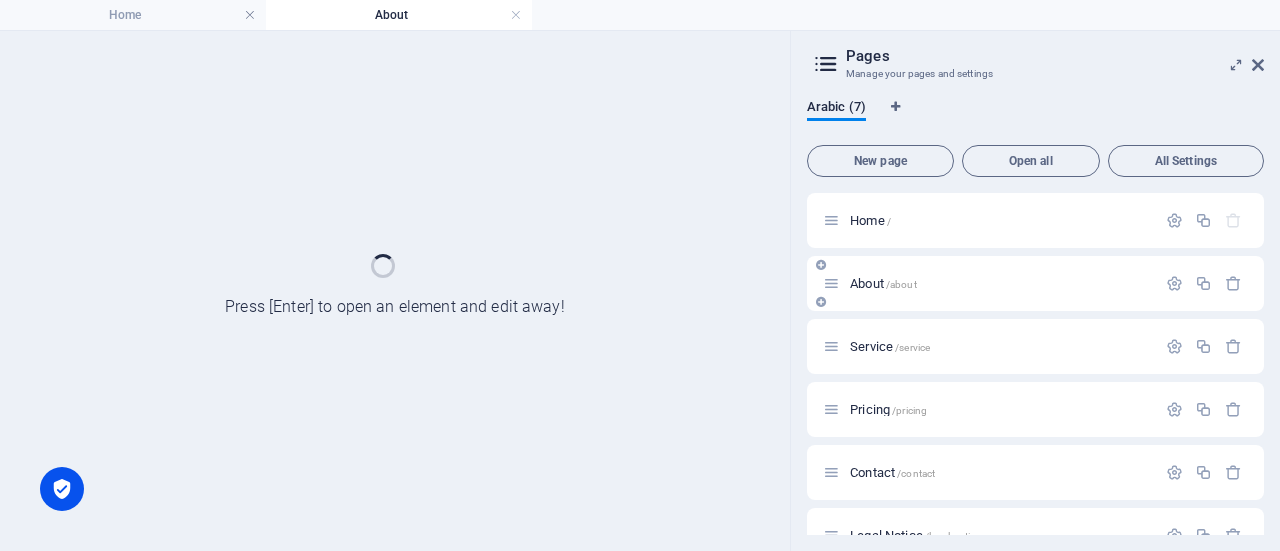 scroll, scrollTop: 0, scrollLeft: 0, axis: both 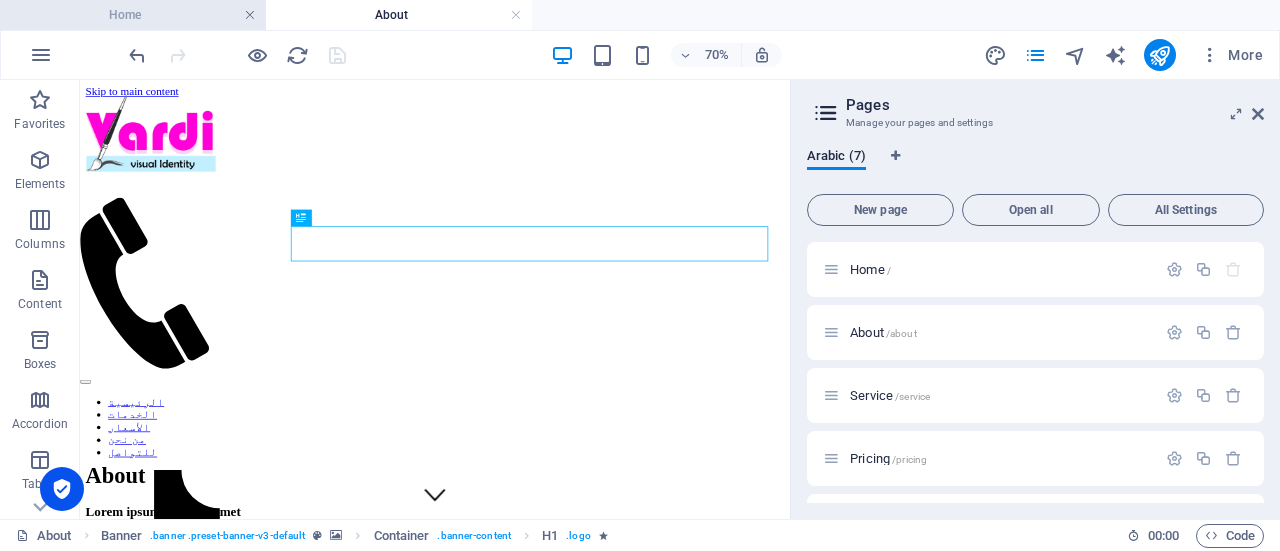 click at bounding box center (250, 15) 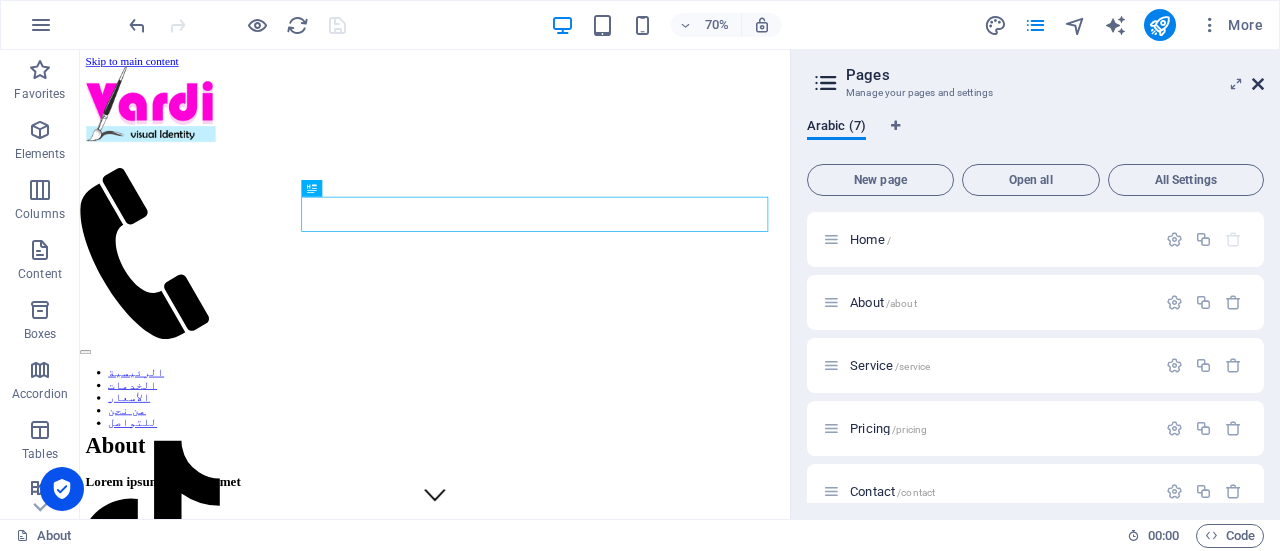 click at bounding box center [1258, 84] 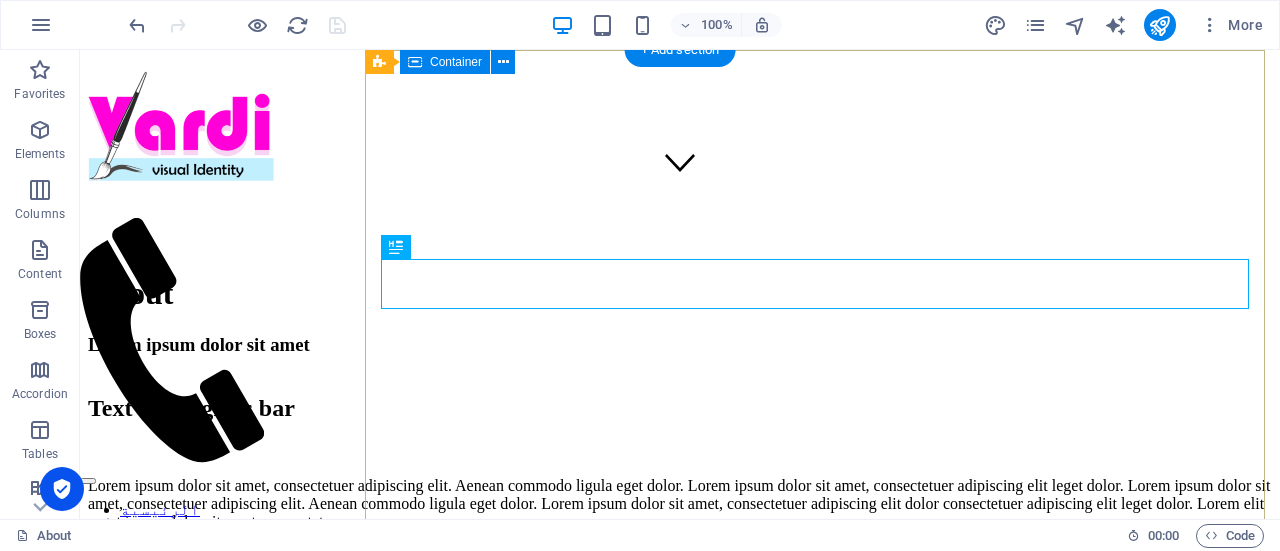 scroll, scrollTop: 0, scrollLeft: 0, axis: both 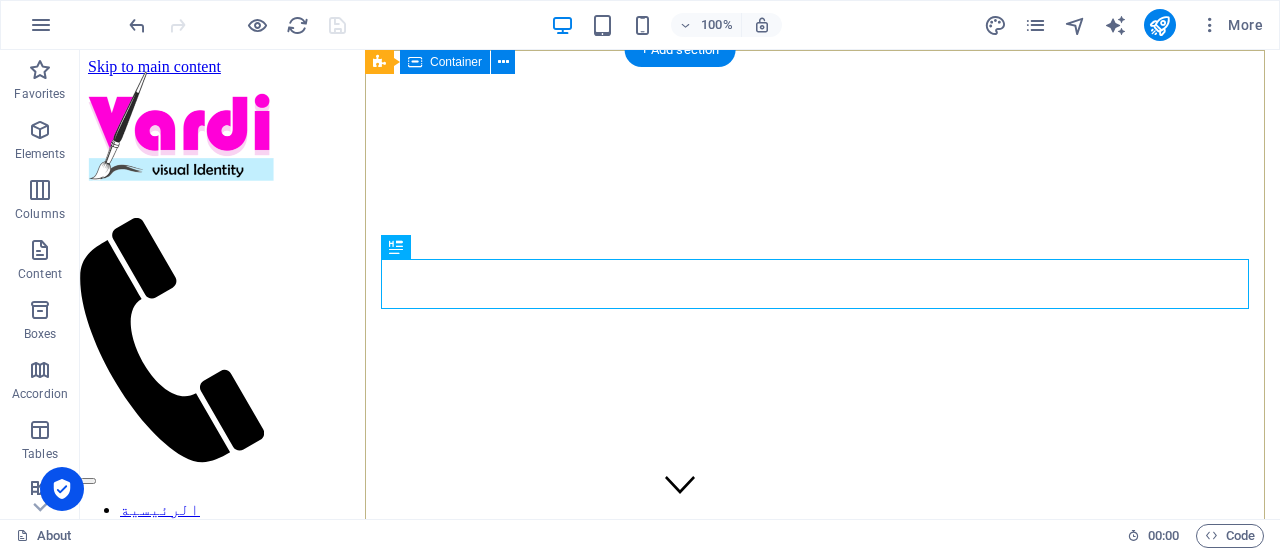 click on "About Lorem ipsum dolor sit amet" at bounding box center (680, 636) 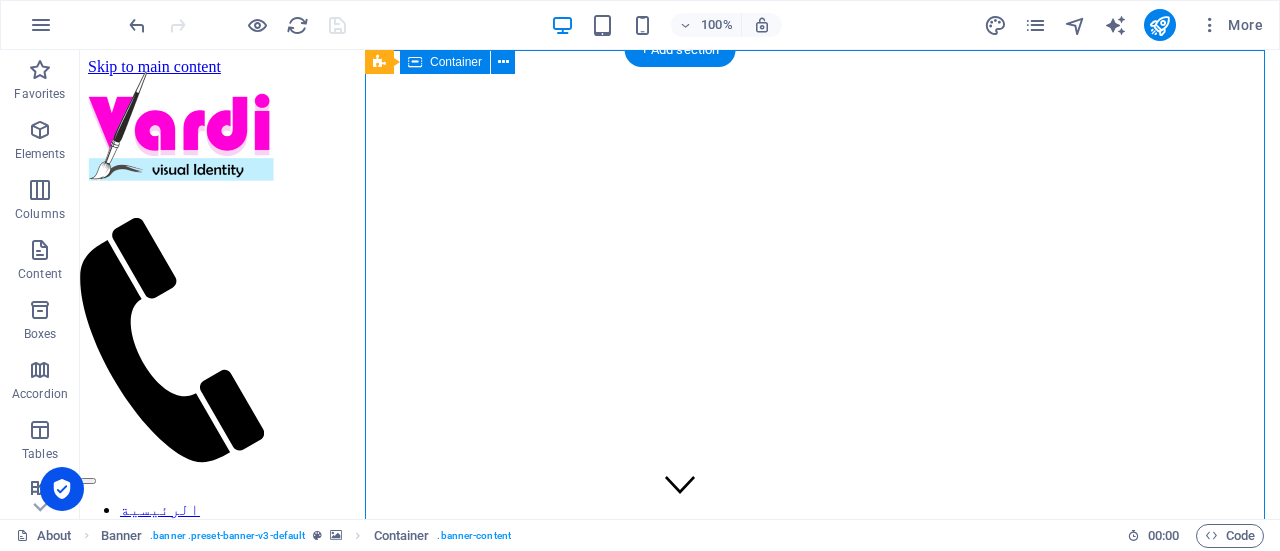 click on "About Lorem ipsum dolor sit amet" at bounding box center (680, 636) 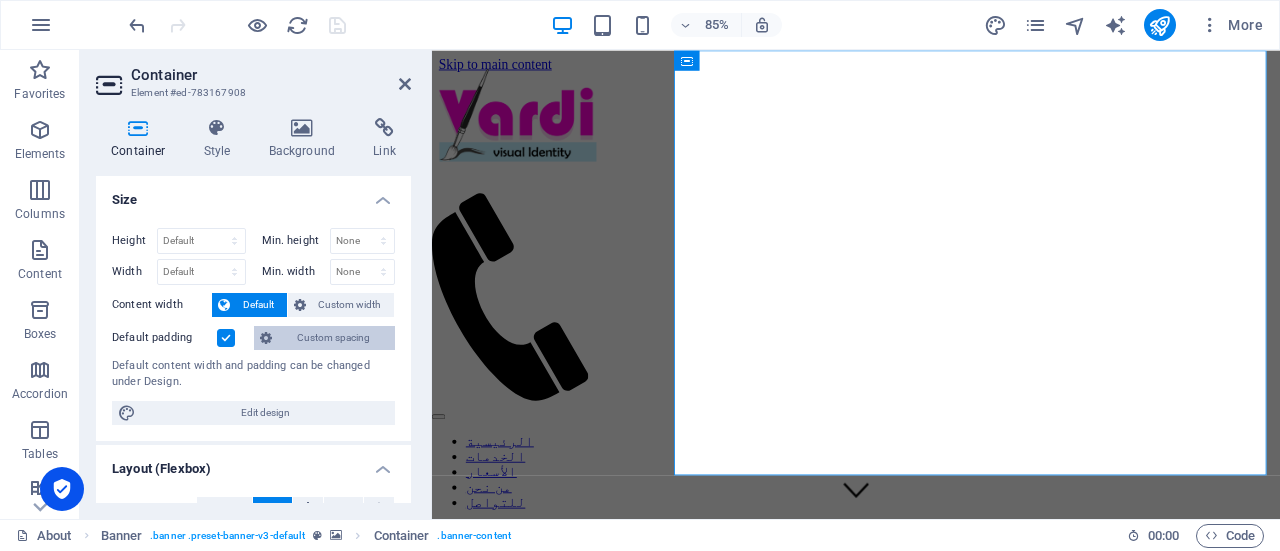 scroll, scrollTop: 78, scrollLeft: 0, axis: vertical 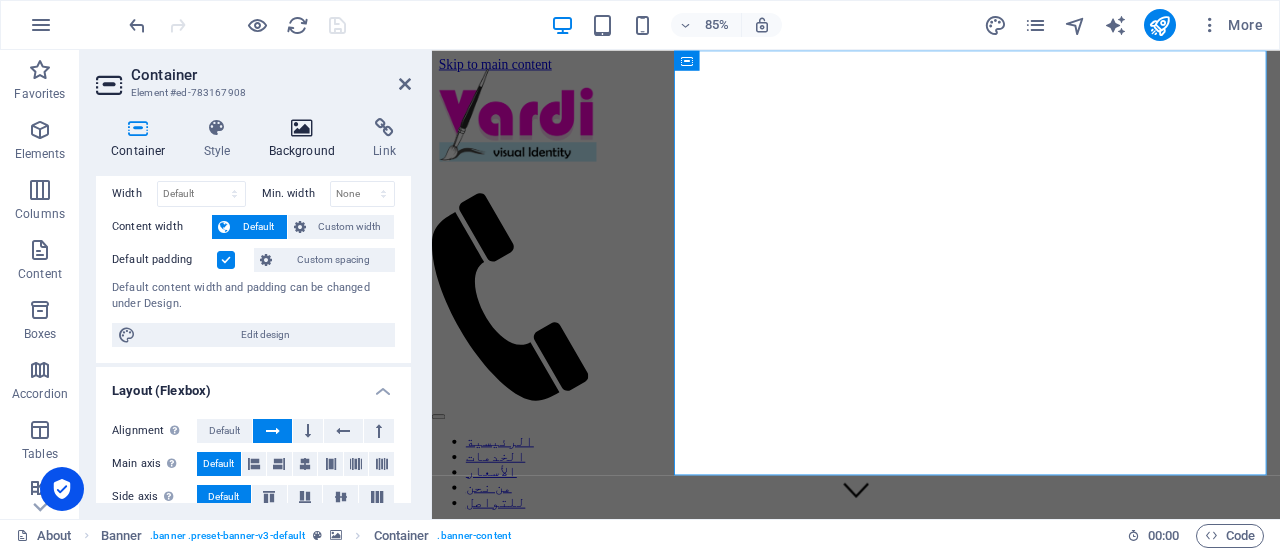 click at bounding box center [302, 128] 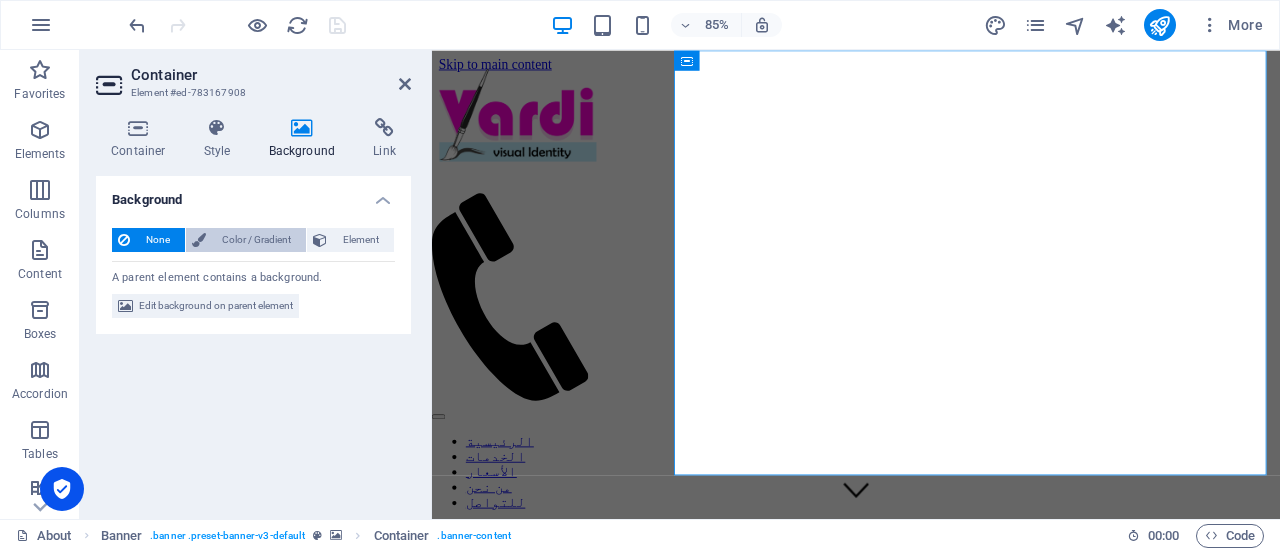 click on "Color / Gradient" at bounding box center (256, 240) 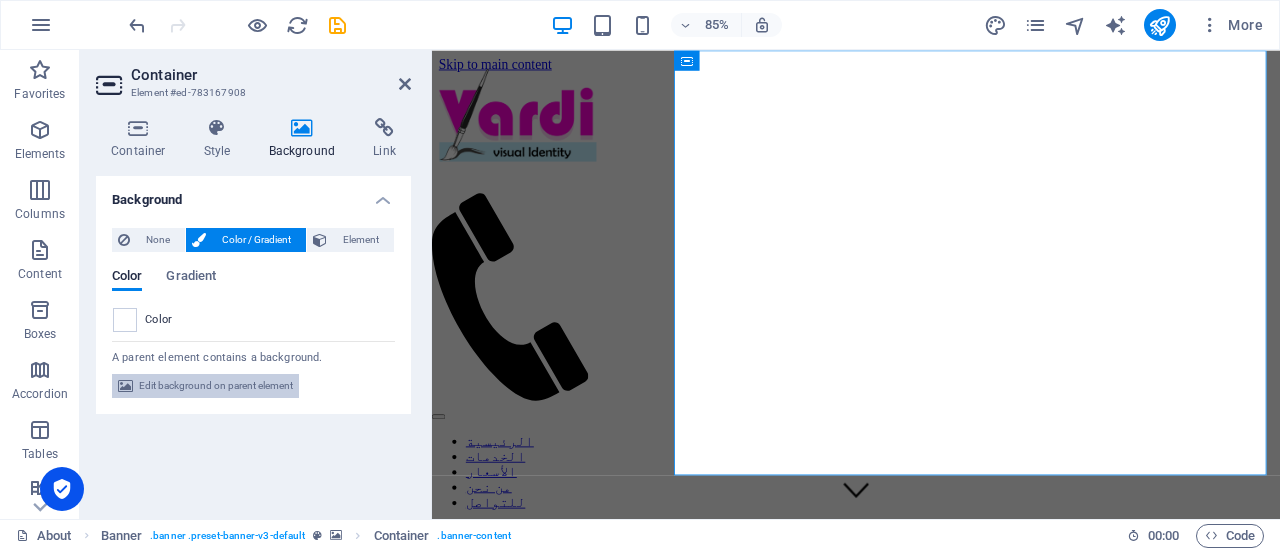 click on "Edit background on parent element" at bounding box center (216, 386) 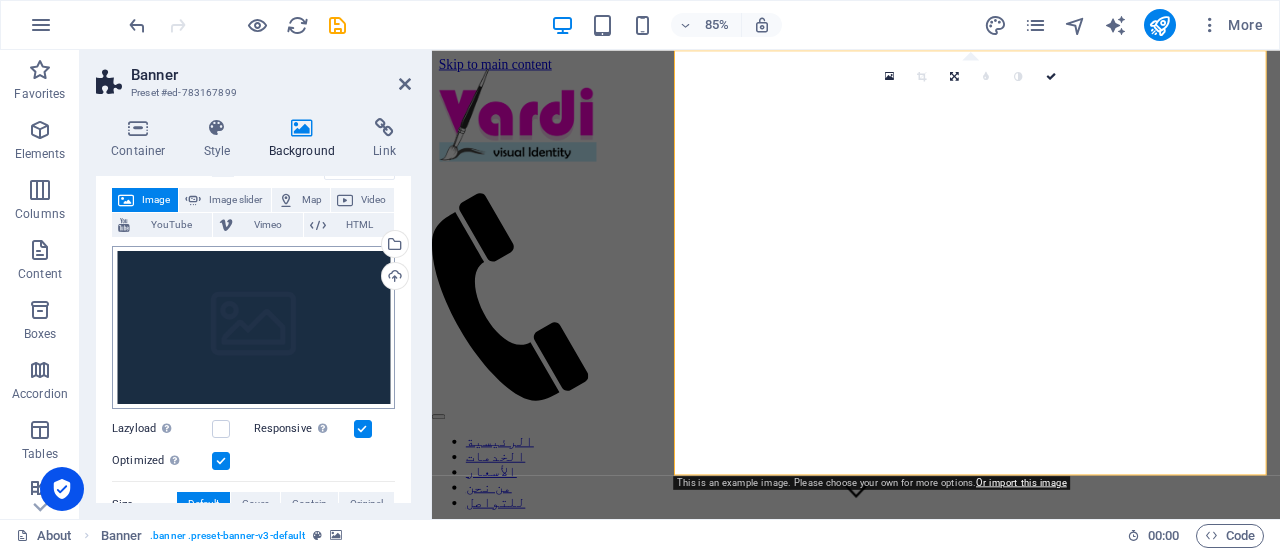 scroll, scrollTop: 109, scrollLeft: 0, axis: vertical 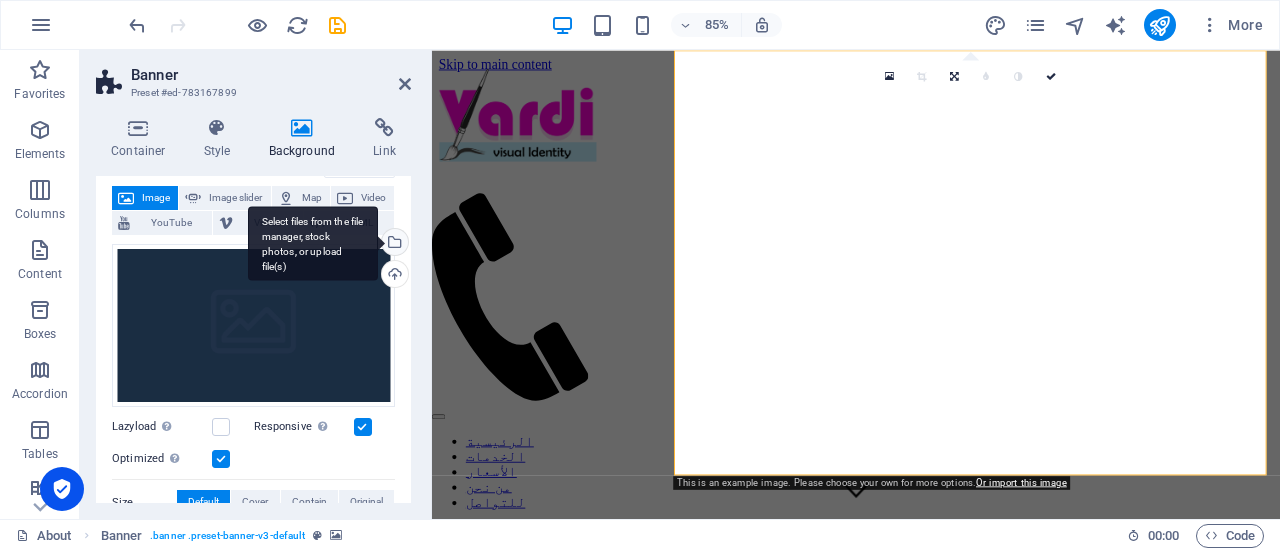 click on "Select files from the file manager, stock photos, or upload file(s)" at bounding box center [393, 244] 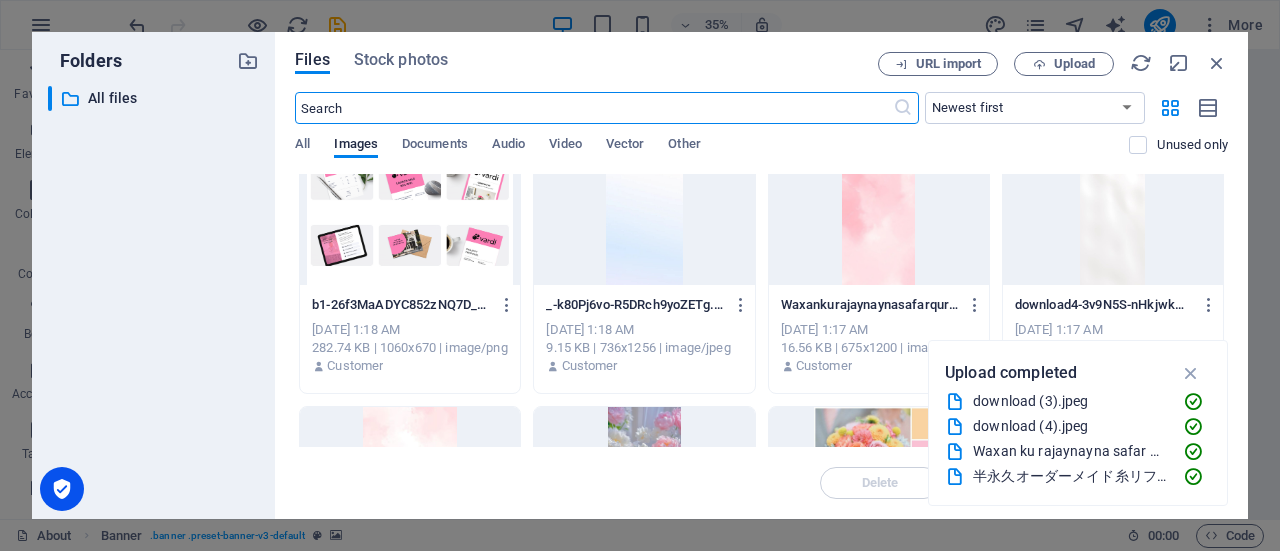 scroll, scrollTop: 0, scrollLeft: 0, axis: both 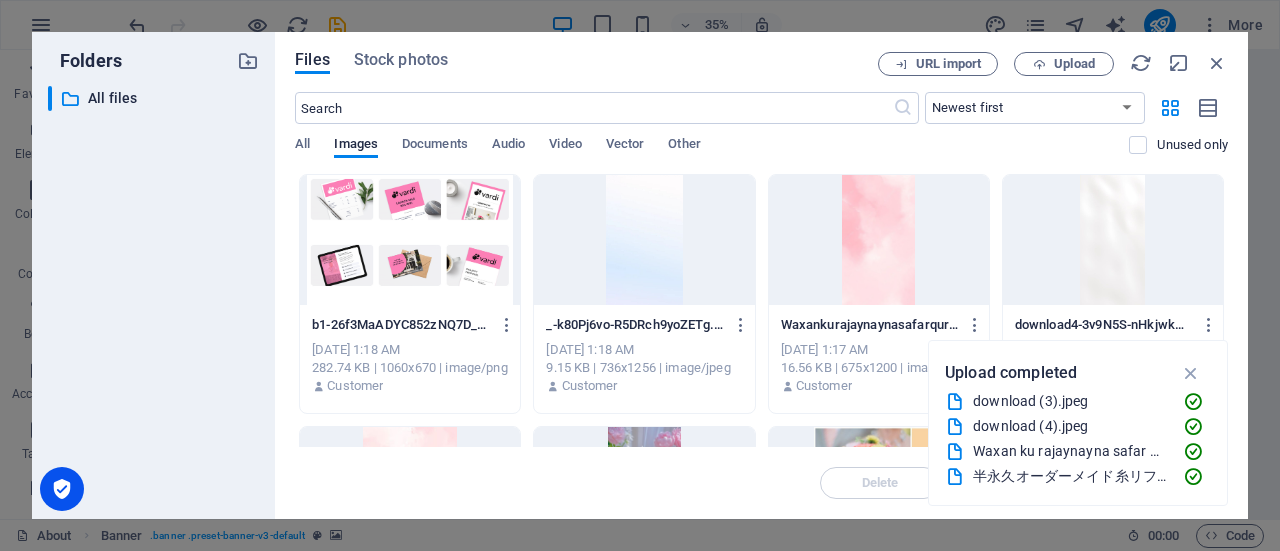 click at bounding box center [410, 240] 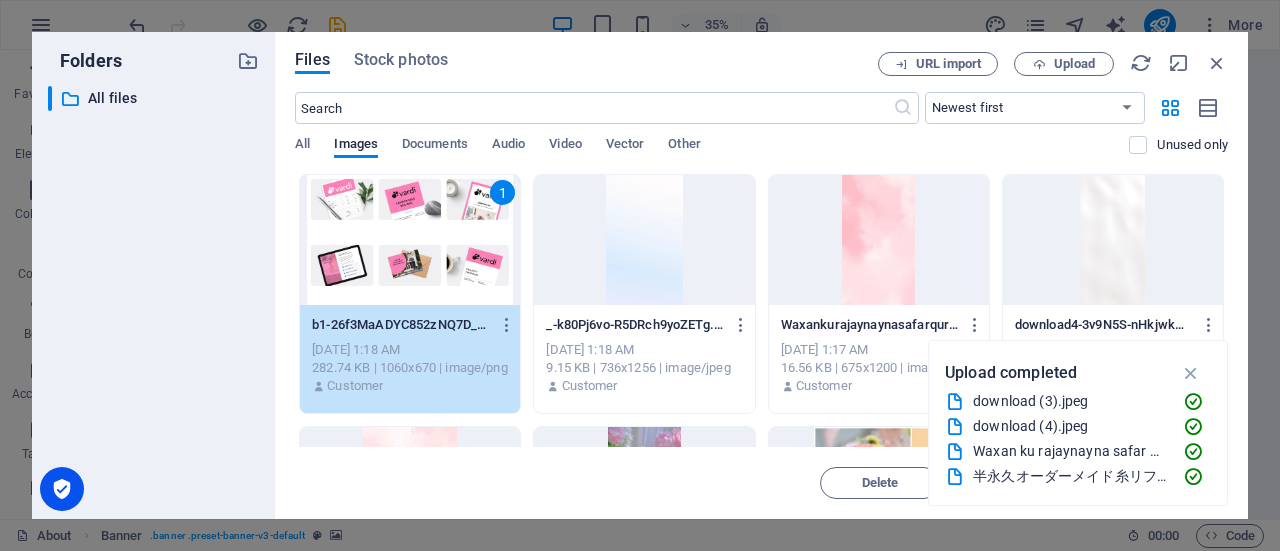 click on "1" at bounding box center (410, 240) 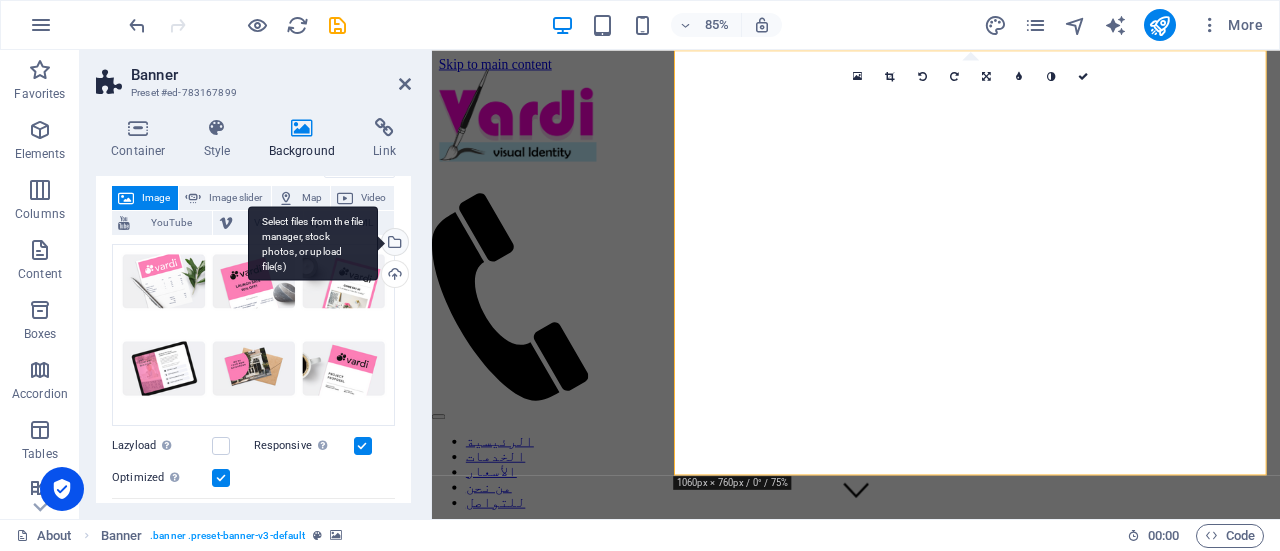 click on "Select files from the file manager, stock photos, or upload file(s)" at bounding box center [393, 244] 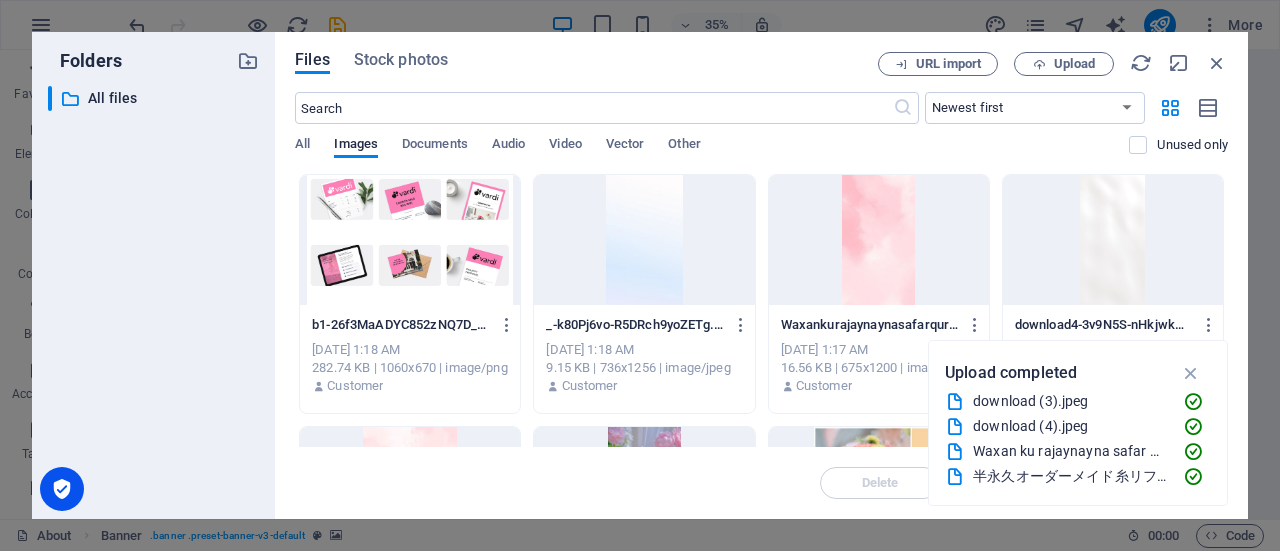 click at bounding box center [879, 240] 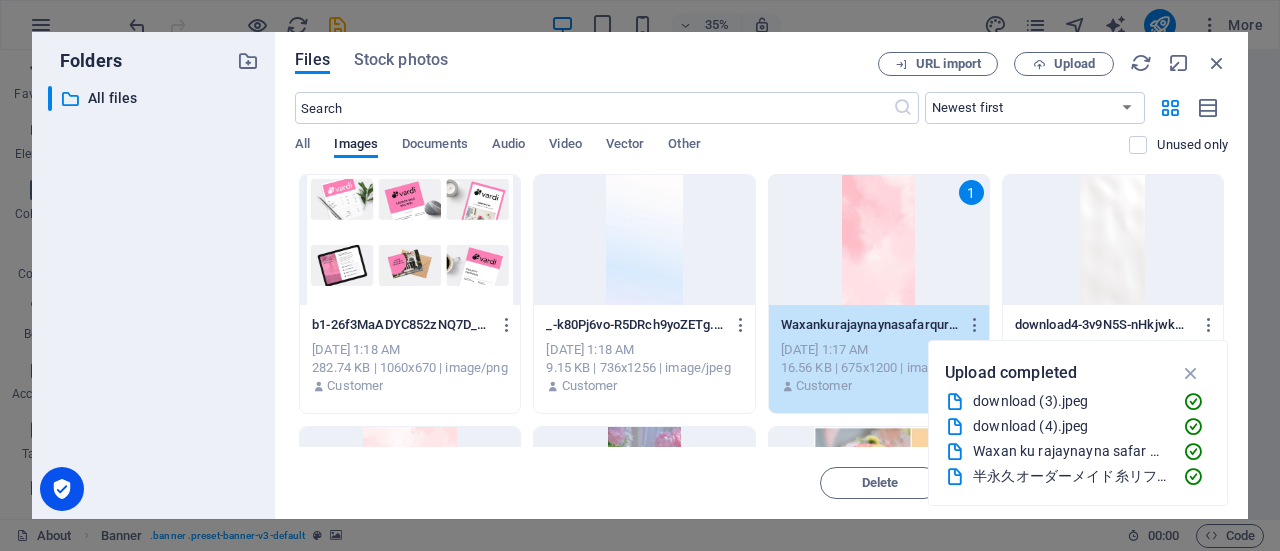 click on "1" at bounding box center (879, 240) 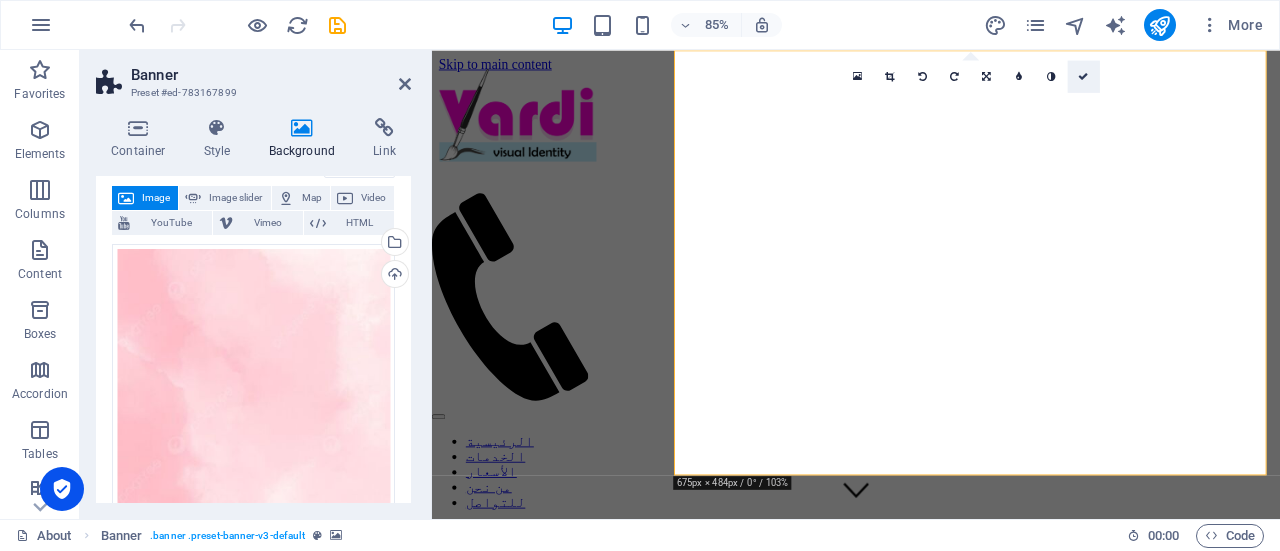 click at bounding box center (1083, 76) 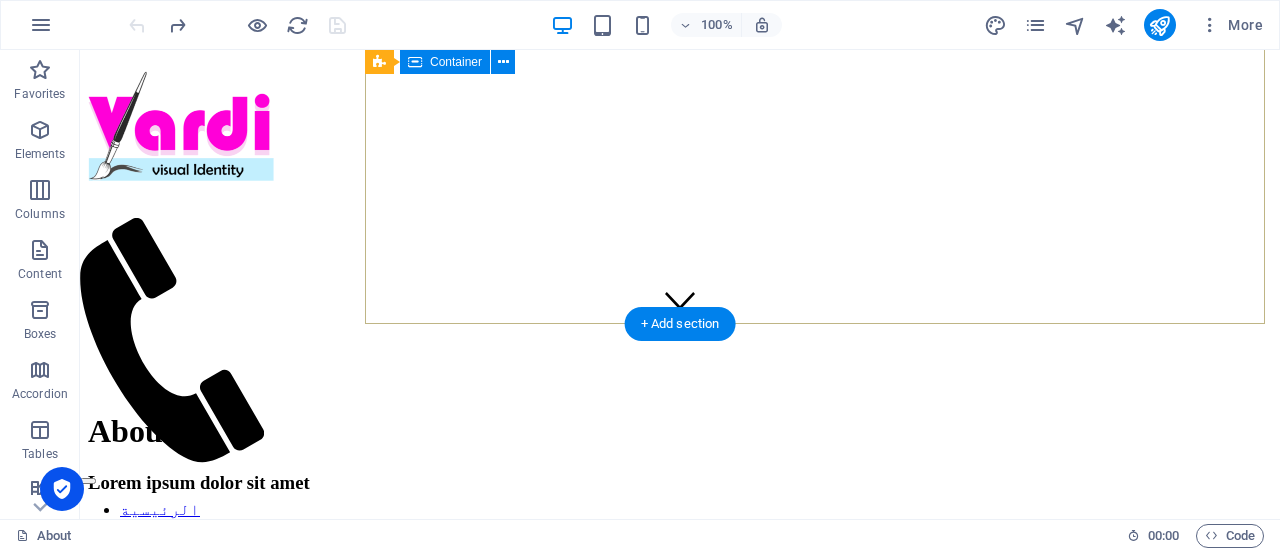 scroll, scrollTop: 0, scrollLeft: 0, axis: both 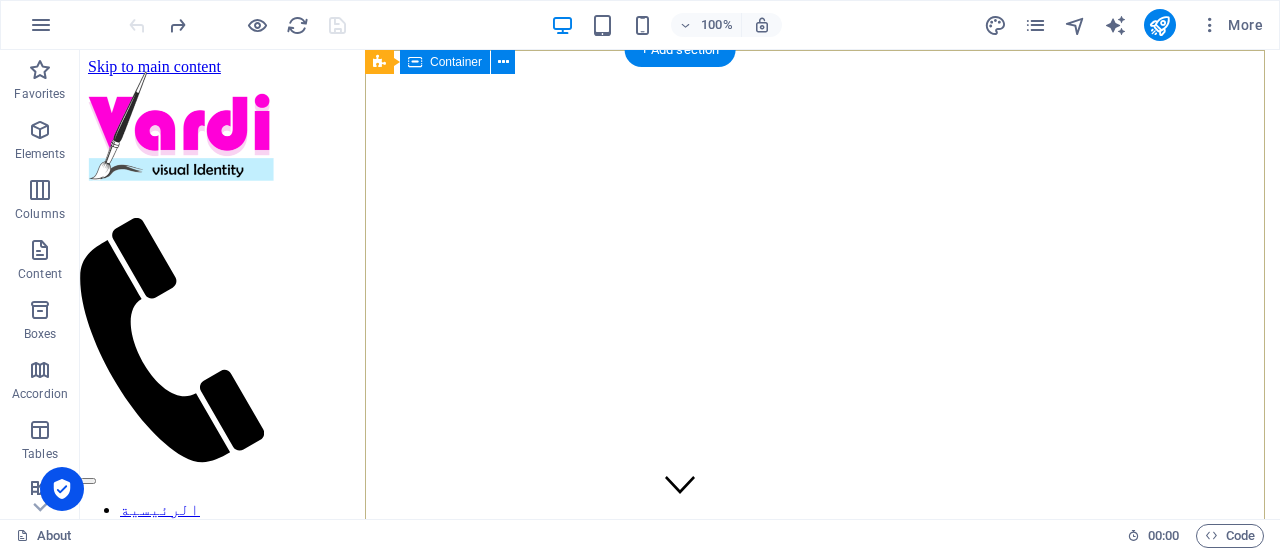 click on "About Lorem ipsum dolor sit amet" at bounding box center [680, 636] 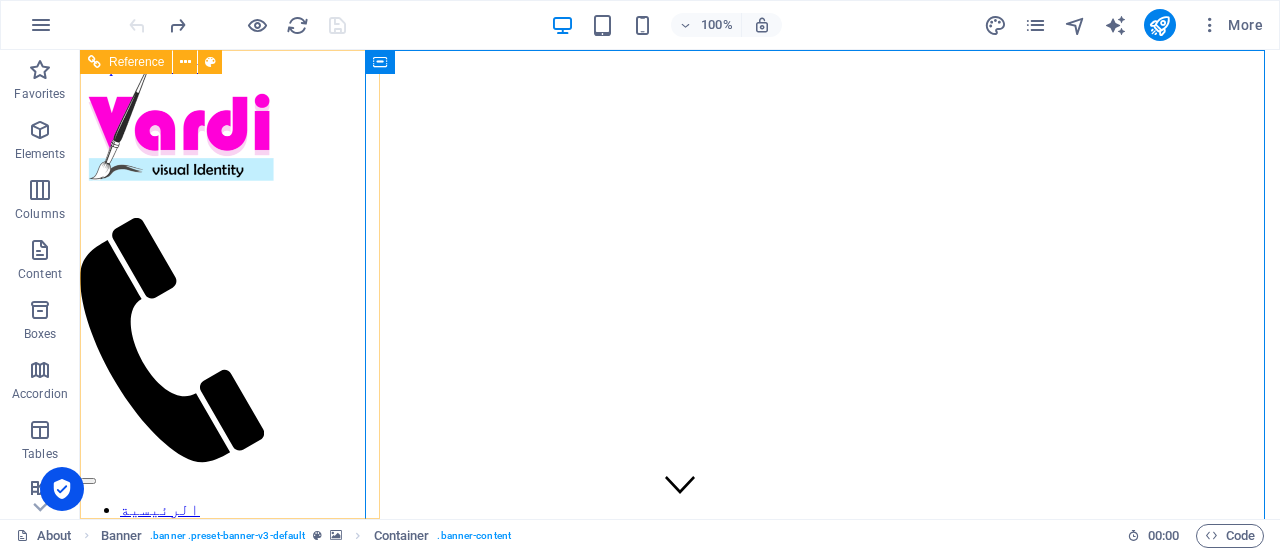 click on "الرئيسية الخدمات الأسعار من نحن للتواصل" at bounding box center [180, 546] 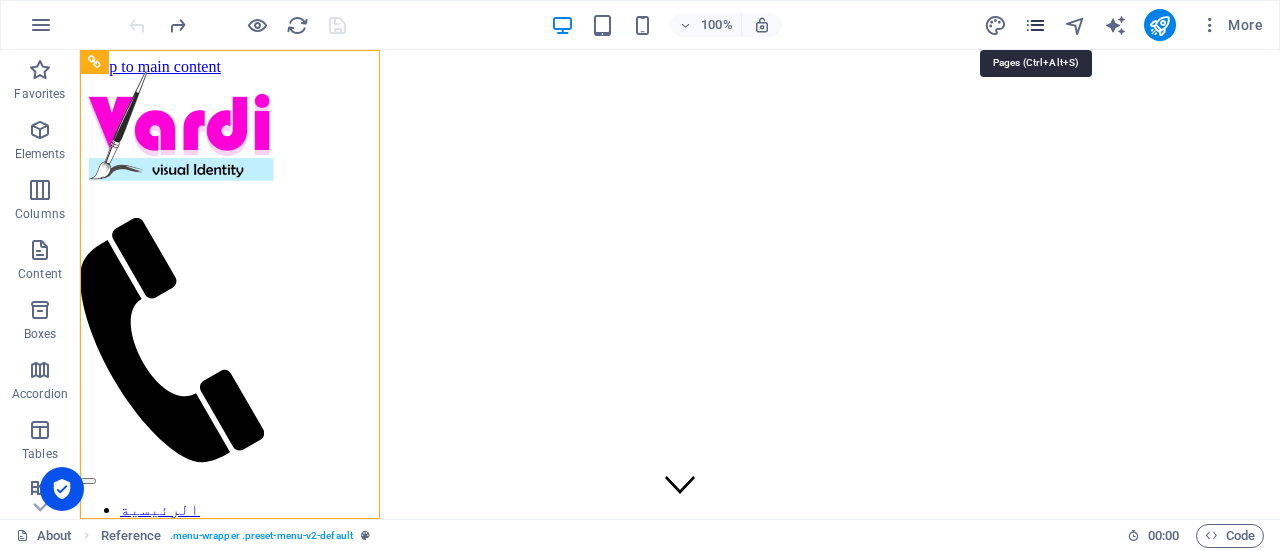 click at bounding box center [1035, 25] 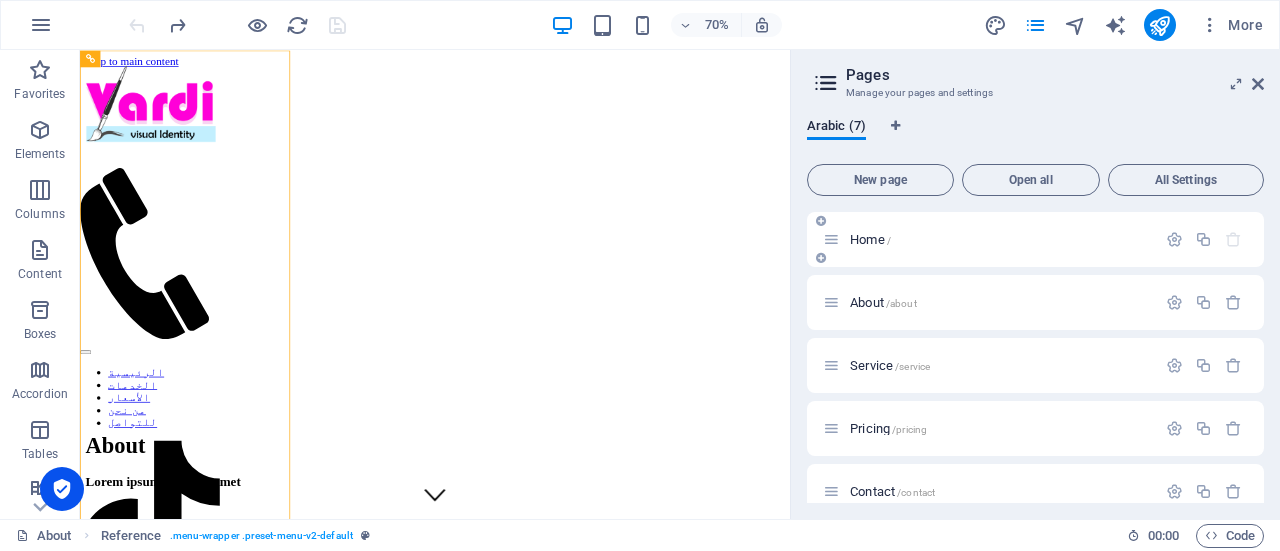 click on "Home /" at bounding box center [989, 239] 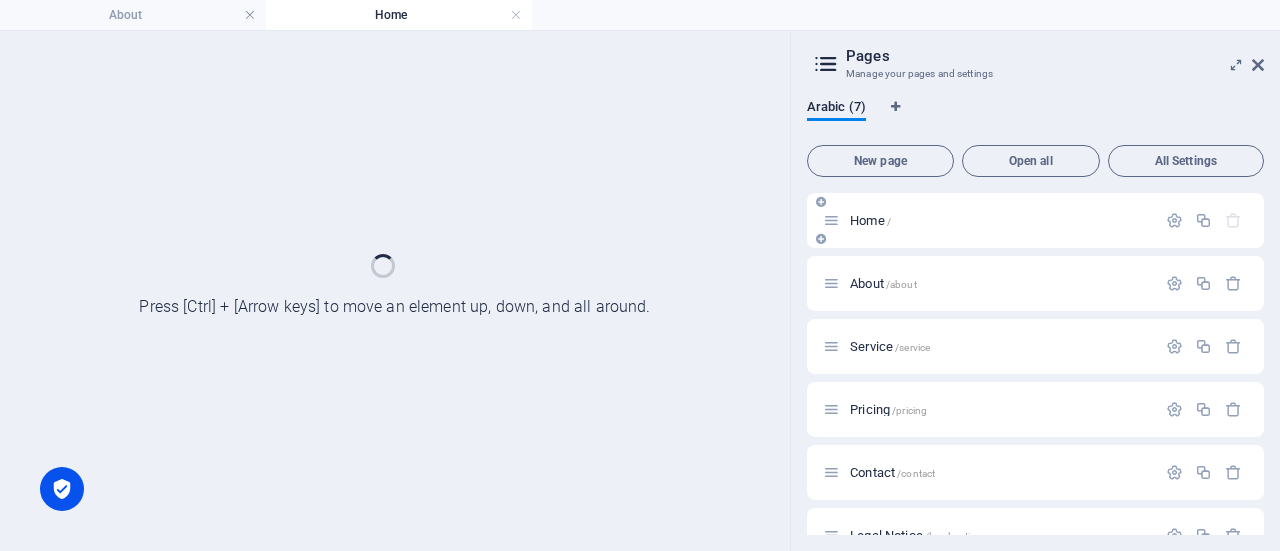 click on "Home /" at bounding box center (1035, 220) 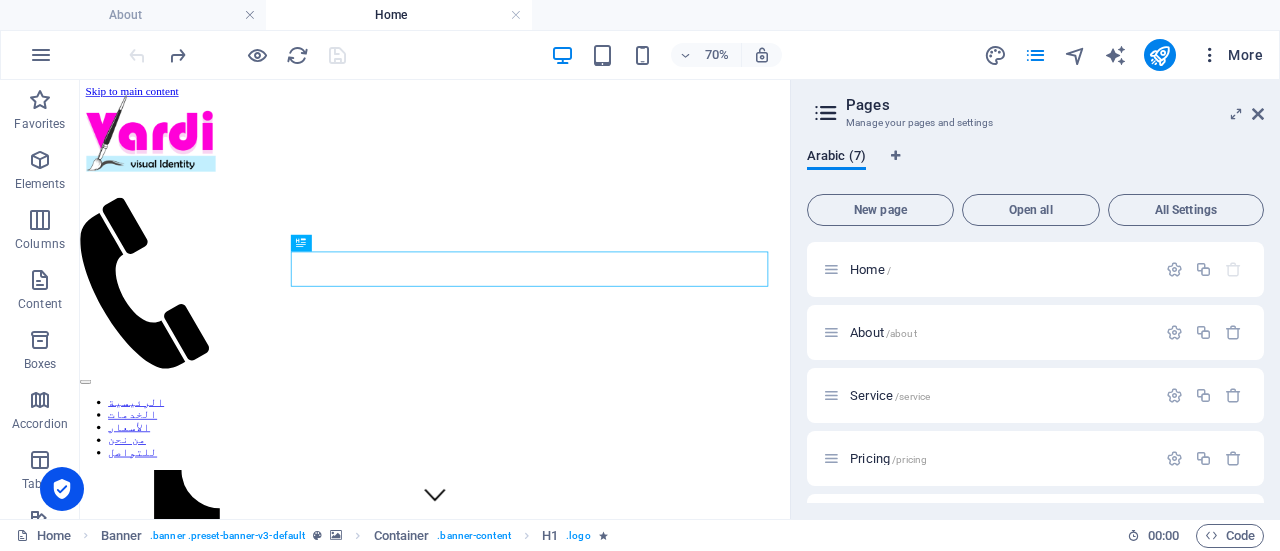 scroll, scrollTop: 0, scrollLeft: 0, axis: both 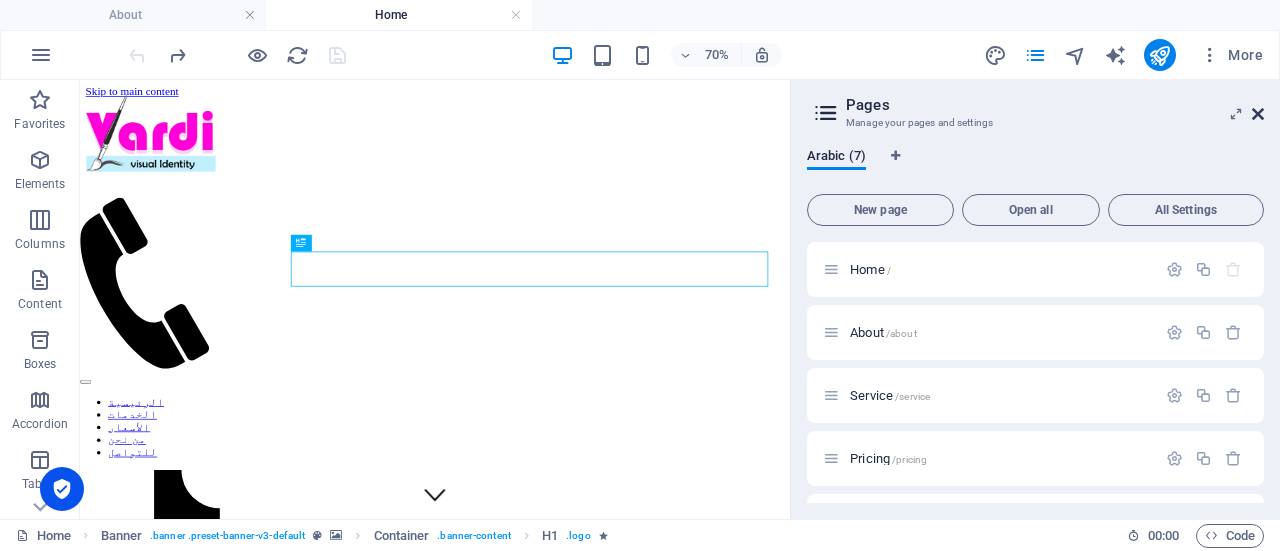 click at bounding box center [1258, 114] 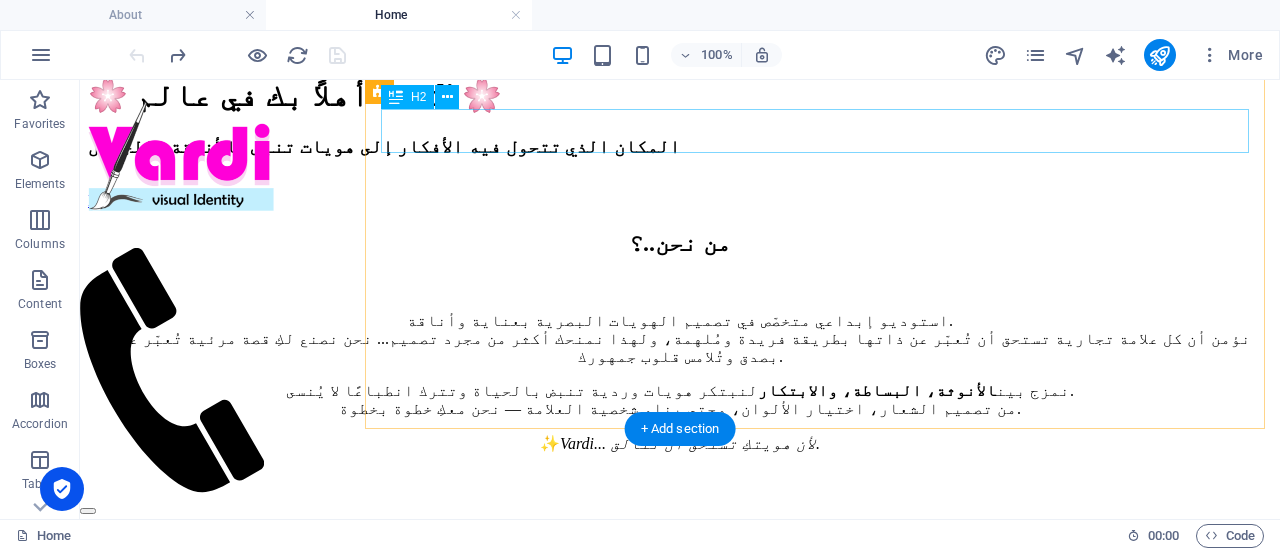 scroll, scrollTop: 450, scrollLeft: 0, axis: vertical 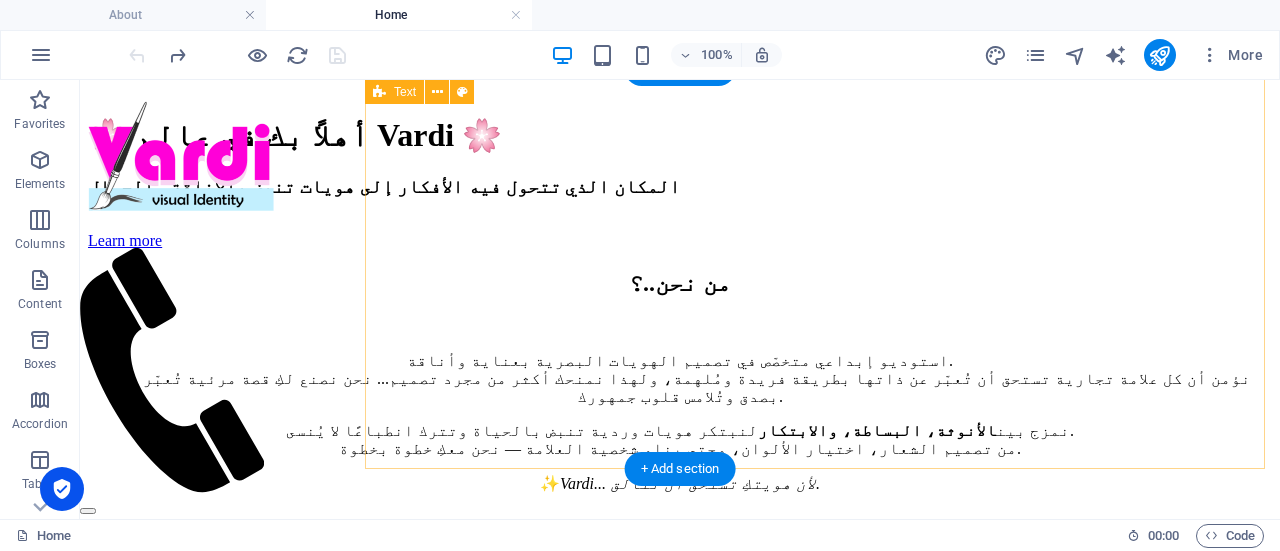 click on "من نحن..؟ استوديو إبداعي متخصّص في تصميم الهويات البصرية بعناية وأناقة. نؤمن أن كل علامة تجارية تستحق أن تُعبّر عن ذاتها بطريقة فريدة ومُلهمة، ولهذا نمنحك أكثر من مجرد تصميم... نحن نصنع لكِ قصة مرئية تُعبّر عنكِ بصدق وتُلامس قلوب جمهورك. نمزج بين  الأنوثة، البساطة، والابتكار  لنبتكر هويات وردية تنبض بالحياة وتترك انطباعًا لا يُنسى. من تصميم الشعار، اختيار الألوان، وحتى بناء شخصية العلامة — نحن معكِ خطوة بخطوة. ✨  Vardi... لأن هويتكِ تستحق أن تتألق." at bounding box center [680, 406] 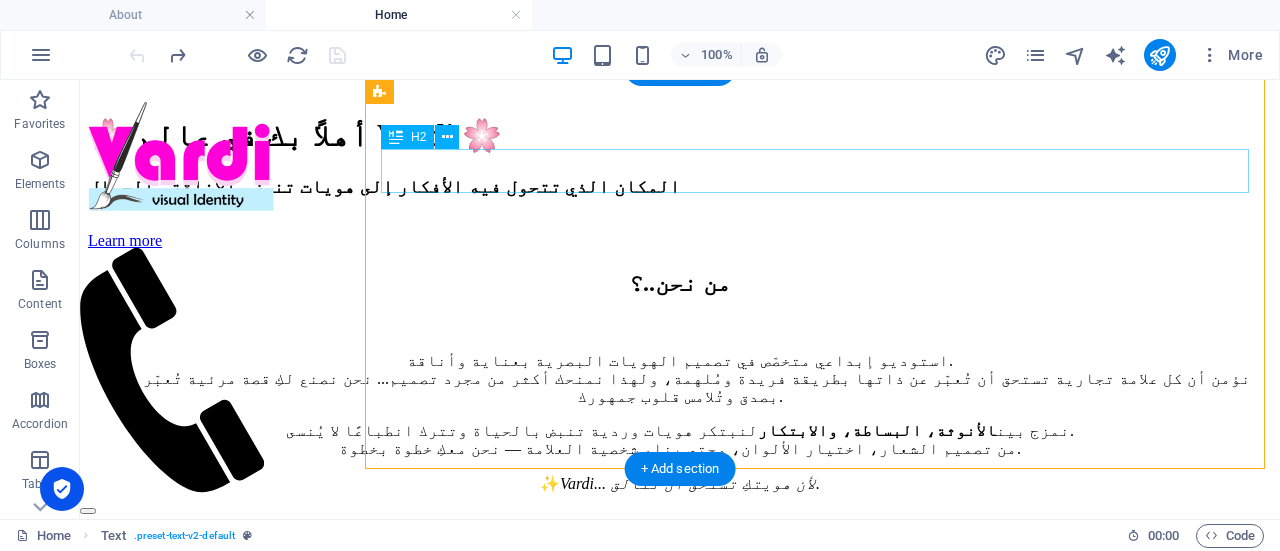 click on "من نحن..؟" at bounding box center (680, 283) 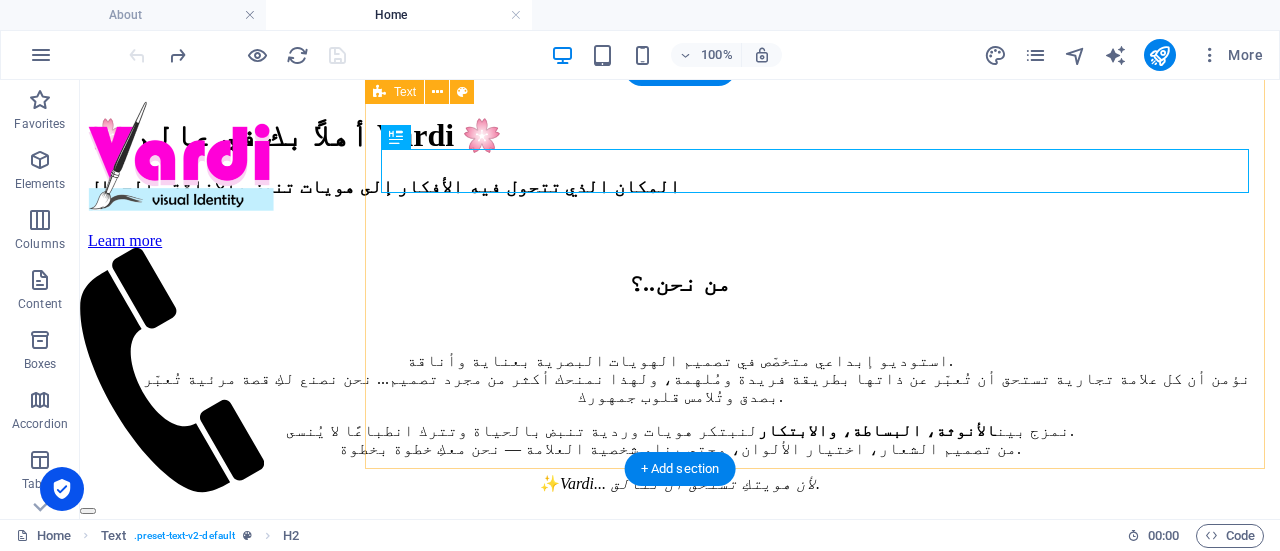 click on "من نحن..؟ استوديو إبداعي متخصّص في تصميم الهويات البصرية بعناية وأناقة. نؤمن أن كل علامة تجارية تستحق أن تُعبّر عن ذاتها بطريقة فريدة ومُلهمة، ولهذا نمنحك أكثر من مجرد تصميم... نحن نصنع لكِ قصة مرئية تُعبّر عنكِ بصدق وتُلامس قلوب جمهورك. نمزج بين  الأنوثة، البساطة، والابتكار  لنبتكر هويات وردية تنبض بالحياة وتترك انطباعًا لا يُنسى. من تصميم الشعار، اختيار الألوان، وحتى بناء شخصية العلامة — نحن معكِ خطوة بخطوة. ✨  Vardi... لأن هويتكِ تستحق أن تتألق." at bounding box center (680, 406) 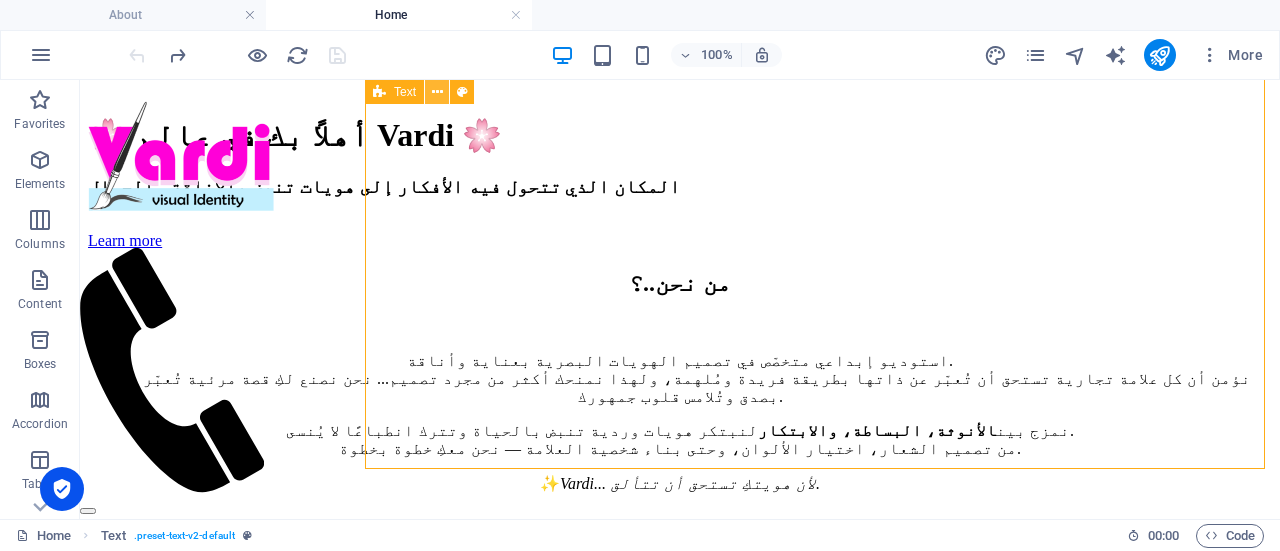 click at bounding box center [437, 92] 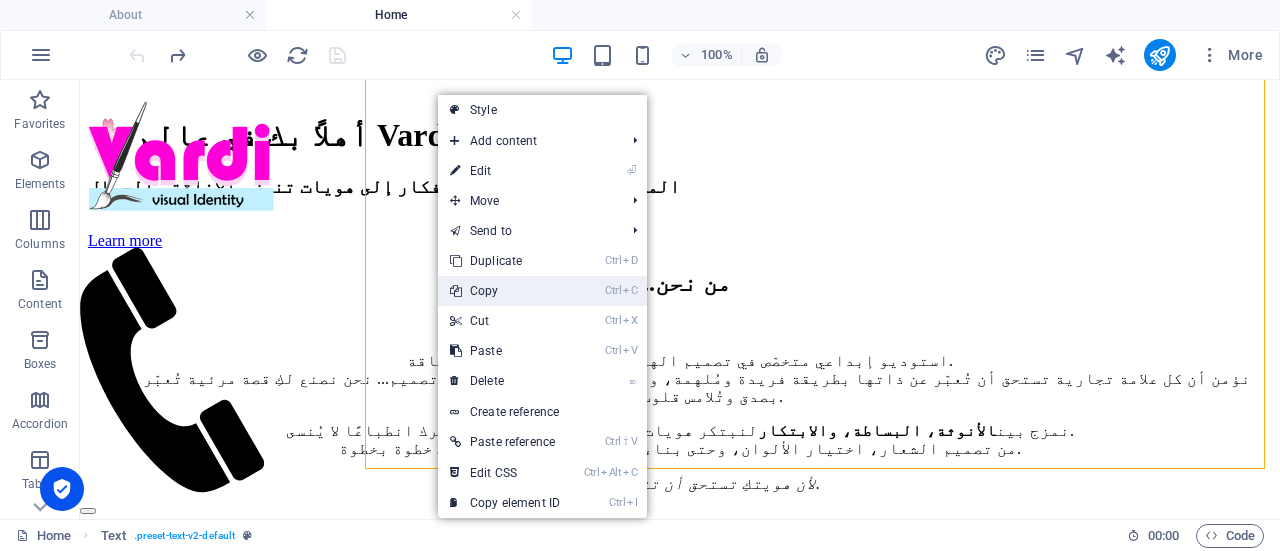 click on "Ctrl C  Copy" at bounding box center [505, 291] 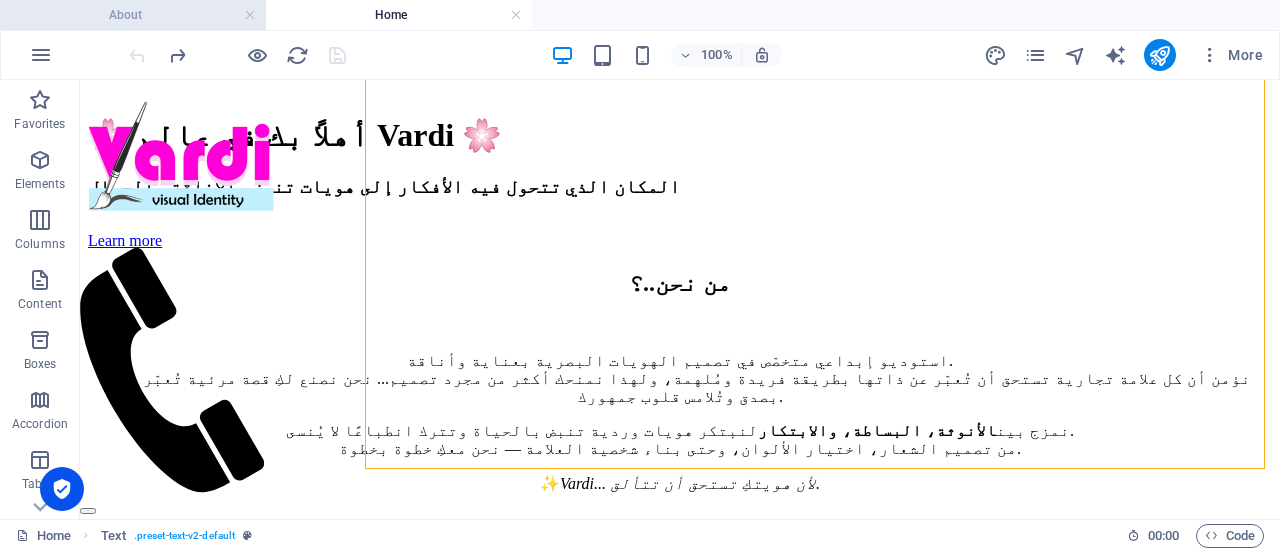 click on "About" at bounding box center (133, 15) 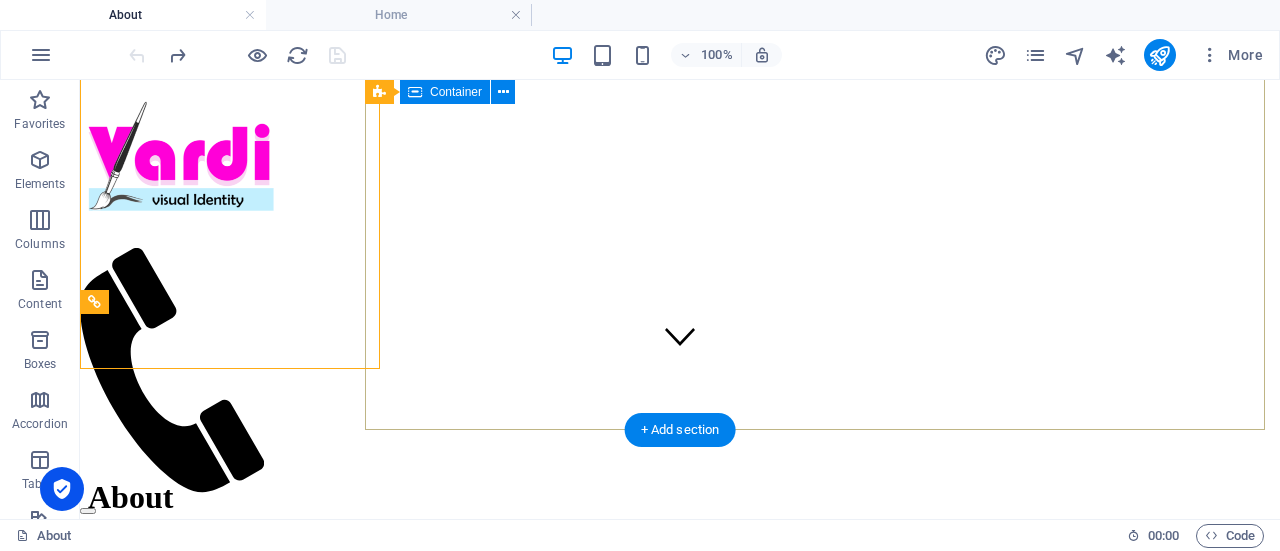 scroll, scrollTop: 145, scrollLeft: 0, axis: vertical 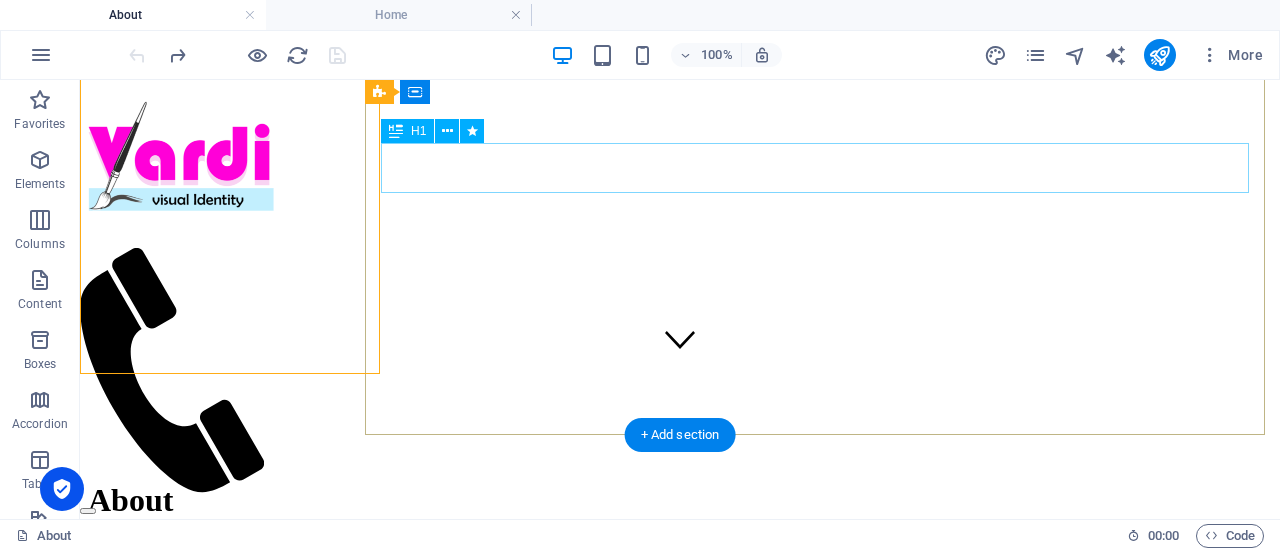 click on "About" at bounding box center [680, 500] 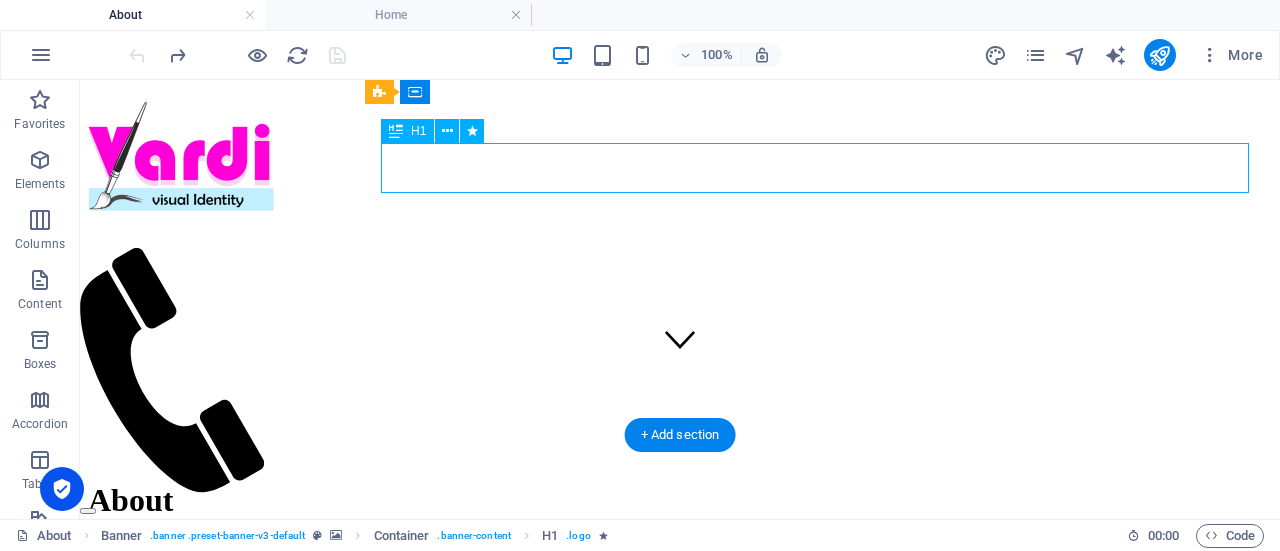 click on "About" at bounding box center (680, 500) 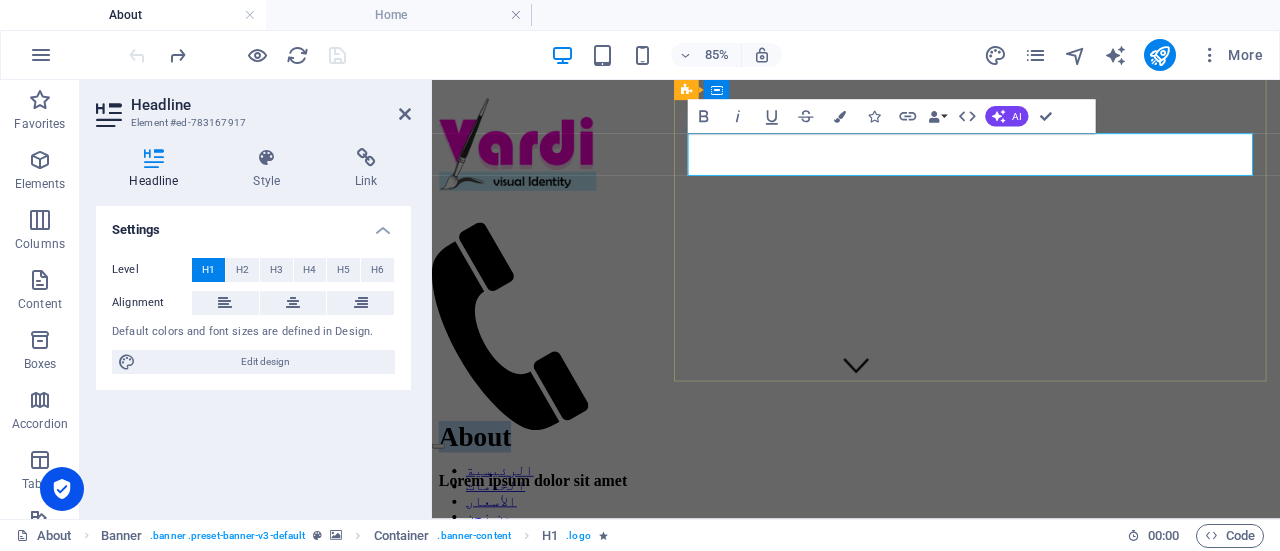 type 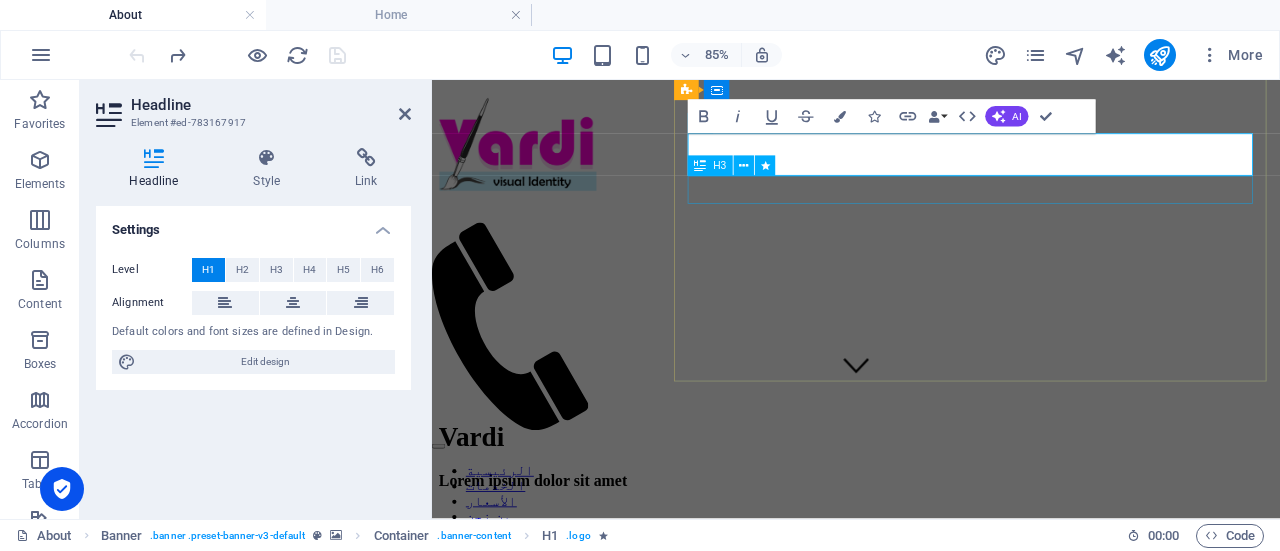 click on "Lorem ipsum dolor sit amet" at bounding box center [931, 552] 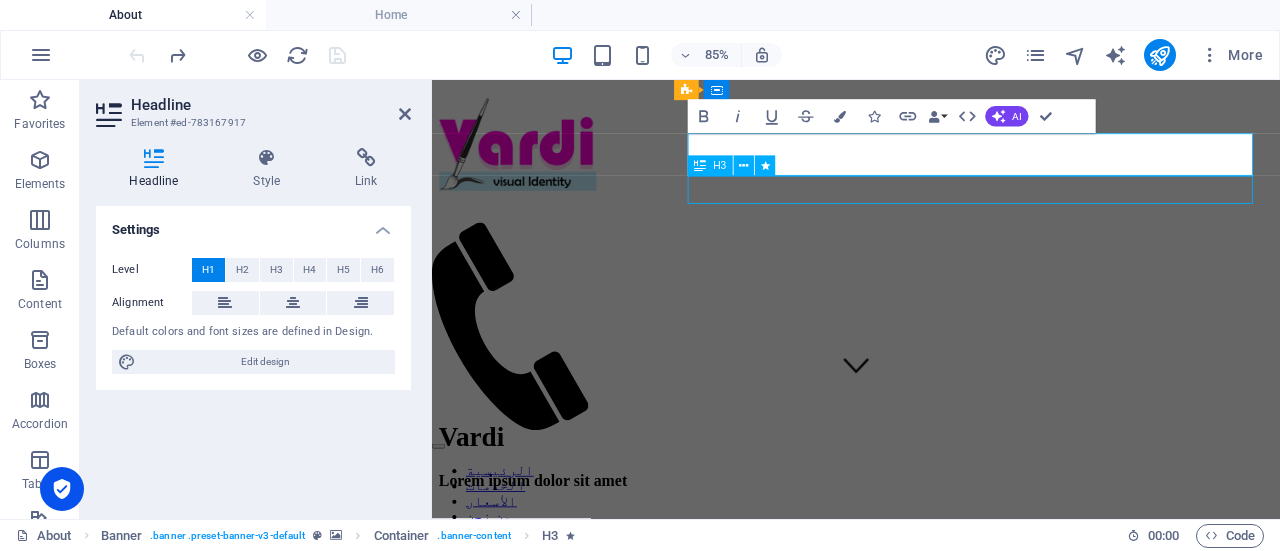 click on "Lorem ipsum dolor sit amet" at bounding box center [931, 552] 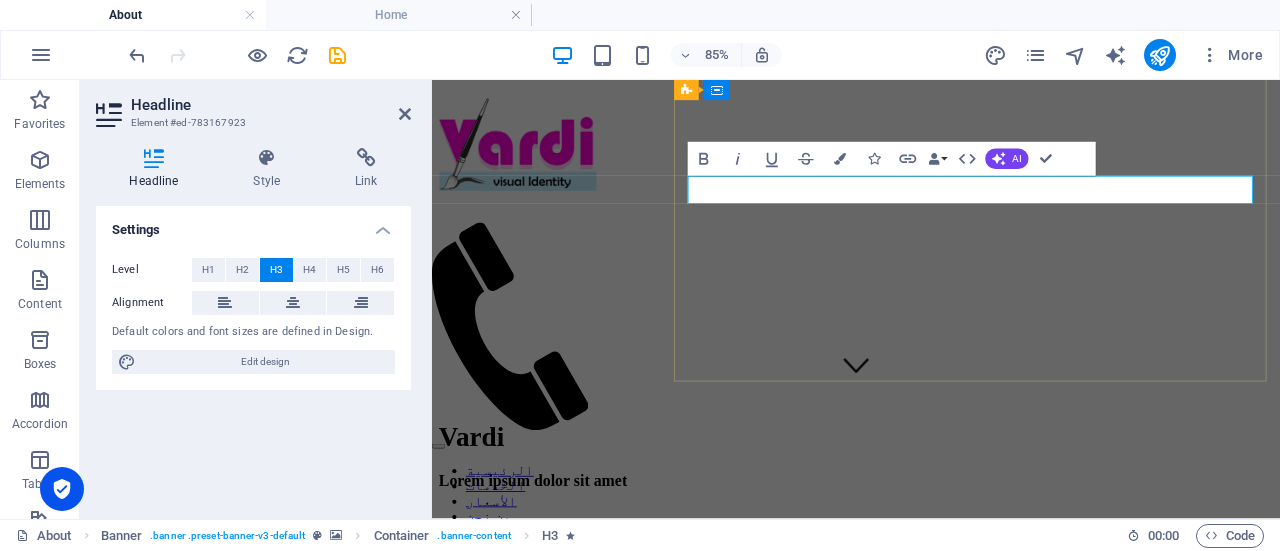 type 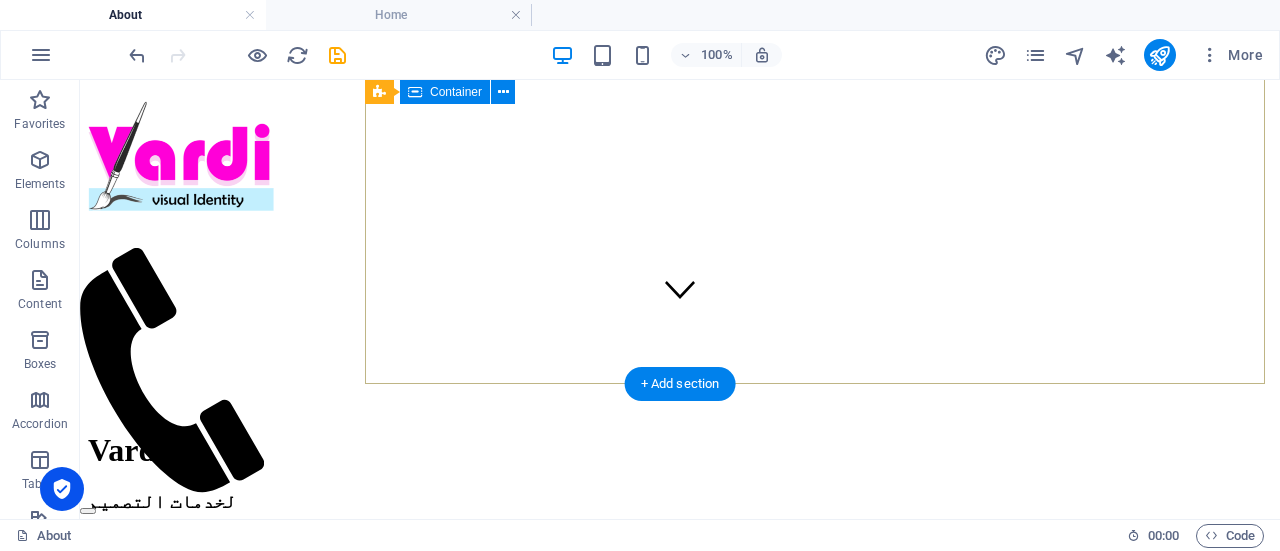 scroll, scrollTop: 194, scrollLeft: 0, axis: vertical 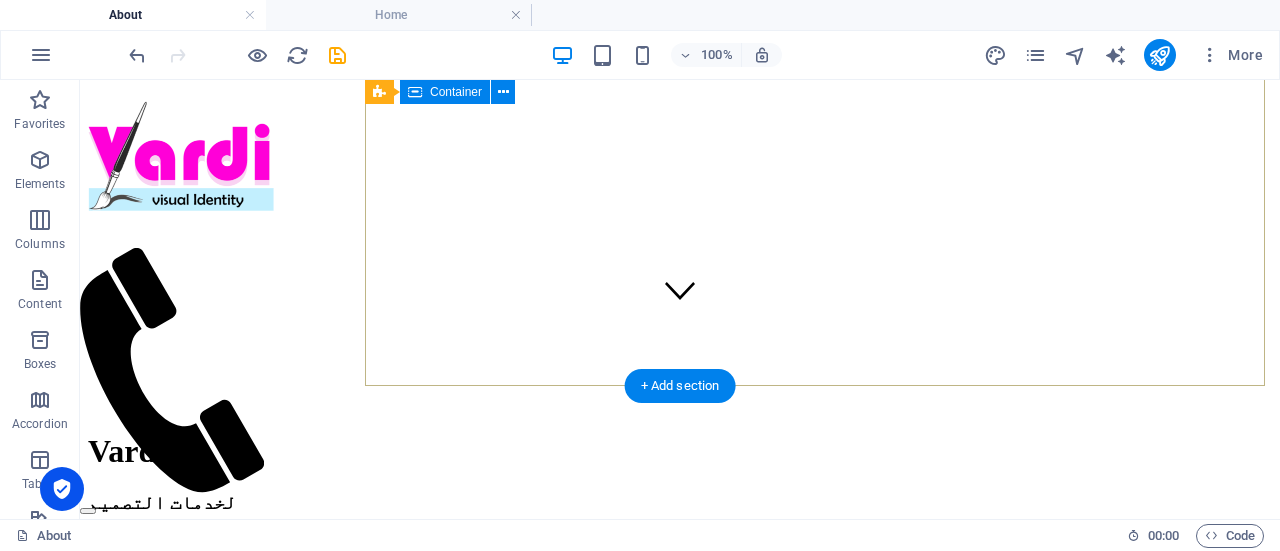 click on "Vardi لخدمات التصميم" at bounding box center [680, 472] 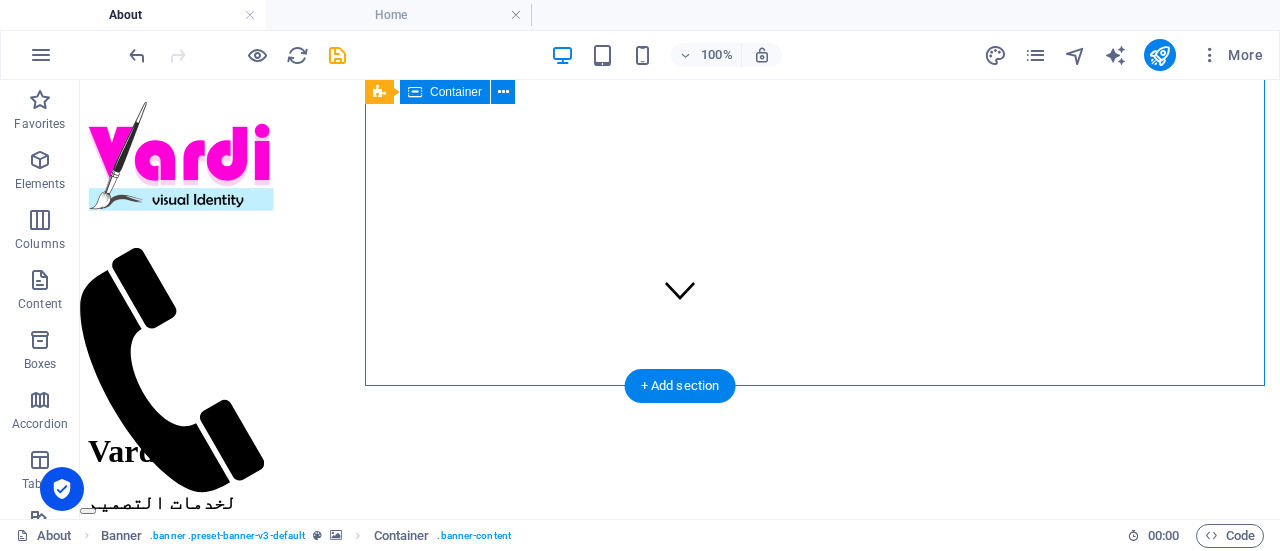 click on "Vardi لخدمات التصميم" at bounding box center (680, 472) 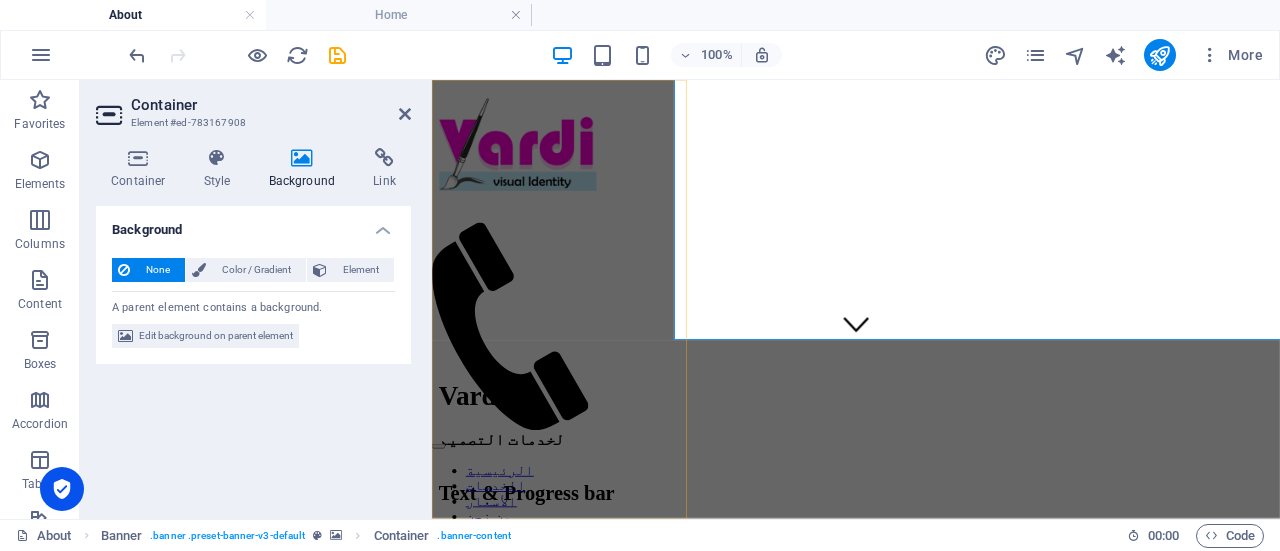 click at bounding box center [532, 164] 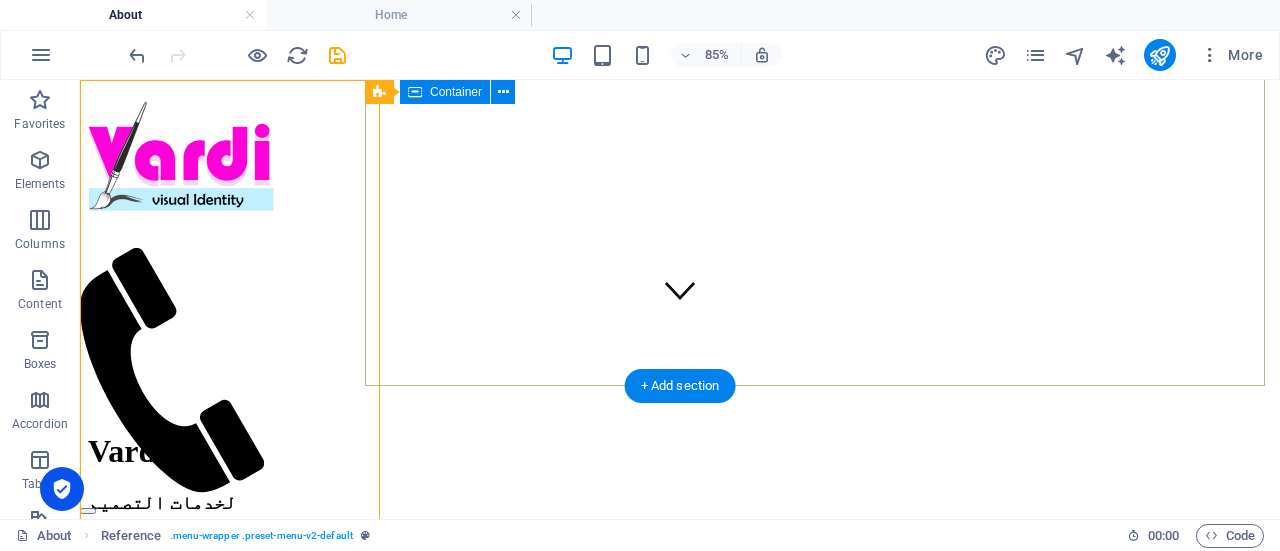 click on "الرئيسية الخدمات الأسعار من نحن للتواصل Vardi لخدمات التصميم  Text & Progress bar Lorem ipsum dolor sit amet, consectetuer adipiscing elit. Aenean commodo ligula eget dolor. Lorem ipsum dolor sit amet, consectetuer adipiscing elit leget dolor. Lorem ipsum dolor sit amet, consectetuer adipiscing elit. Aenean commodo ligula eget dolor. Lorem ipsum dolor sit amet, consectetuer adipiscing elit dolor consectetuer adipiscing elit leget dolor. Lorem elit saget ipsum dolor sit amet, consectetuer.  Sitejet 90%
Photoshop 70%
Illustrator 90%
HTML5 & CSS3 85%
JavaScript 45%
للاستفسار فريق  Vardi  بانتظارك بكل شغف لنحوّل فكرتك إلى علامة تترك أثرًا. سواء كنتِ بحاجة لاستشارة، تصميم مخصص، أو ترغبين فقط بالدردشة حول مشروعك — يسعدنا سماعك! نحو هوية تبهر لنبدأ ؟ Content Slider Slide 3 Slide 1 Slide 2 Slide 3 Slide 1 1 2 3" at bounding box center [680, 4689] 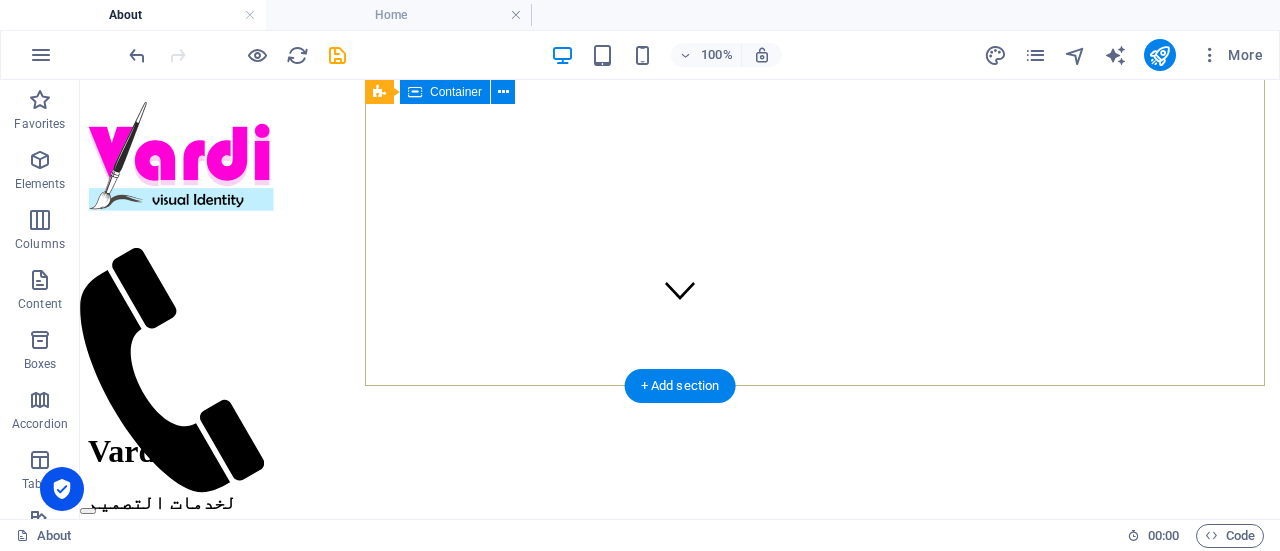 click on "Vardi لخدمات التصميم" at bounding box center [680, 472] 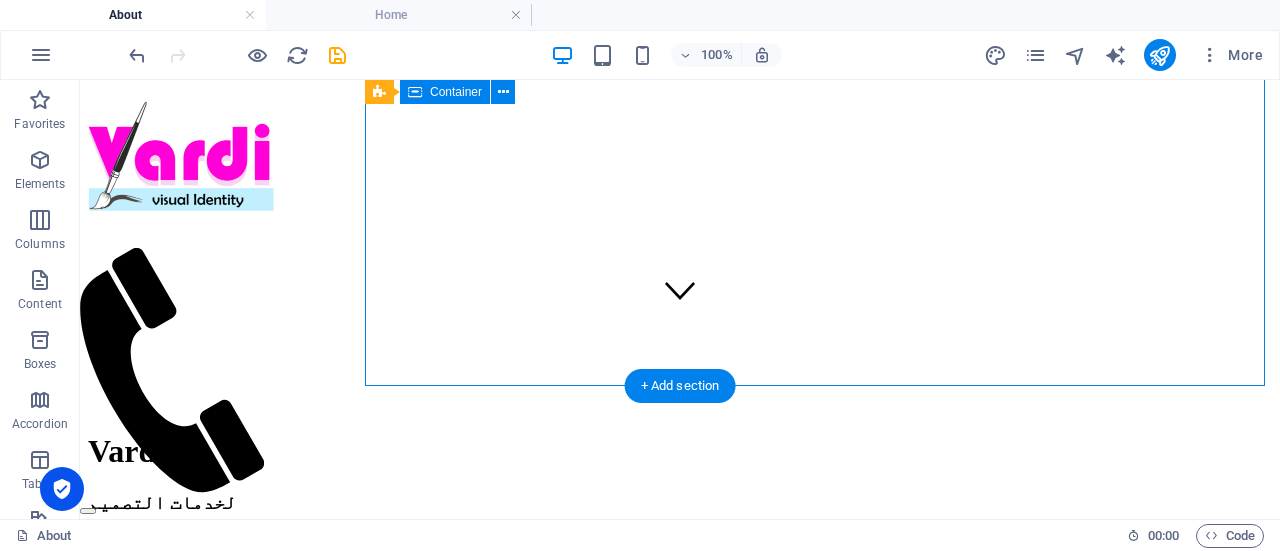 click on "Vardi لخدمات التصميم" at bounding box center [680, 472] 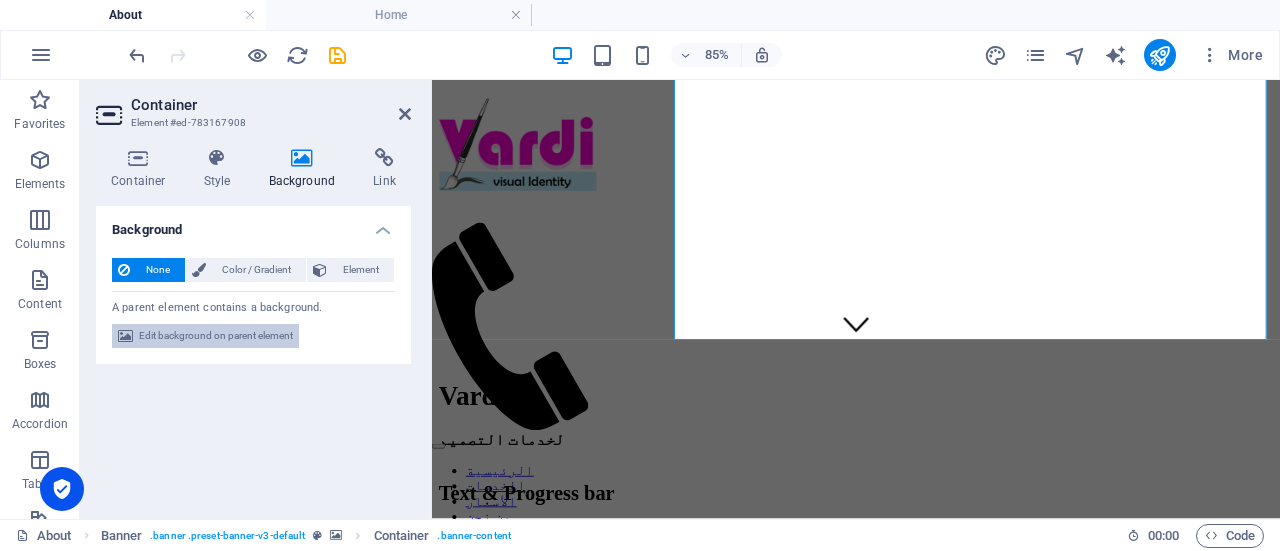 click on "Edit background on parent element" at bounding box center [216, 336] 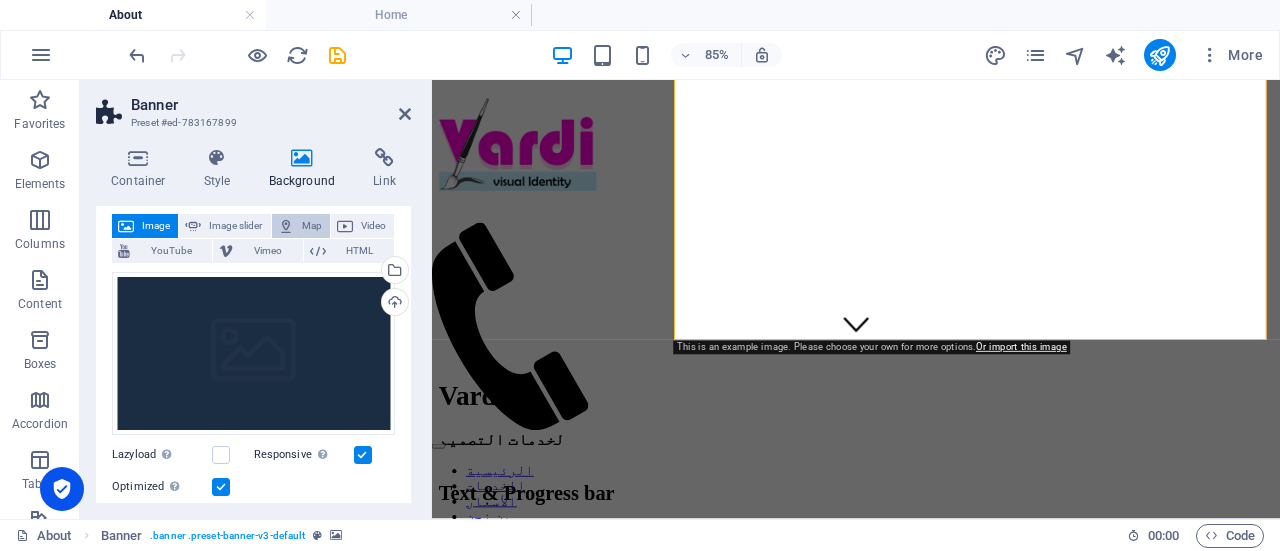 scroll, scrollTop: 112, scrollLeft: 0, axis: vertical 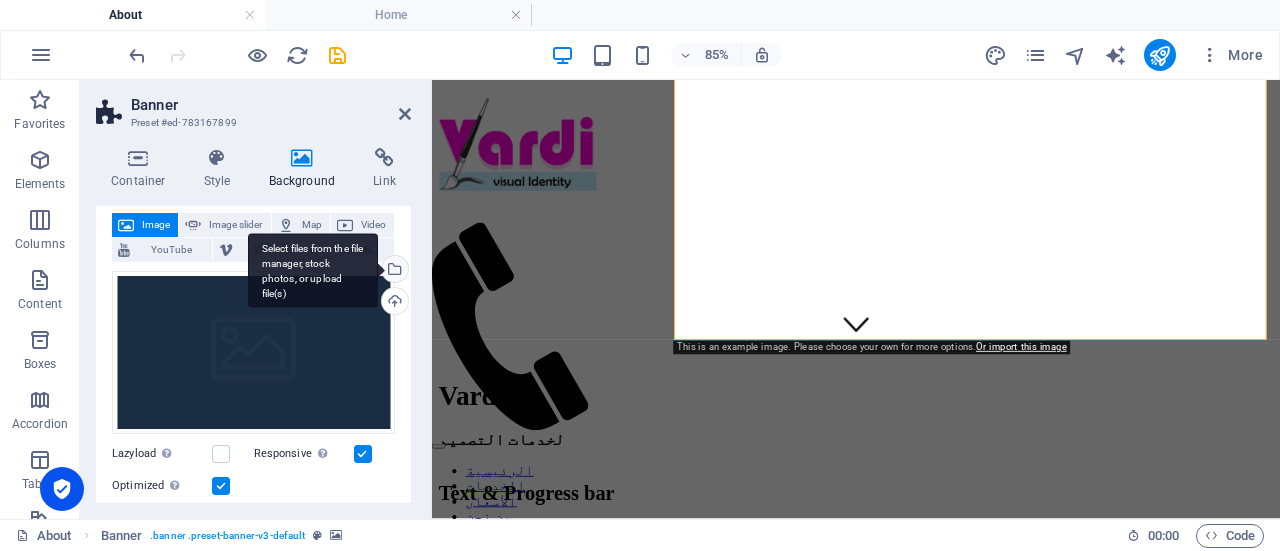 click on "Select files from the file manager, stock photos, or upload file(s)" at bounding box center [313, 270] 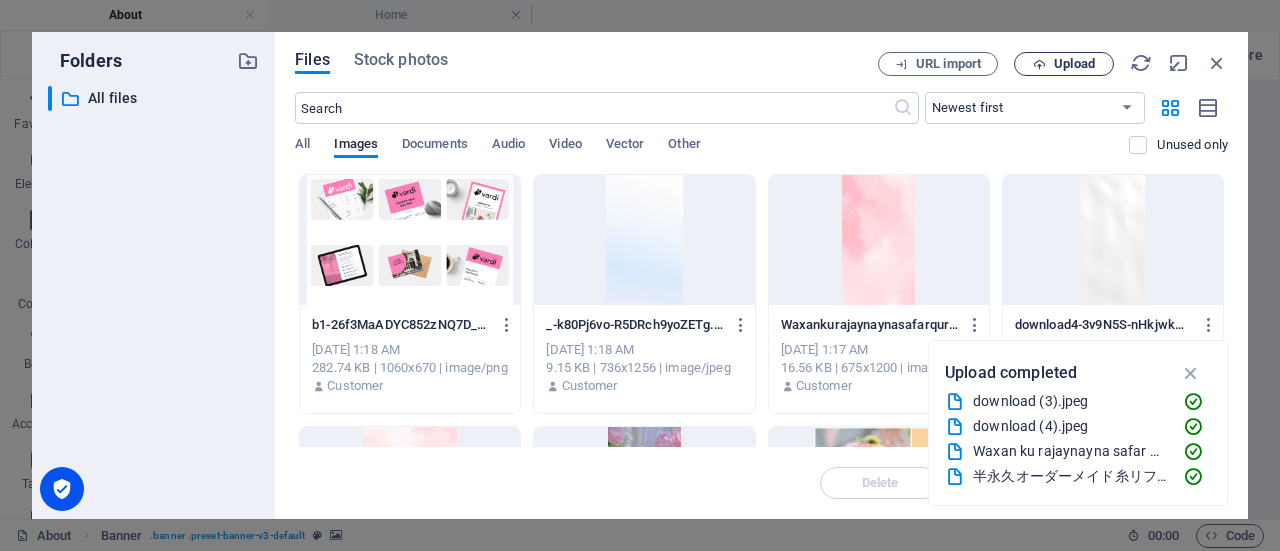 click at bounding box center [1039, 64] 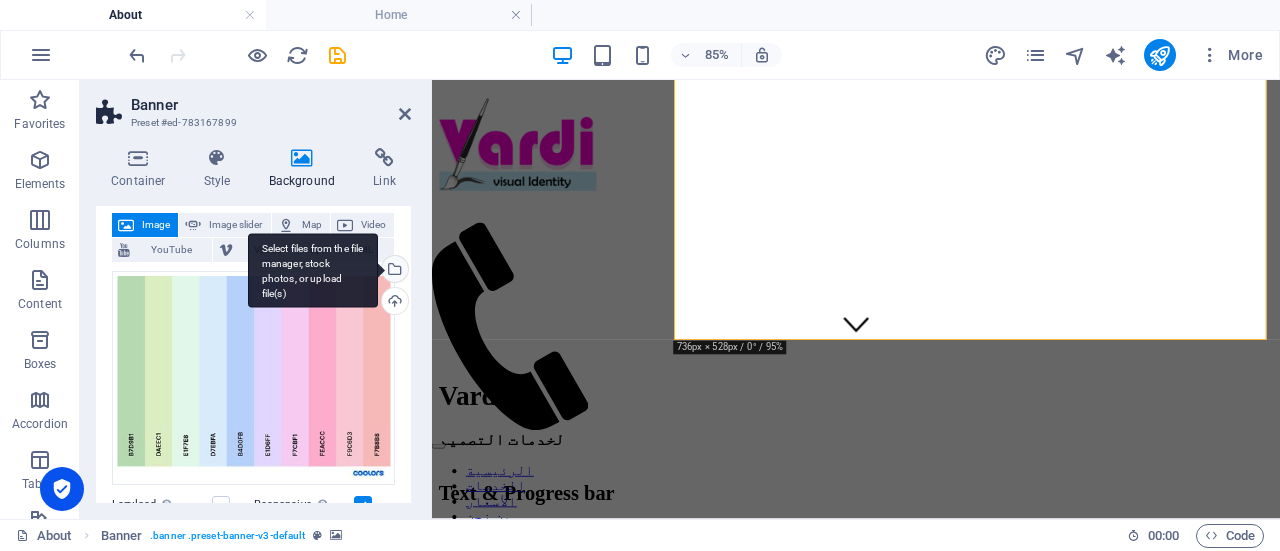 click on "Select files from the file manager, stock photos, or upload file(s)" at bounding box center (393, 271) 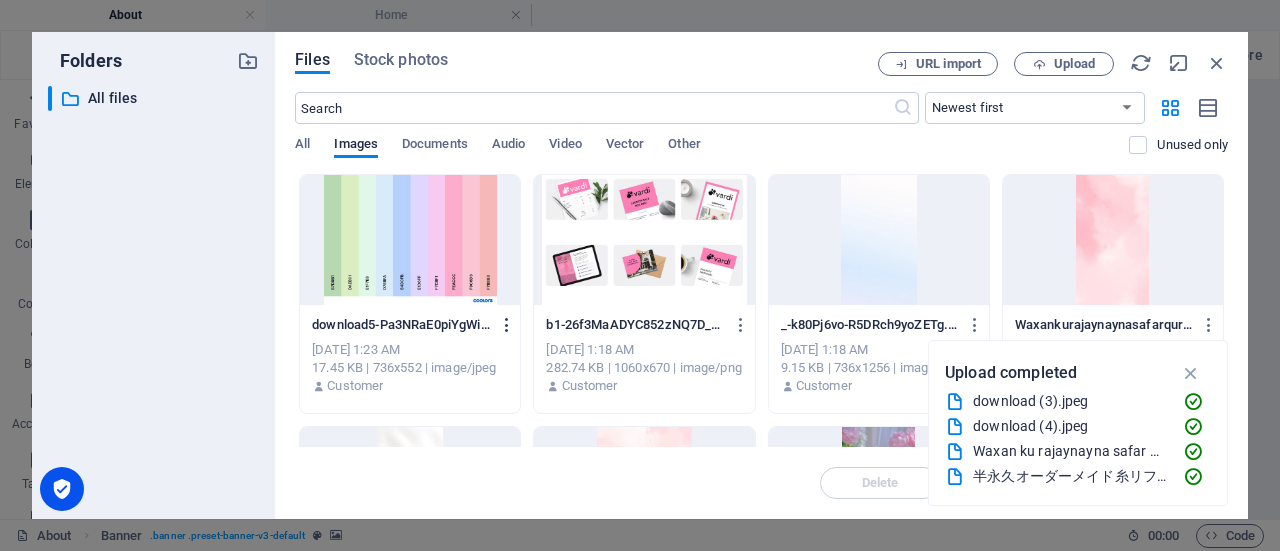 click at bounding box center [507, 325] 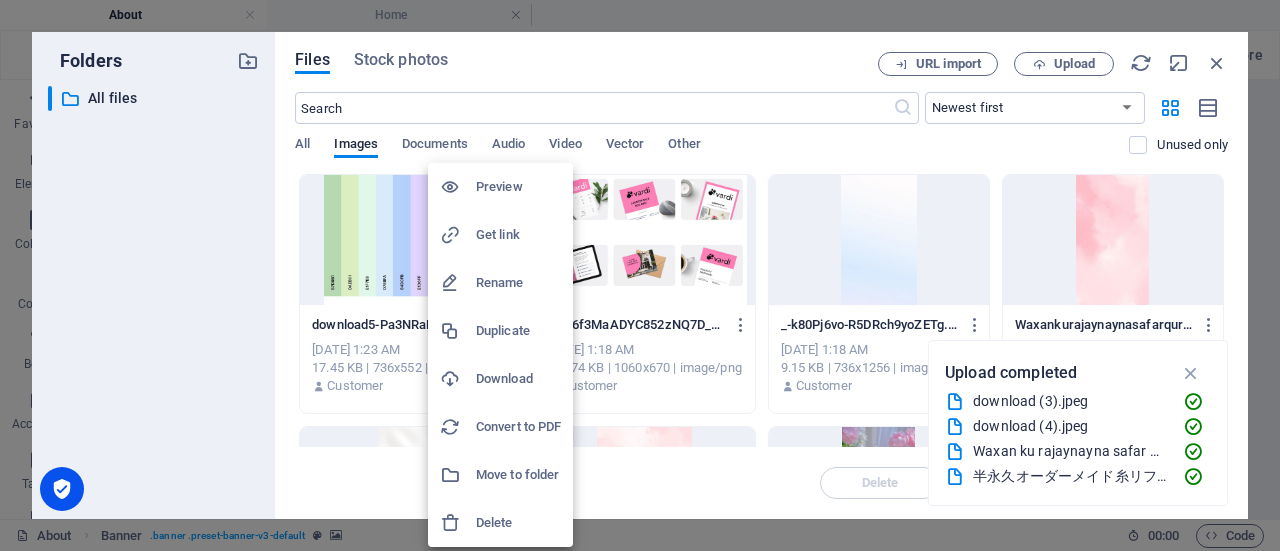 click on "Delete" at bounding box center [500, 523] 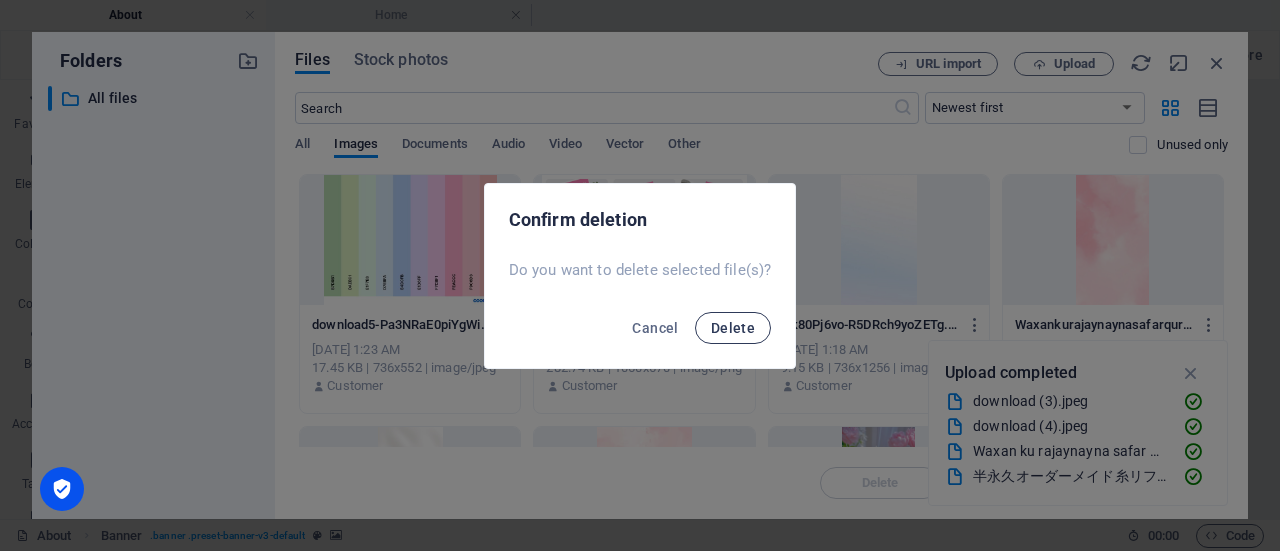 click on "Delete" at bounding box center (733, 328) 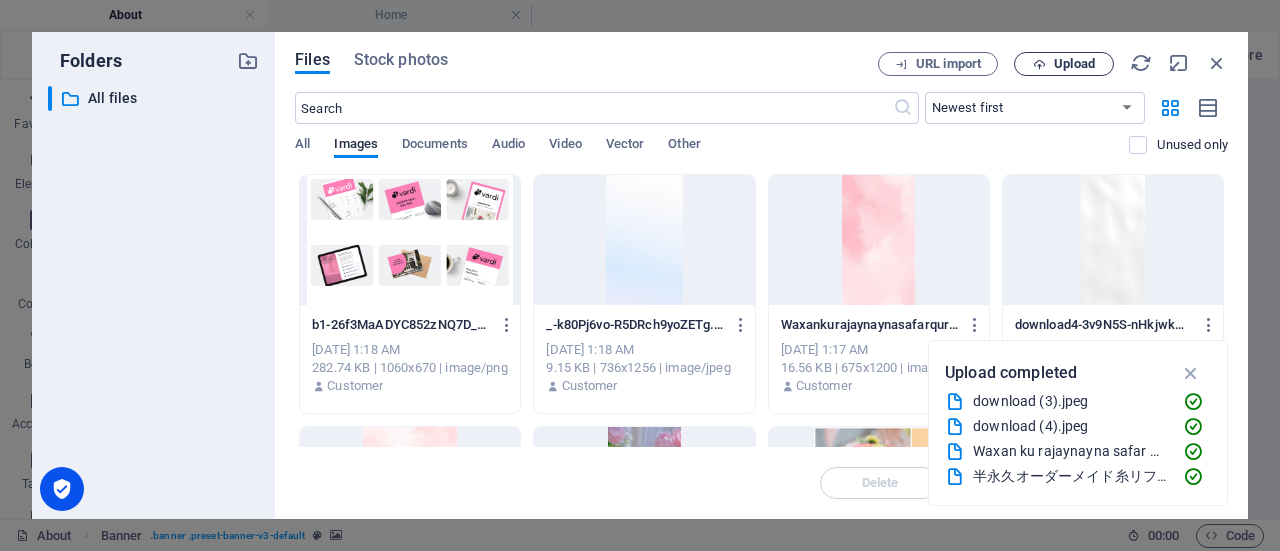 click on "Upload" at bounding box center [1064, 64] 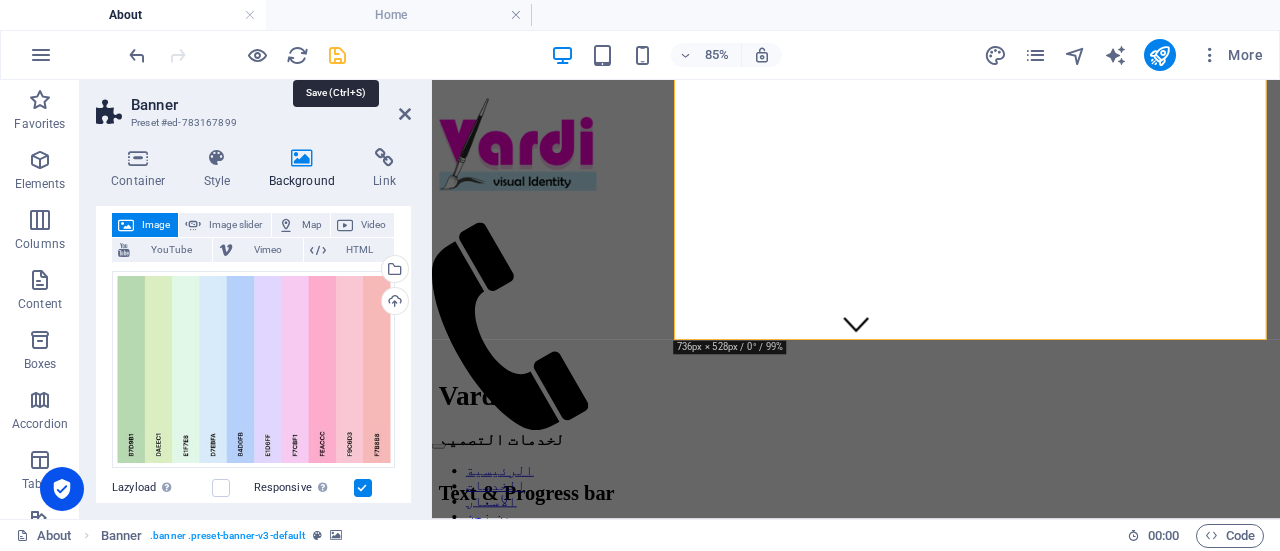 click at bounding box center [337, 55] 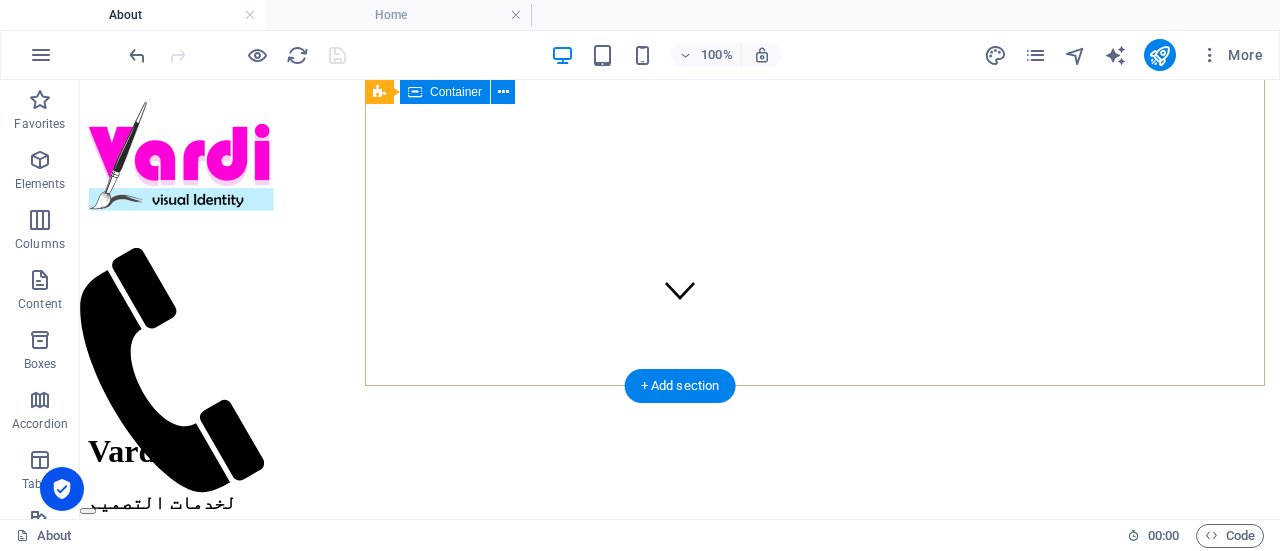 click on "Vardi لخدمات التصميم" at bounding box center (680, 472) 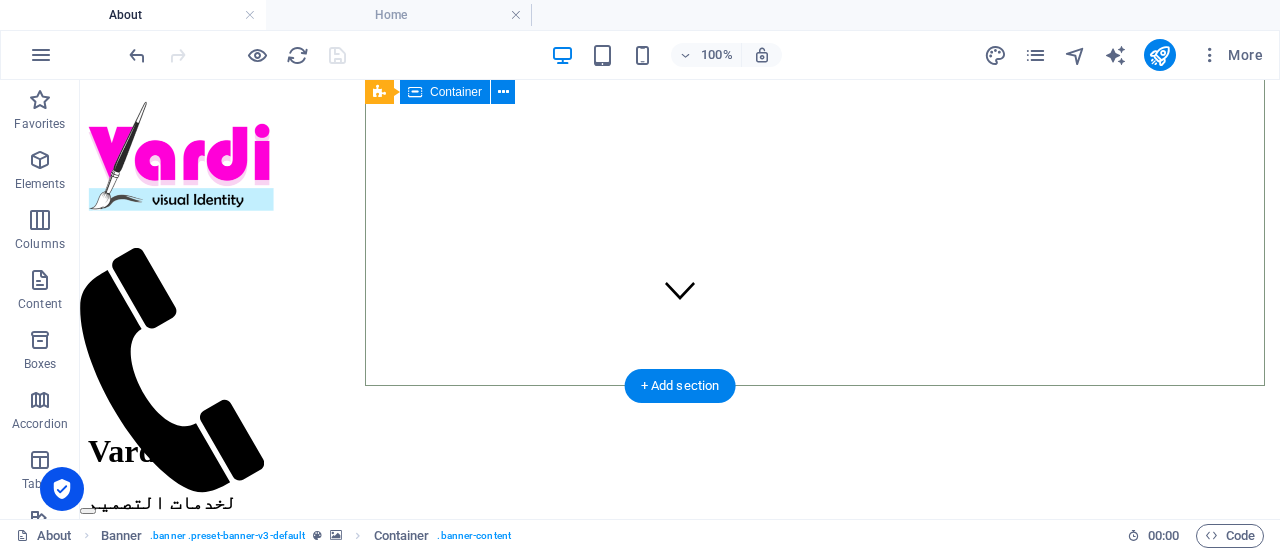 click on "Vardi لخدمات التصميم" at bounding box center (680, 472) 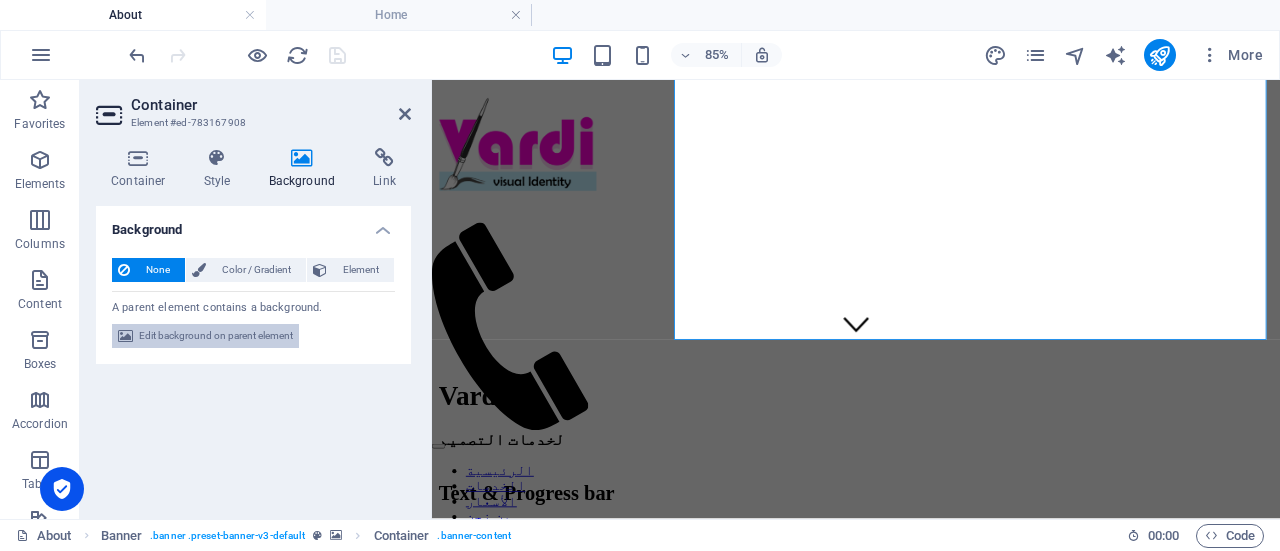 click on "Edit background on parent element" at bounding box center (216, 336) 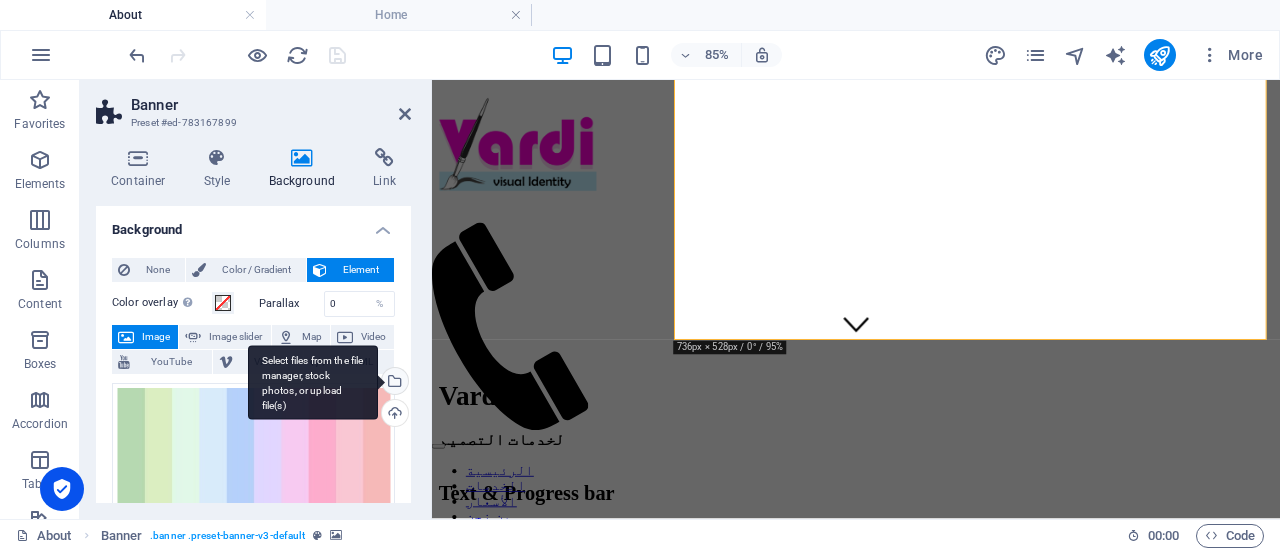 click on "Select files from the file manager, stock photos, or upload file(s)" at bounding box center [393, 383] 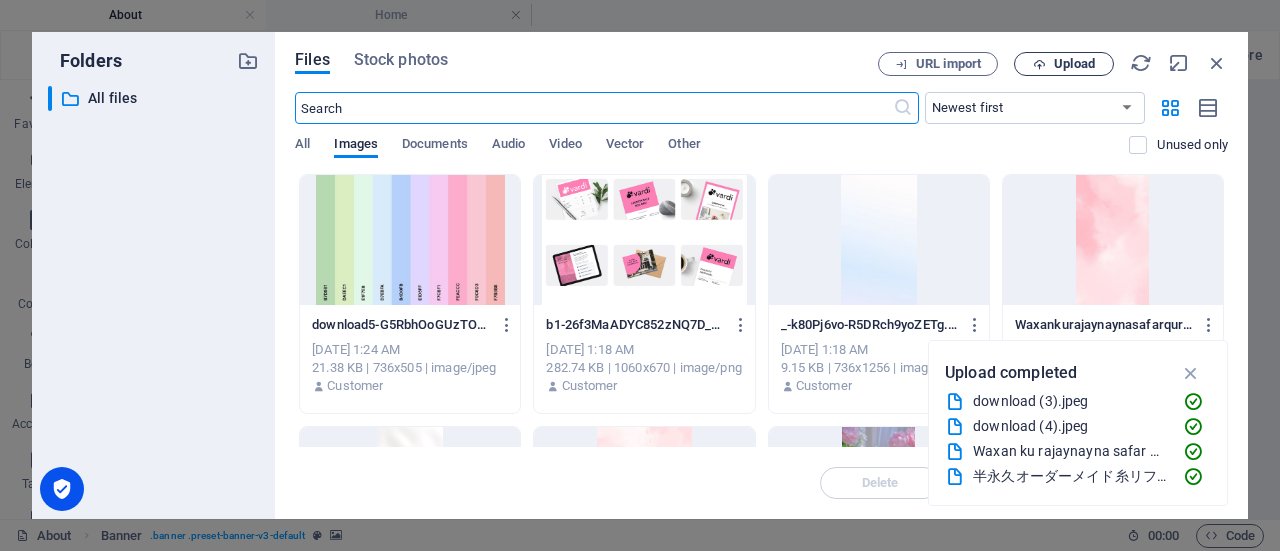 click on "Upload" at bounding box center (1064, 64) 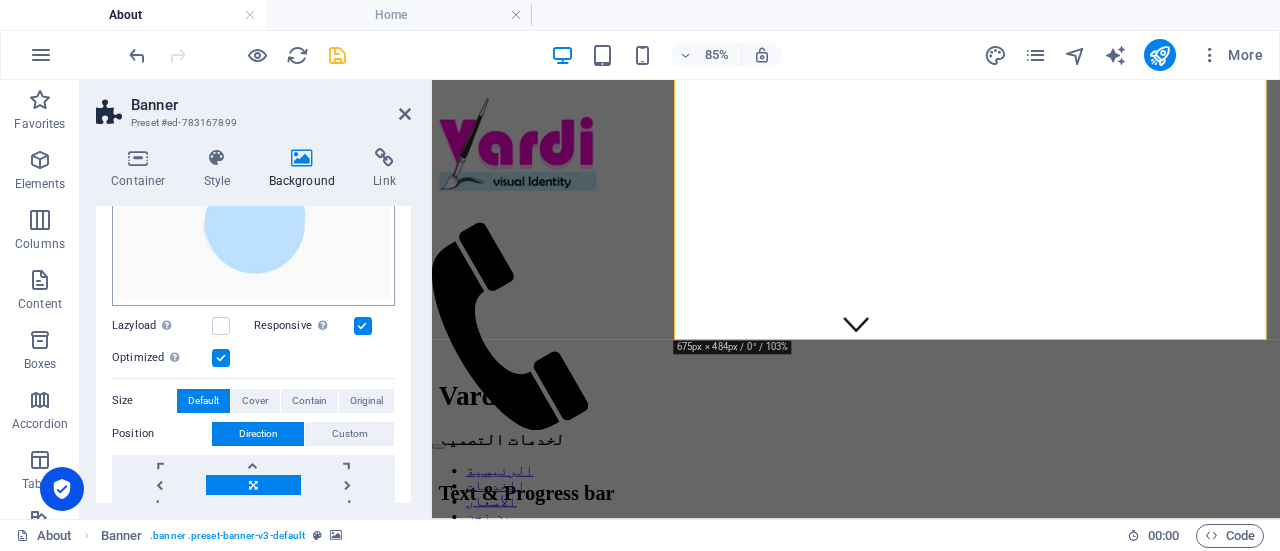 scroll, scrollTop: 484, scrollLeft: 0, axis: vertical 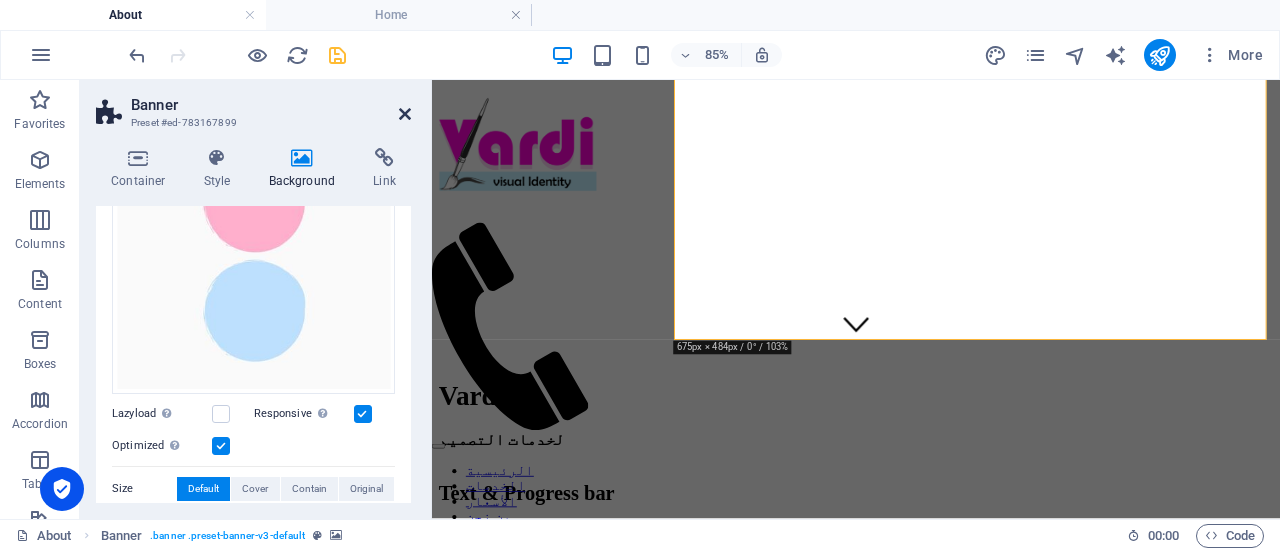 click at bounding box center [405, 114] 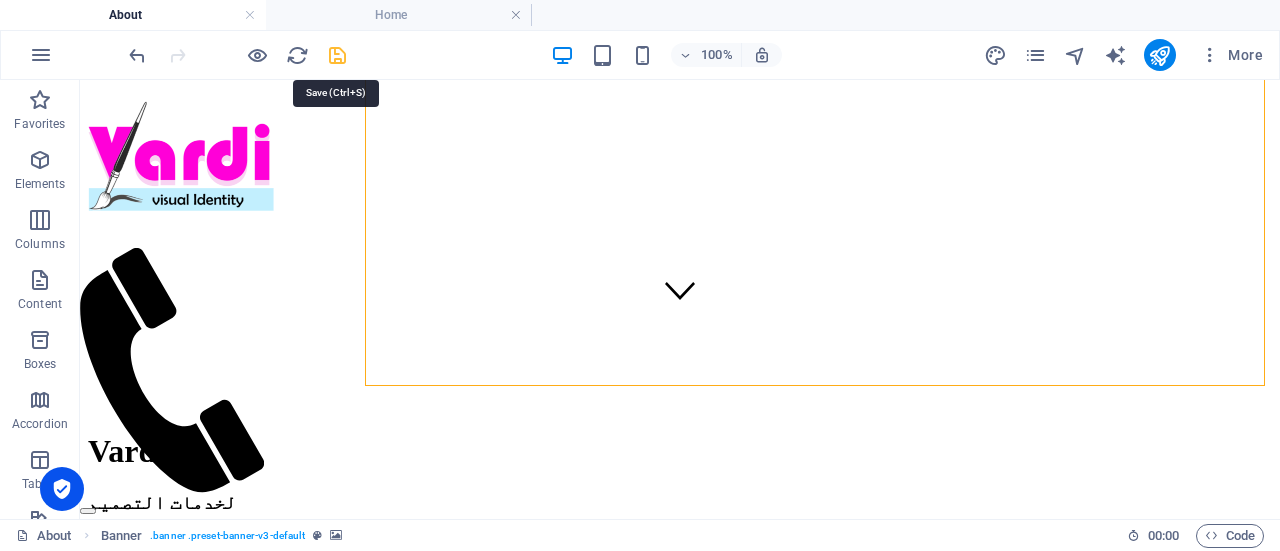 click at bounding box center [337, 55] 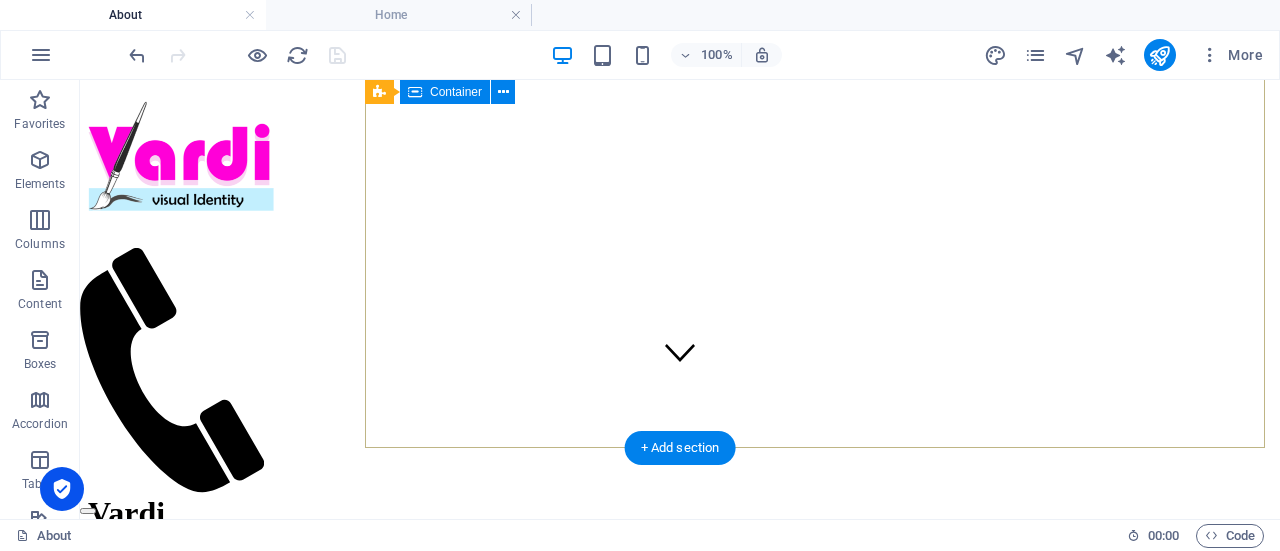 scroll, scrollTop: 112, scrollLeft: 0, axis: vertical 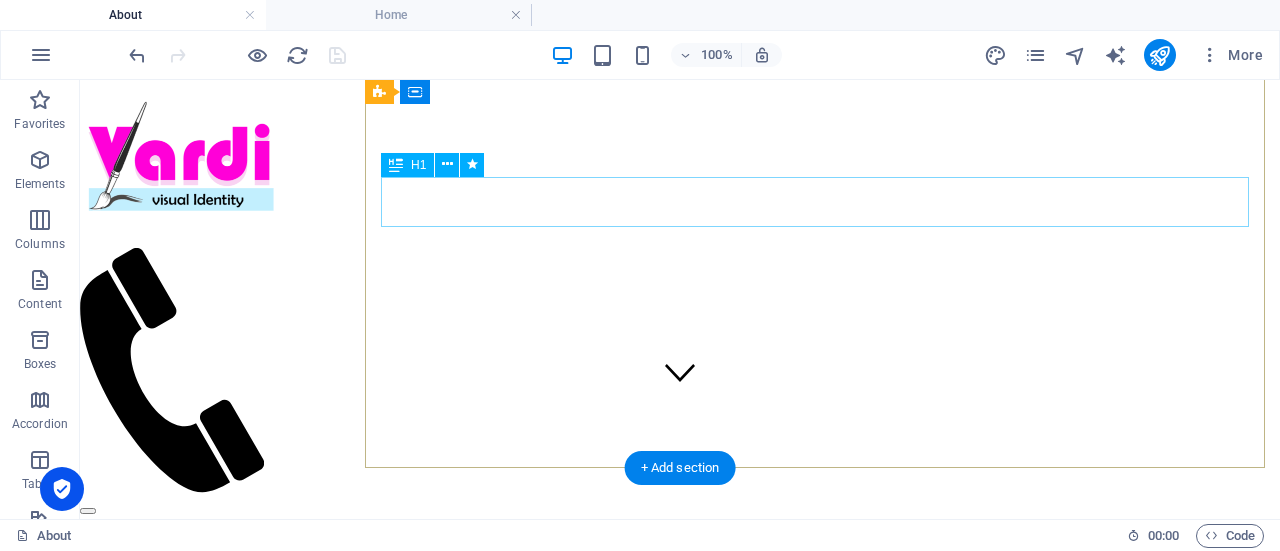click on "Vardi" at bounding box center [680, 533] 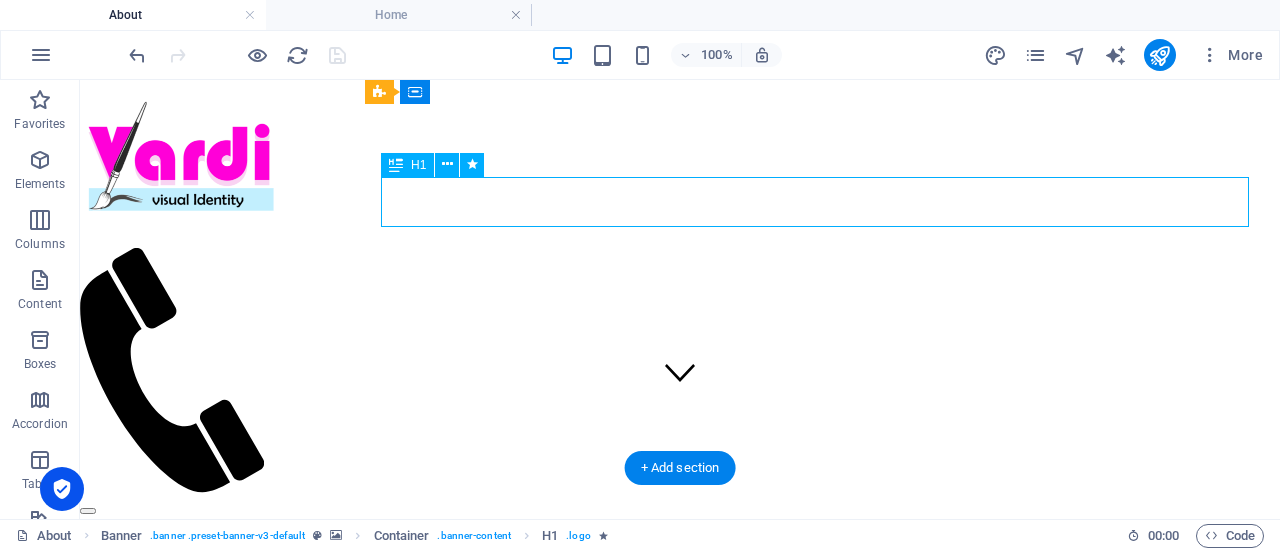 click on "Vardi" at bounding box center (680, 533) 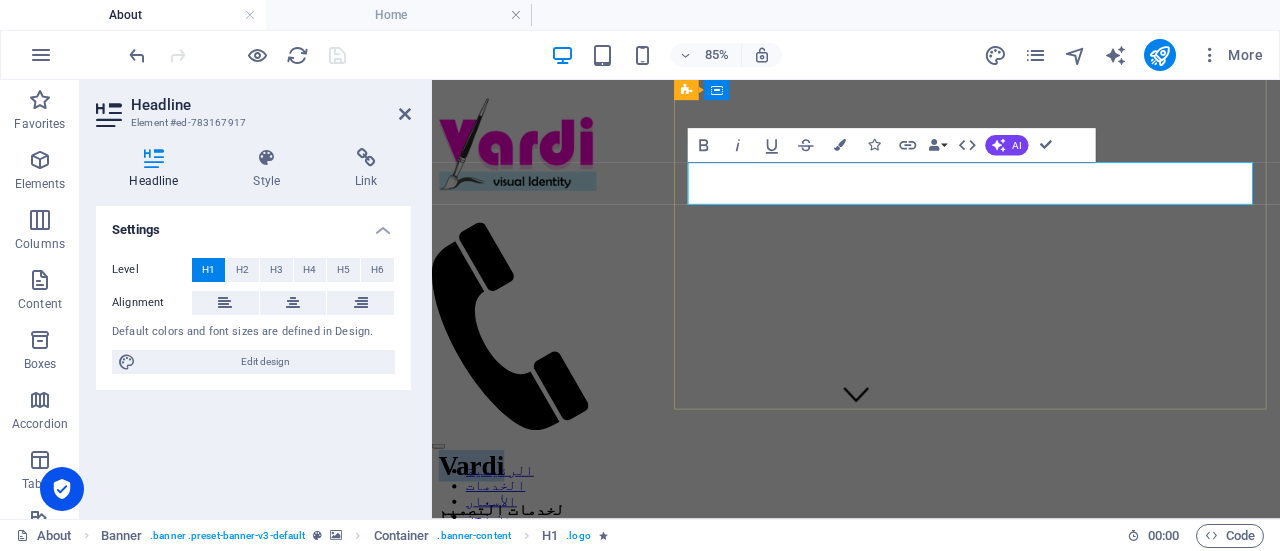 click on "Vardi" at bounding box center [931, 533] 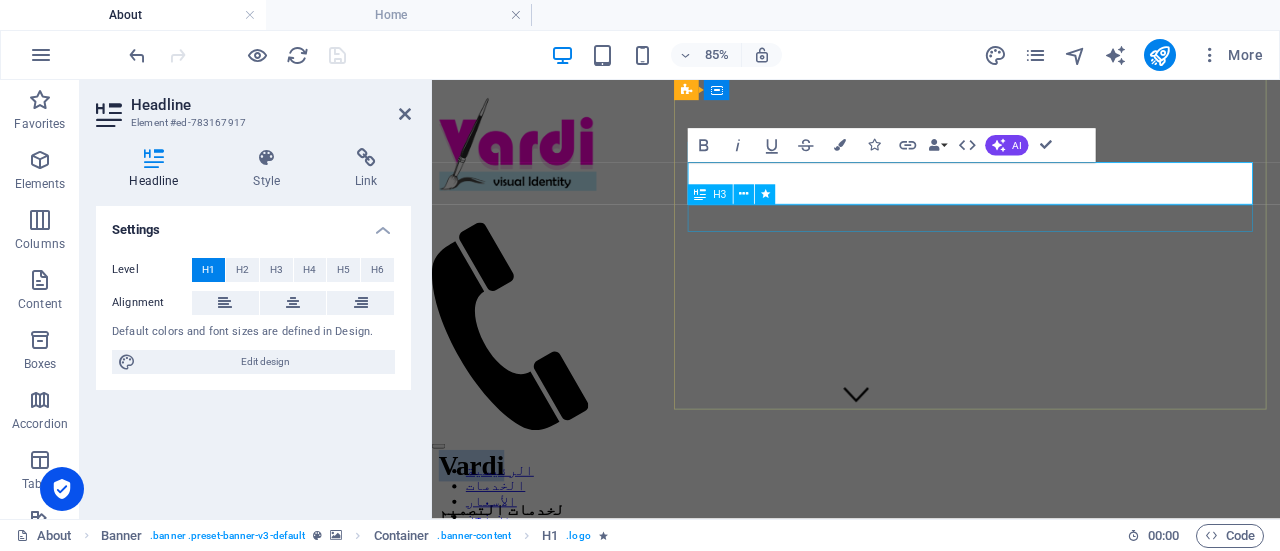 drag, startPoint x: 999, startPoint y: 200, endPoint x: 1141, endPoint y: 240, distance: 147.52628 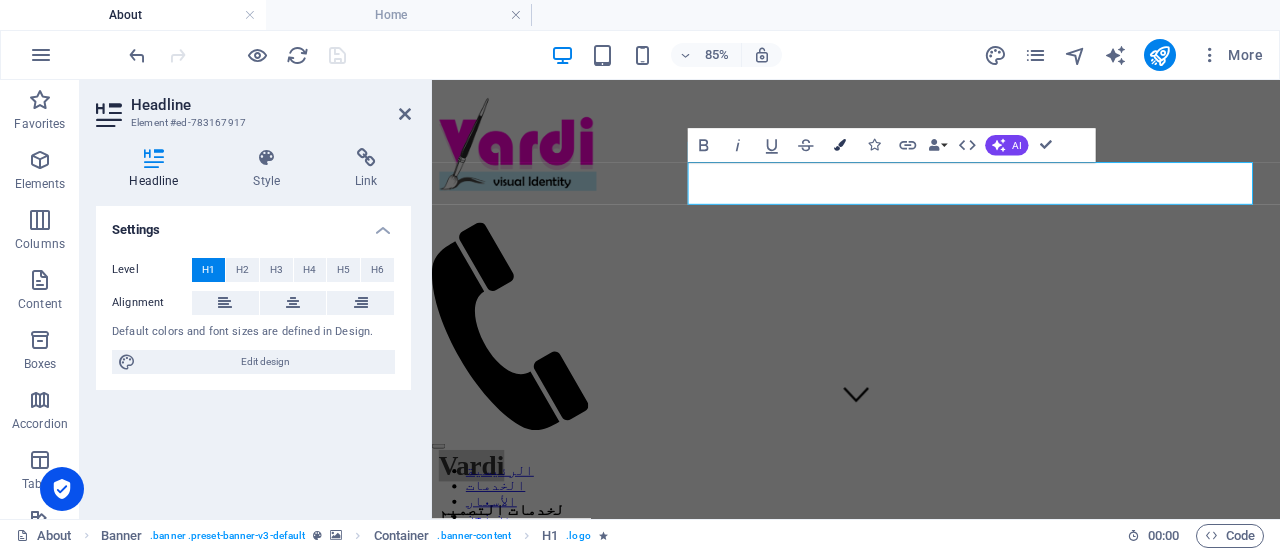 click at bounding box center [840, 145] 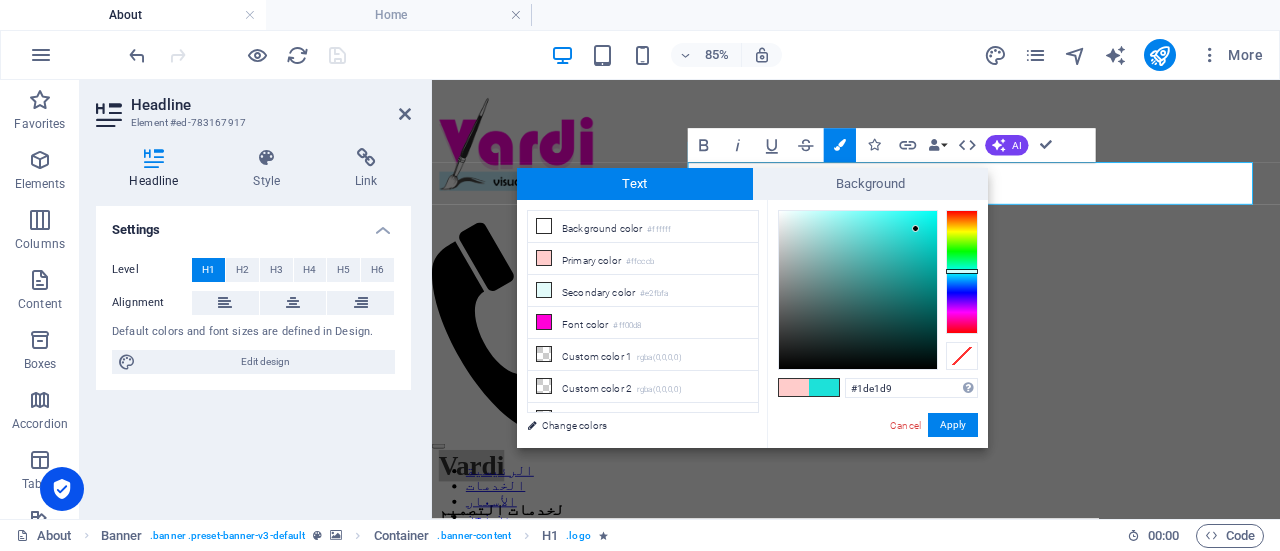 drag, startPoint x: 902, startPoint y: 301, endPoint x: 916, endPoint y: 229, distance: 73.34848 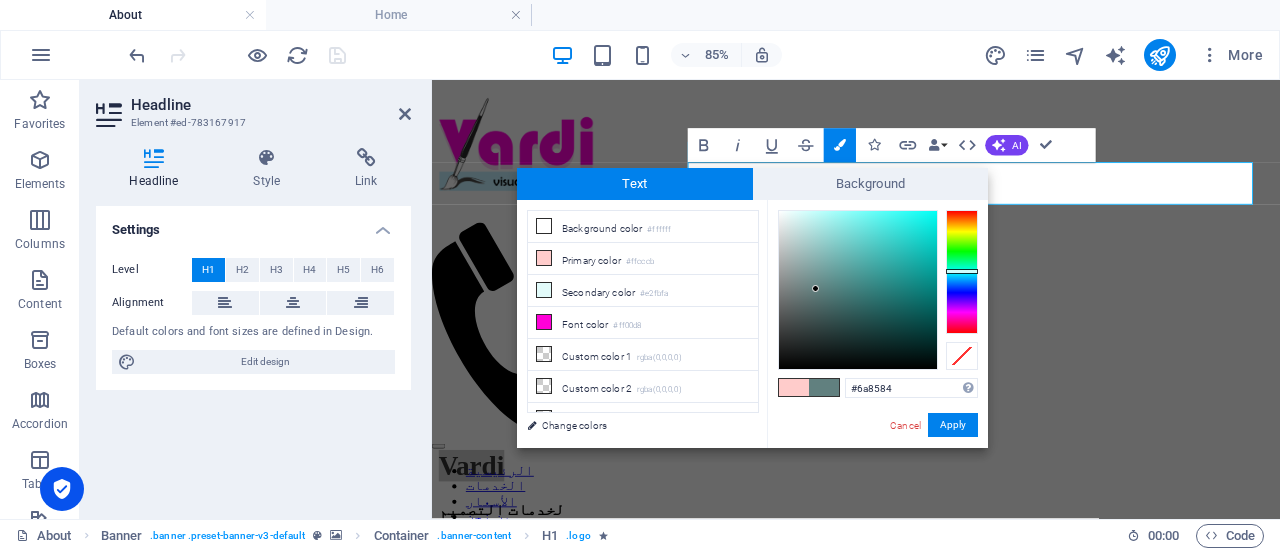 type on "#6b8786" 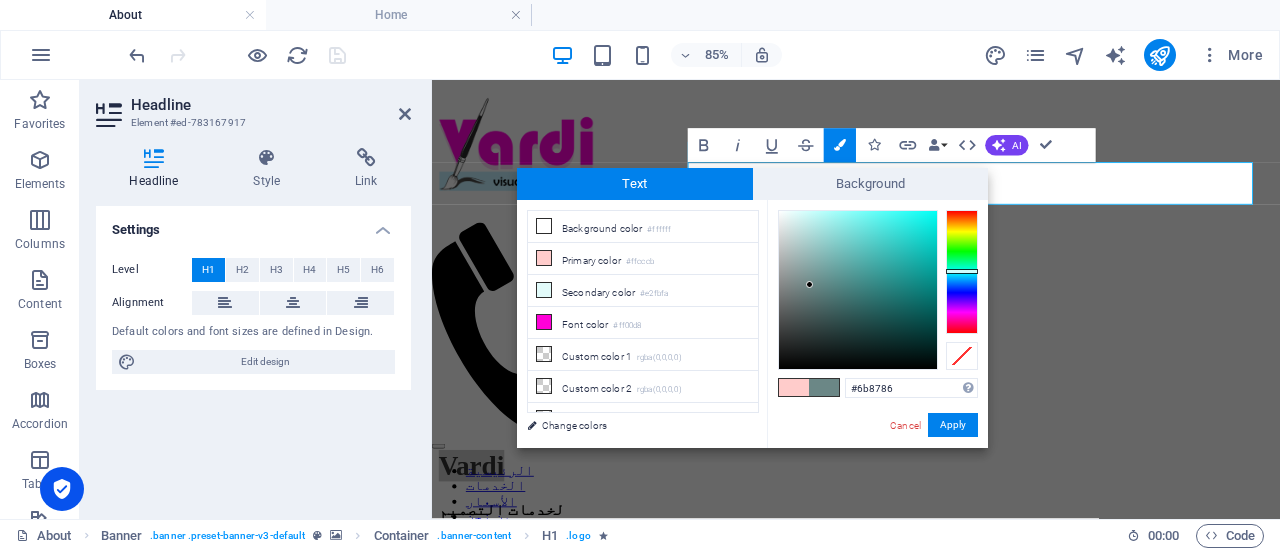 drag, startPoint x: 916, startPoint y: 229, endPoint x: 810, endPoint y: 285, distance: 119.88328 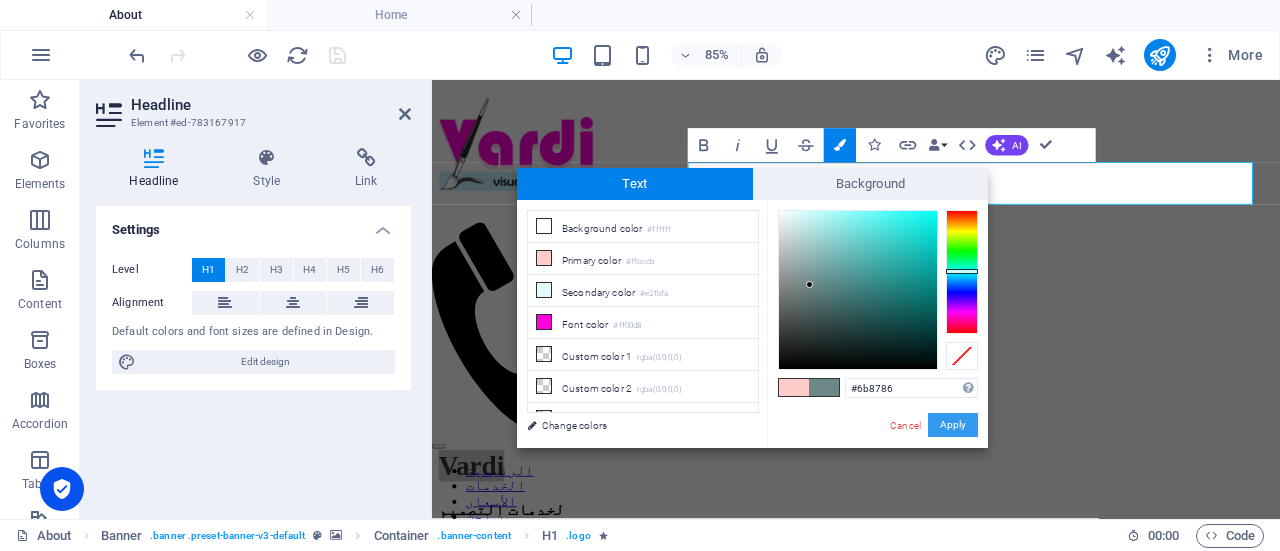 click on "Apply" at bounding box center [953, 425] 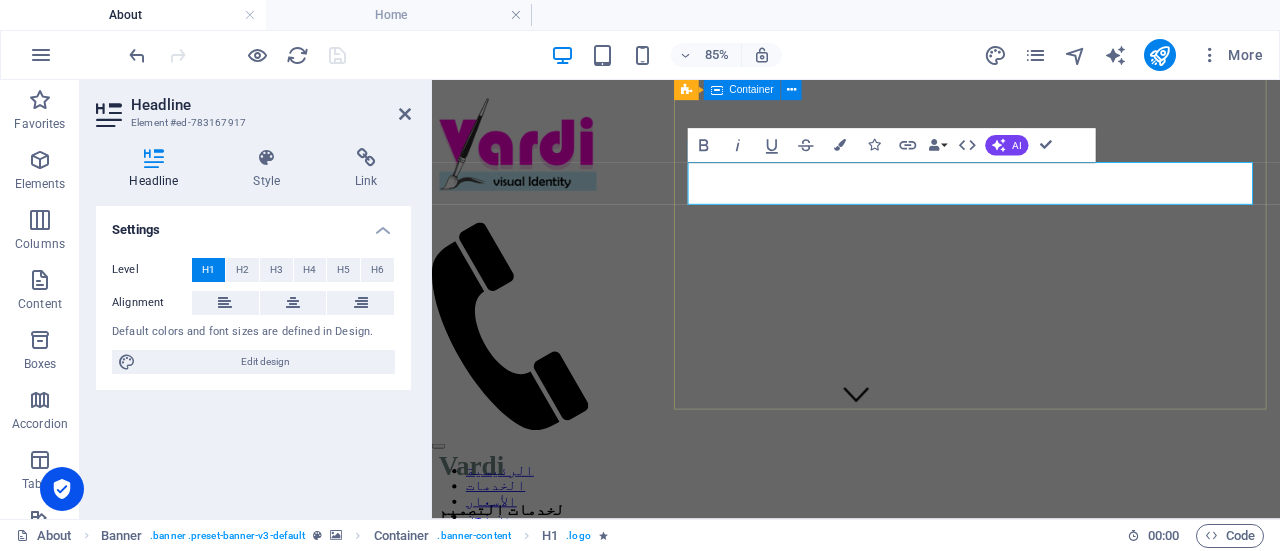 click on "Vardi لخدمات التصميم" at bounding box center (931, 554) 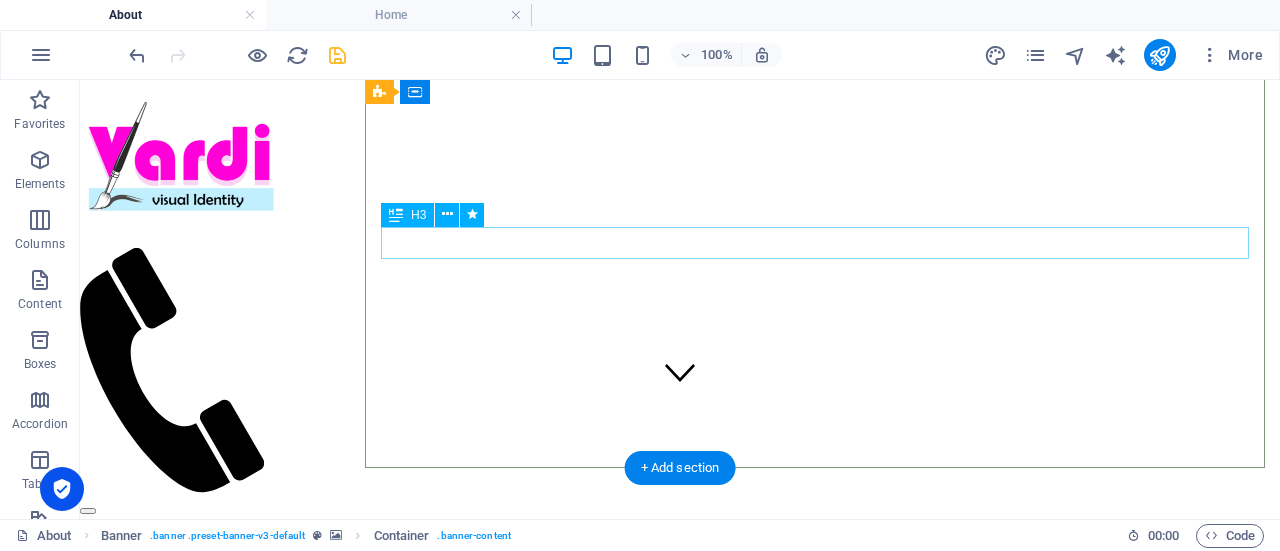 click on "لخدمات التصميم" at bounding box center [680, 585] 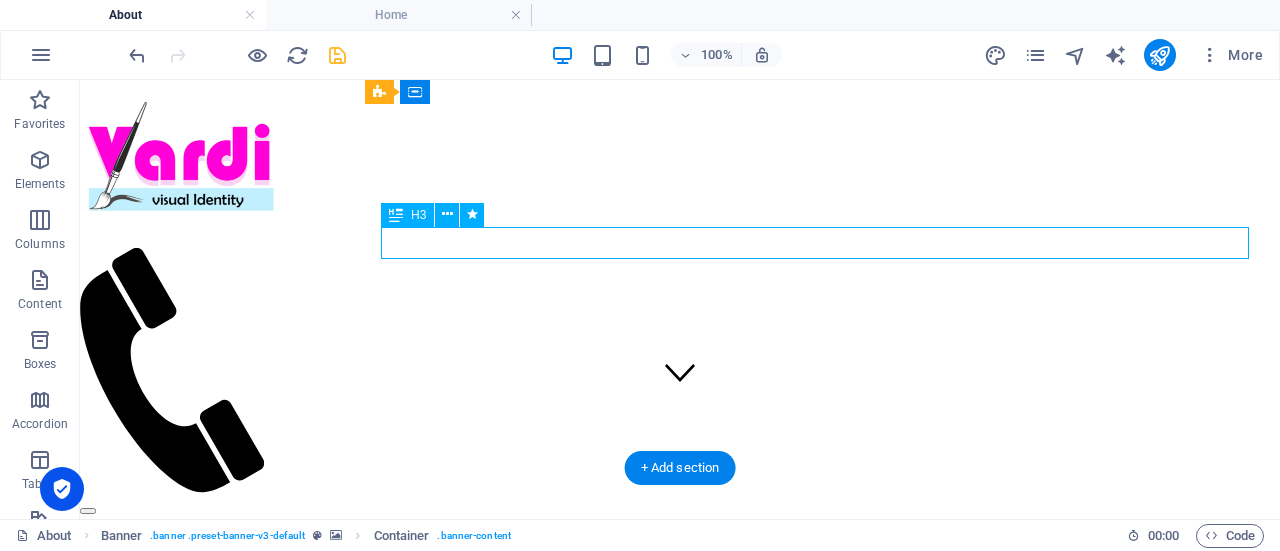 click on "لخدمات التصميم" at bounding box center (680, 585) 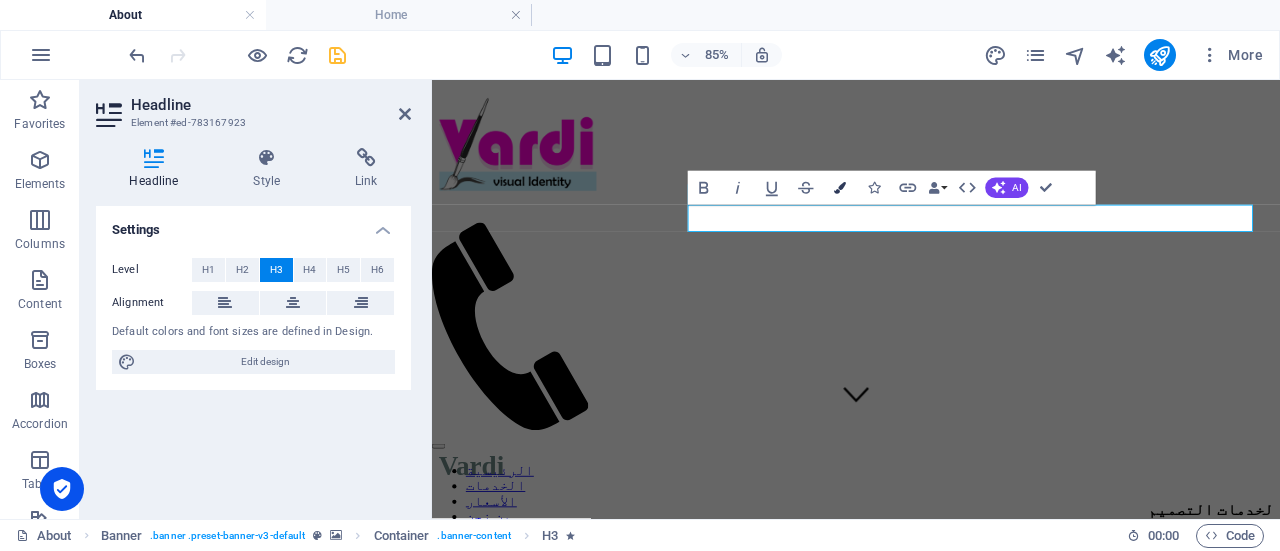 click at bounding box center [840, 188] 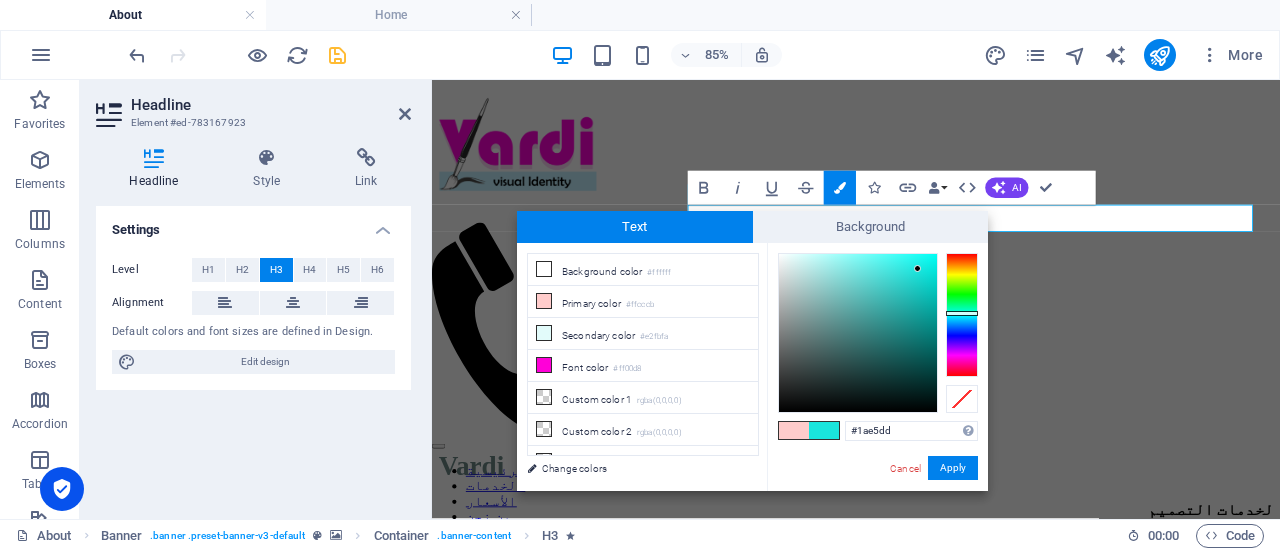 drag, startPoint x: 878, startPoint y: 275, endPoint x: 918, endPoint y: 269, distance: 40.4475 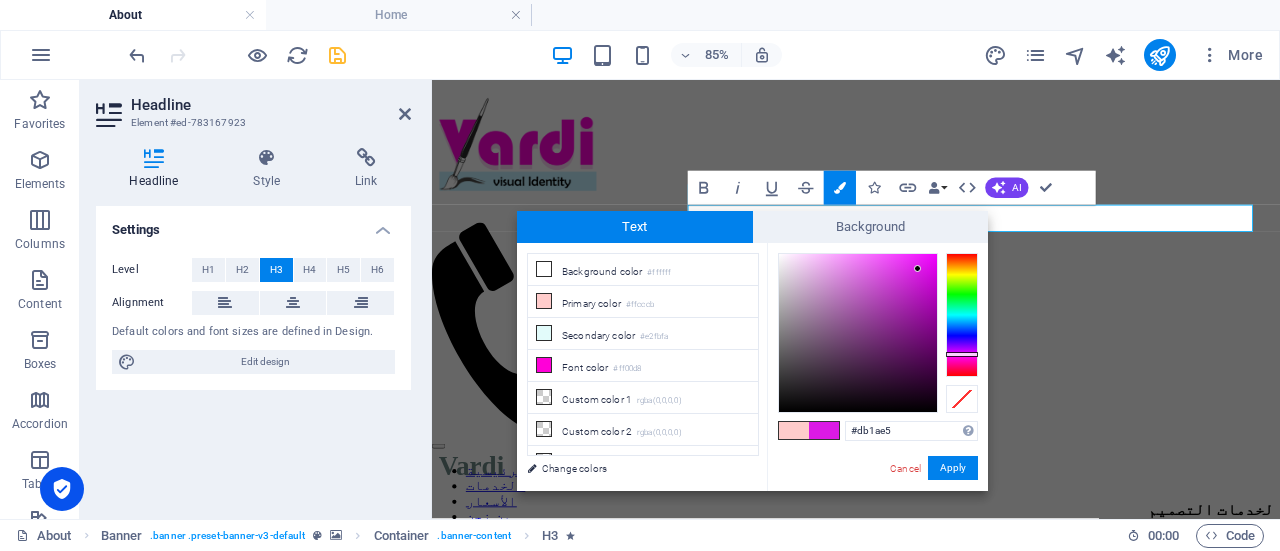 click at bounding box center (962, 315) 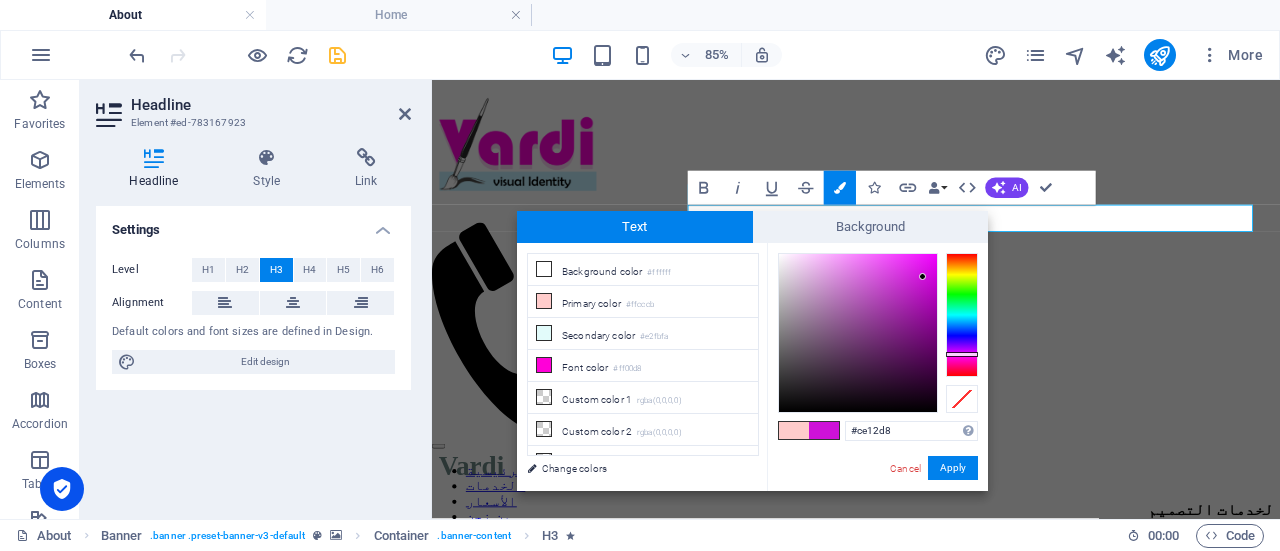 type on "#ce11d8" 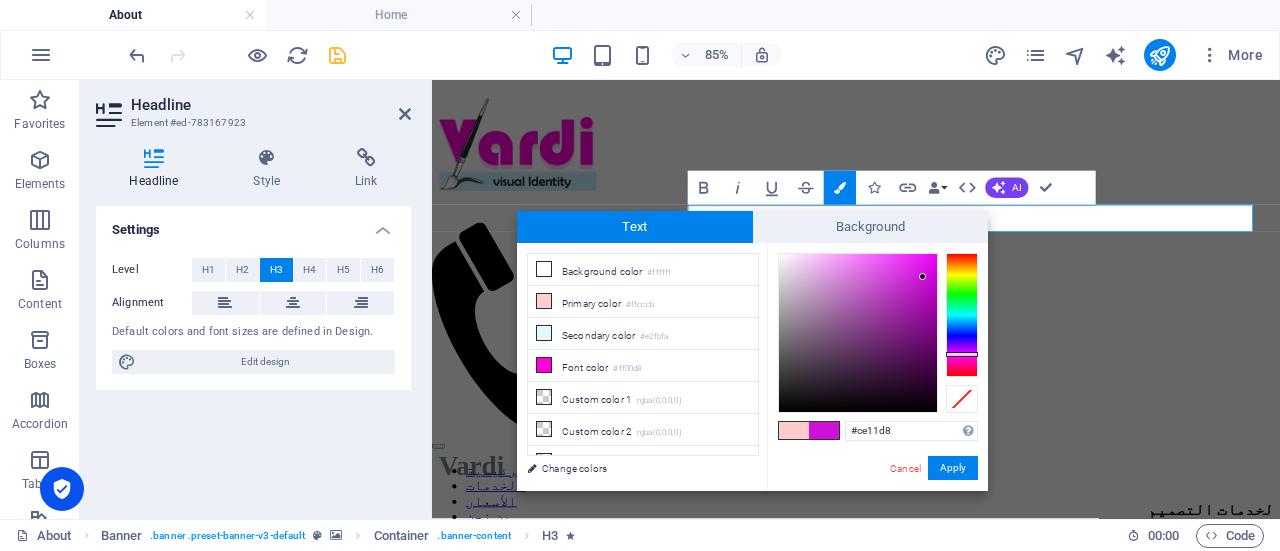 drag, startPoint x: 899, startPoint y: 281, endPoint x: 924, endPoint y: 277, distance: 25.317978 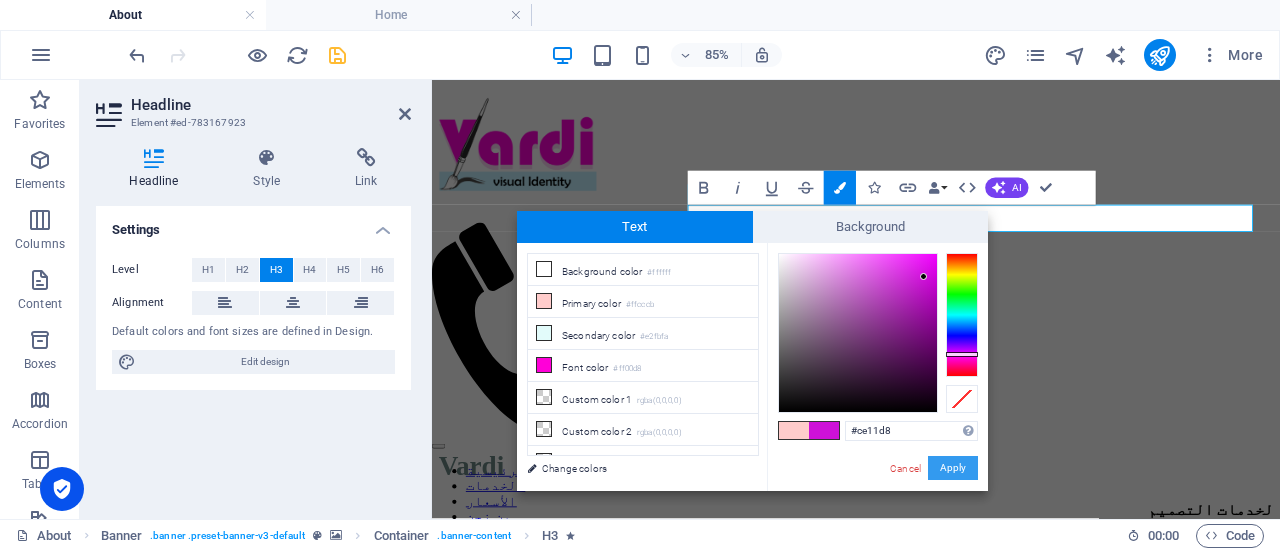 click on "Apply" at bounding box center (953, 468) 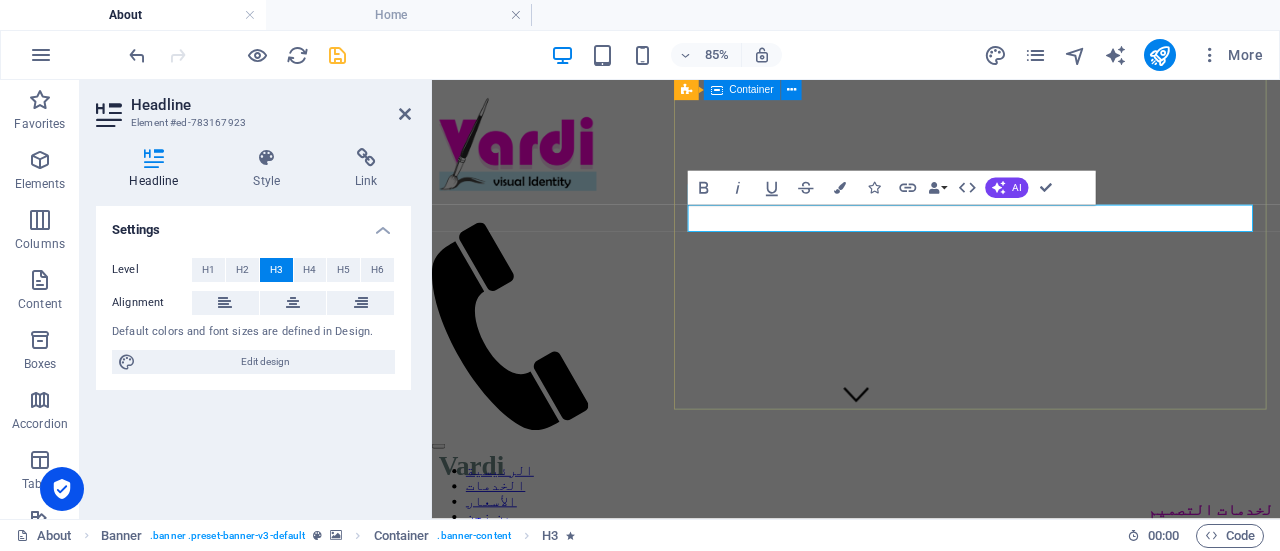 click on "Vardi ​ لخدمات التصميم  ​" at bounding box center (931, 554) 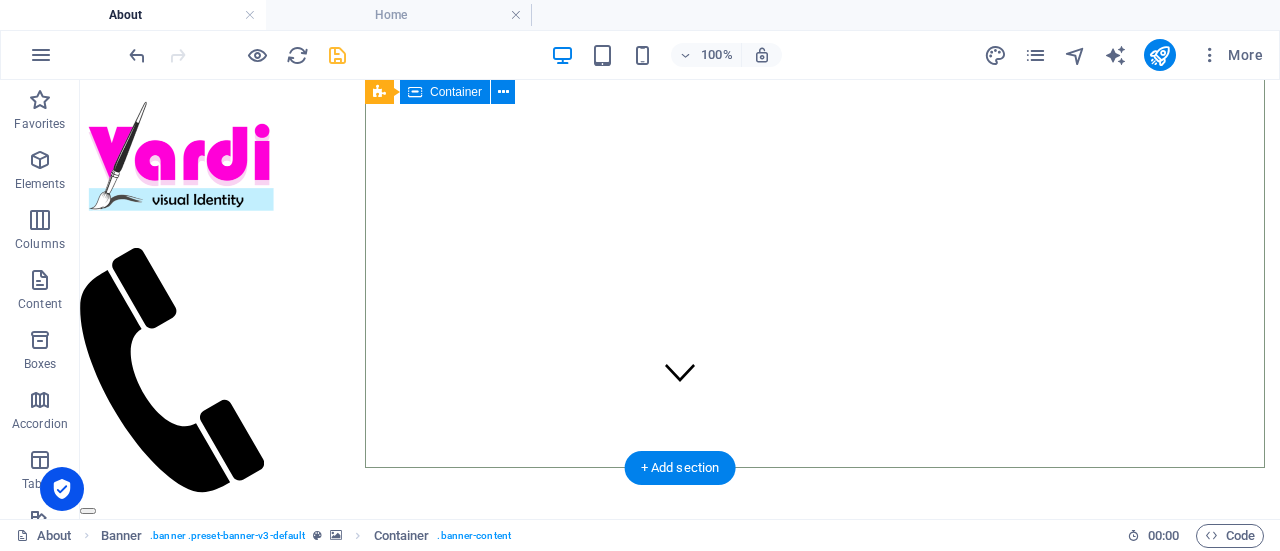 click on "Vardi لخدمات التصميم" at bounding box center [680, 554] 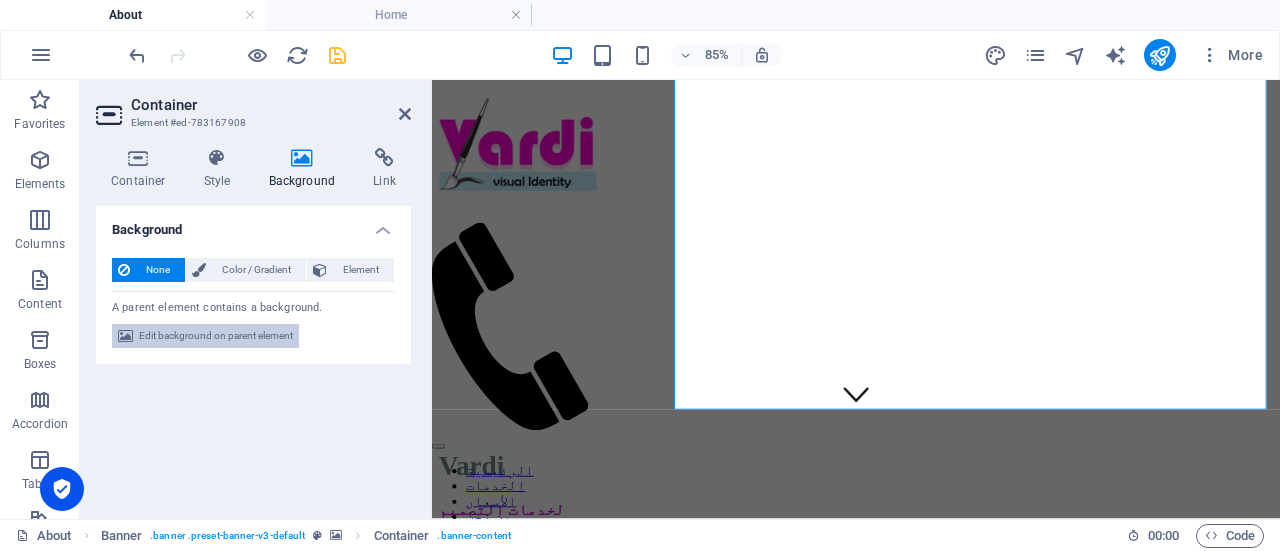 click on "Edit background on parent element" at bounding box center (216, 336) 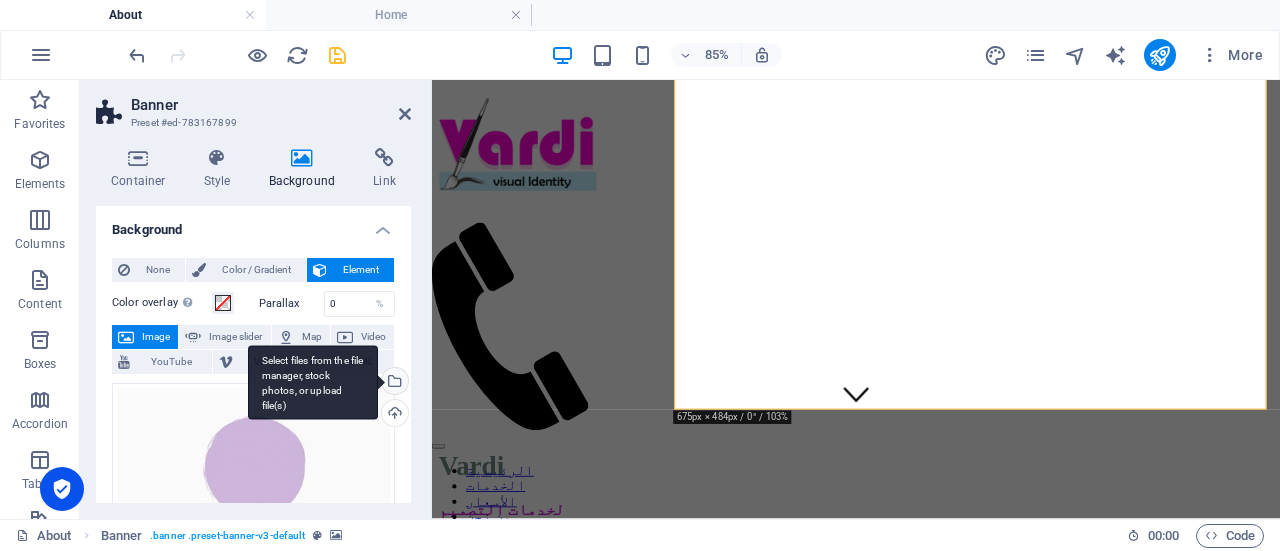 click on "Select files from the file manager, stock photos, or upload file(s)" at bounding box center (393, 383) 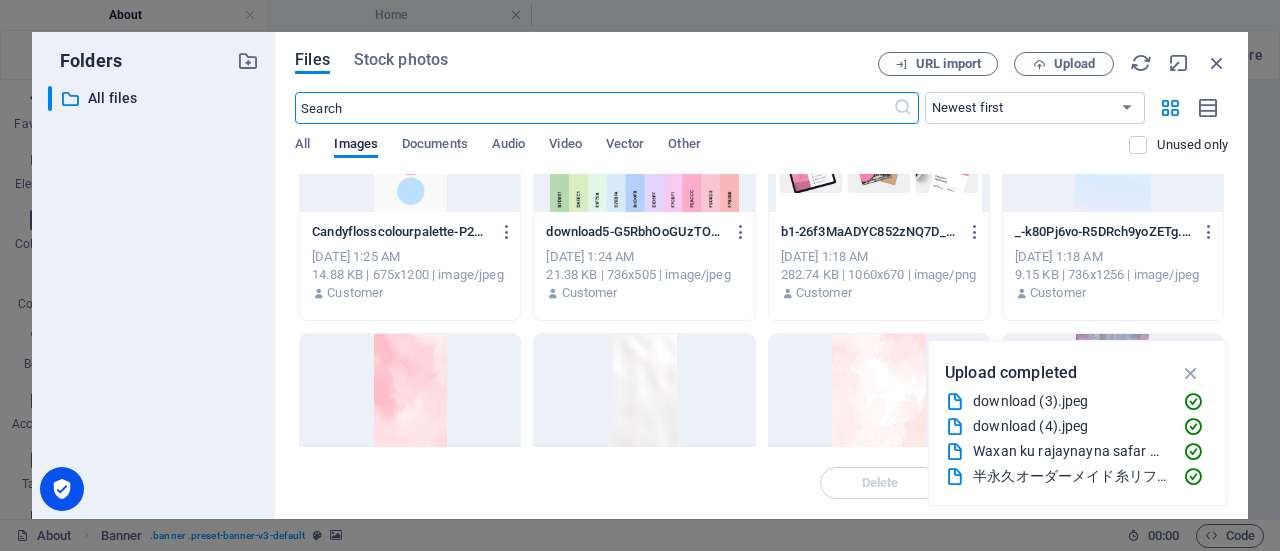 scroll, scrollTop: 225, scrollLeft: 0, axis: vertical 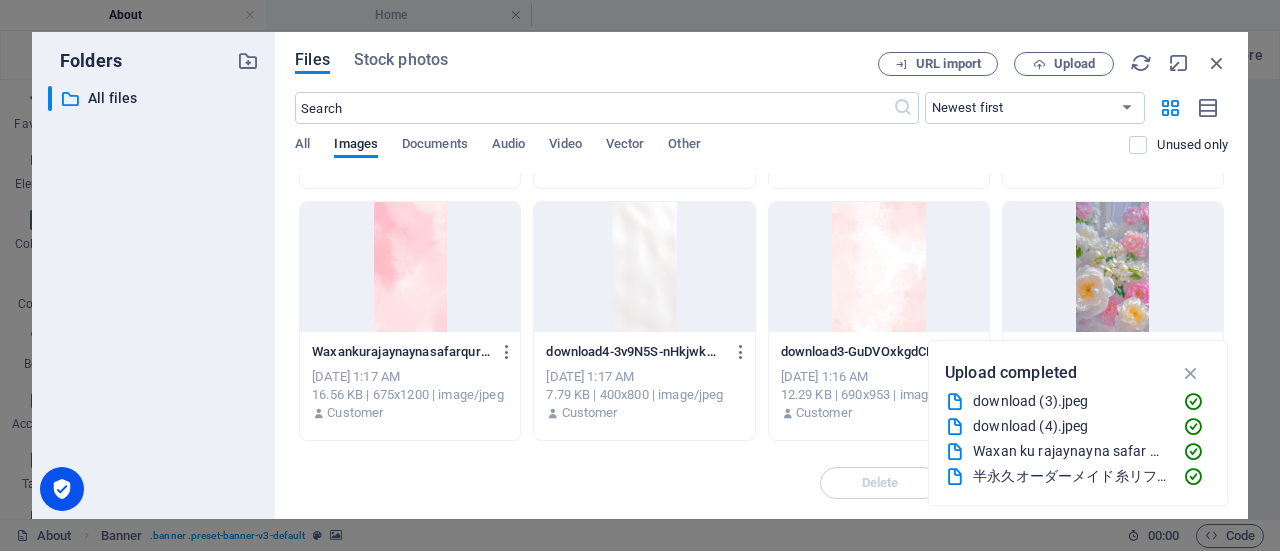 click at bounding box center [644, 267] 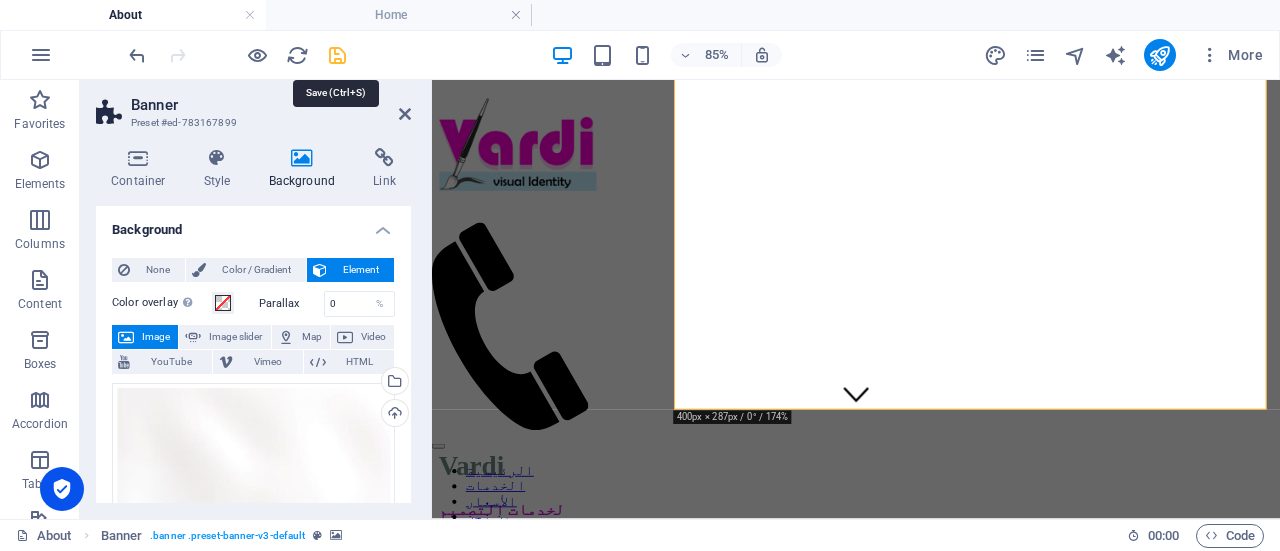 click at bounding box center [337, 55] 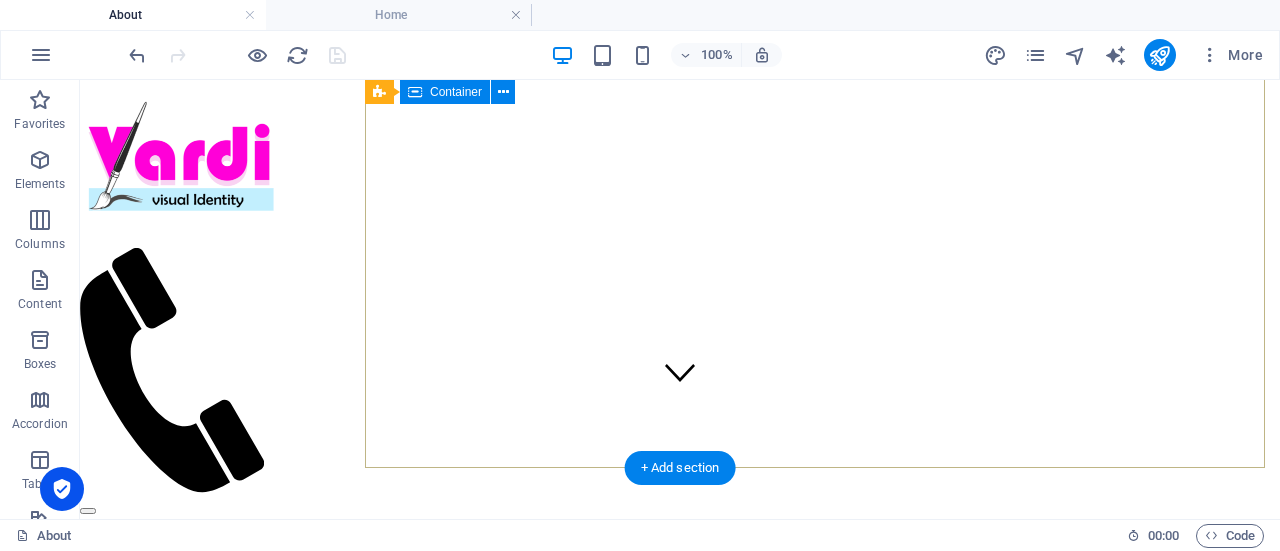 click on "Vardi لخدمات التصميم" at bounding box center [680, 554] 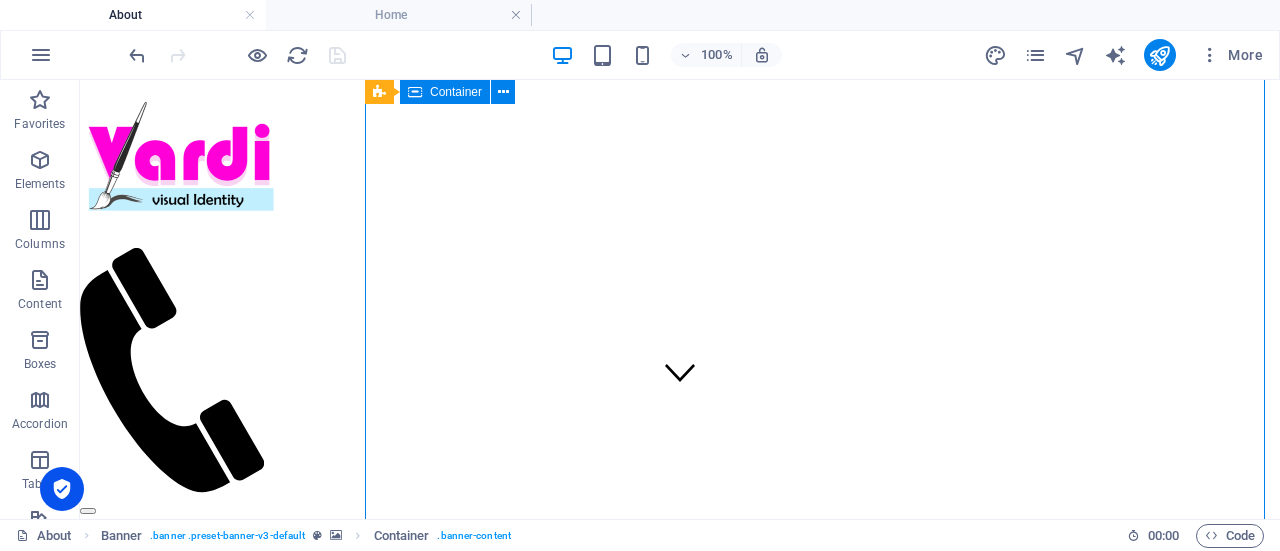 scroll, scrollTop: 0, scrollLeft: 0, axis: both 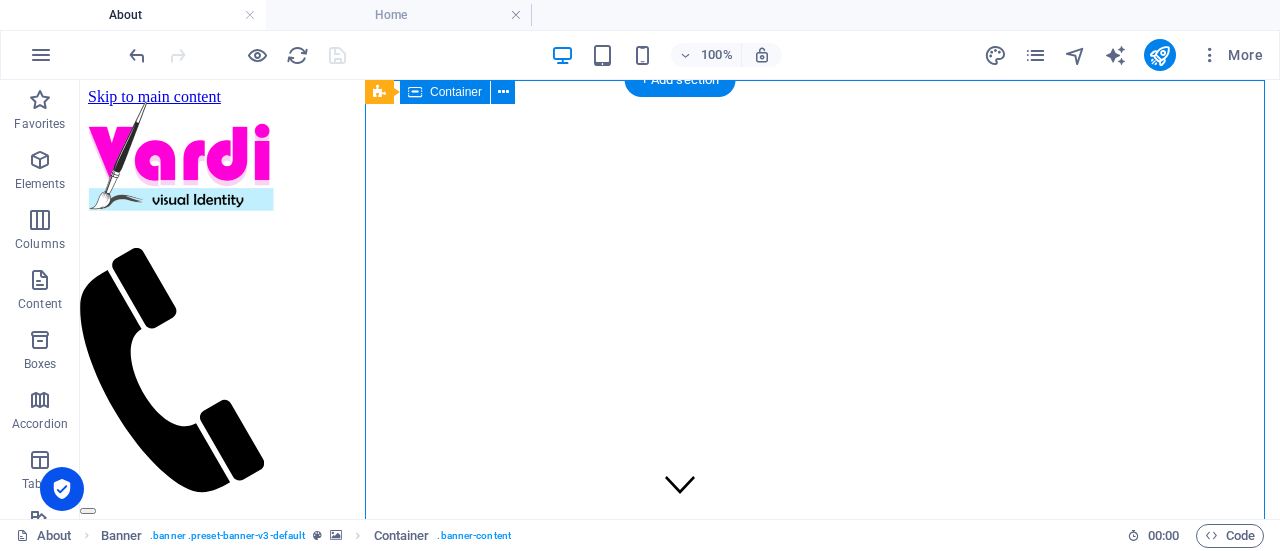 drag, startPoint x: 647, startPoint y: 119, endPoint x: 513, endPoint y: 97, distance: 135.79396 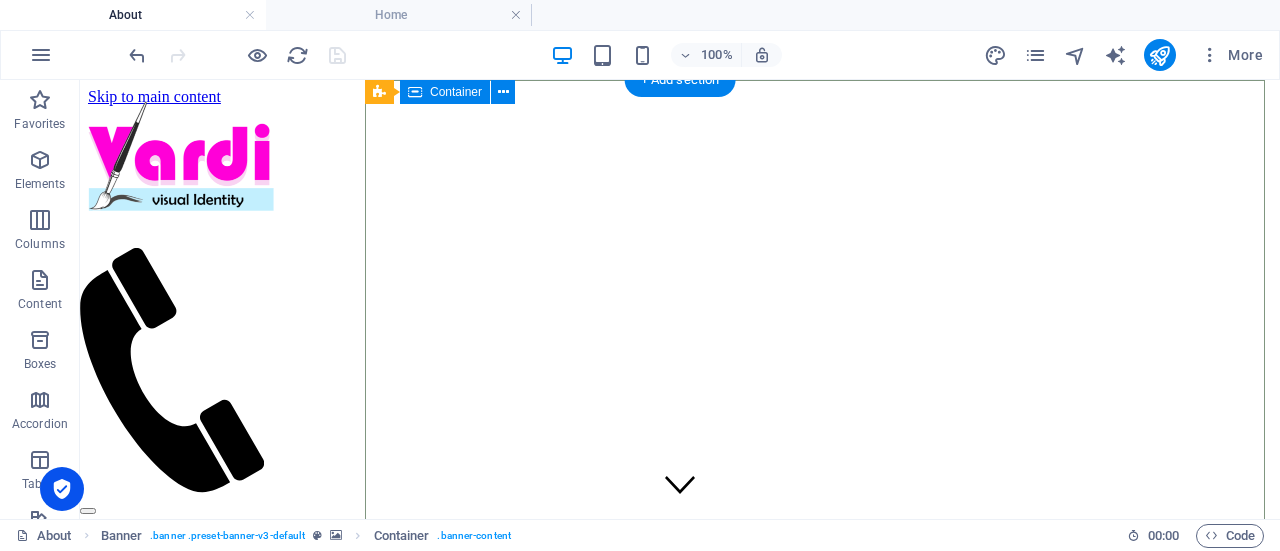 click on "Vardi لخدمات التصميم" at bounding box center [680, 666] 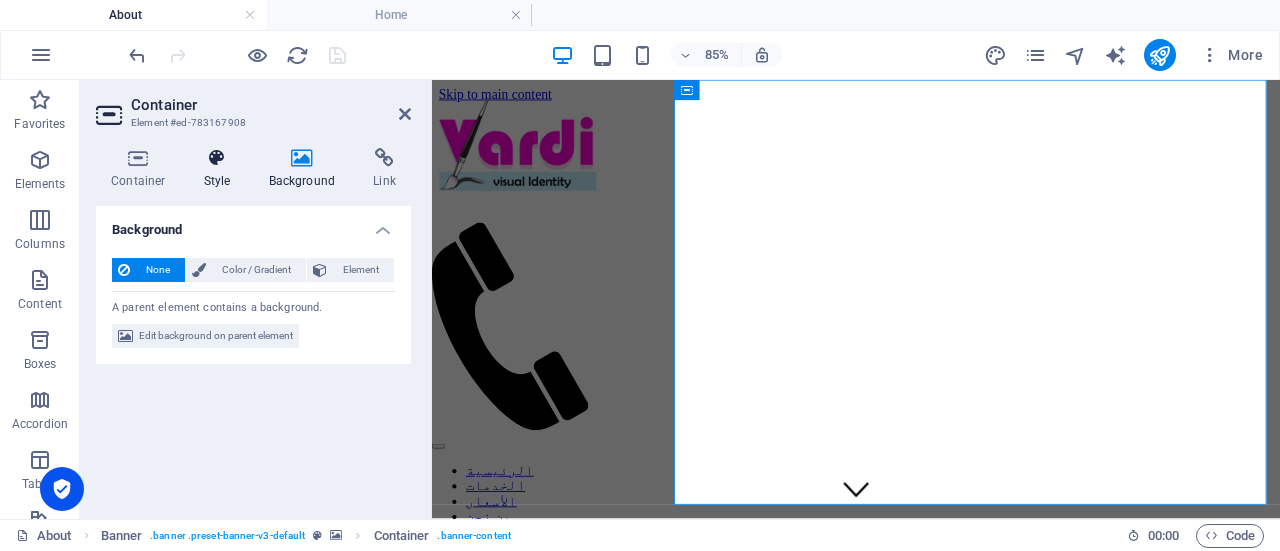click on "Style" at bounding box center [221, 169] 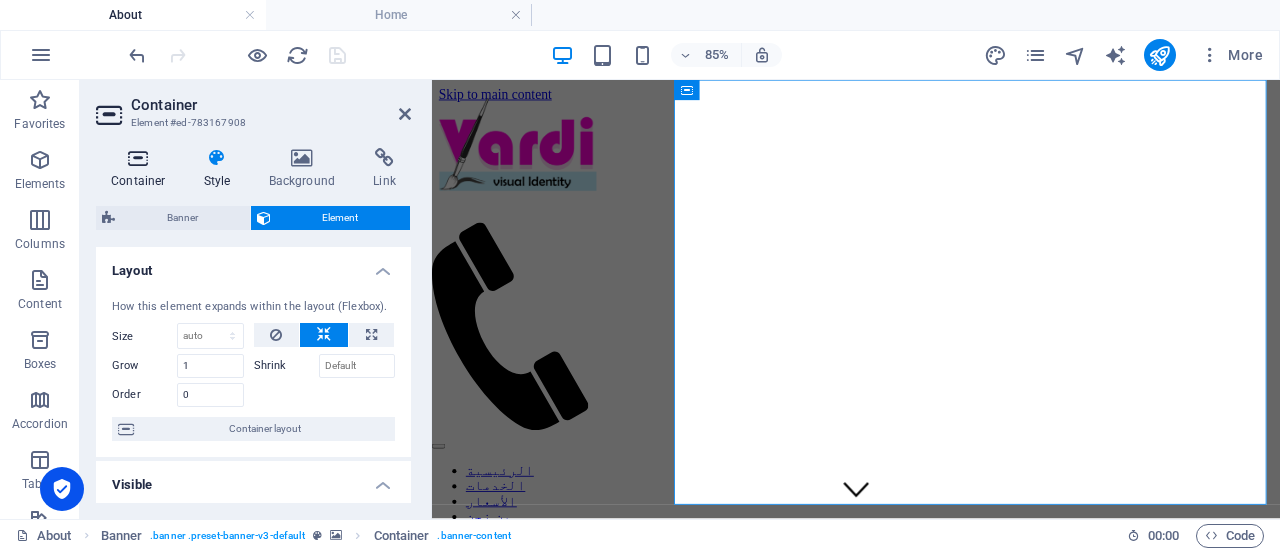 click on "Container" at bounding box center (142, 169) 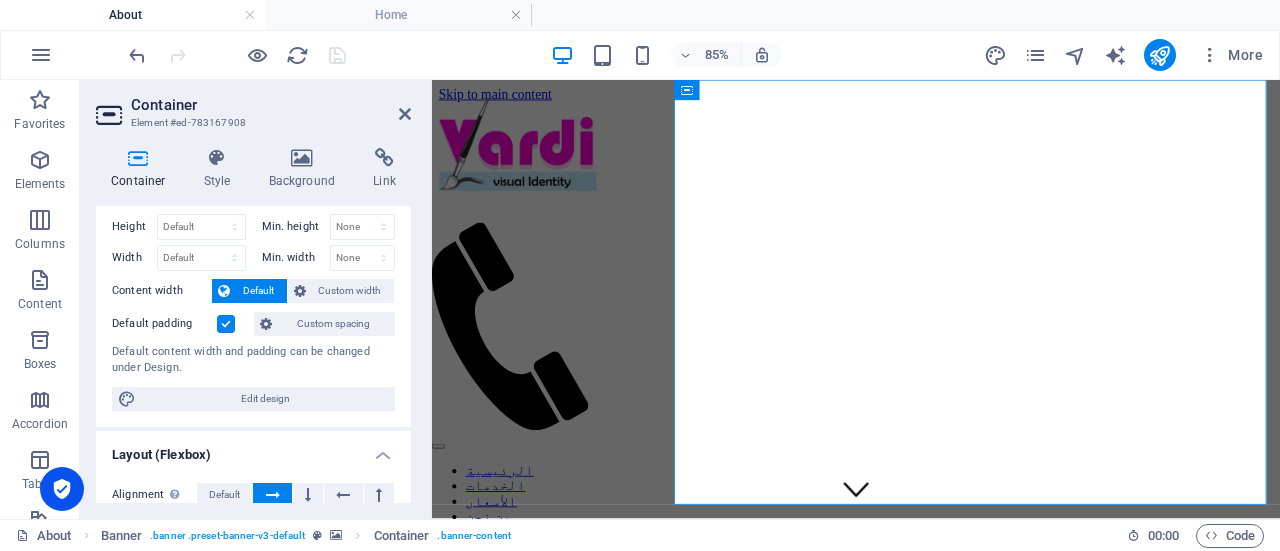 scroll, scrollTop: 0, scrollLeft: 0, axis: both 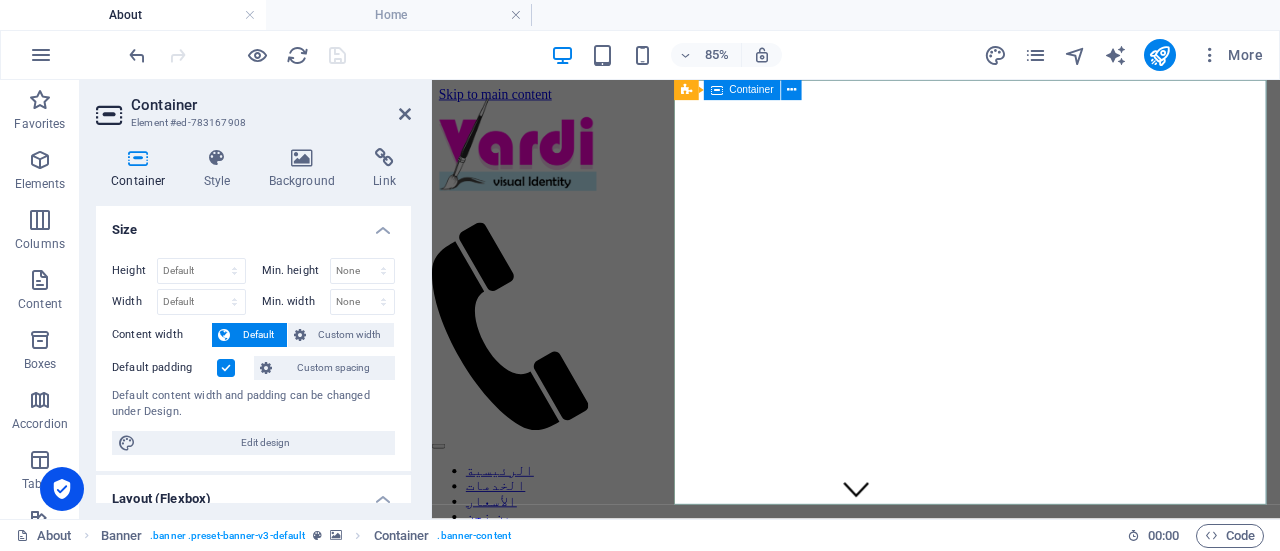 click on "Vardi لخدمات التصميم" at bounding box center (931, 666) 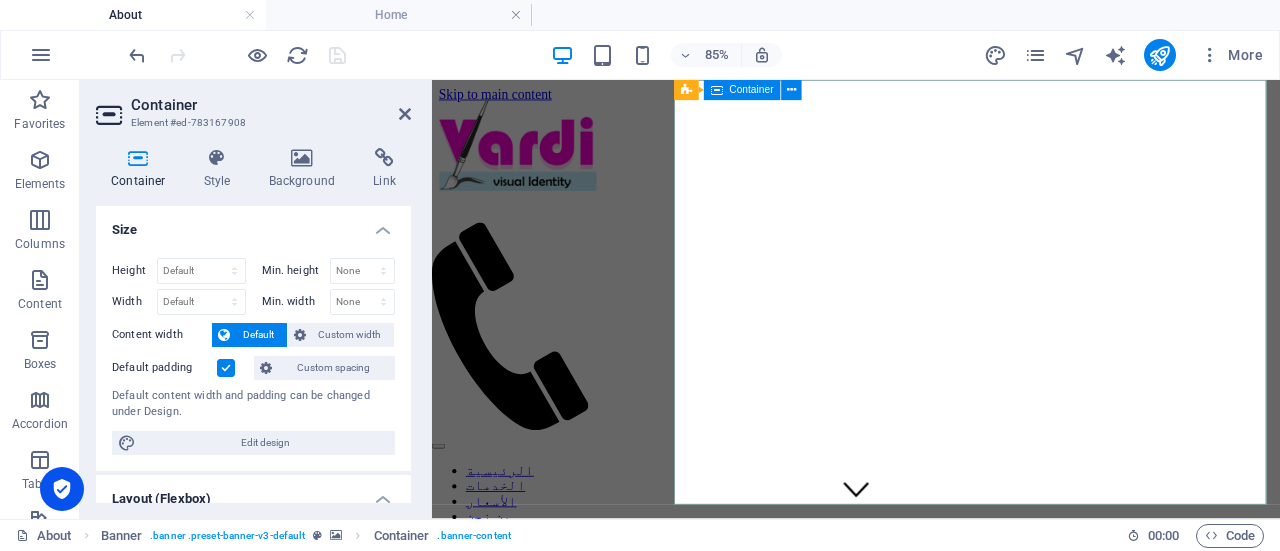 click on "Vardi لخدمات التصميم" at bounding box center [931, 666] 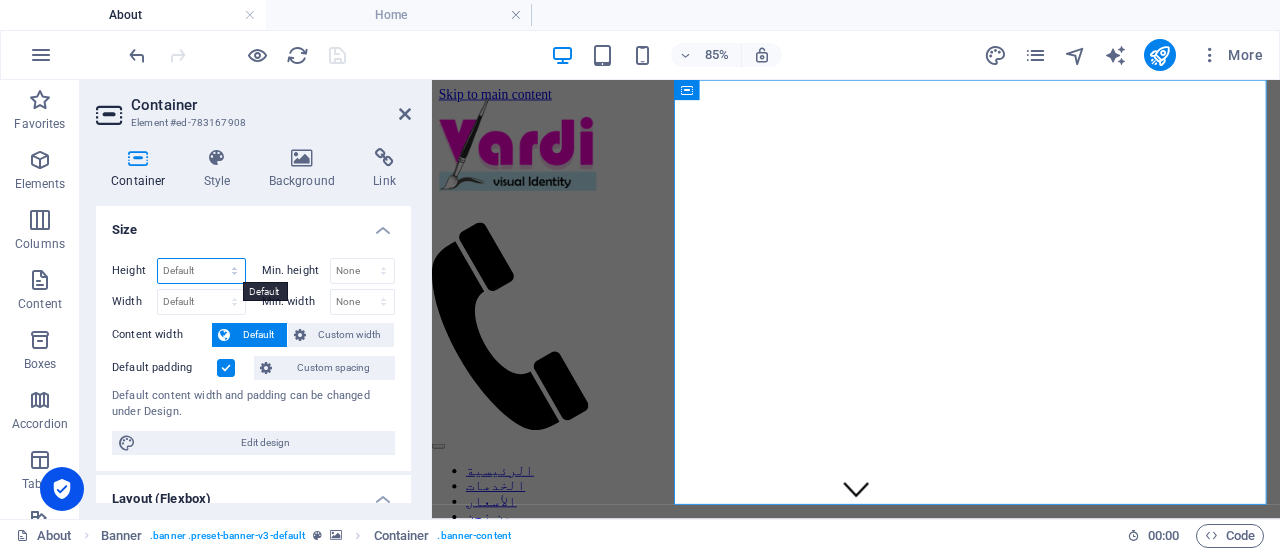 click on "Default px rem % vh vw" at bounding box center [201, 271] 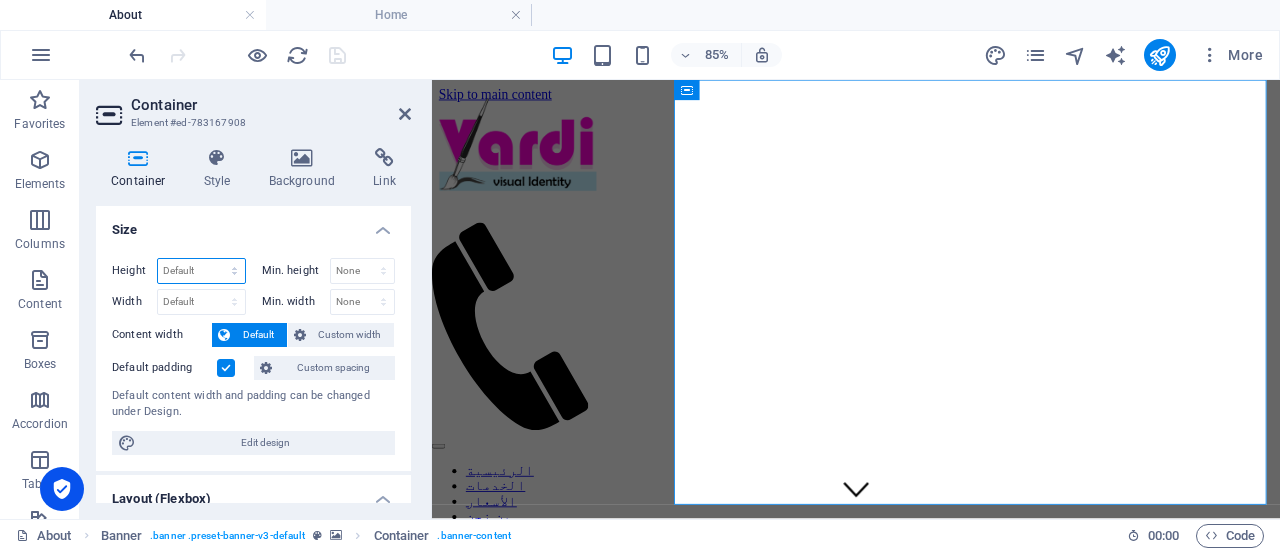 click on "Default px rem % vh vw" at bounding box center (201, 271) 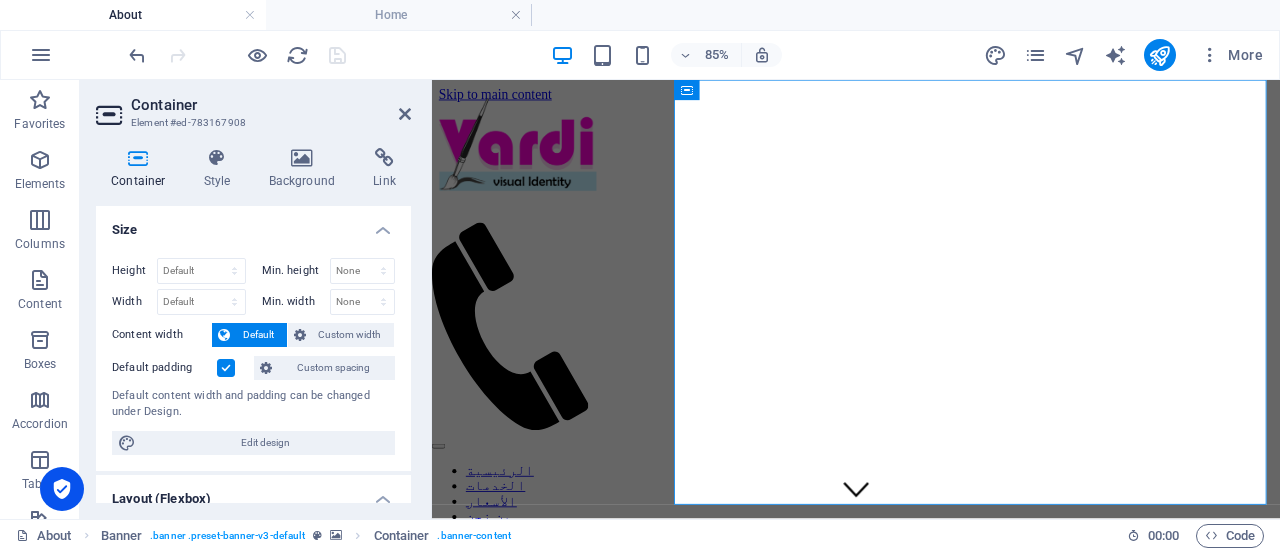 click on "Container Element #ed-783167908" at bounding box center [253, 106] 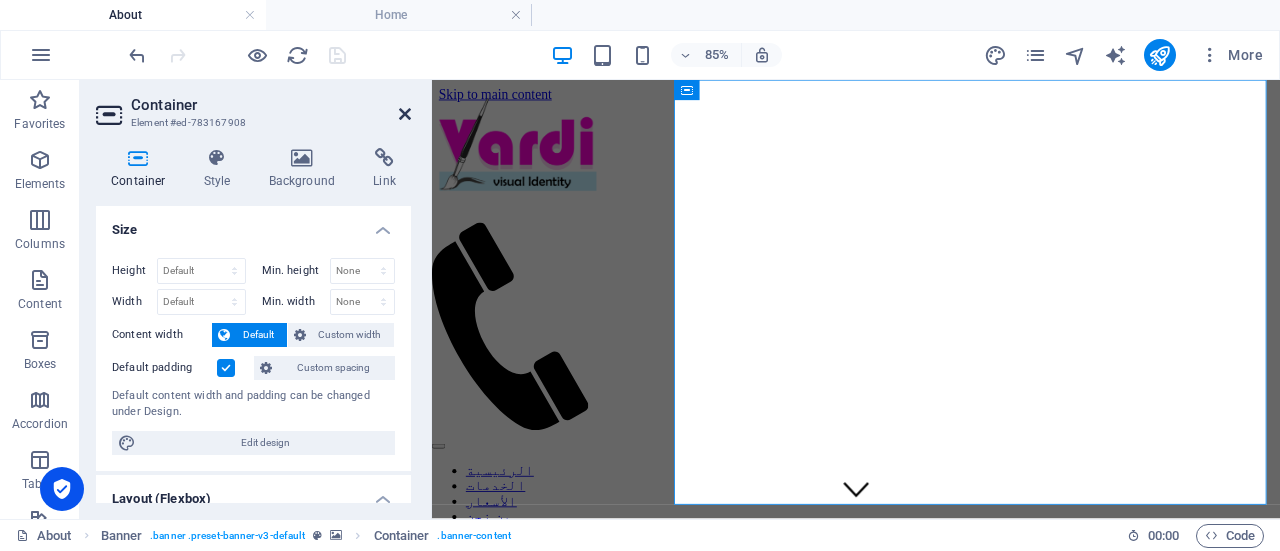 click at bounding box center [405, 114] 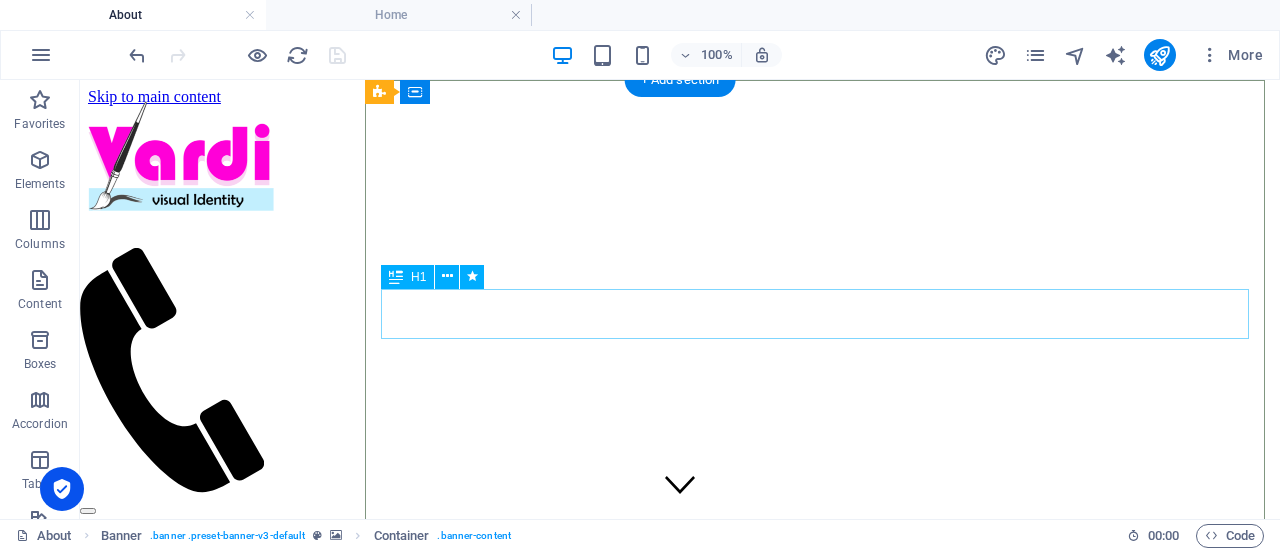 scroll, scrollTop: 5, scrollLeft: 0, axis: vertical 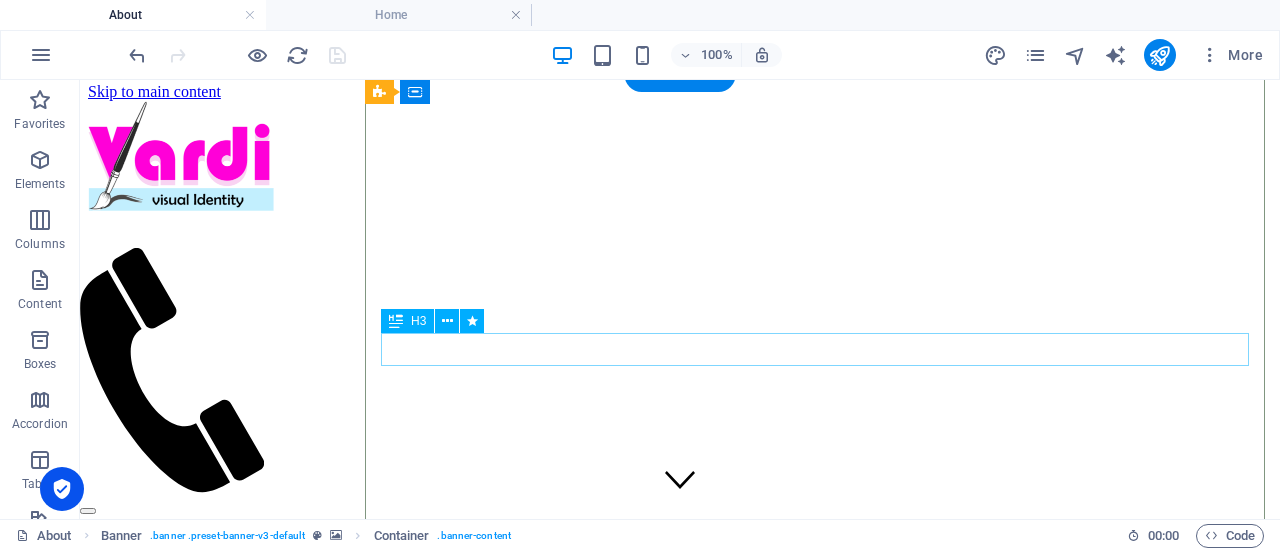 click on "لخدمات التصميم" at bounding box center (680, 692) 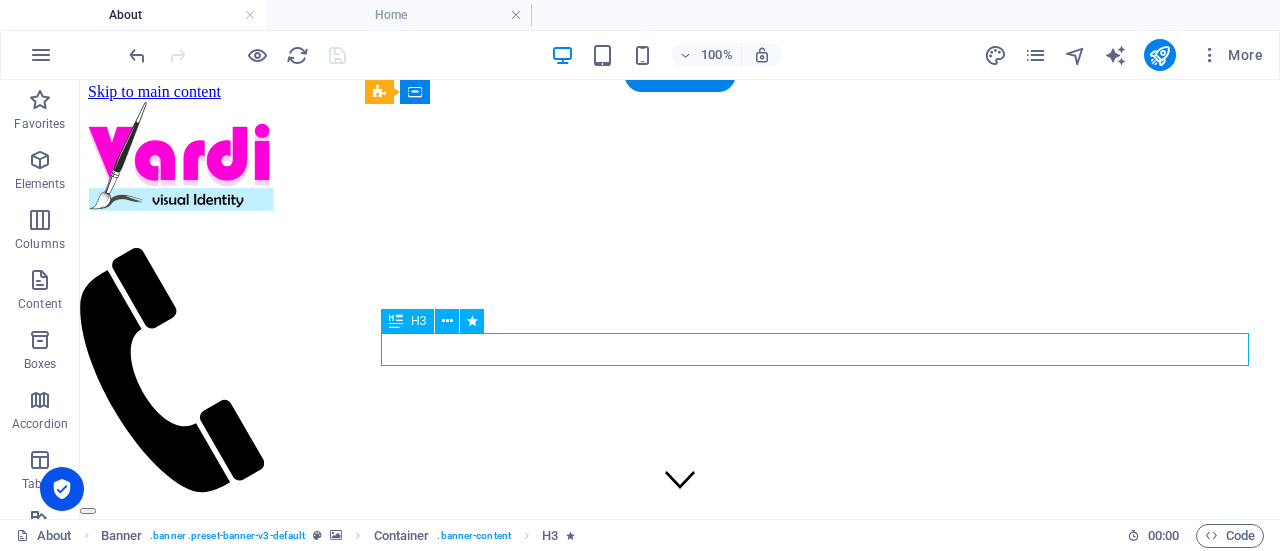 click on "لخدمات التصميم" at bounding box center [680, 692] 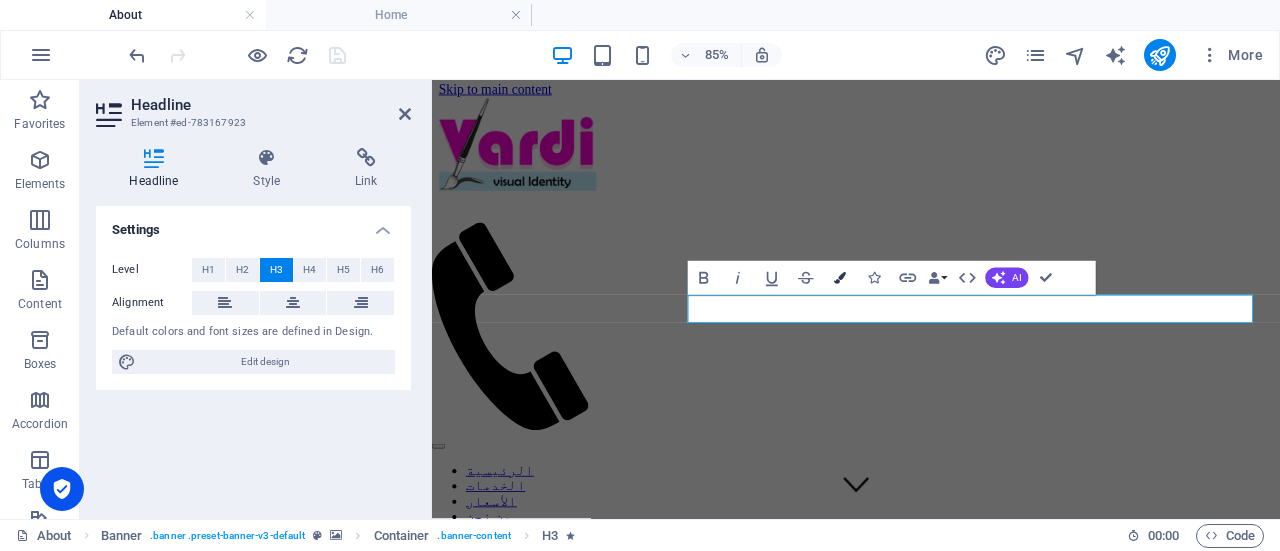click at bounding box center (840, 278) 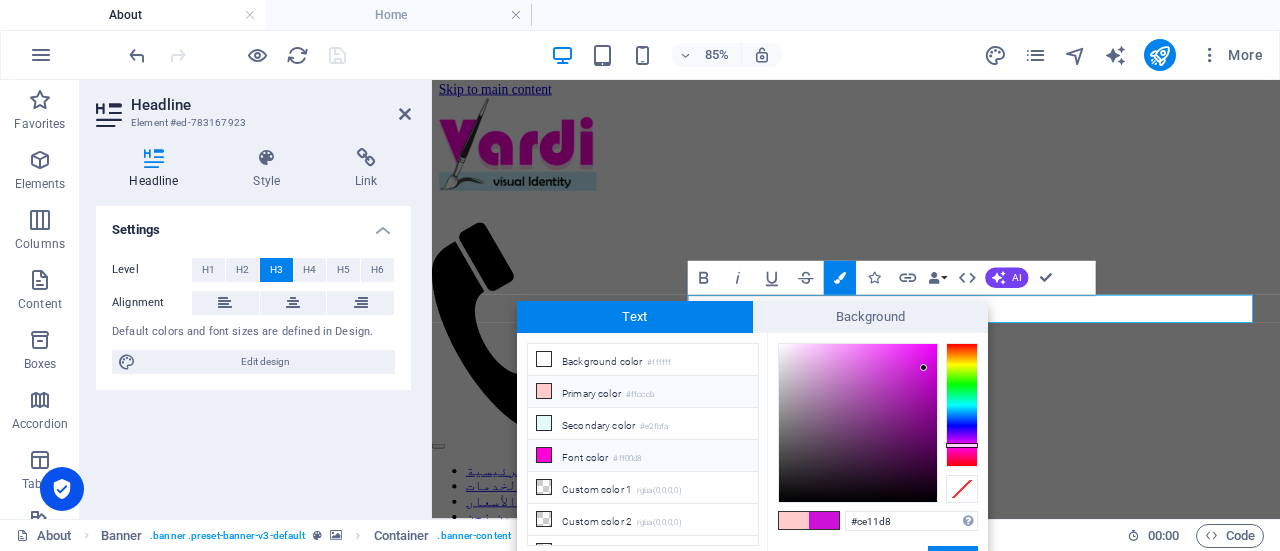 click on "#ff00d8" at bounding box center (627, 459) 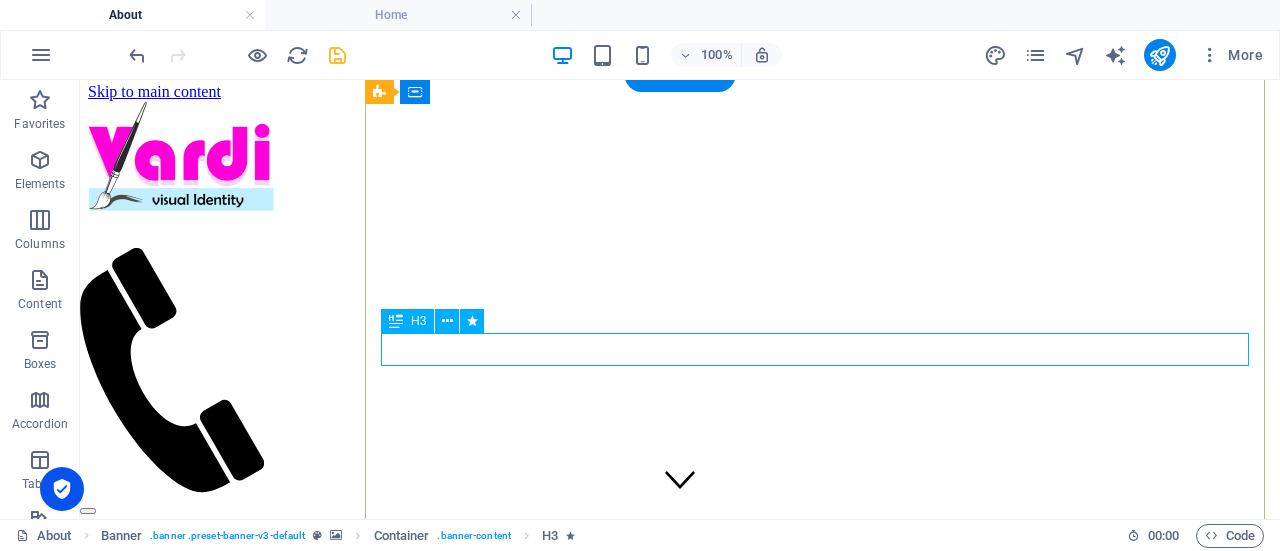 click on "لخدمات التصميم" at bounding box center [680, 692] 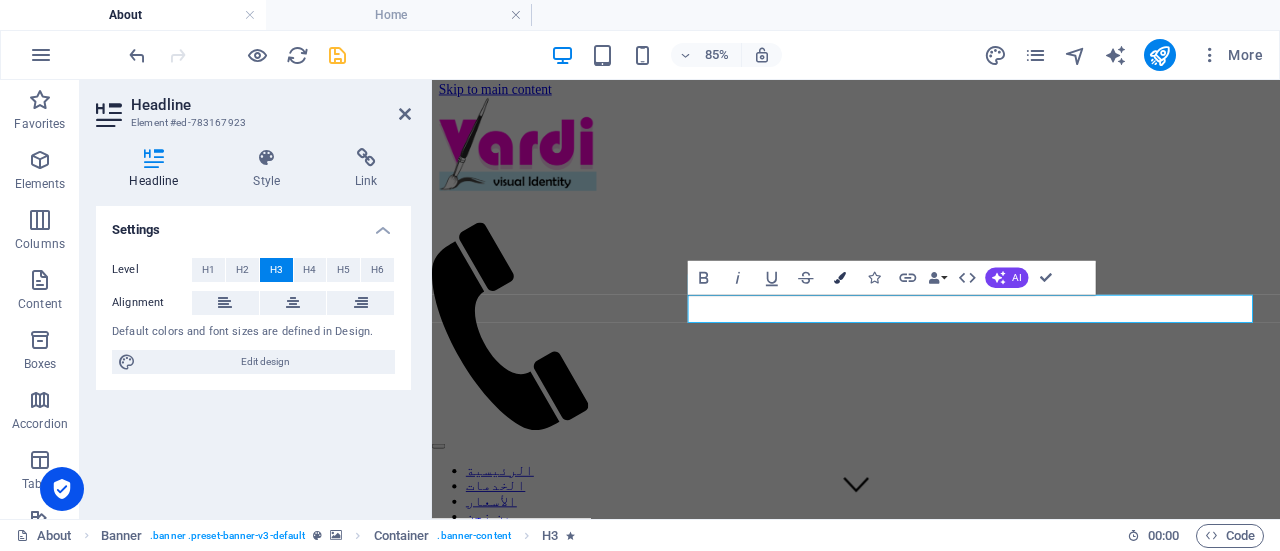 click at bounding box center [840, 278] 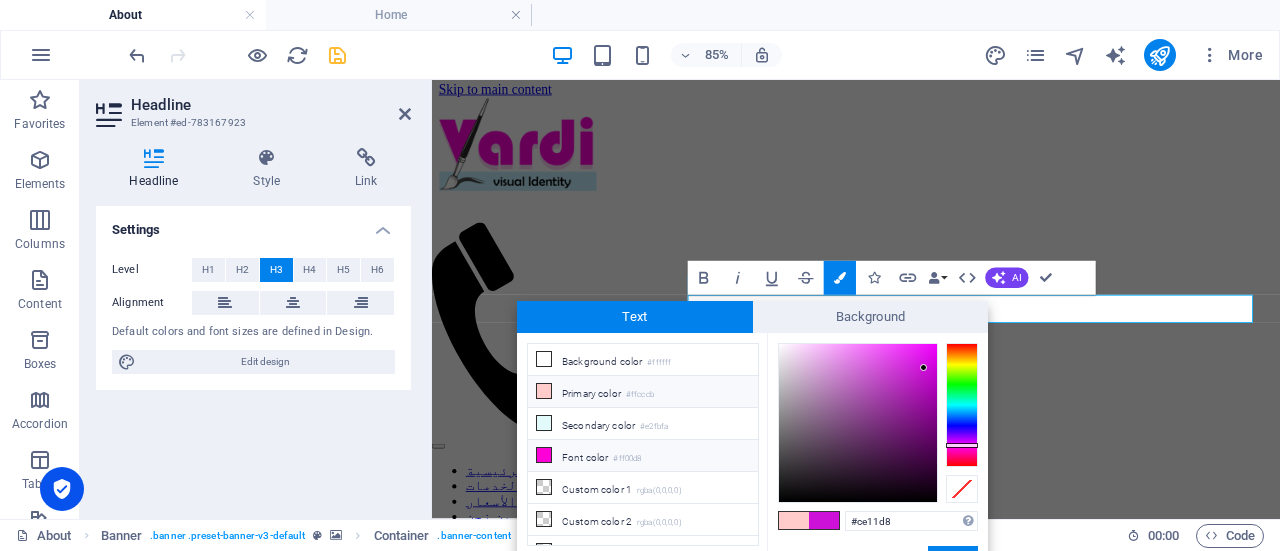 click at bounding box center [544, 455] 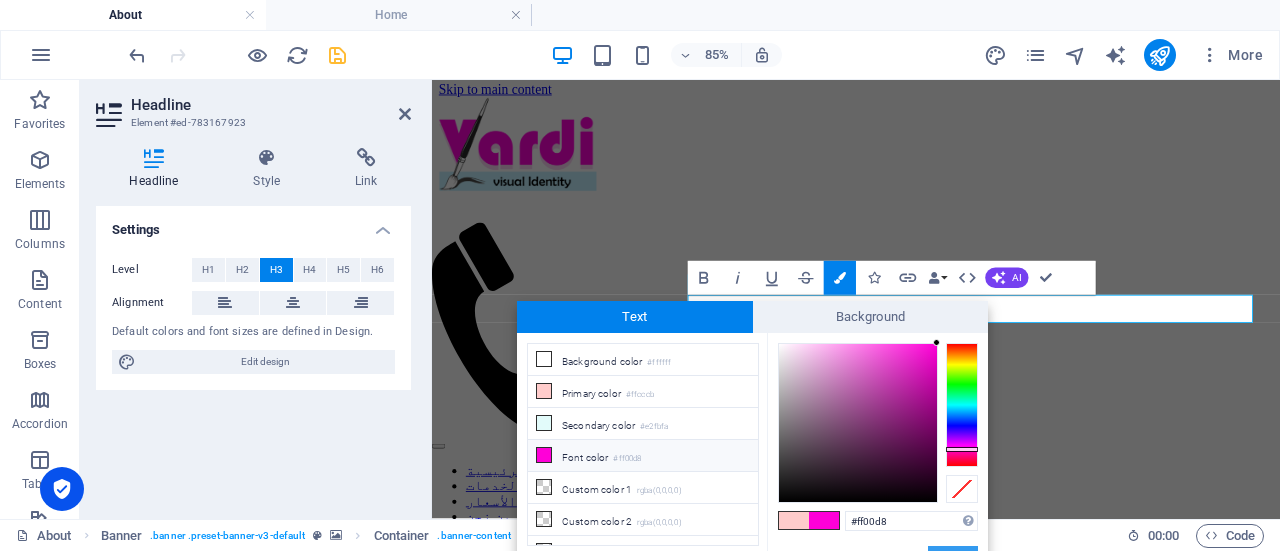 click on "Apply" at bounding box center (953, 558) 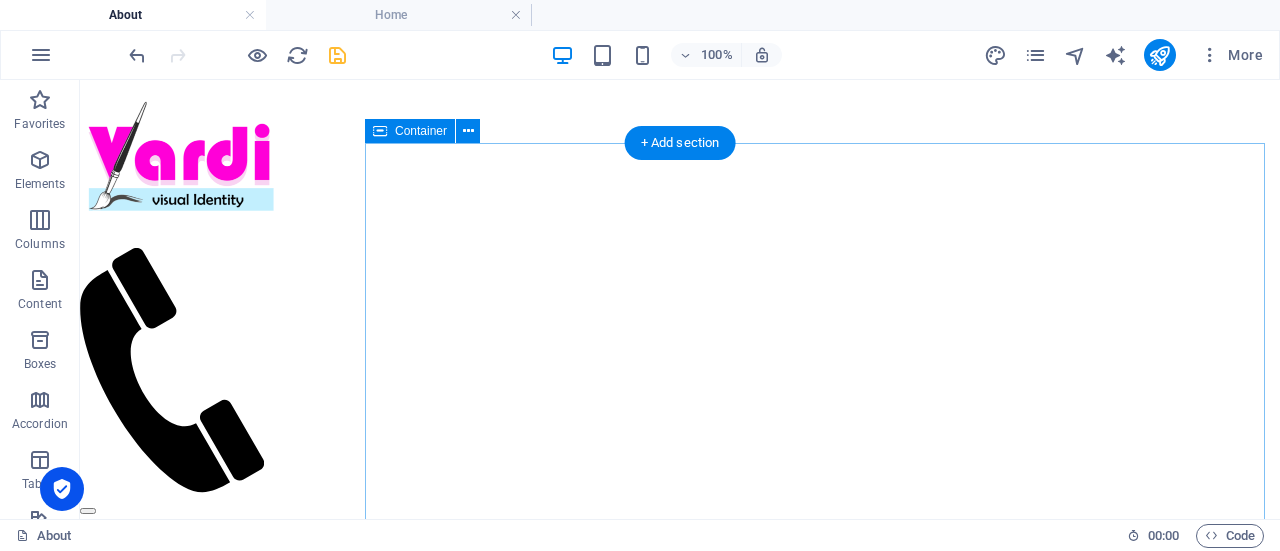 scroll, scrollTop: 1358, scrollLeft: 0, axis: vertical 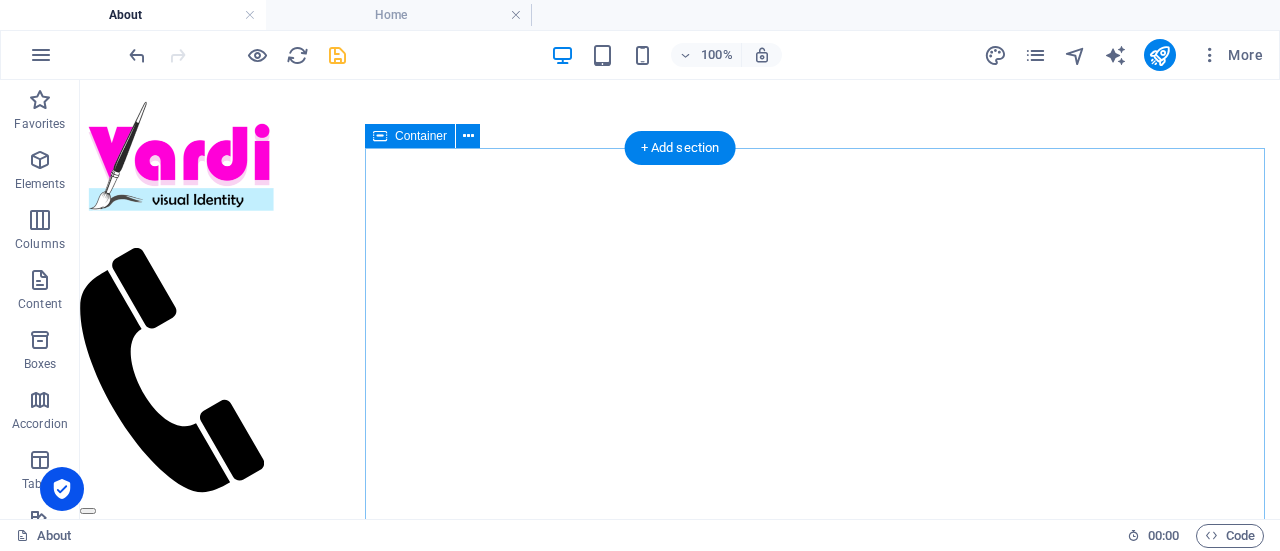 click on "Content Slider Lorem ipsum dolor sit amet, consectetur adipisicing elit. Id, ipsum, quibusdam, temporibus harum culpa unde voluptatem possimus qui molestiae expedita ad aut necessitatibus vel incidunt placeat velit soluta a consectetur laborum illum nobis distinctio nisi facilis! Officiis, illum, aut, quasi dolorem laudantium fuga porro amet provident voluptatibus dicta mollitia neque! Slide 3 Lorem ipsum dolor sit amet, consectetur adipisicing elit. Id, ipsum, quibusdam, temporibus harum culpa unde voluptatem possimus qui molestiae expedita ad aut necessitatibus vel incidunt placeat velit soluta a consectetur laborum illum nobis distinctio nisi facilis! Officiis, illum, aut, quasi dolorem laudantium fuga porro amet provident voluptatibus dicta mollitia neque! Slide 1 Slide 2 Slide 3 Slide 1 1 2 3" at bounding box center (680, 952) 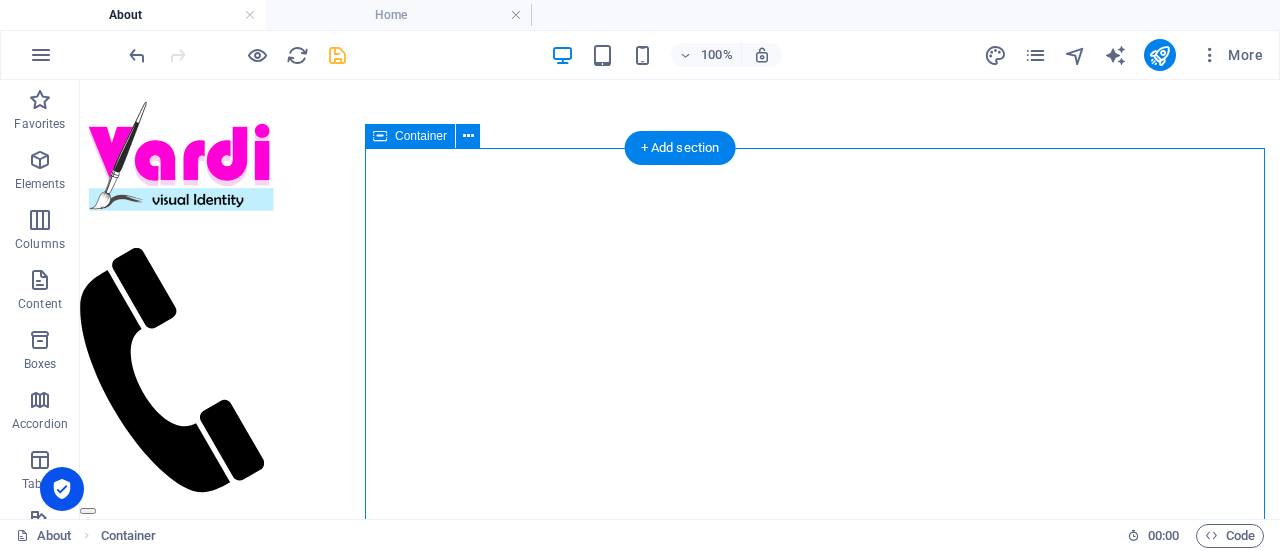 click on "Content Slider Lorem ipsum dolor sit amet, consectetur adipisicing elit. Id, ipsum, quibusdam, temporibus harum culpa unde voluptatem possimus qui molestiae expedita ad aut necessitatibus vel incidunt placeat velit soluta a consectetur laborum illum nobis distinctio nisi facilis! Officiis, illum, aut, quasi dolorem laudantium fuga porro amet provident voluptatibus dicta mollitia neque! Slide 3 Lorem ipsum dolor sit amet, consectetur adipisicing elit. Id, ipsum, quibusdam, temporibus harum culpa unde voluptatem possimus qui molestiae expedita ad aut necessitatibus vel incidunt placeat velit soluta a consectetur laborum illum nobis distinctio nisi facilis! Officiis, illum, aut, quasi dolorem laudantium fuga porro amet provident voluptatibus dicta mollitia neque! Slide 1 Slide 2 Slide 3 Slide 1 1 2 3" at bounding box center [680, 952] 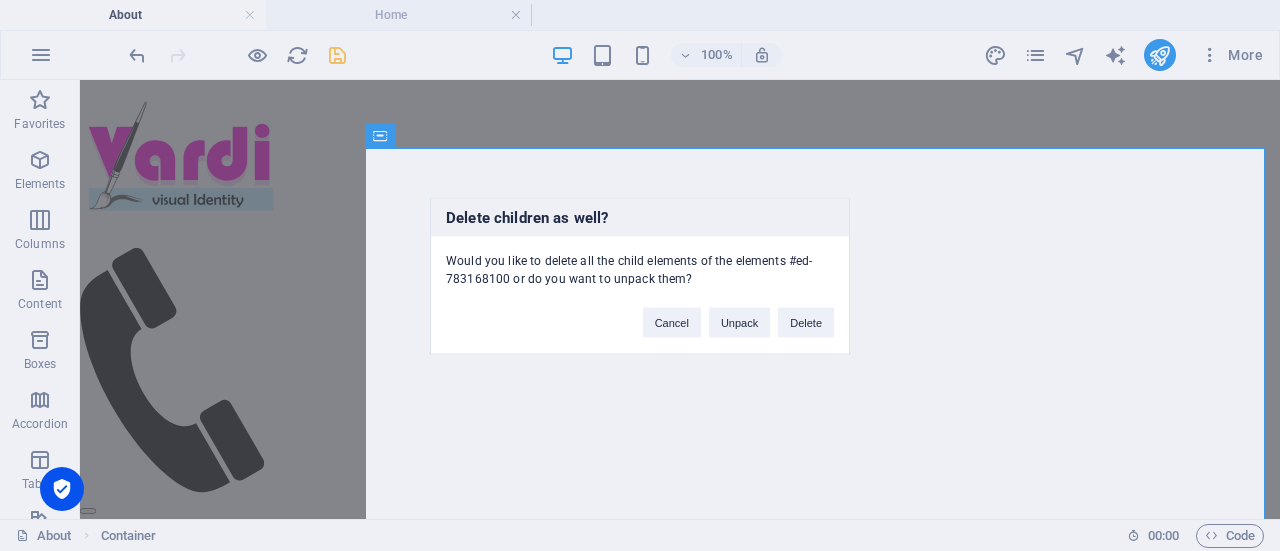 type 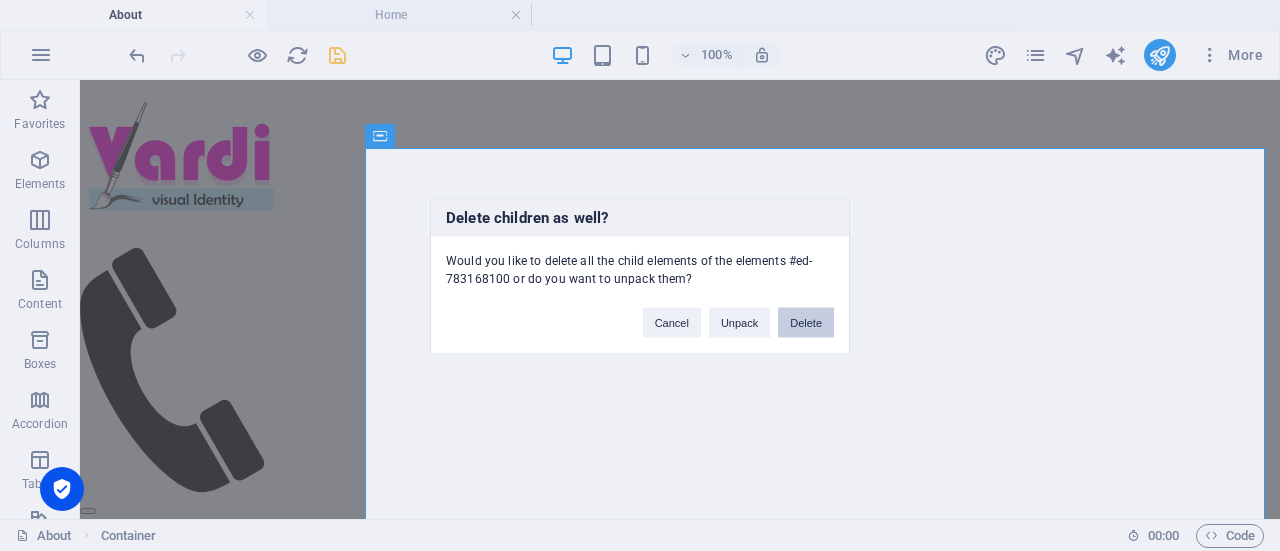click on "Delete" at bounding box center (806, 322) 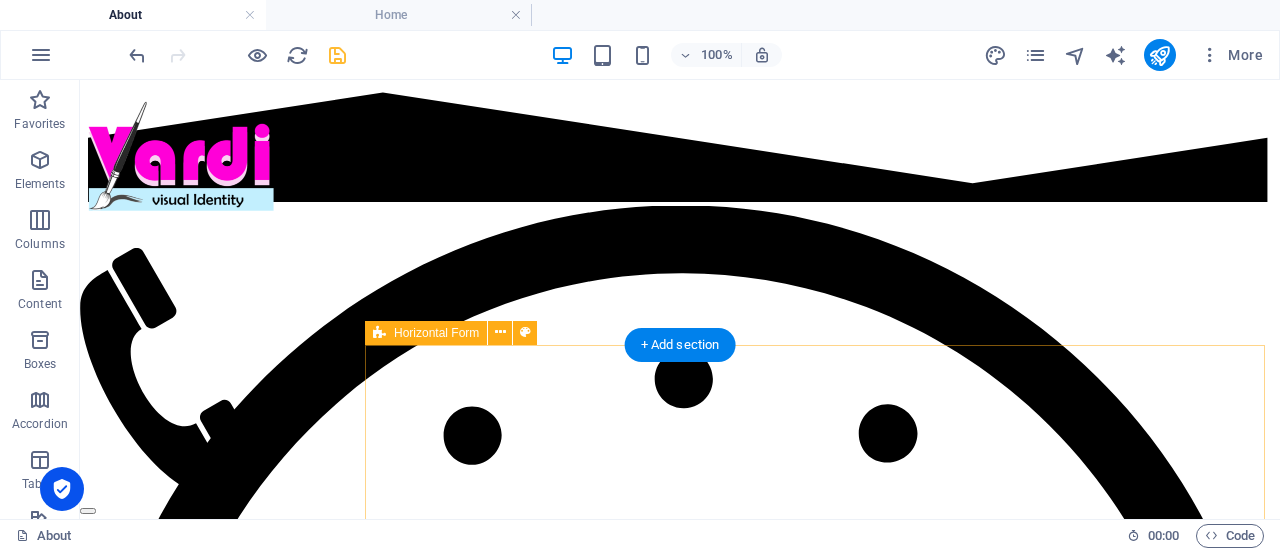 scroll, scrollTop: 2223, scrollLeft: 0, axis: vertical 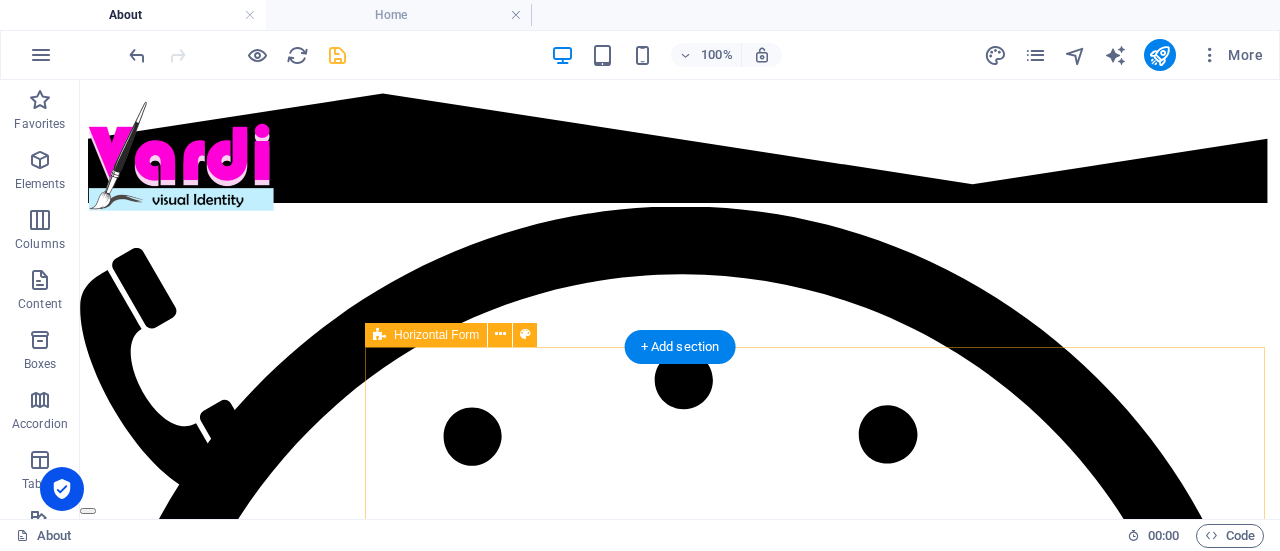 click on "Submit   I have read and understand the privacy policy. Nicht lesbar? Neu generieren" at bounding box center (680, 6394) 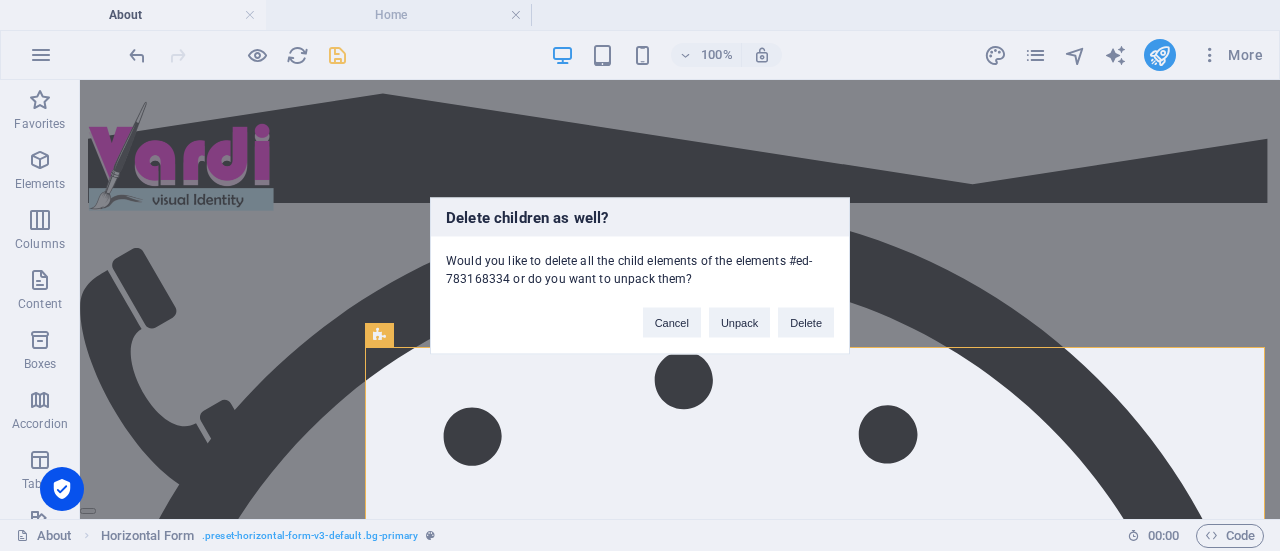 type 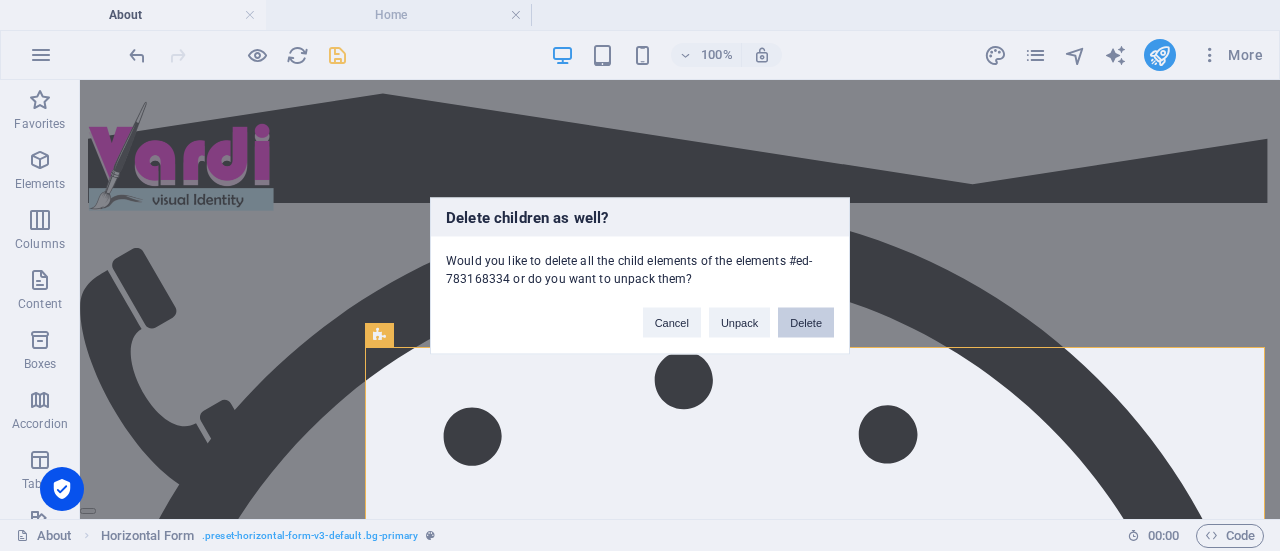 click on "Delete" at bounding box center [806, 322] 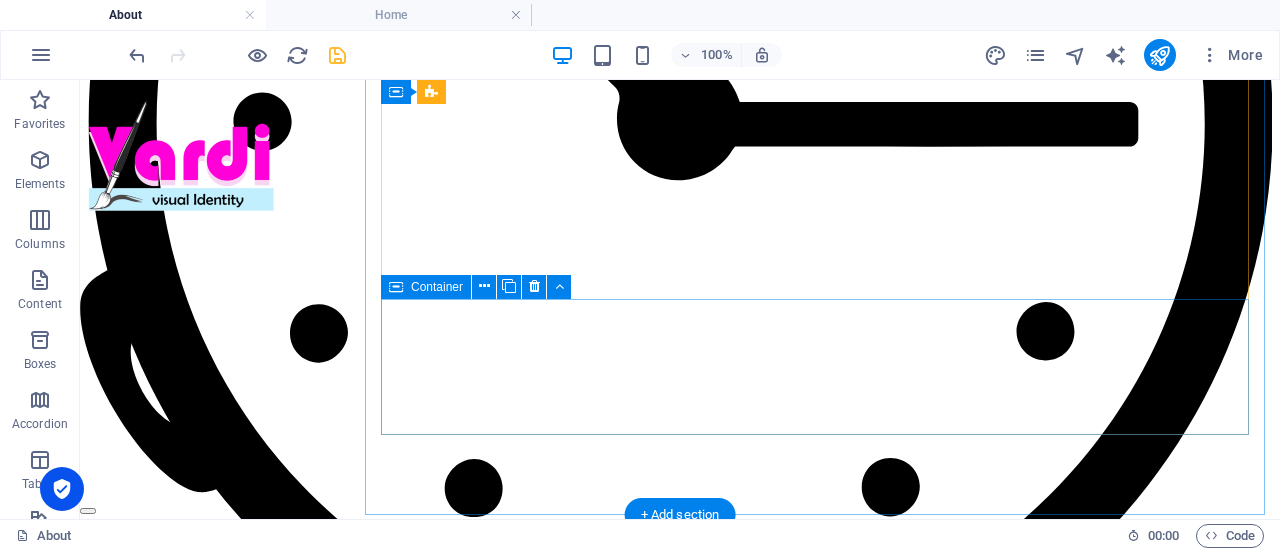 scroll, scrollTop: 2899, scrollLeft: 0, axis: vertical 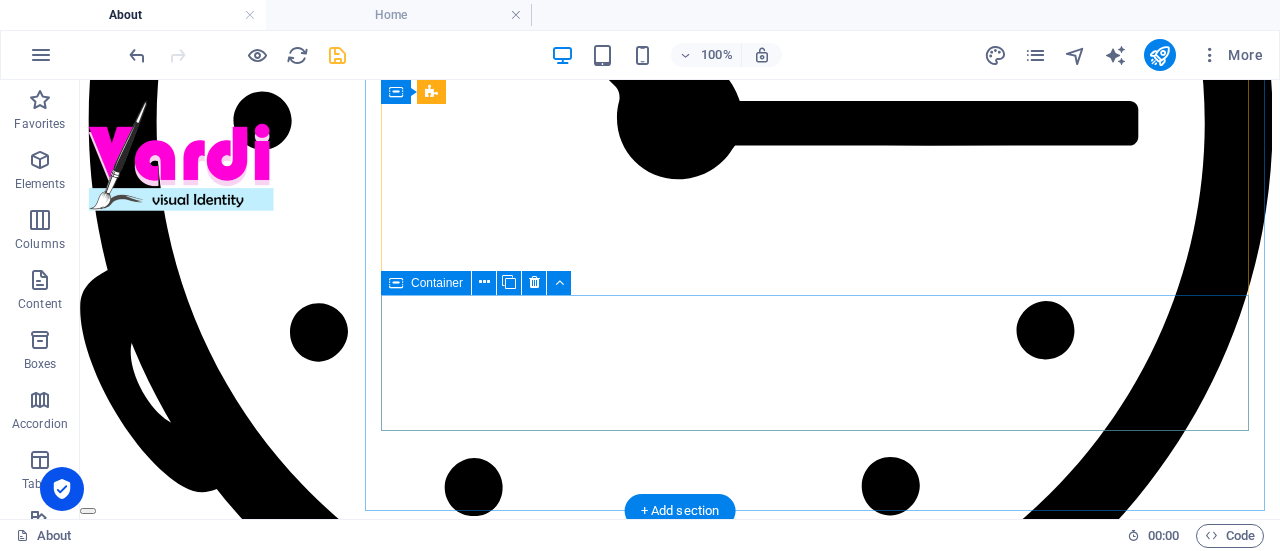 click on "01. November 2021 Lorem ipsum dolor sit amet, consectetuer adipiscing elit. Aenean commodo ligula eget dolor. Lorem ipsum dolor sit amet, consectetuer adipiscing elit leget dolor." at bounding box center (680, 5908) 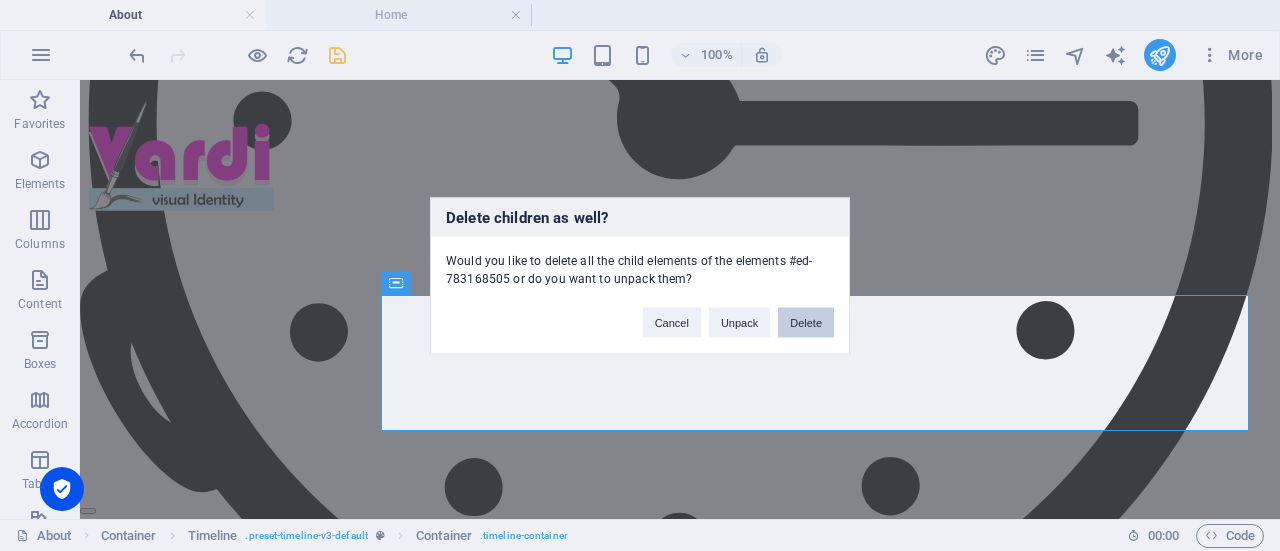 click on "Delete" at bounding box center [806, 322] 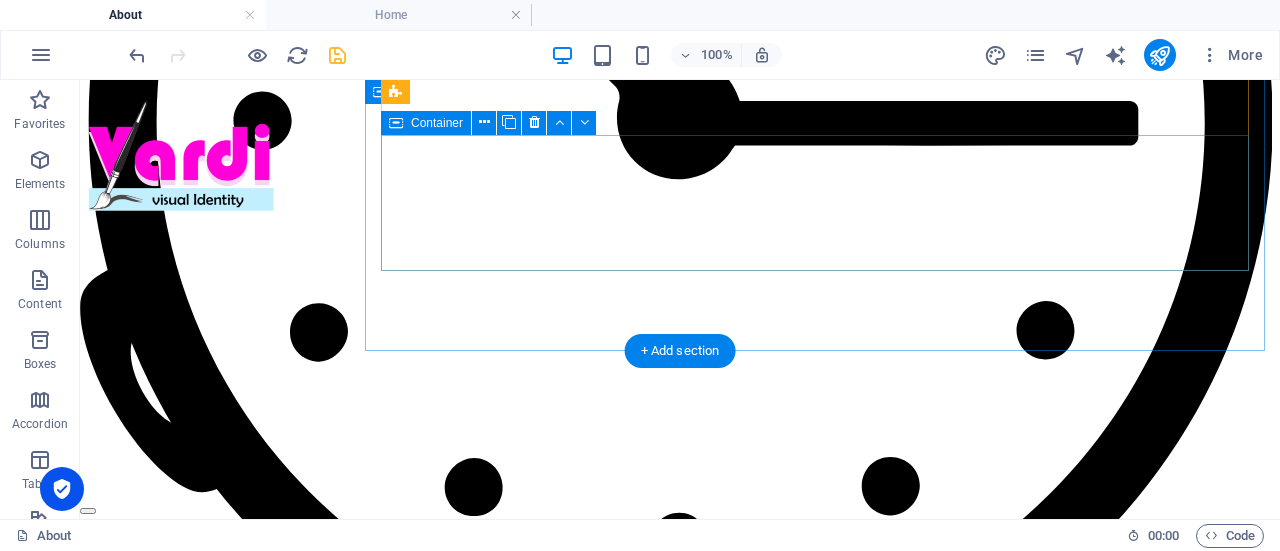 click on "01. August 2021 Lorem ipsum dolor sit amet, consectetuer adipiscing elit. Aenean commodo ligula eget dolor. Lorem ipsum dolor sit amet, consectetuer adipiscing elit leget dolor." at bounding box center [680, 5840] 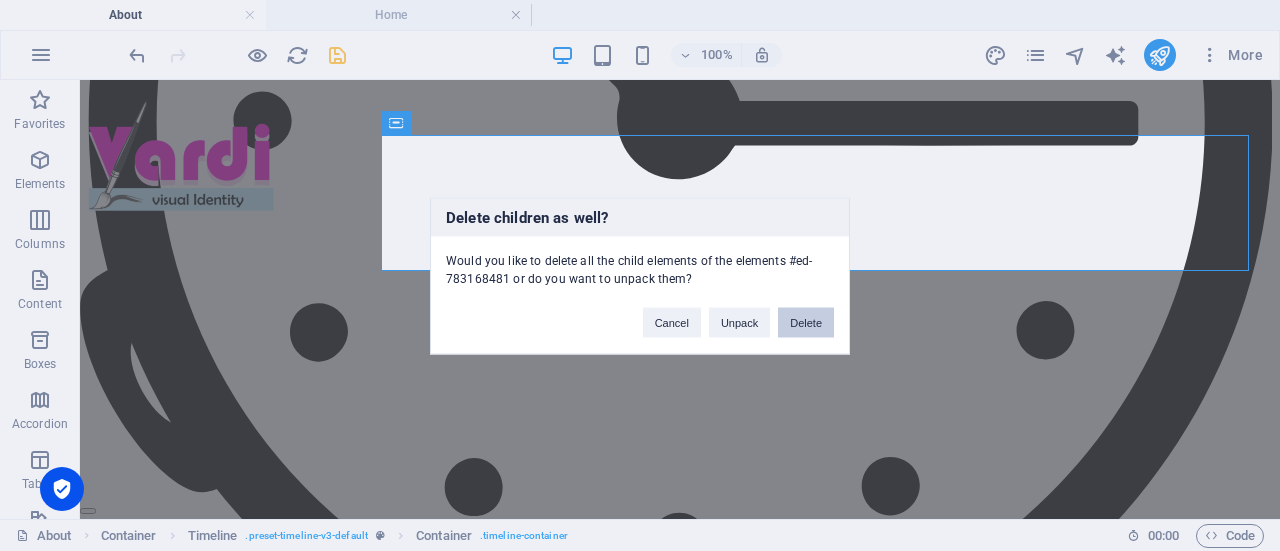 click on "Delete" at bounding box center (806, 322) 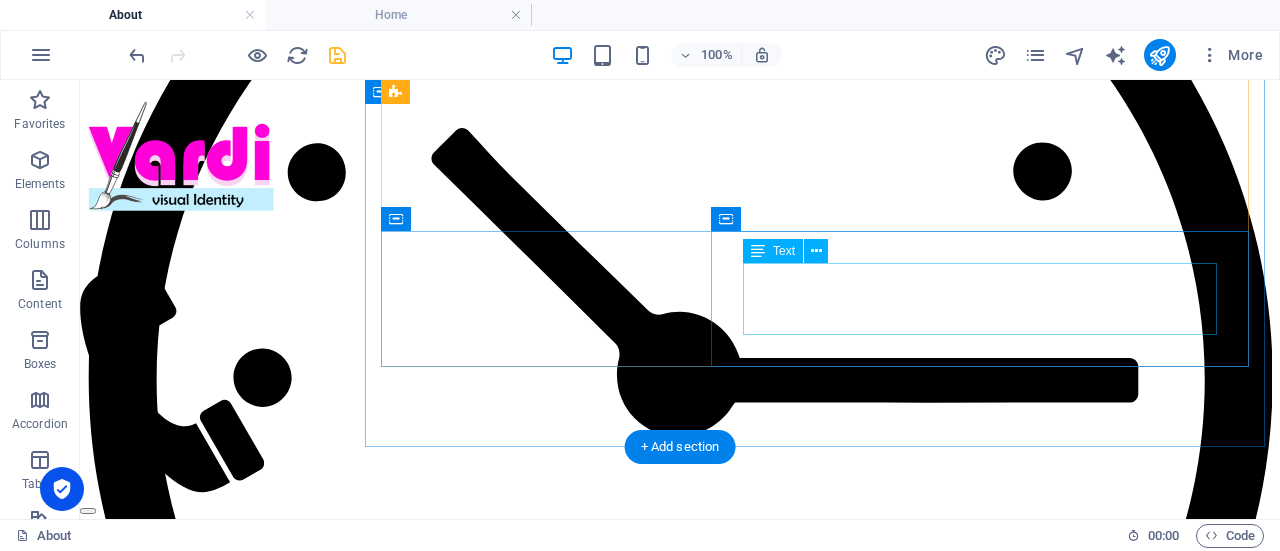 scroll, scrollTop: 2640, scrollLeft: 0, axis: vertical 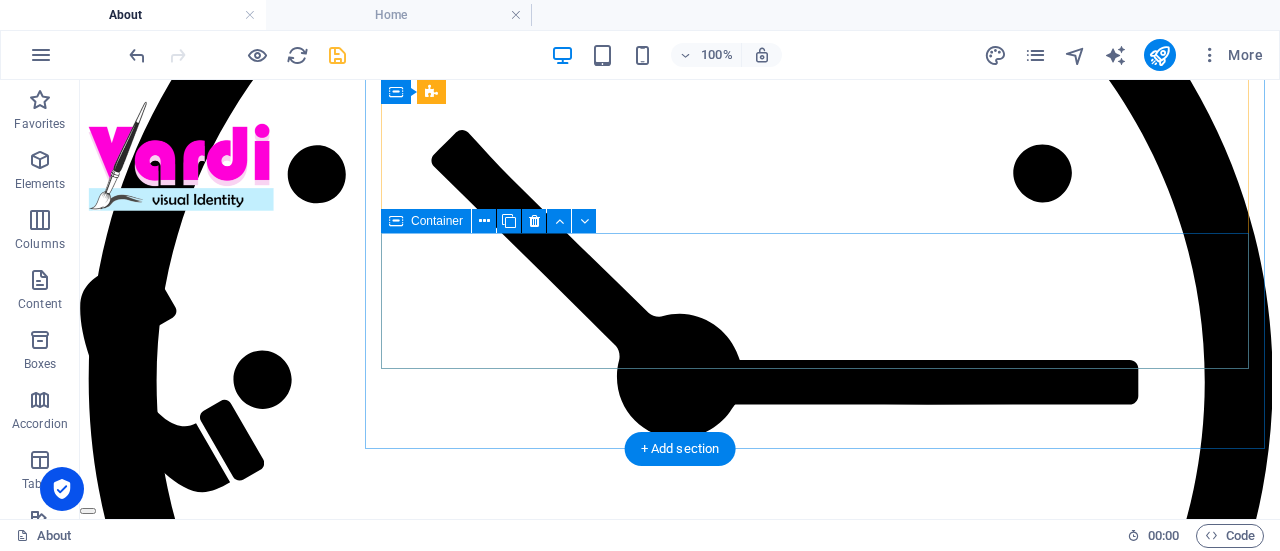 click on "01. March 2021 Lorem ipsum dolor sit amet, consectetuer adipiscing elit. Aenean commodo ligula eget dolor. Lorem ipsum dolor sit amet, consectetuer adipiscing elit leget dolor." at bounding box center (680, 6031) 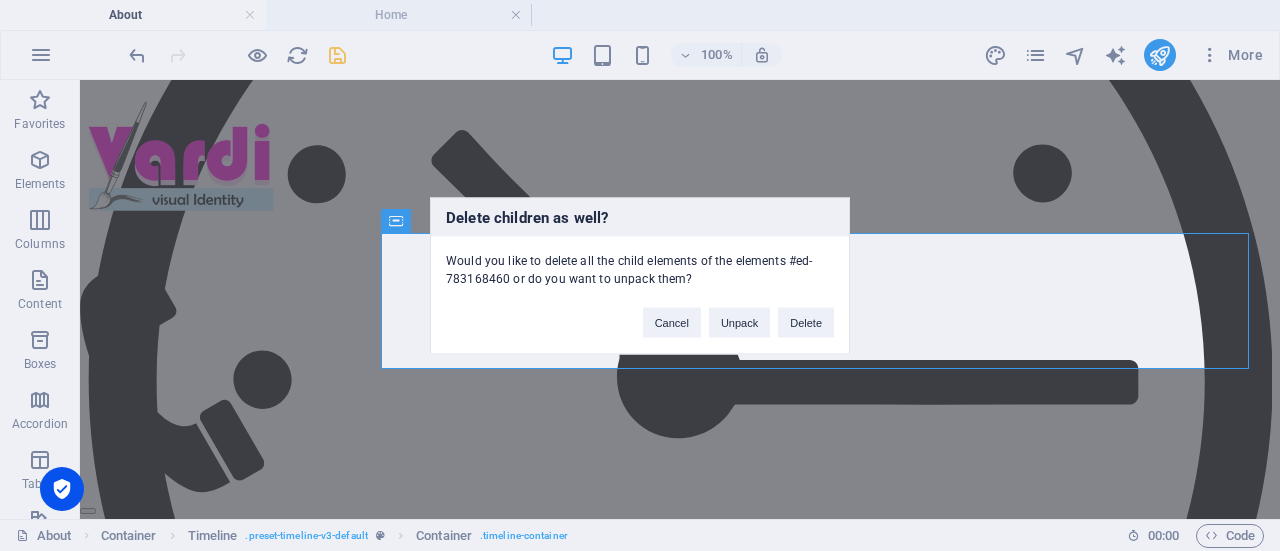 type 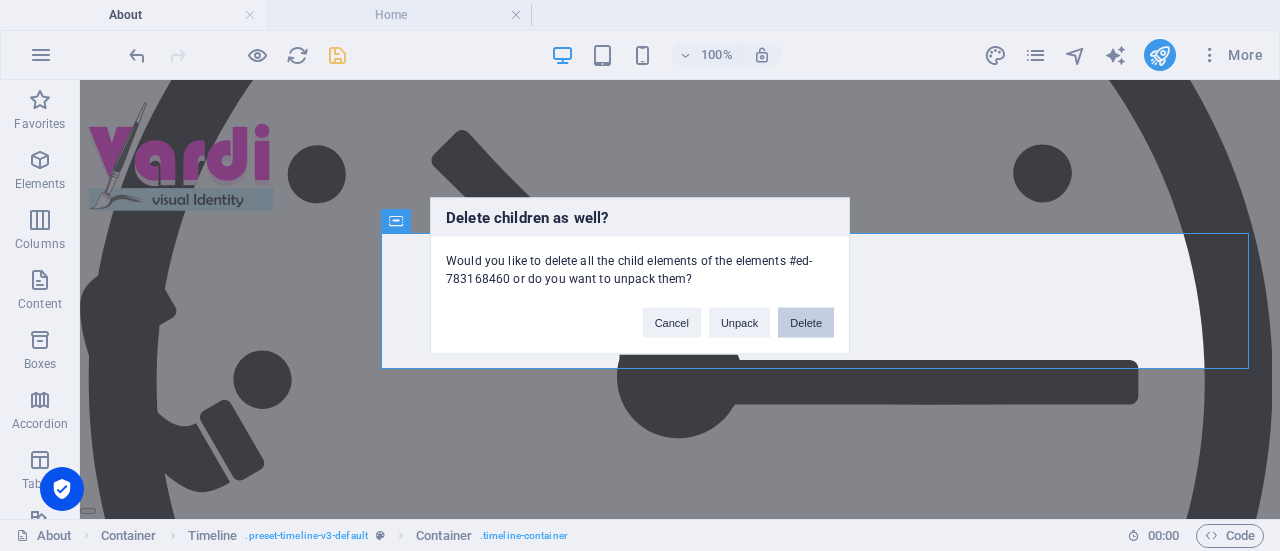 click on "Delete" at bounding box center [806, 322] 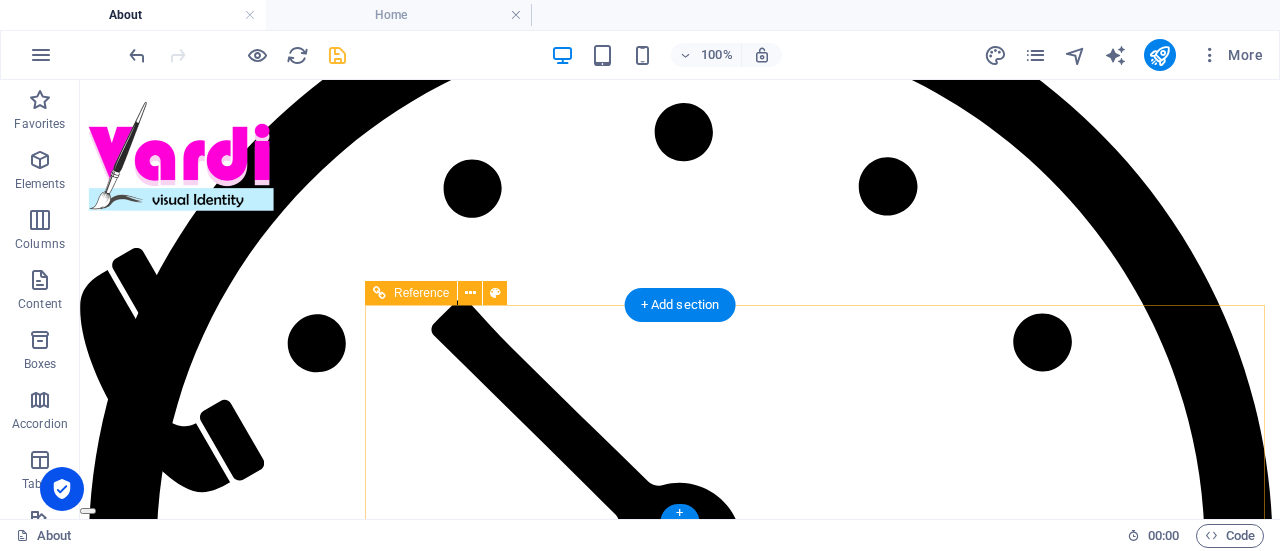 scroll, scrollTop: 2628, scrollLeft: 0, axis: vertical 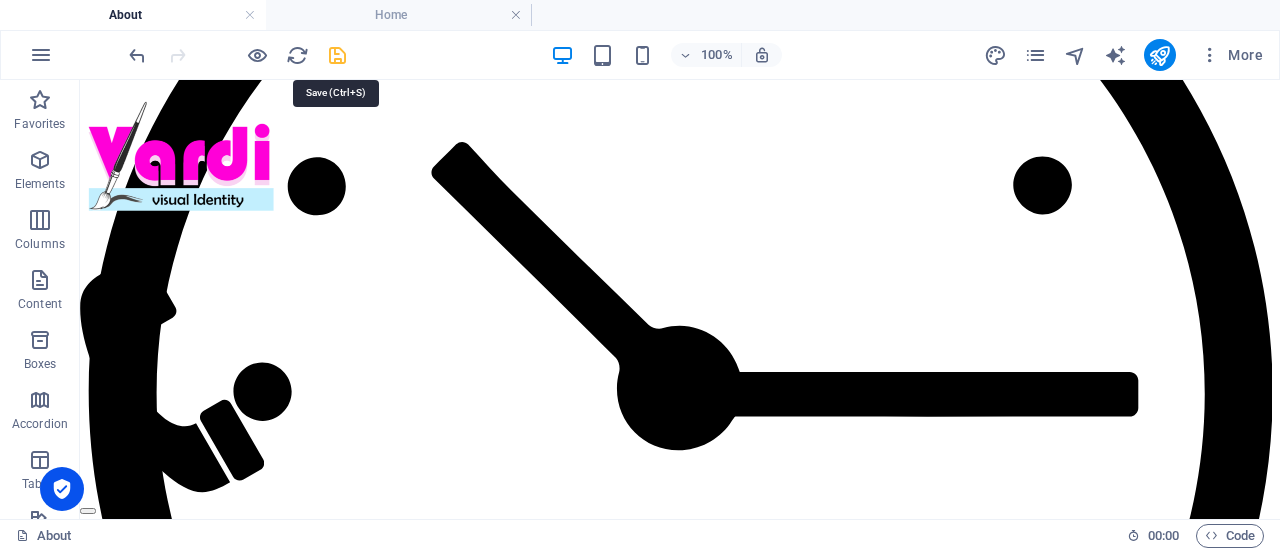 click at bounding box center (337, 55) 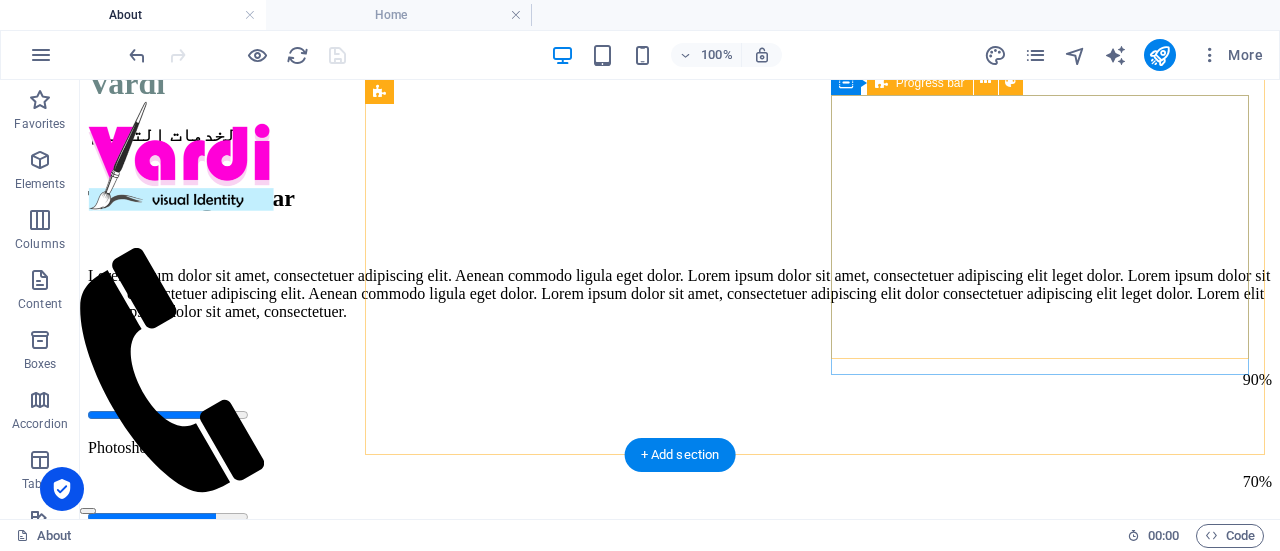 scroll, scrollTop: 572, scrollLeft: 0, axis: vertical 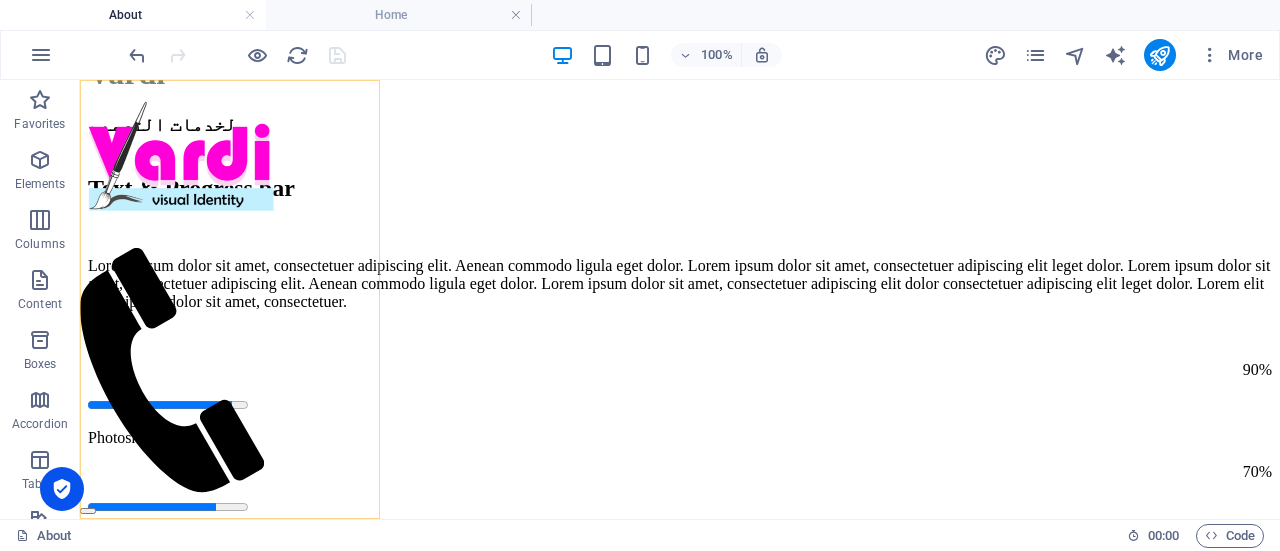 click on "الرئيسية الخدمات الأسعار من نحن للتواصل" at bounding box center (180, 576) 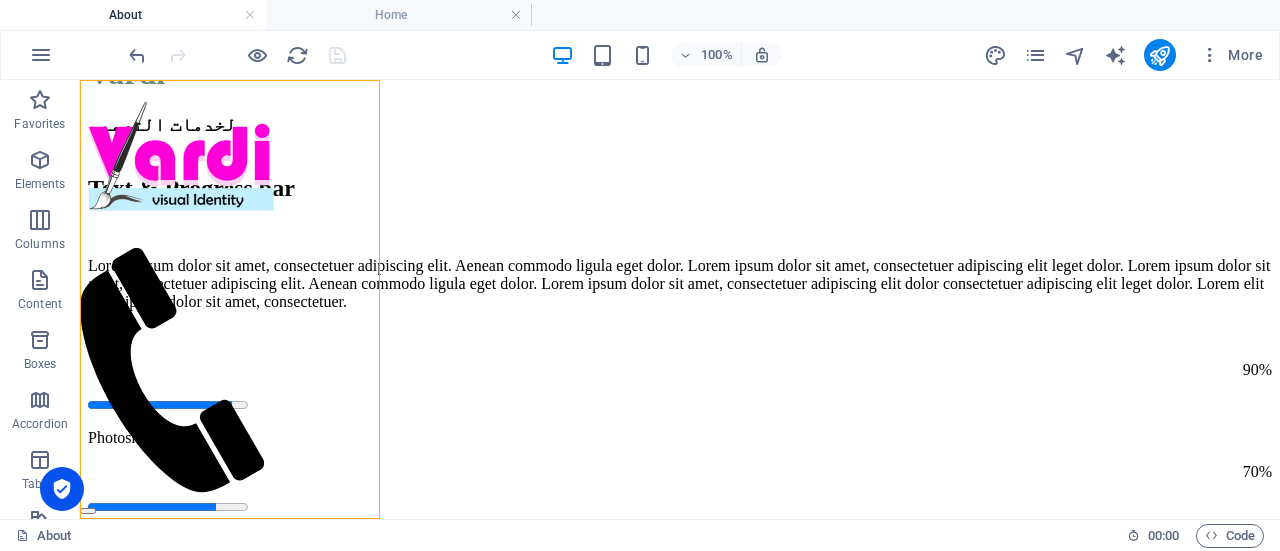 click on "الرئيسية الخدمات الأسعار من نحن للتواصل" at bounding box center (180, 576) 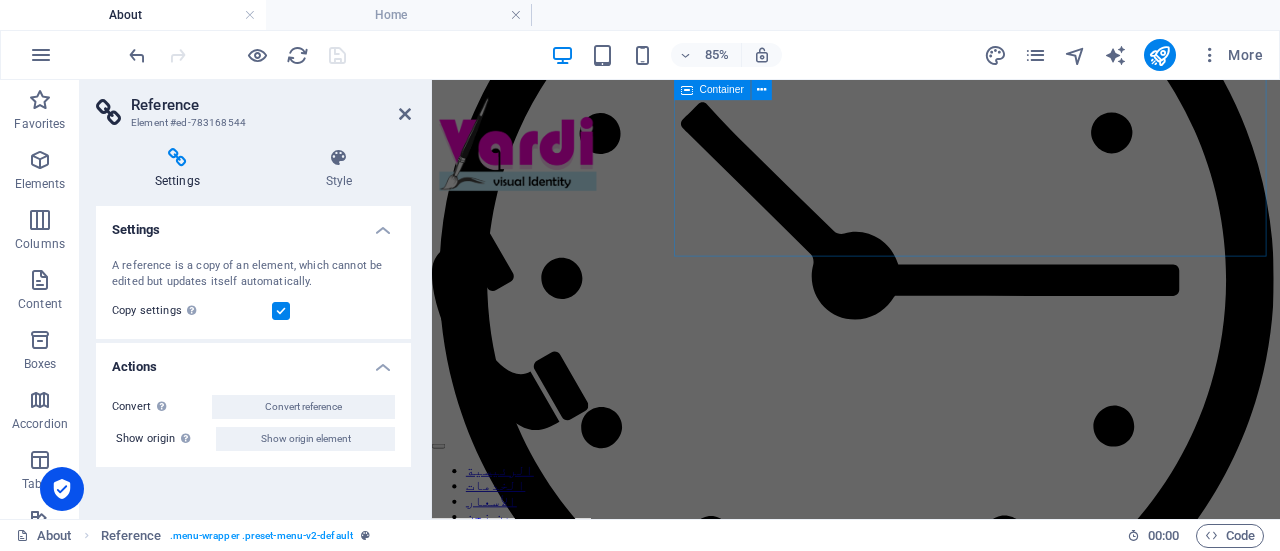 scroll, scrollTop: 2896, scrollLeft: 0, axis: vertical 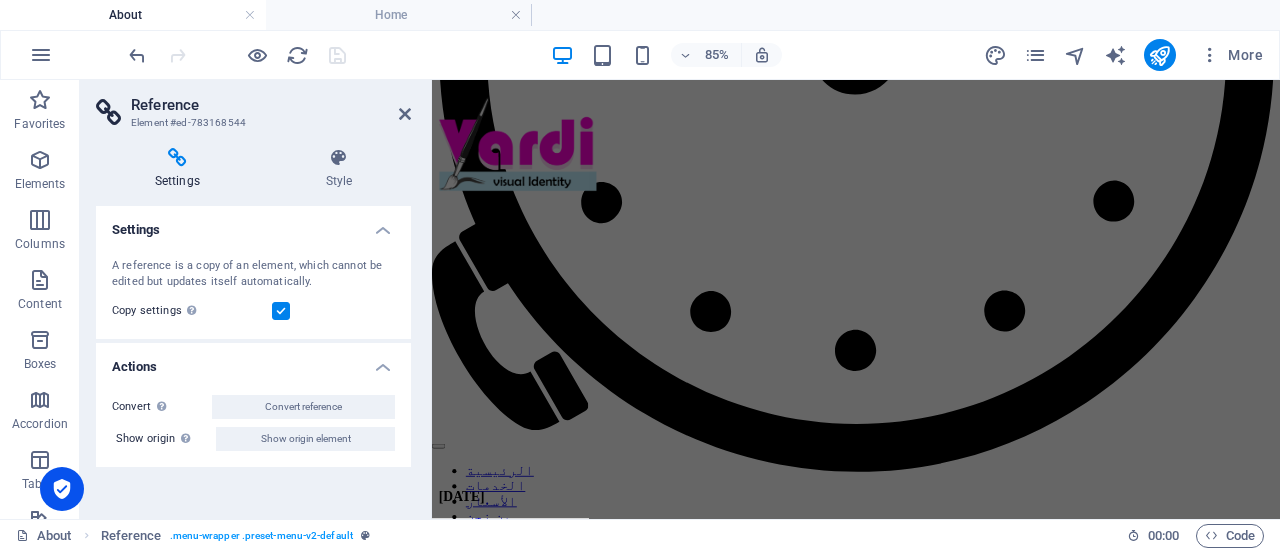 click at bounding box center (237, 55) 